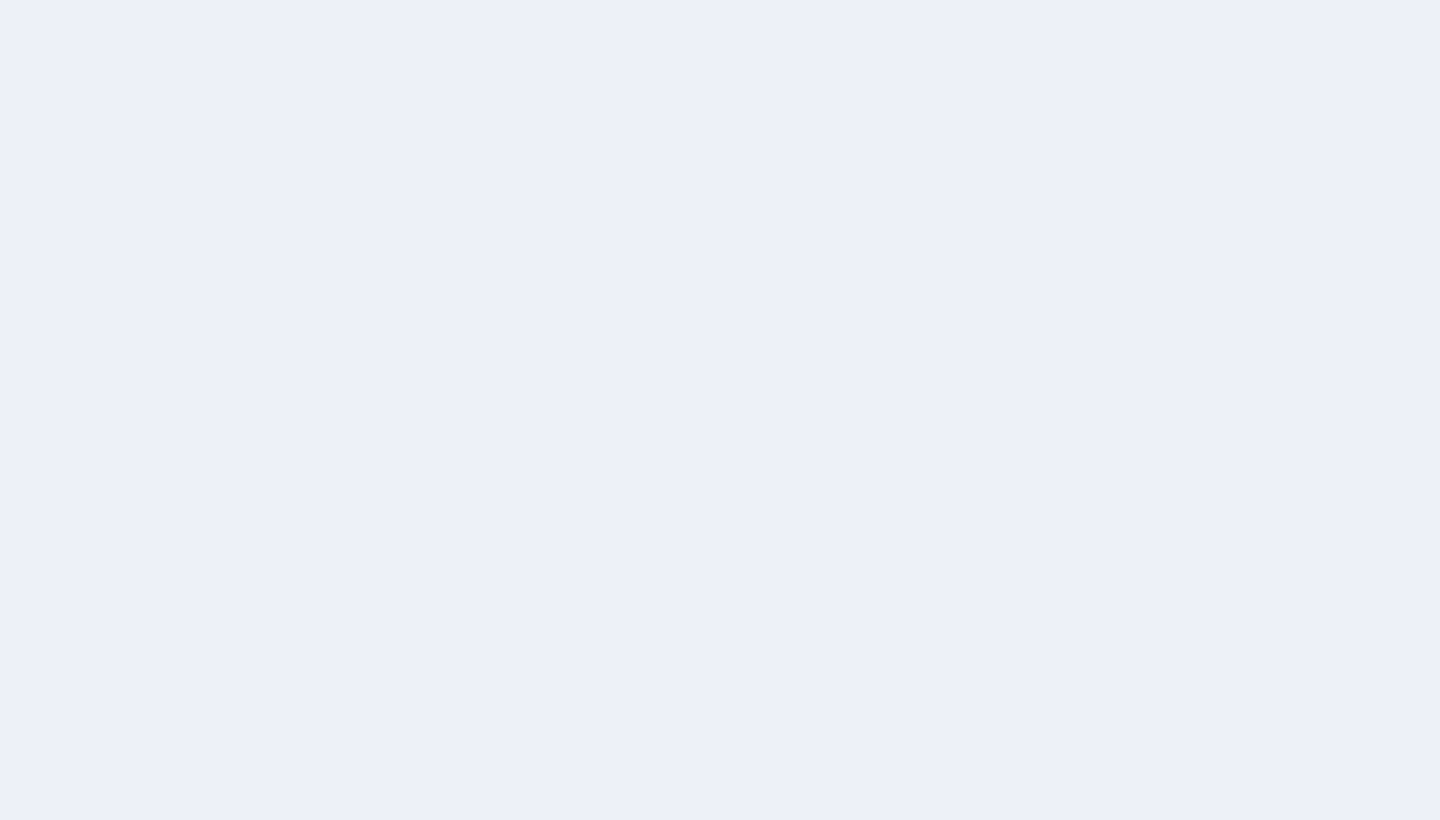 scroll, scrollTop: 0, scrollLeft: 0, axis: both 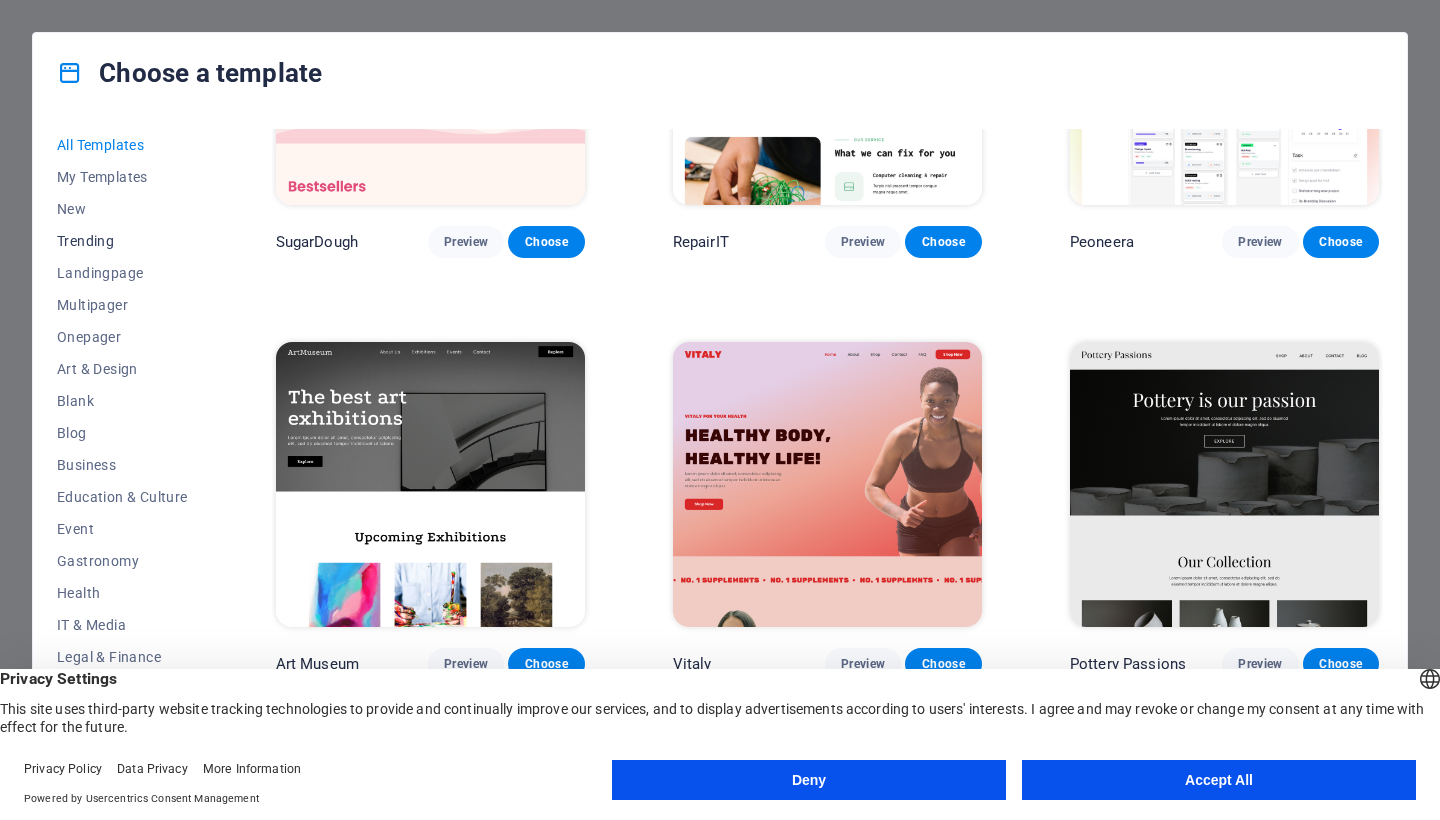 click on "Trending" at bounding box center (122, 241) 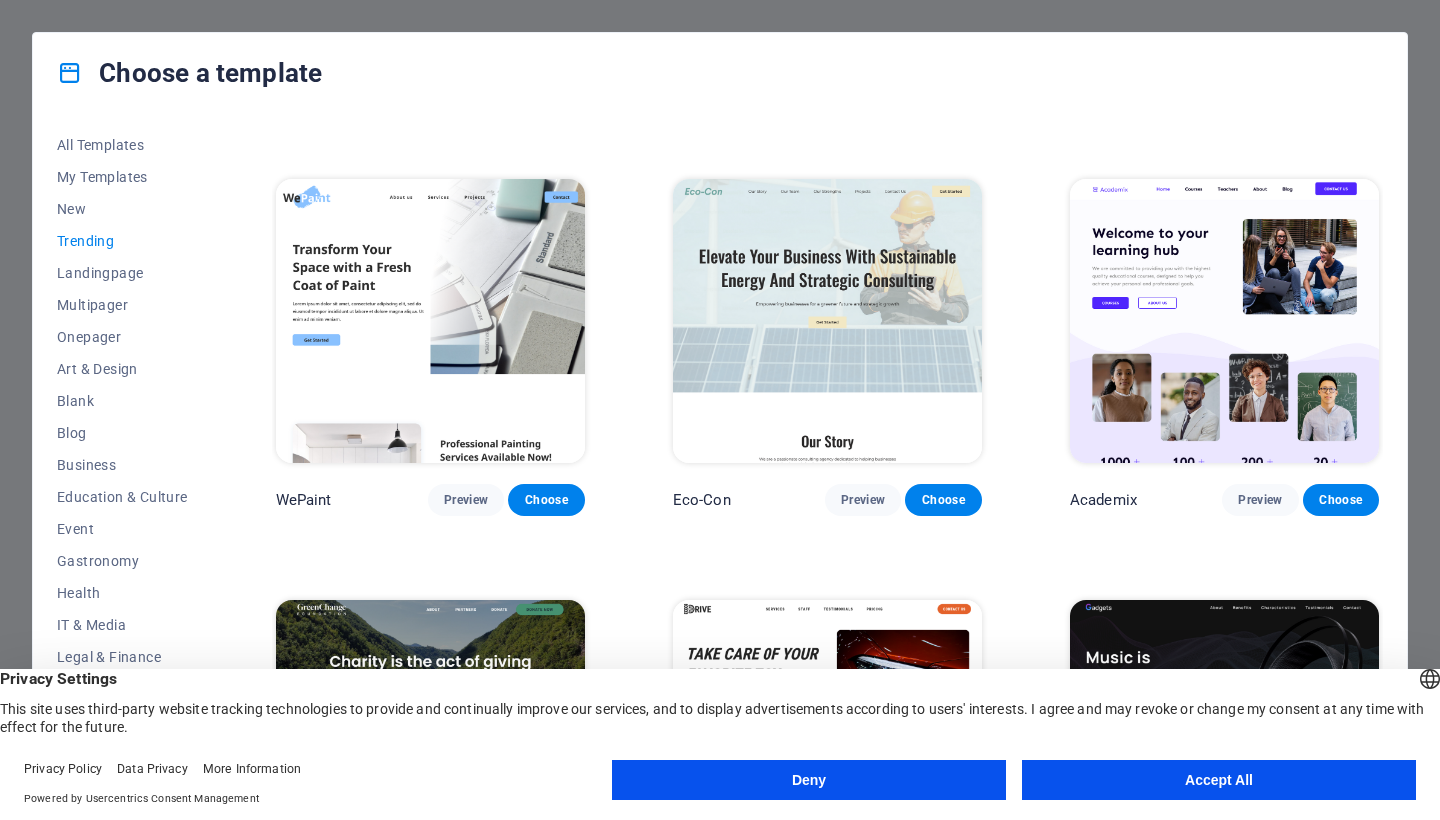 scroll, scrollTop: 792, scrollLeft: 0, axis: vertical 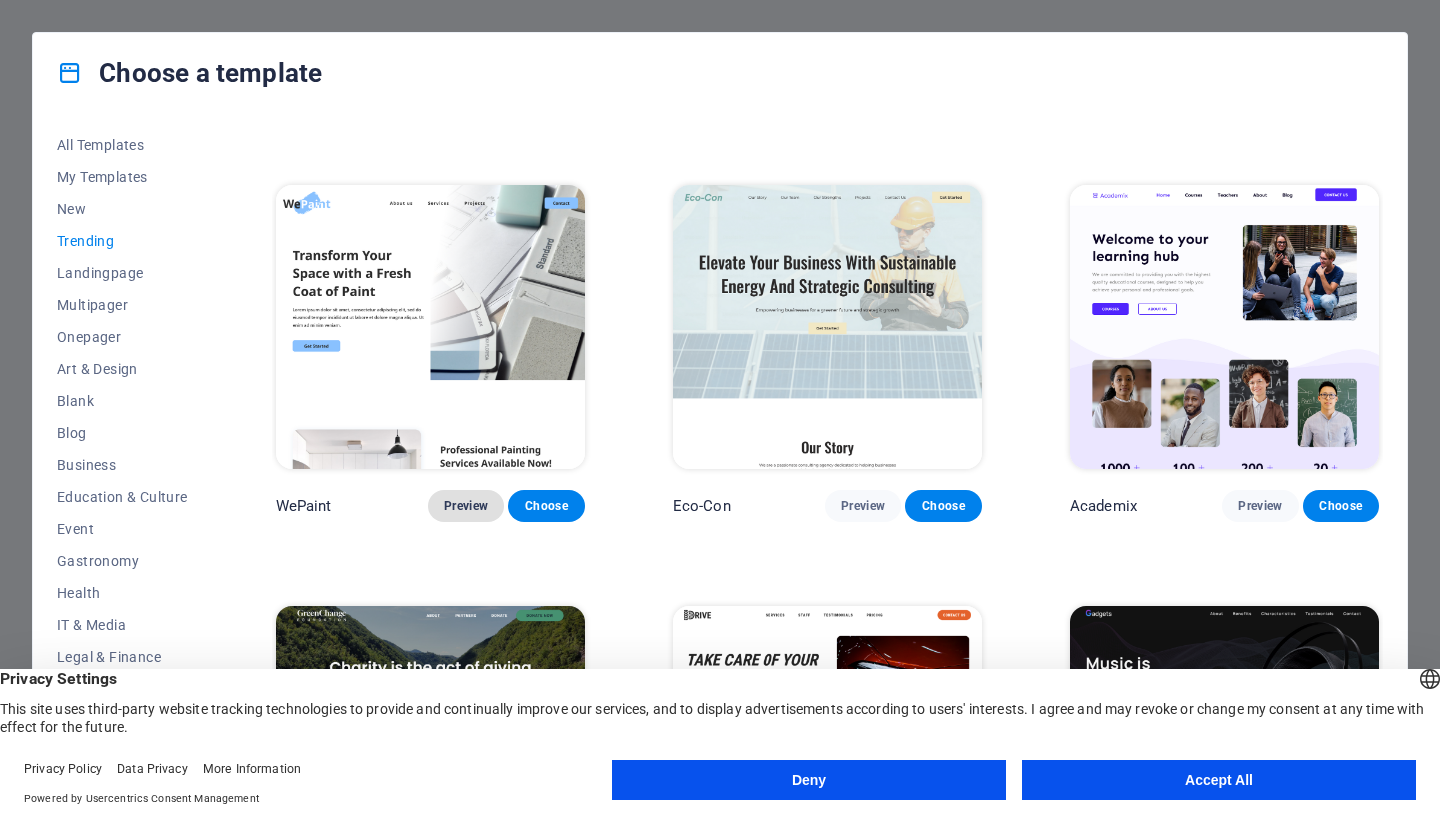 click on "Preview" at bounding box center [466, 506] 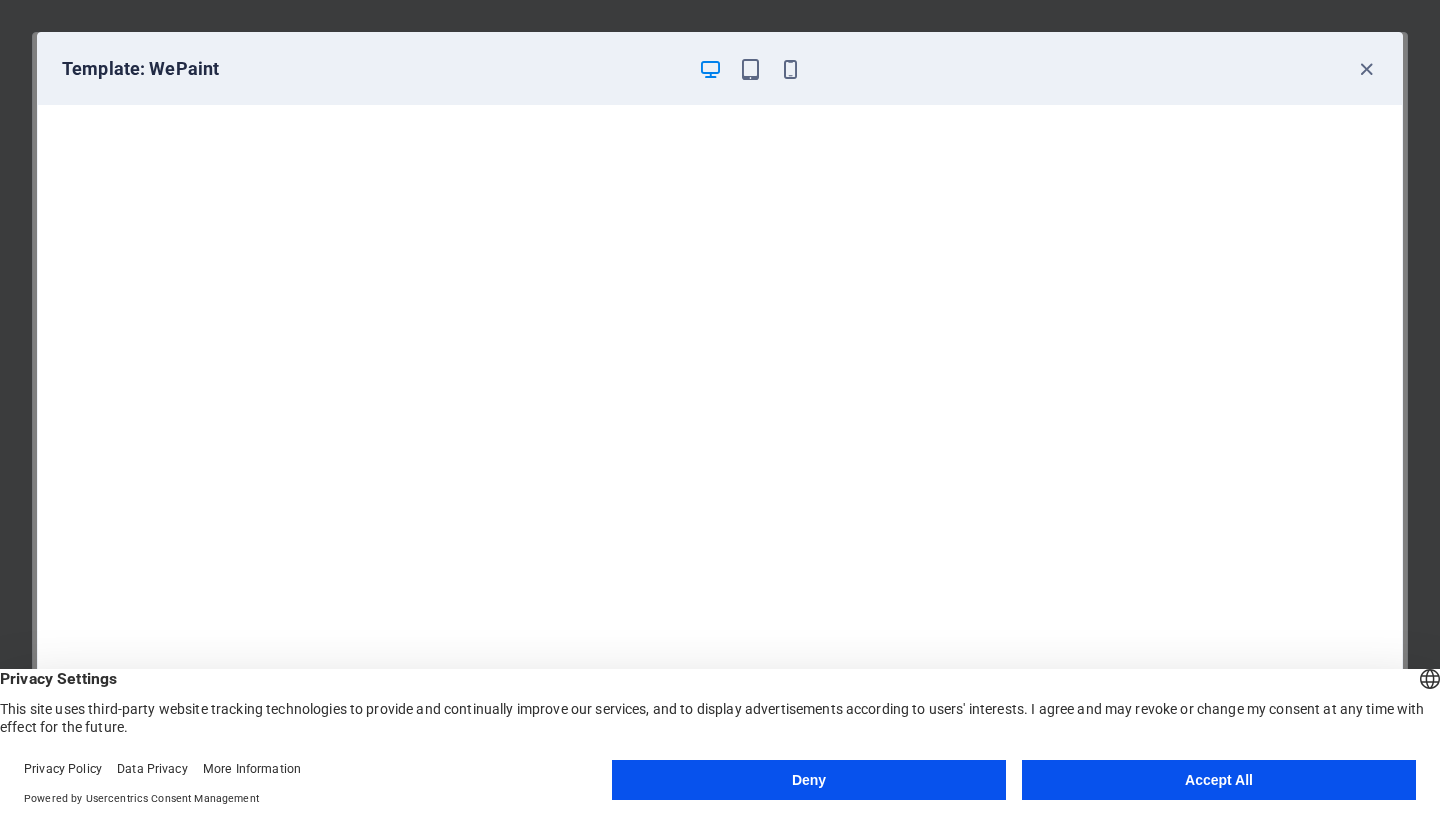 click on "Accept All" at bounding box center [1219, 780] 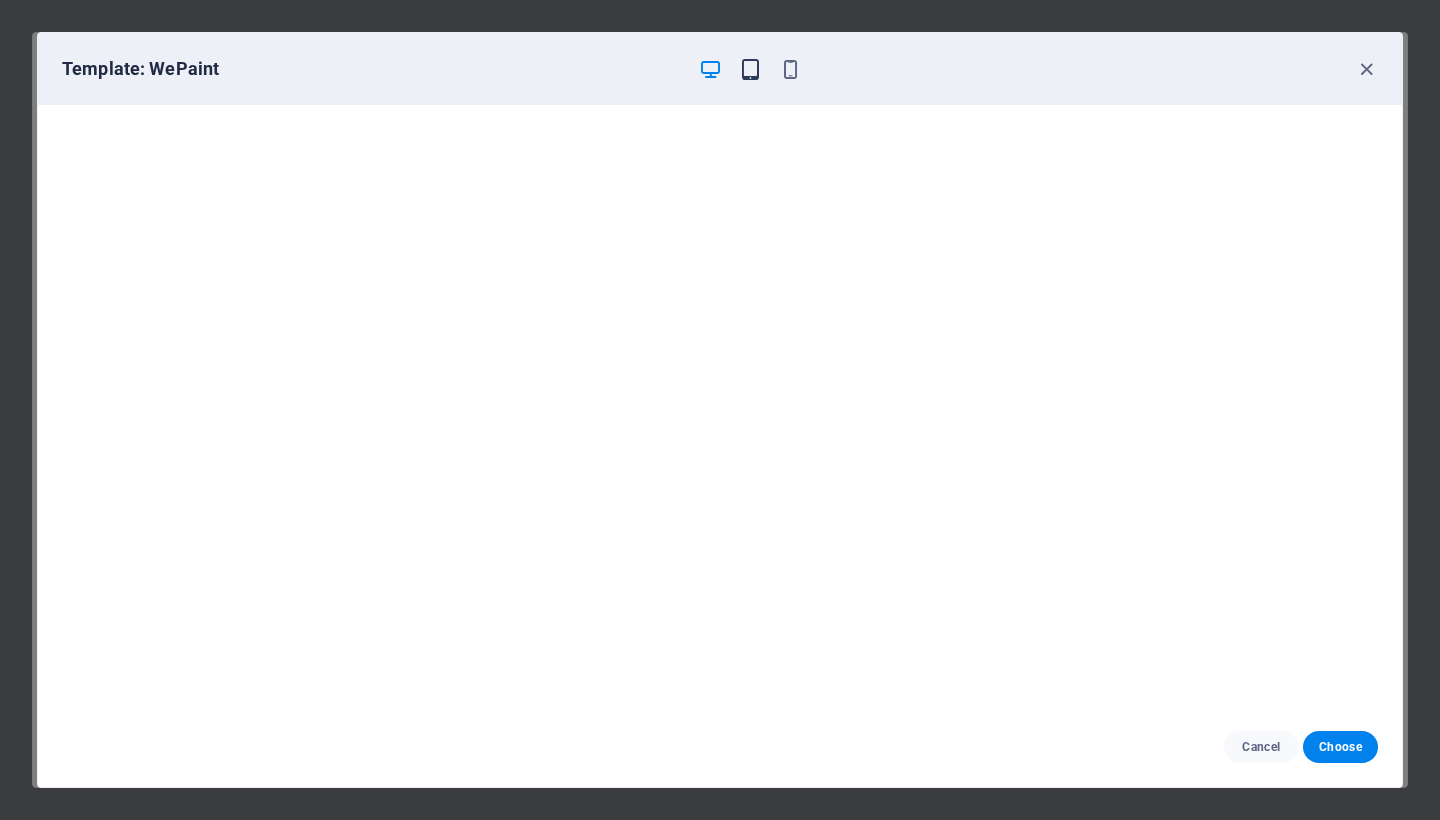 click at bounding box center (750, 69) 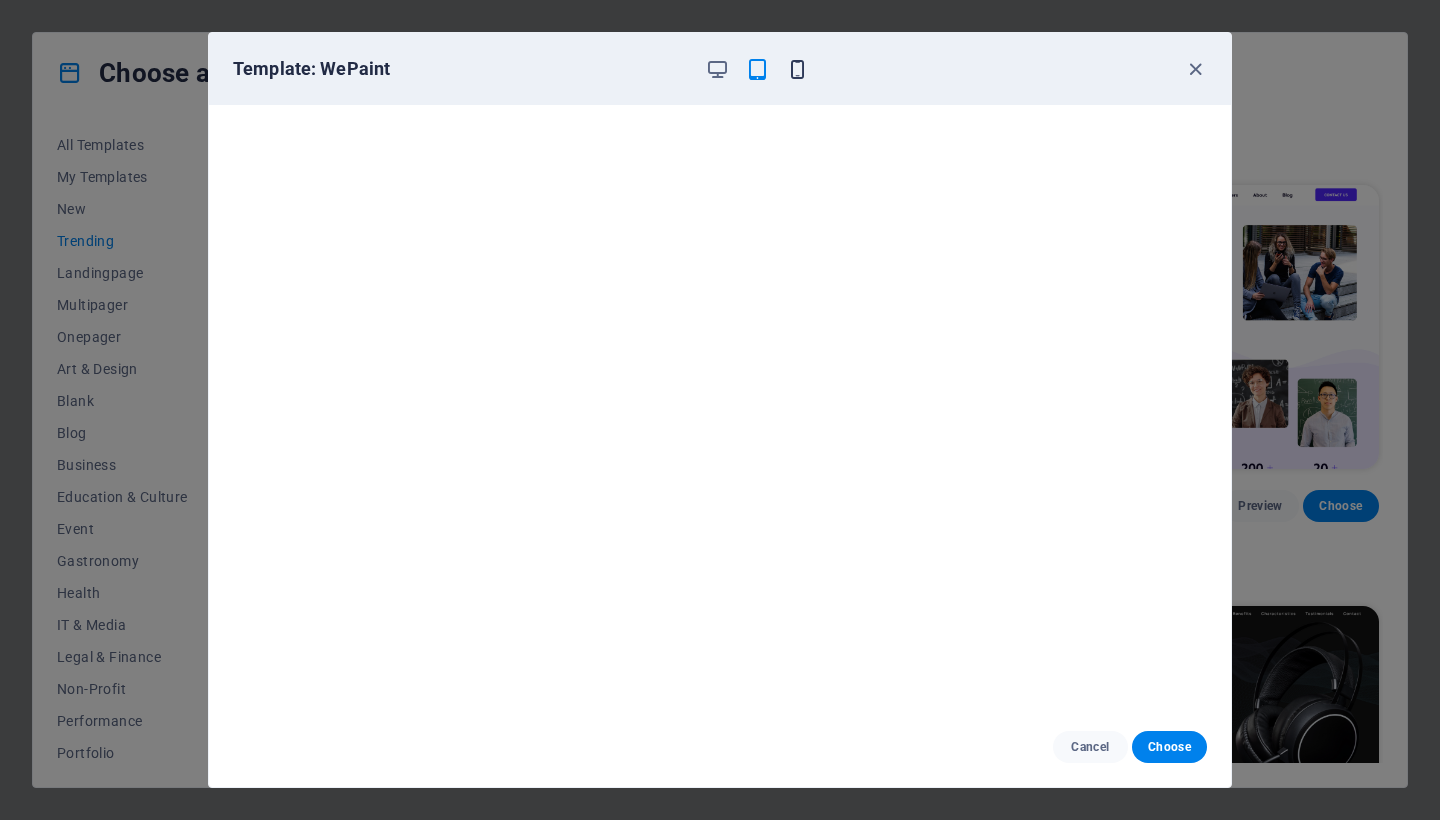 click at bounding box center (797, 69) 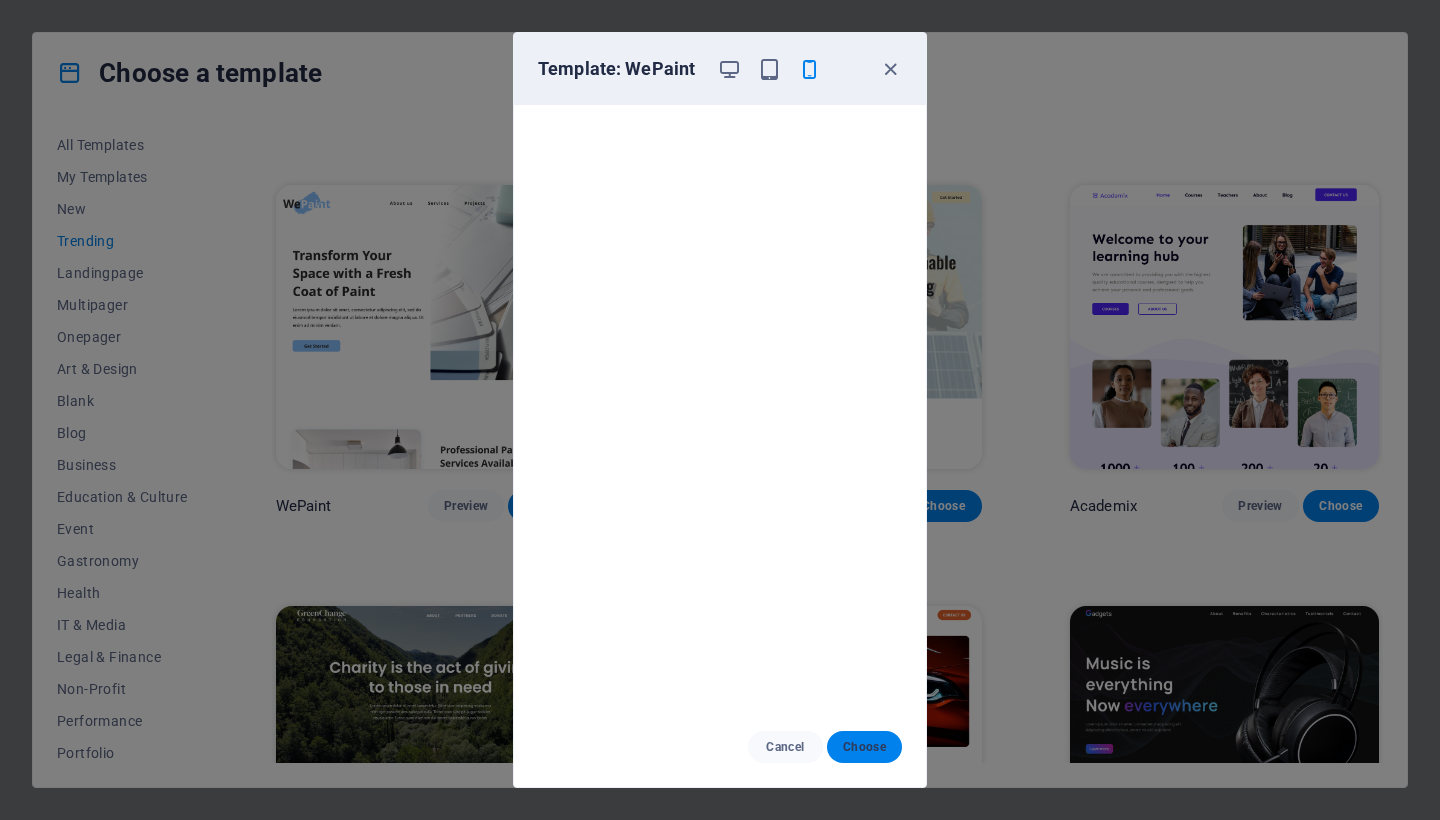 click on "Choose" at bounding box center [864, 747] 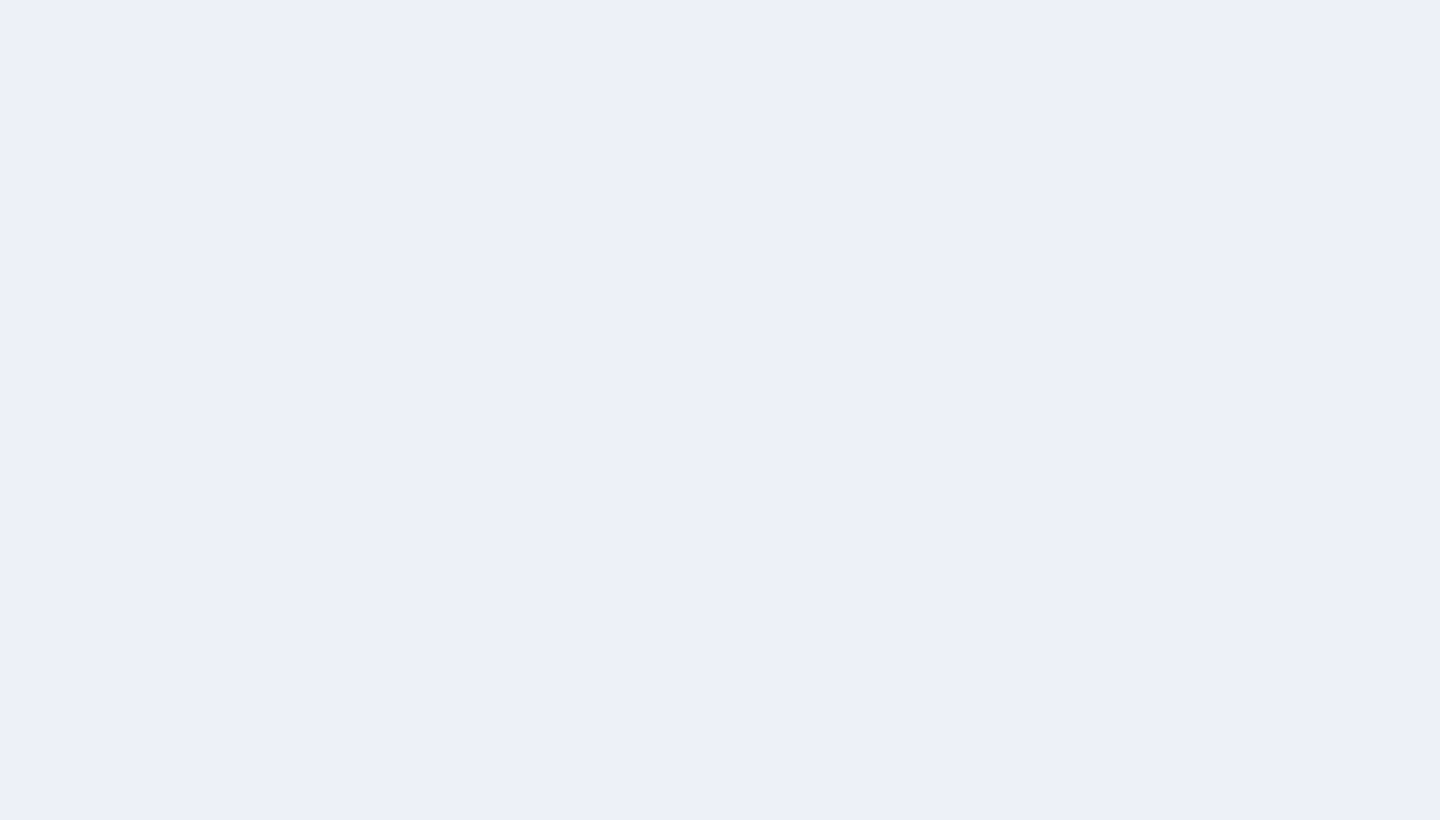 scroll, scrollTop: 0, scrollLeft: 0, axis: both 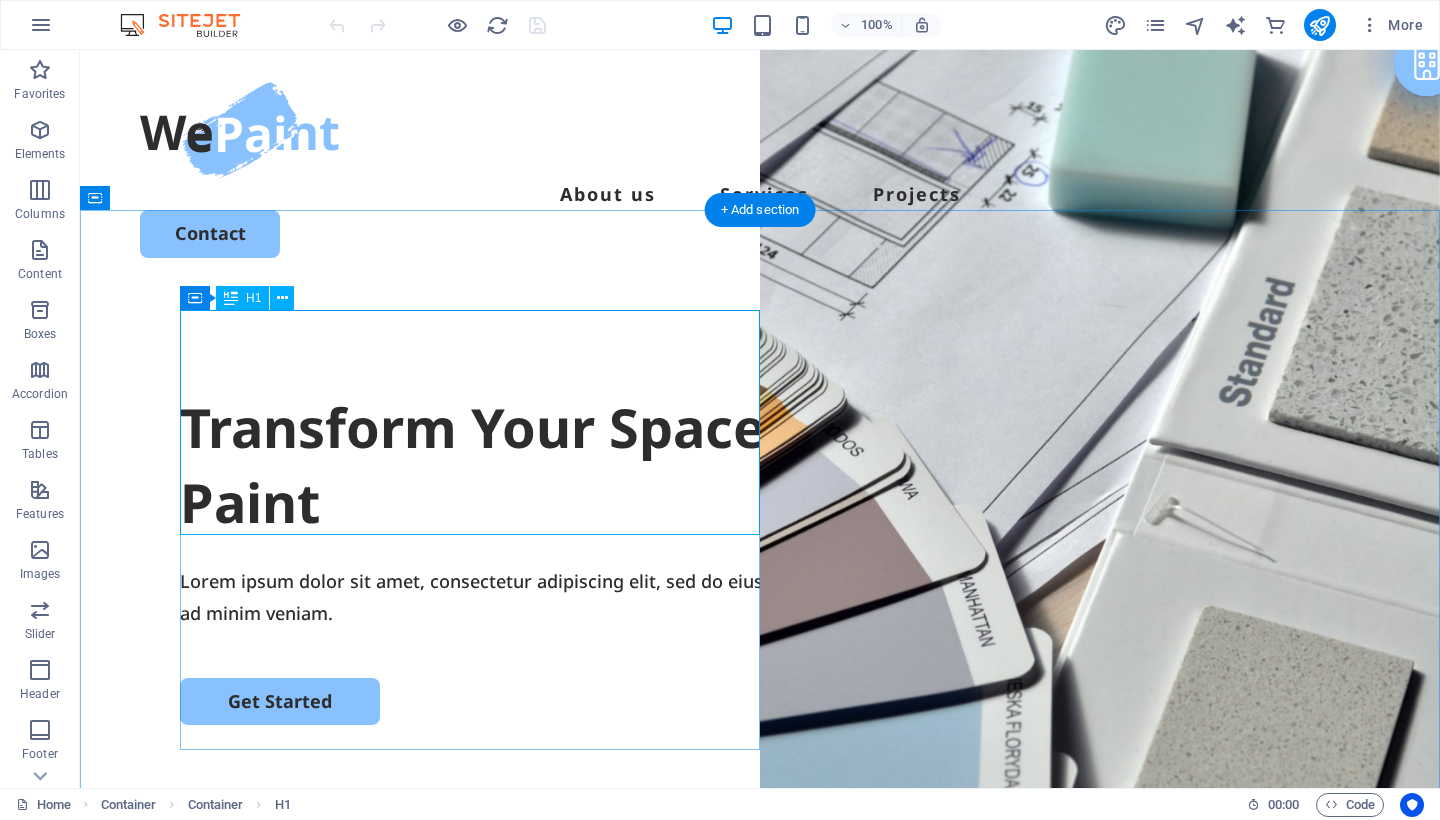 click on "Transform Your Space with a Fresh Coat of Paint" at bounding box center (760, 465) 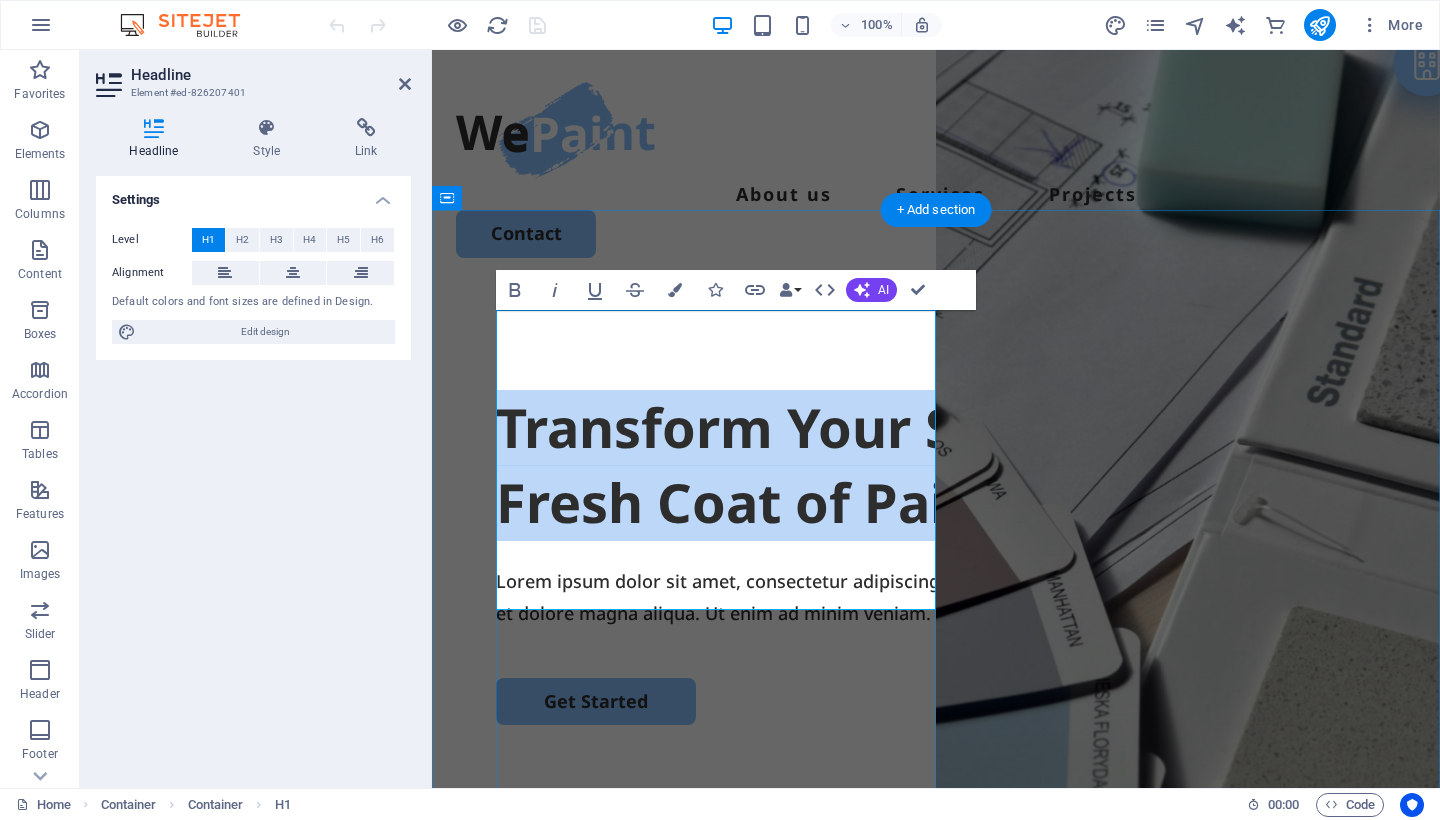 click on "Settings Level H1 H2 H3 H4 H5 H6 Alignment Default colors and font sizes are defined in Design. Edit design" at bounding box center (253, 474) 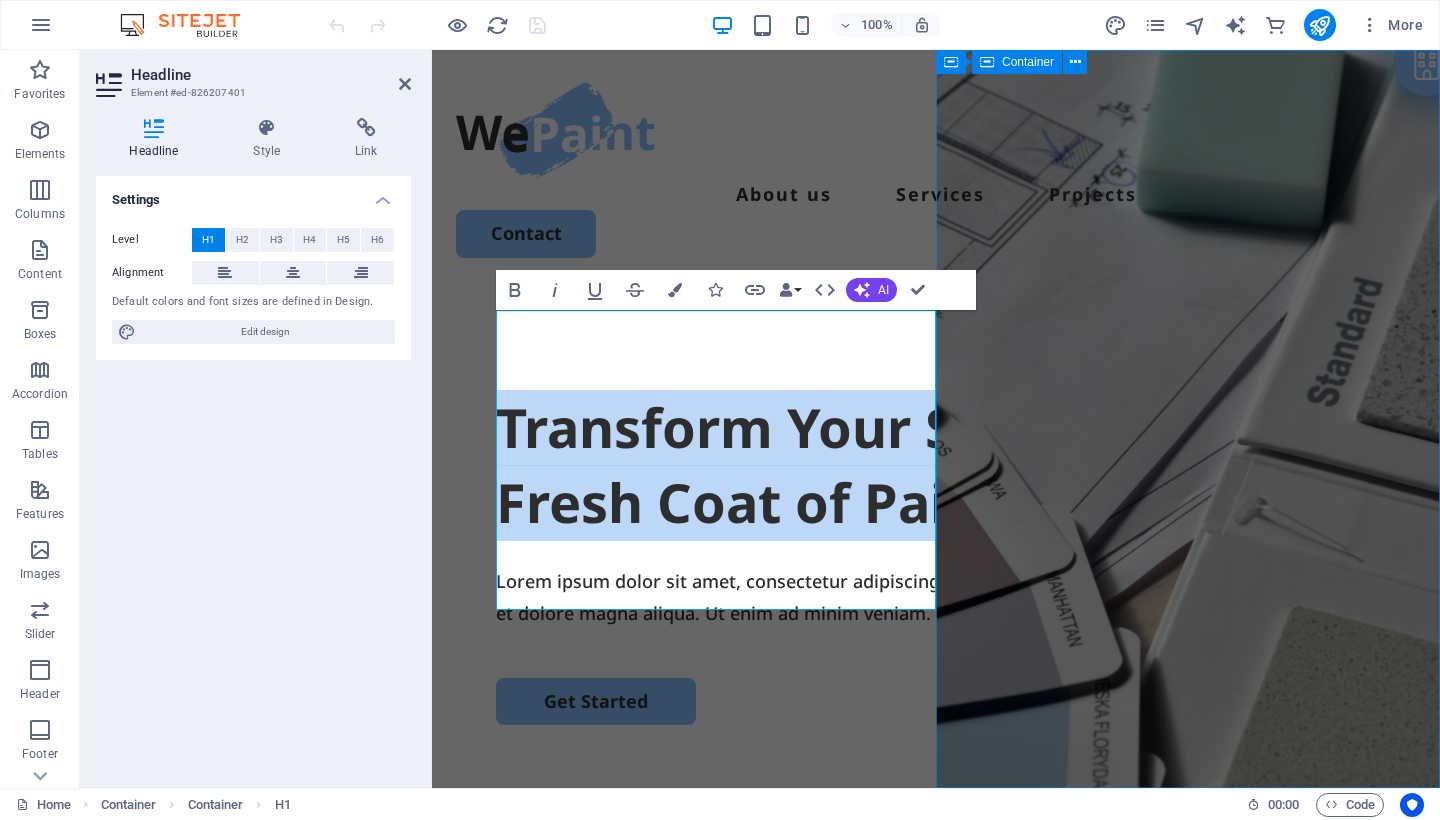 click on "Drop content here or  Add elements  Paste clipboard" at bounding box center [1188, 1242] 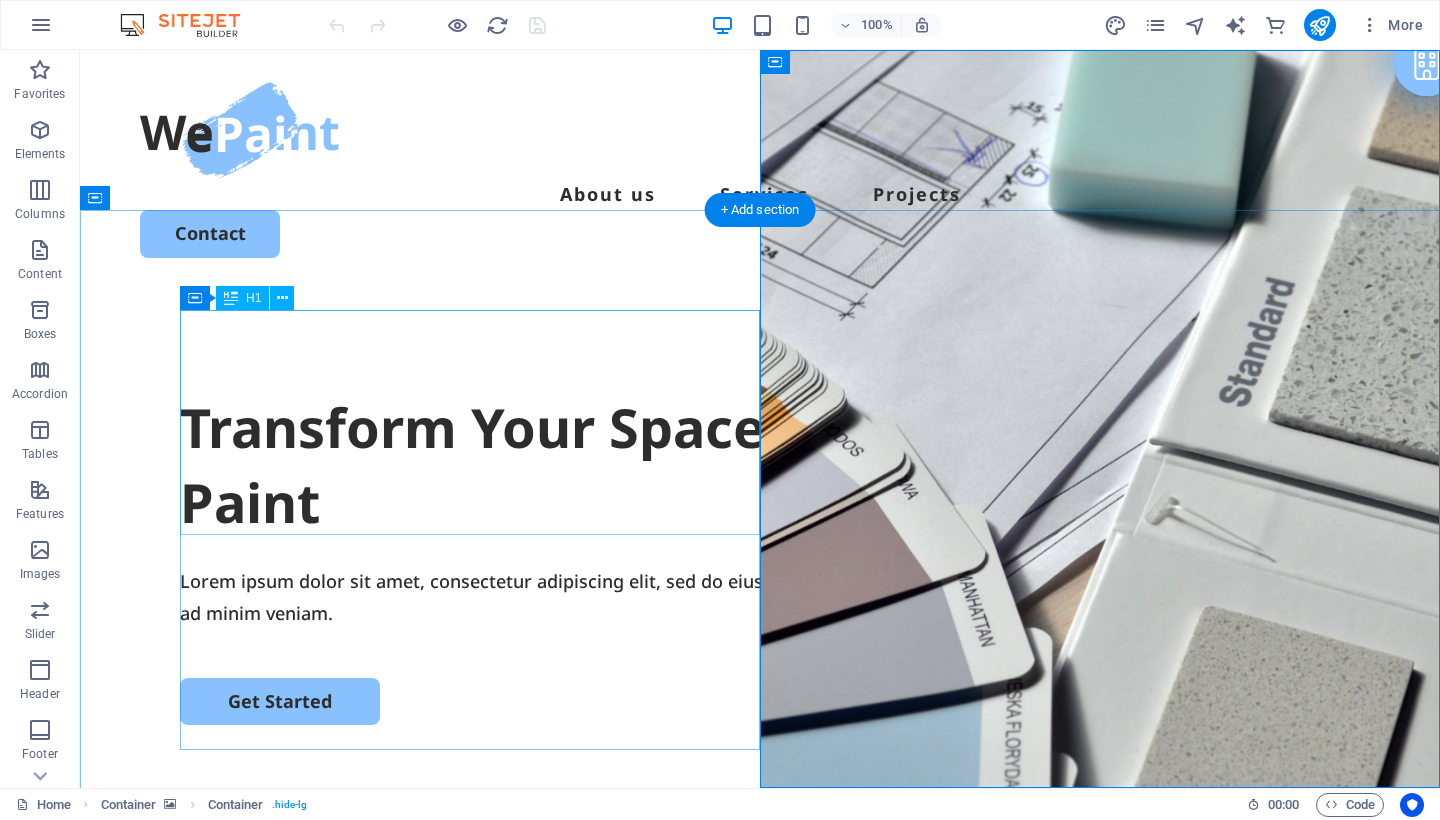 click on "Transform Your Space with a Fresh Coat of Paint" at bounding box center [760, 465] 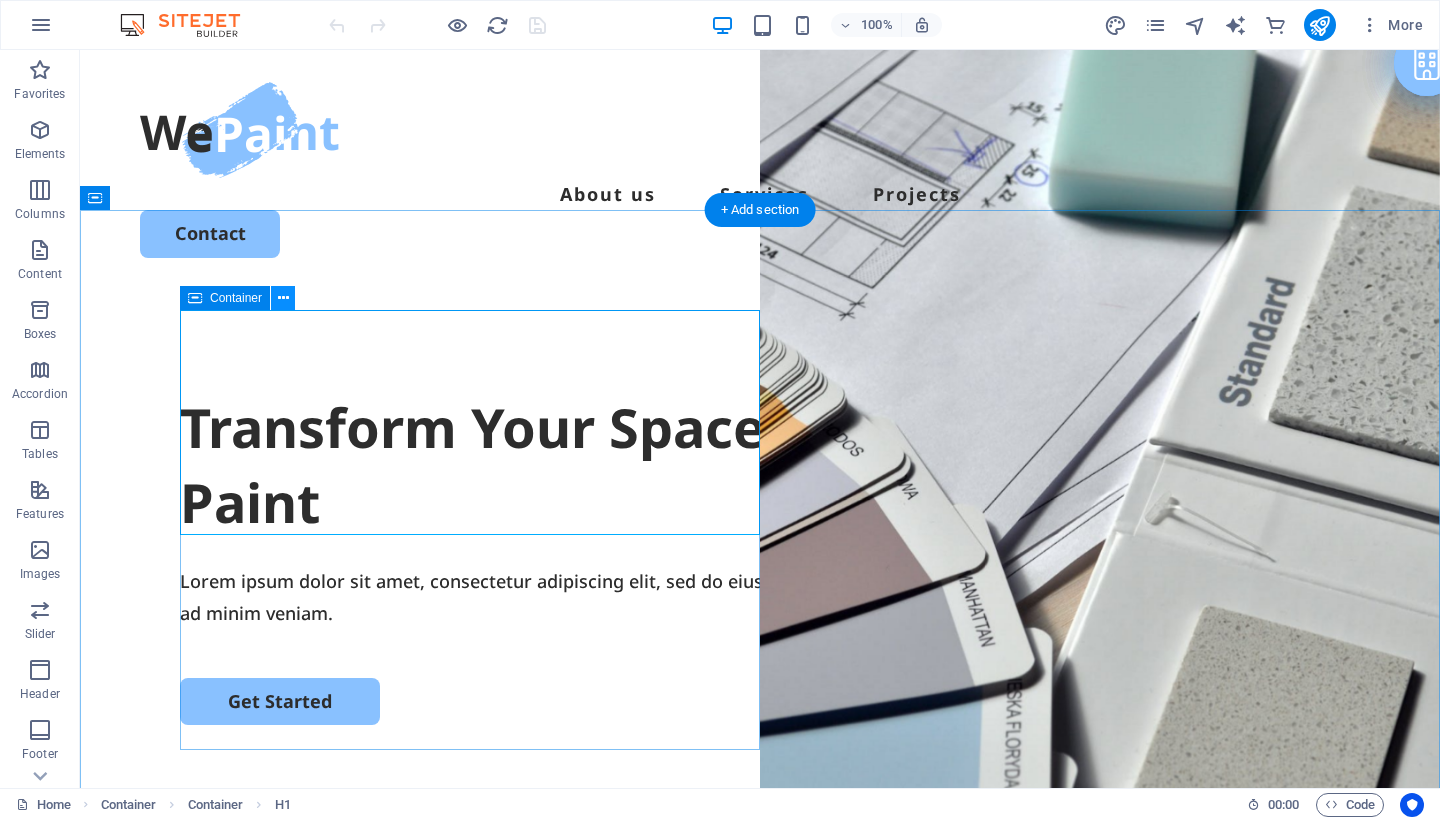 click at bounding box center [283, 298] 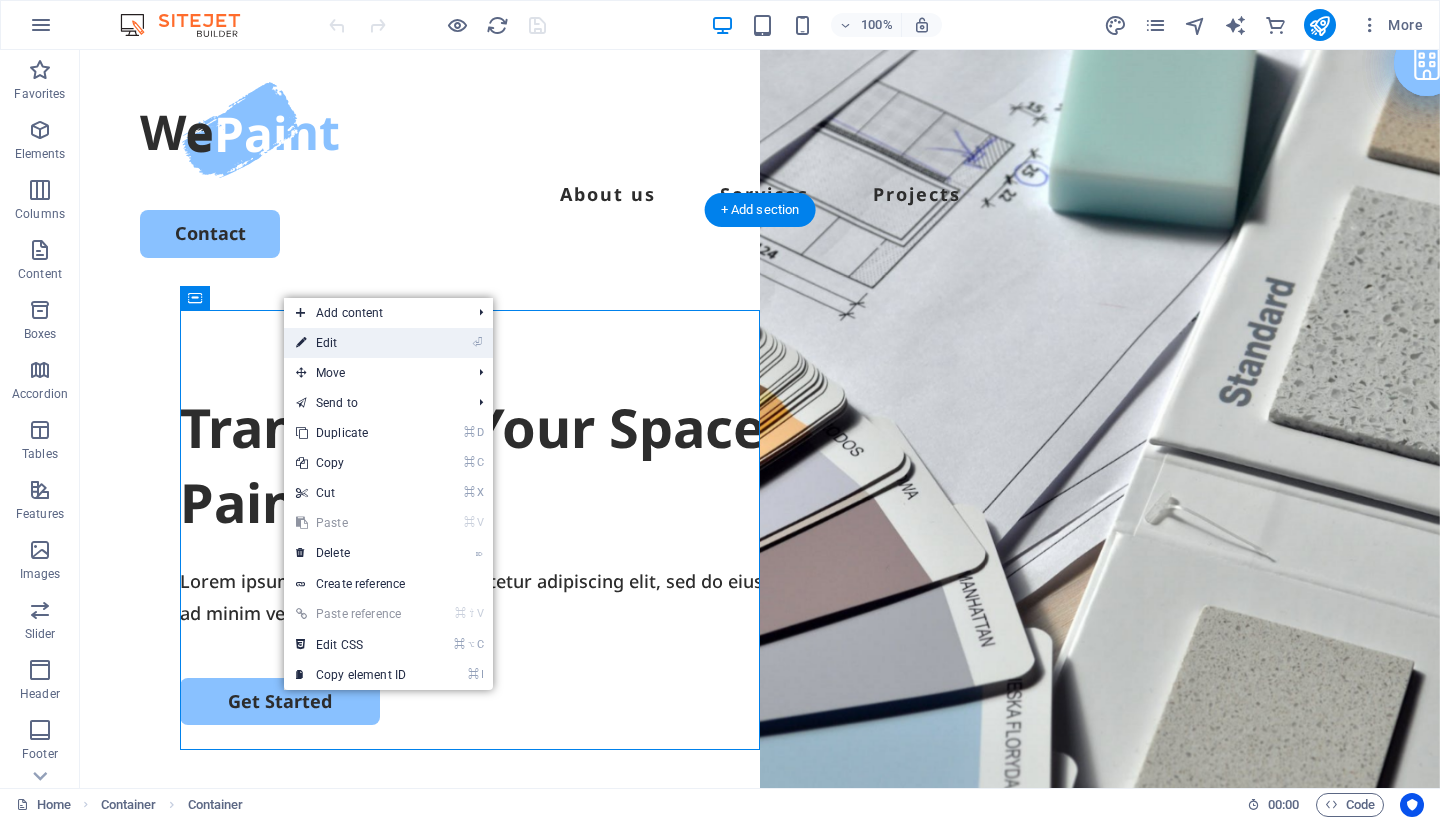 click on "⏎  Edit" at bounding box center (351, 343) 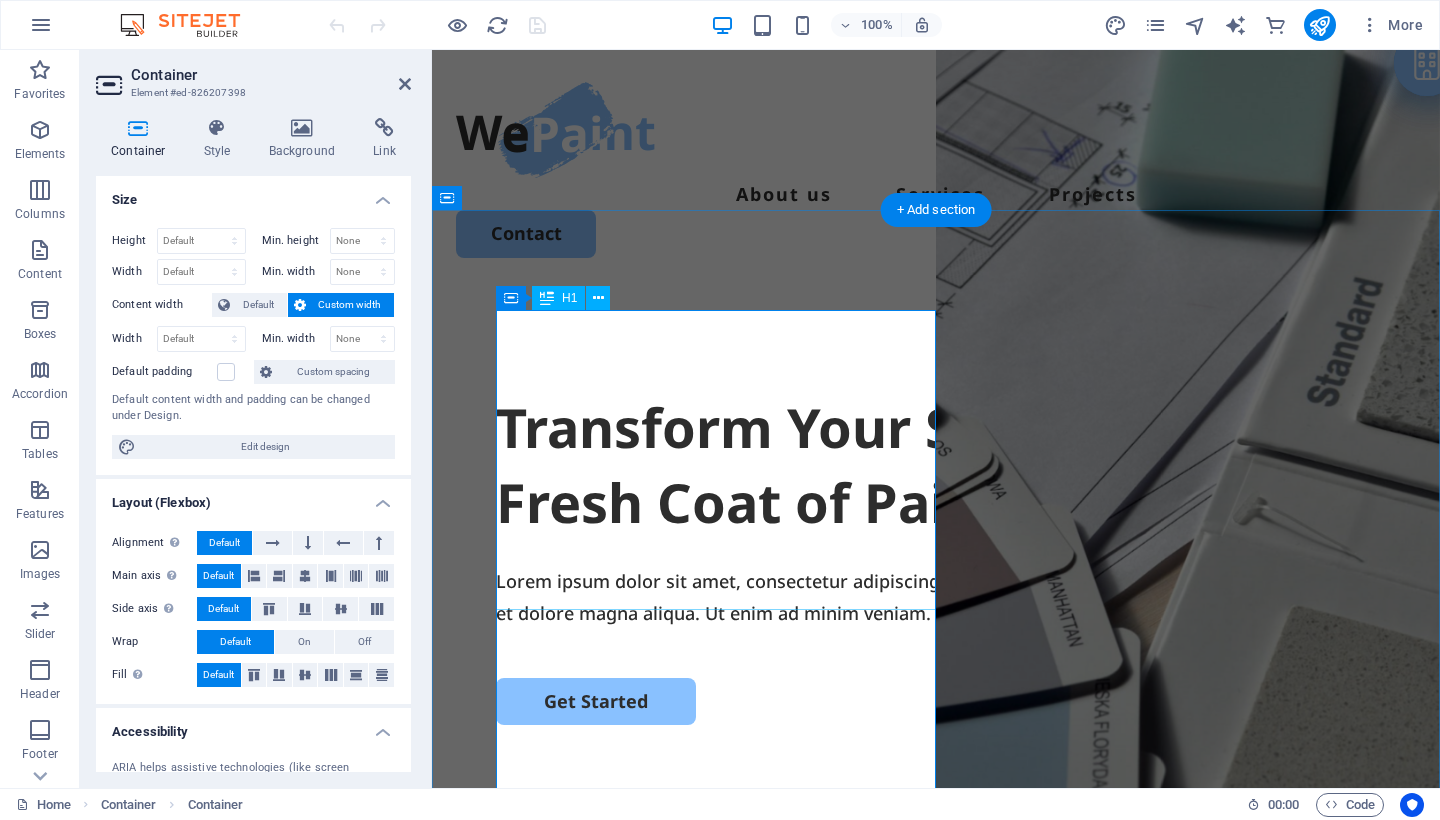click on "Transform Your Space with a Fresh Coat of Paint" at bounding box center (936, 465) 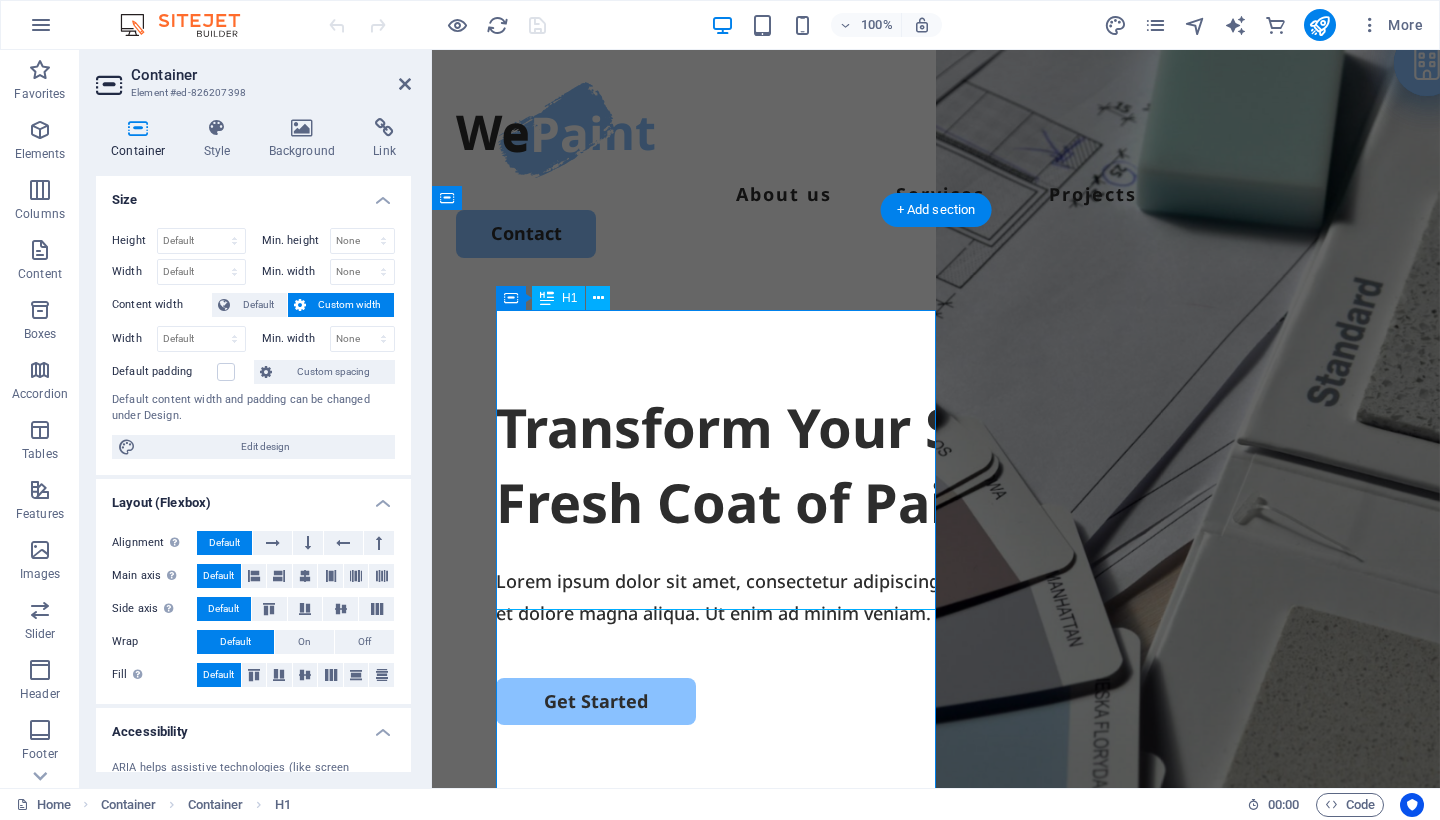 click on "Transform Your Space with a Fresh Coat of Paint" at bounding box center (936, 465) 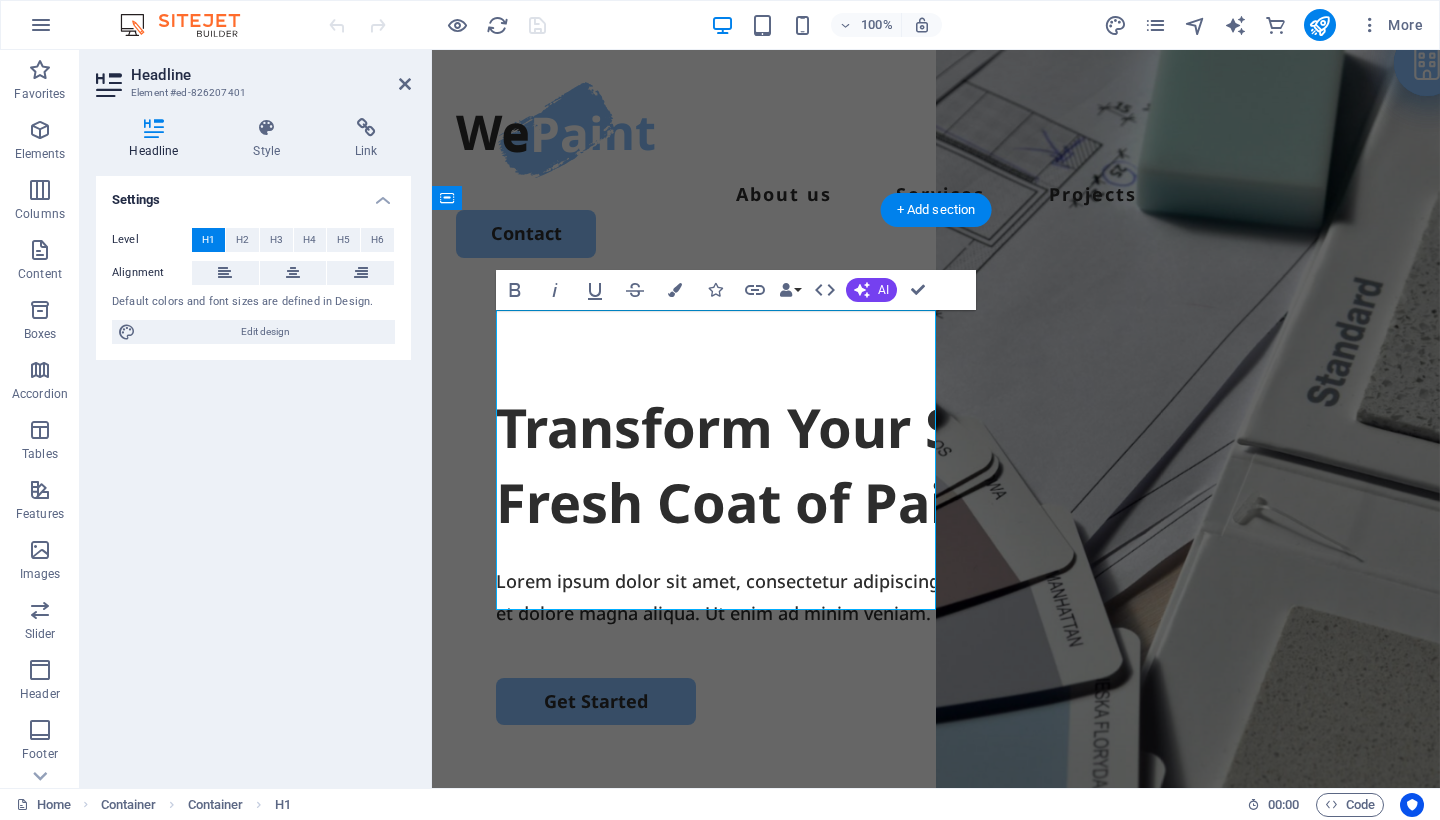 click on "Transform Your Space with a Fresh Coat of Paint" at bounding box center (936, 465) 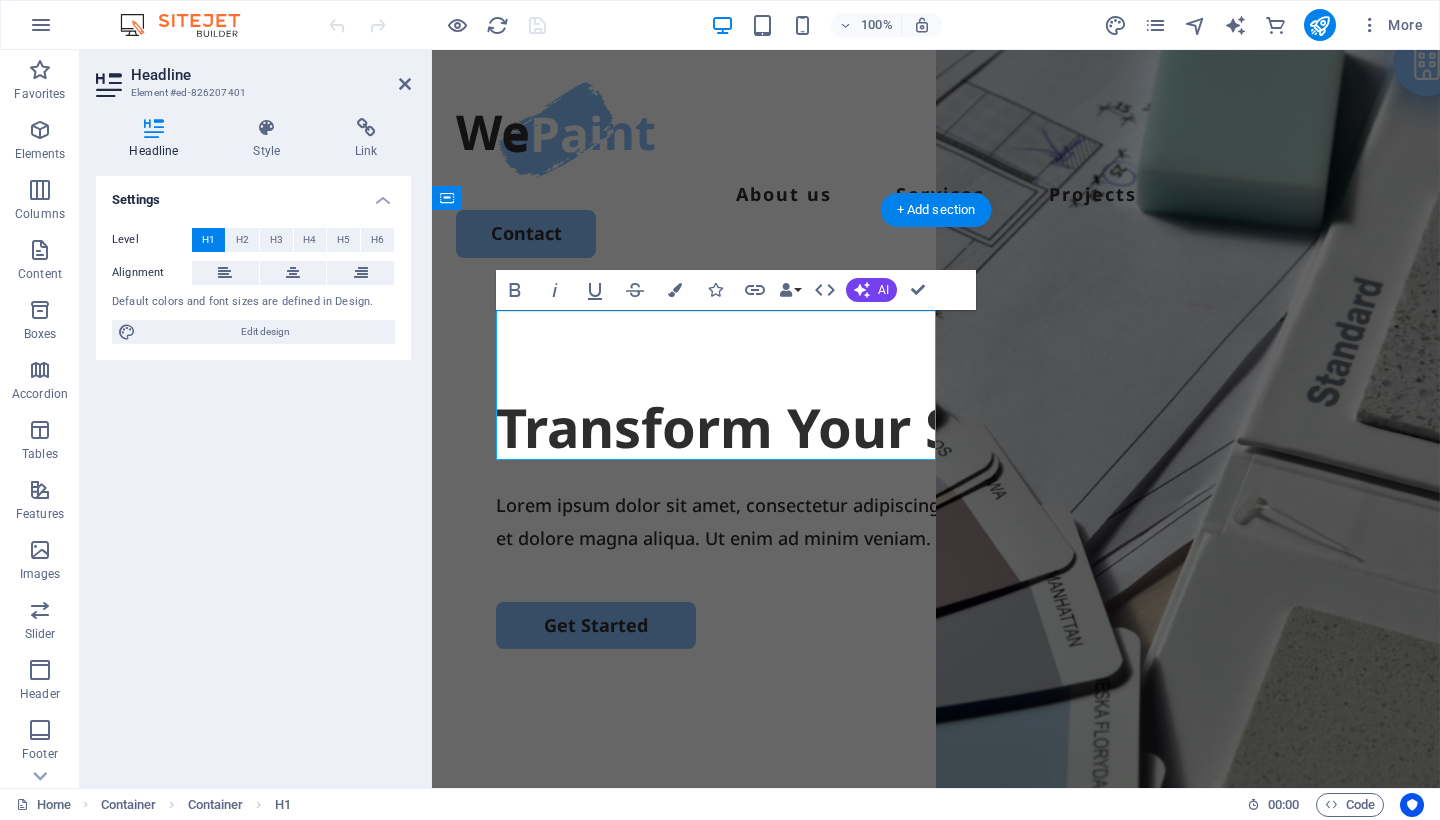 click on "Lorem ipsum dolor sit amet, consectetur adipiscing elit, sed do eiusmod tempor incididunt ut labore et dolore magna aliqua. Ut enim ad minim veniam." at bounding box center (936, 521) 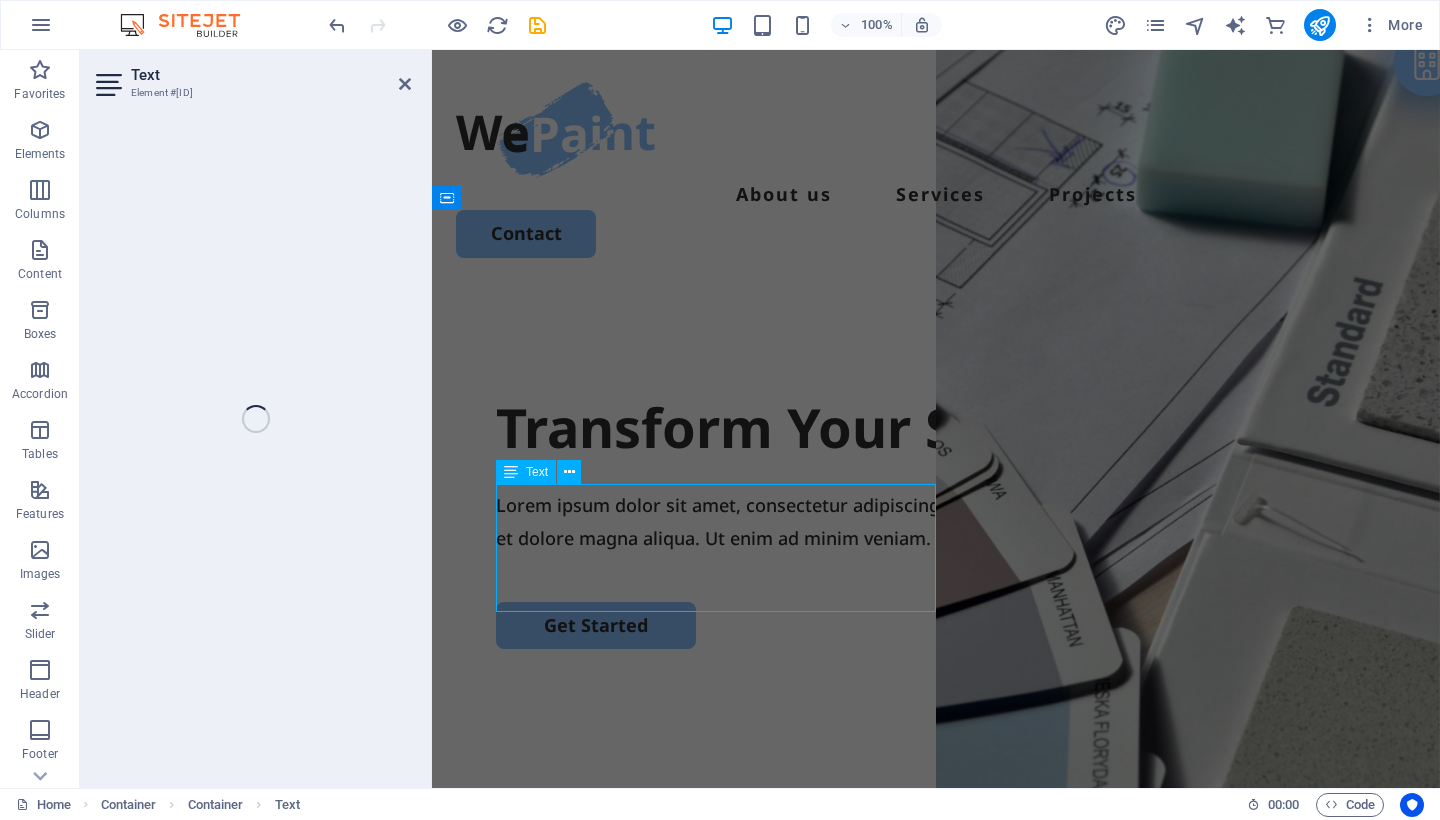 click on "Lorem ipsum dolor sit amet, consectetur adipiscing elit, sed do eiusmod tempor incididunt ut labore et dolore magna aliqua. Ut enim ad minim veniam." at bounding box center (936, 521) 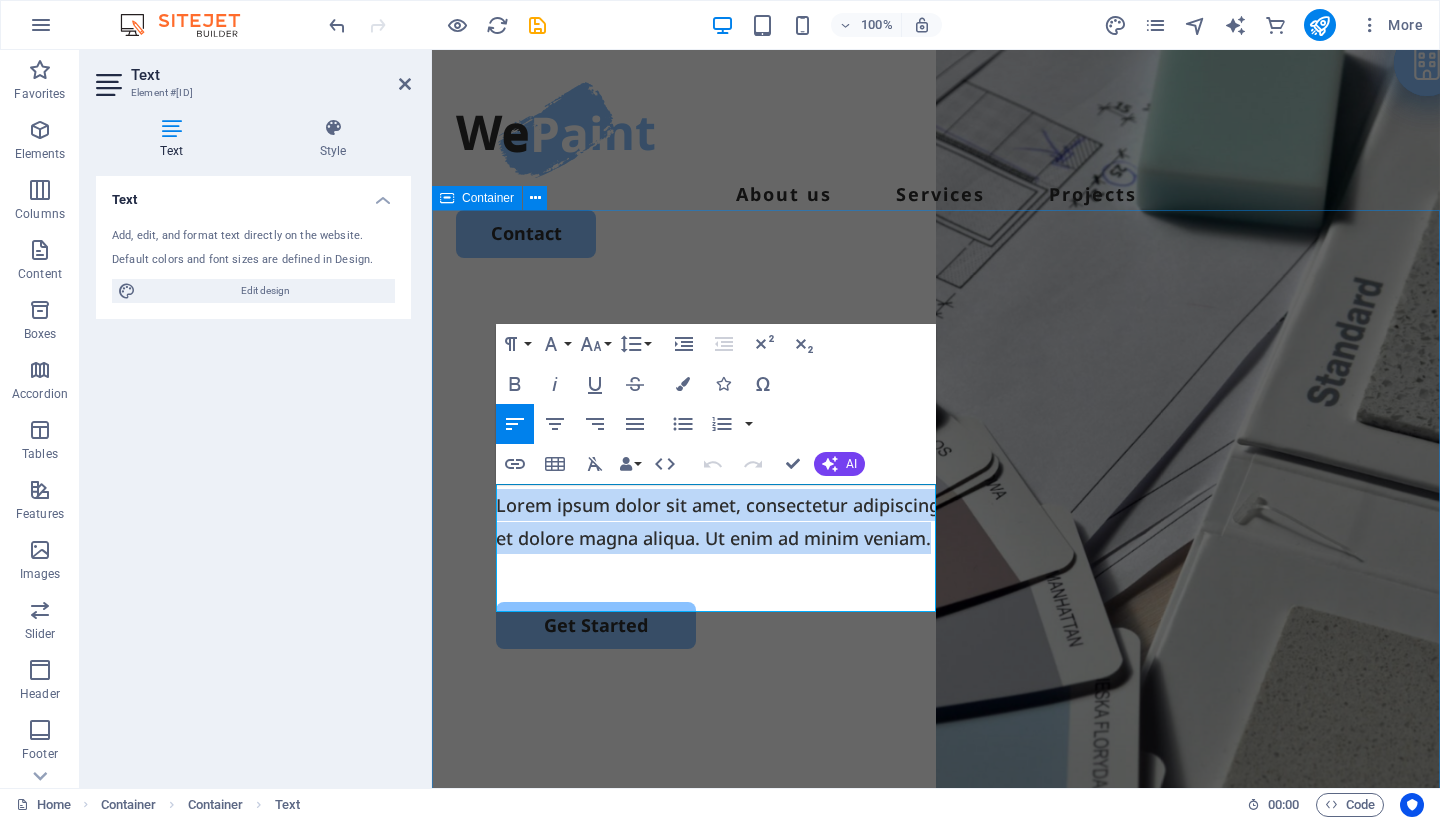 click on "Transform Your Space with  Lorem ipsum dolor sit amet, consectetur adipiscing elit, sed do eiusmod tempor incididunt ut labore et dolore magna aliqua. Ut enim ad minim veniam. Get Started" at bounding box center (936, 675) 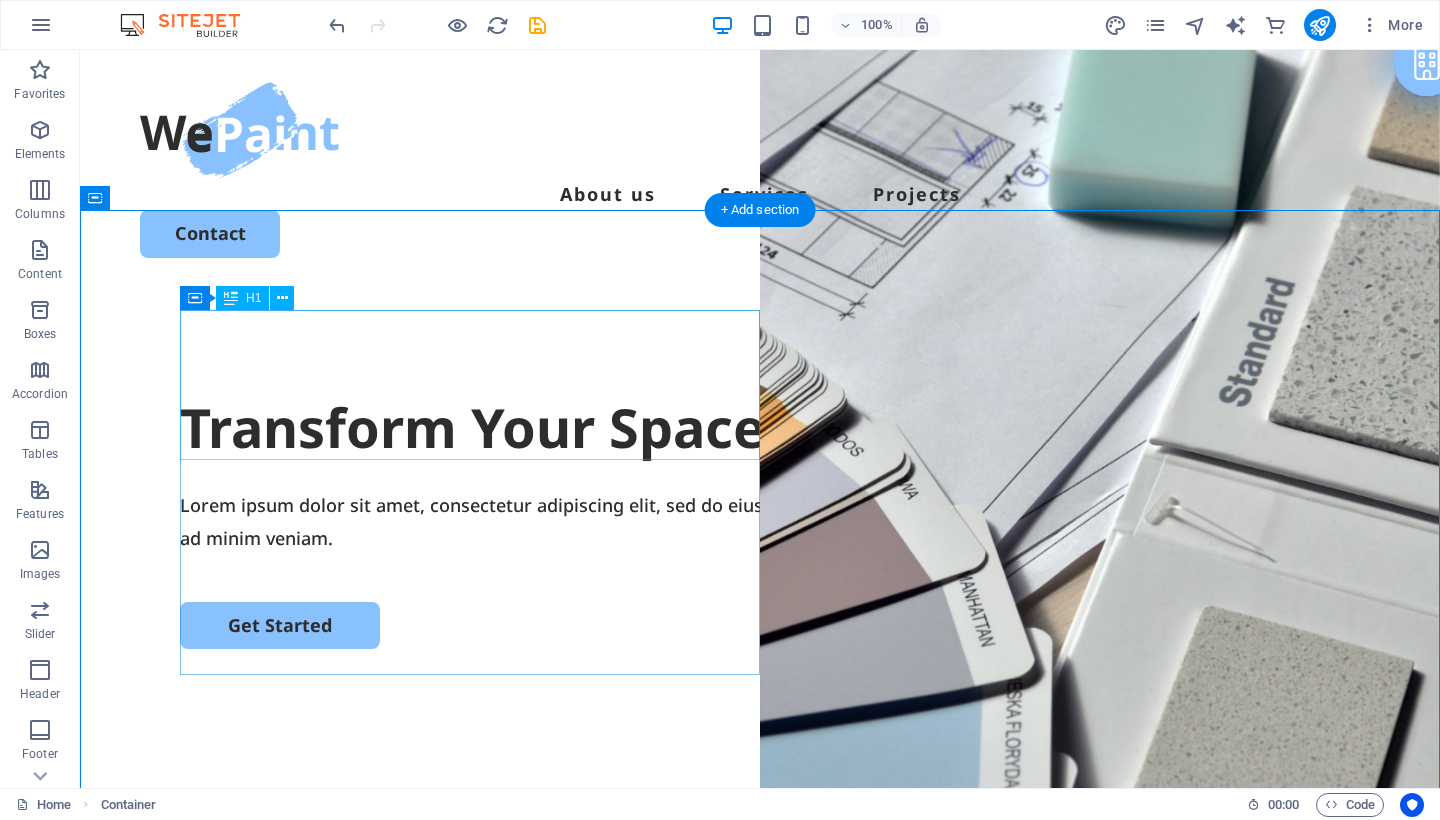 click on "Transform Your Space with" at bounding box center (760, 428) 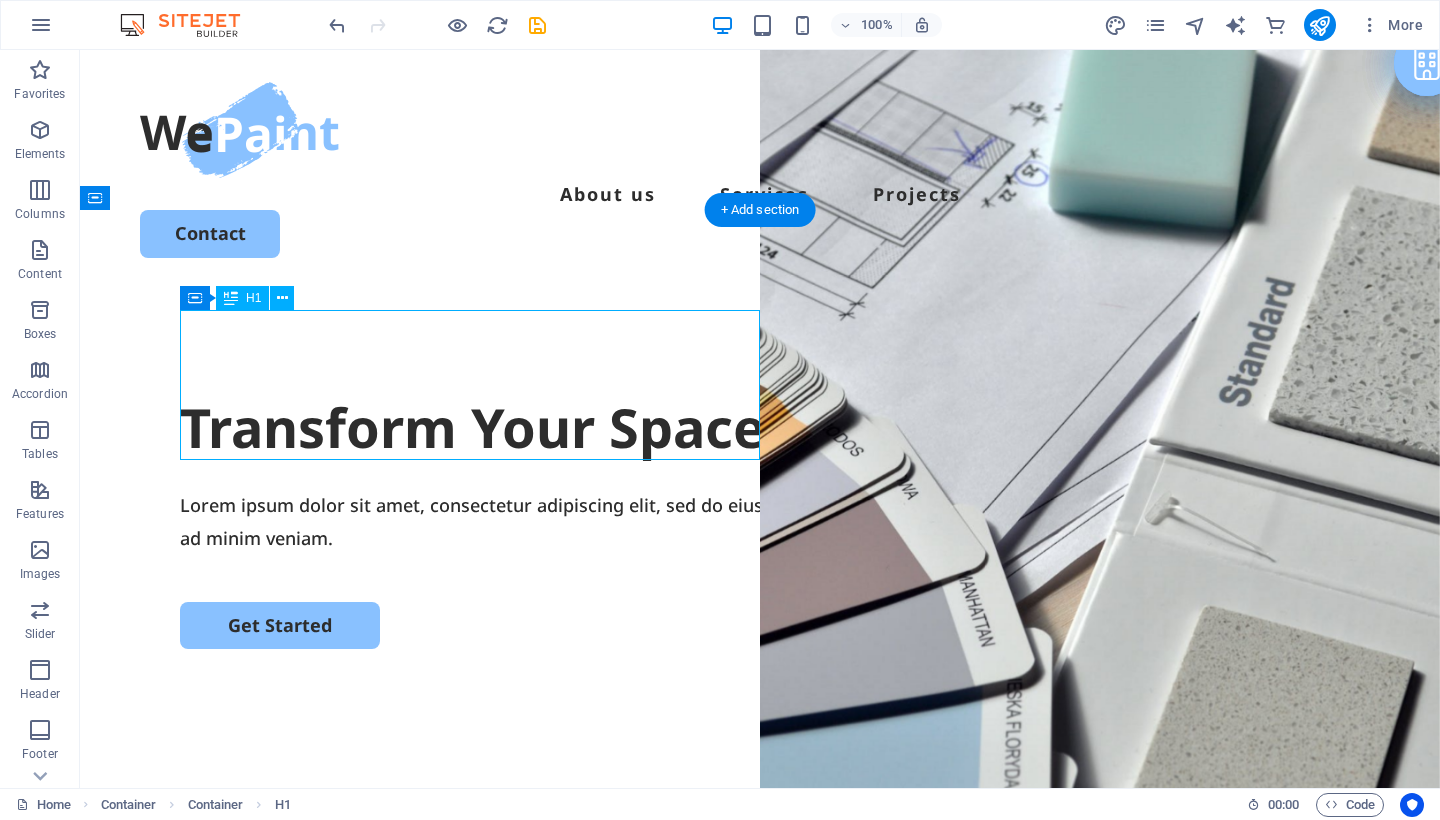 click on "Transform Your Space with" at bounding box center [760, 428] 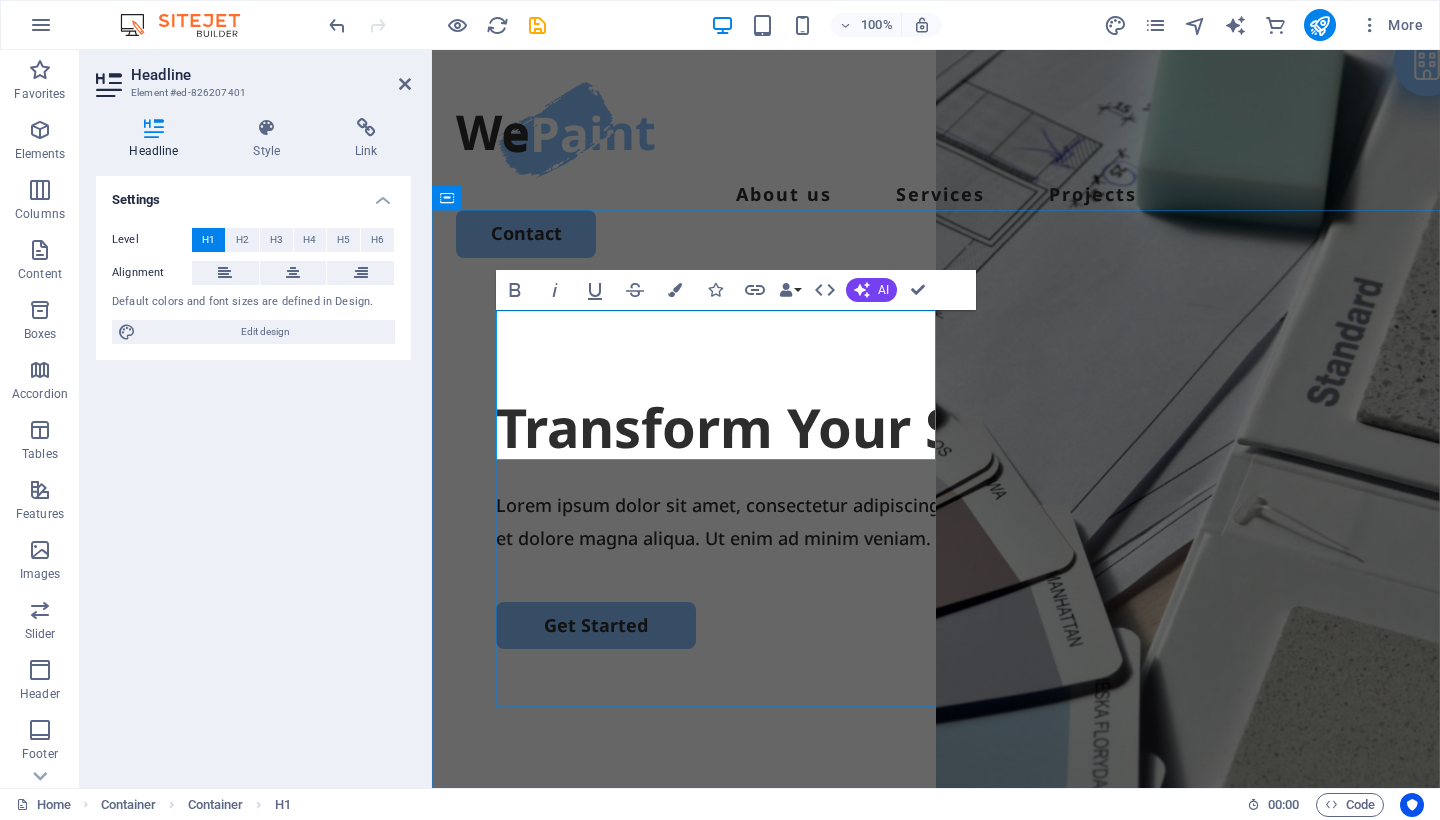 click on "Transform Your Space with" at bounding box center [936, 428] 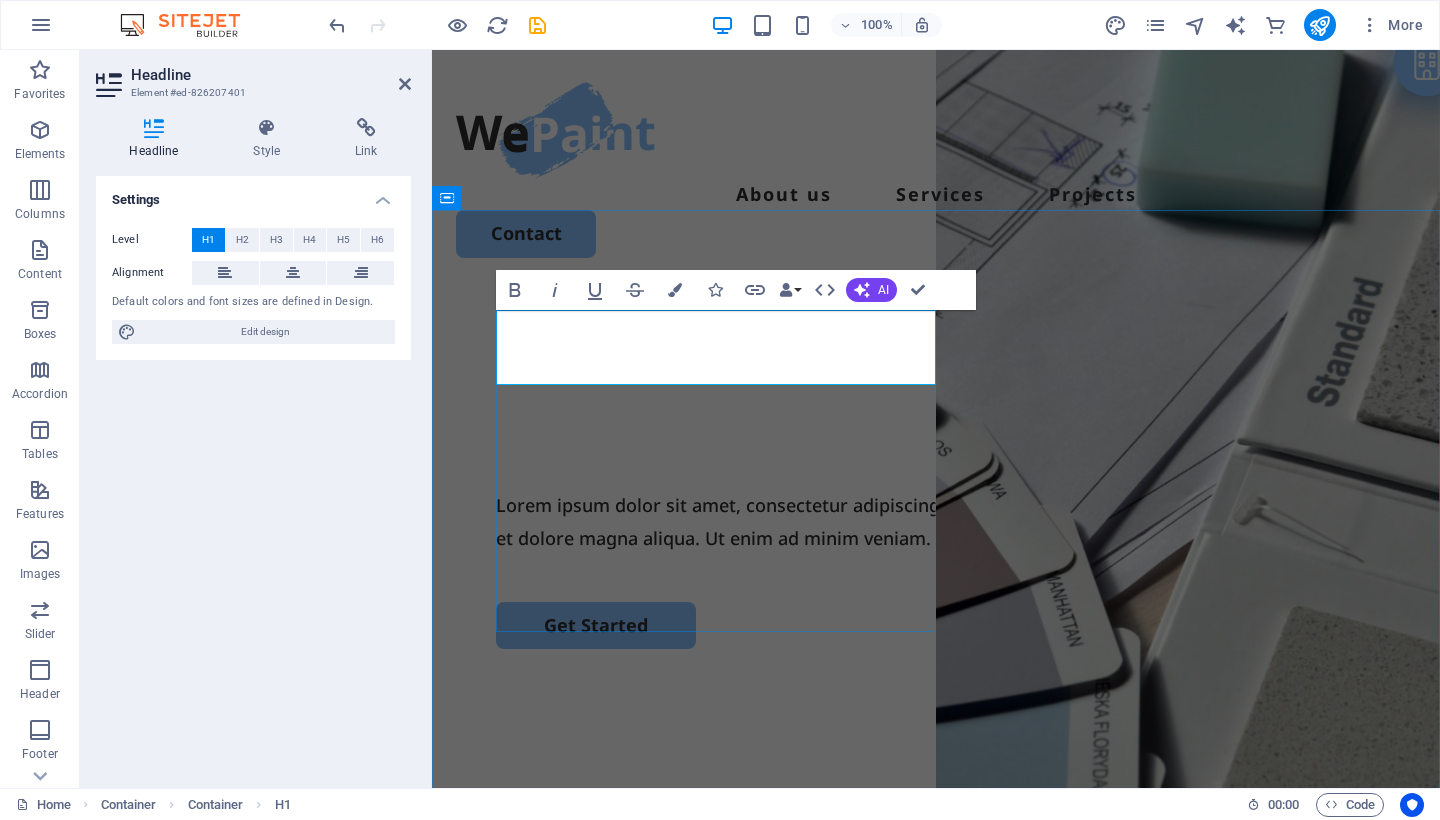 type 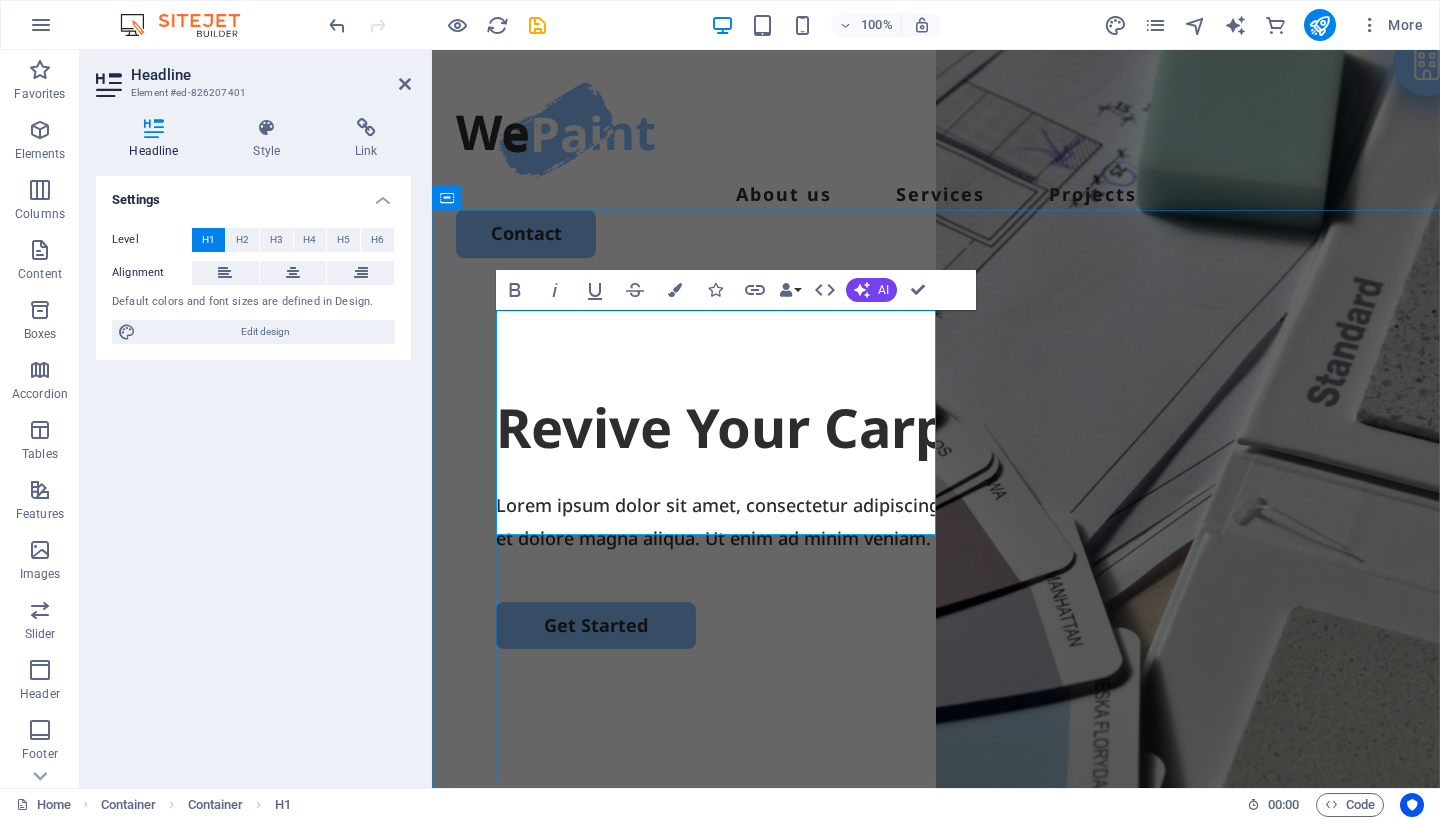 click on "​Revive Your Carpets with Deep" at bounding box center (936, 428) 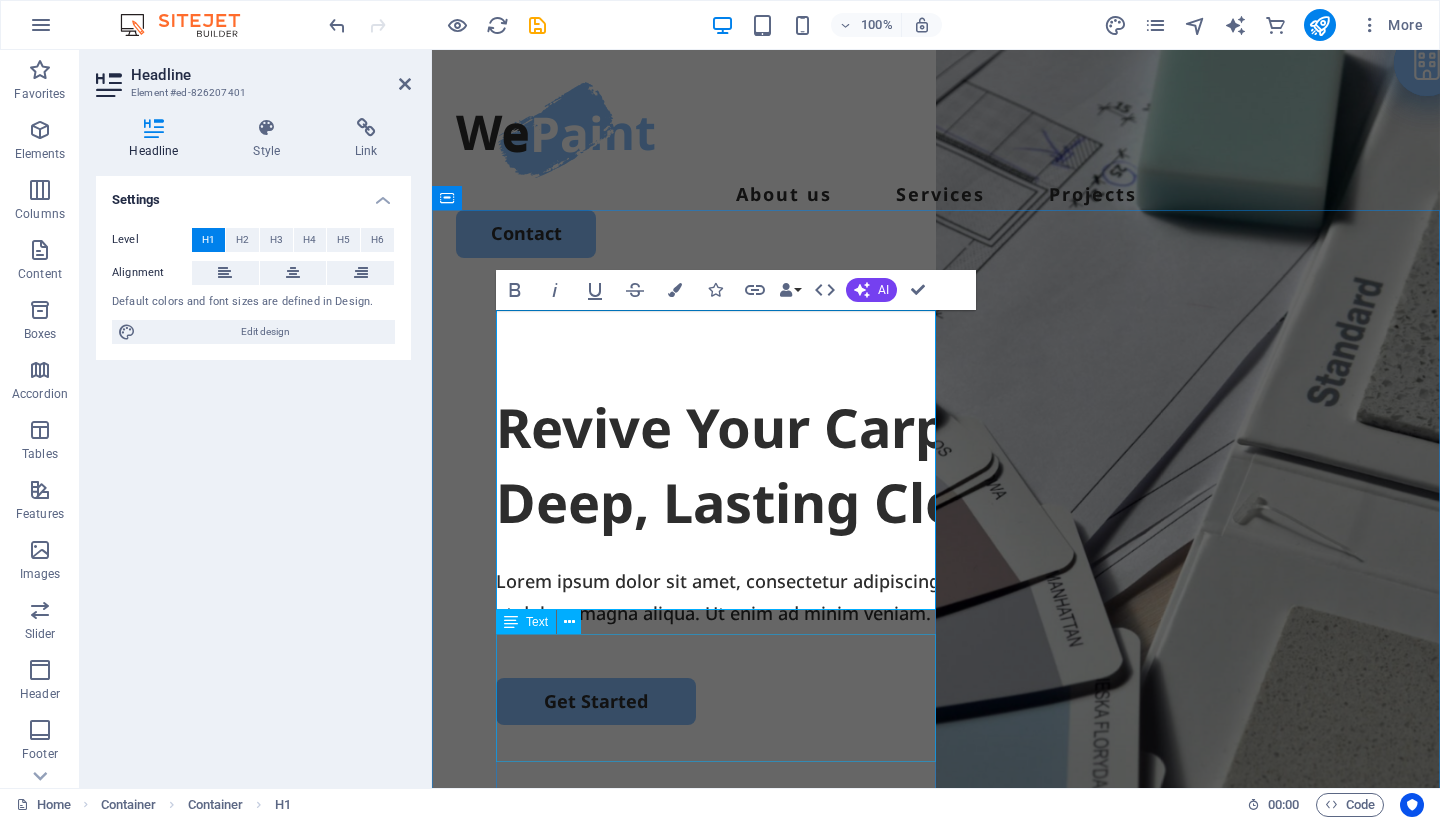 click on "Lorem ipsum dolor sit amet, consectetur adipiscing elit, sed do eiusmod tempor incididunt ut labore et dolore magna aliqua. Ut enim ad minim veniam." at bounding box center (936, 597) 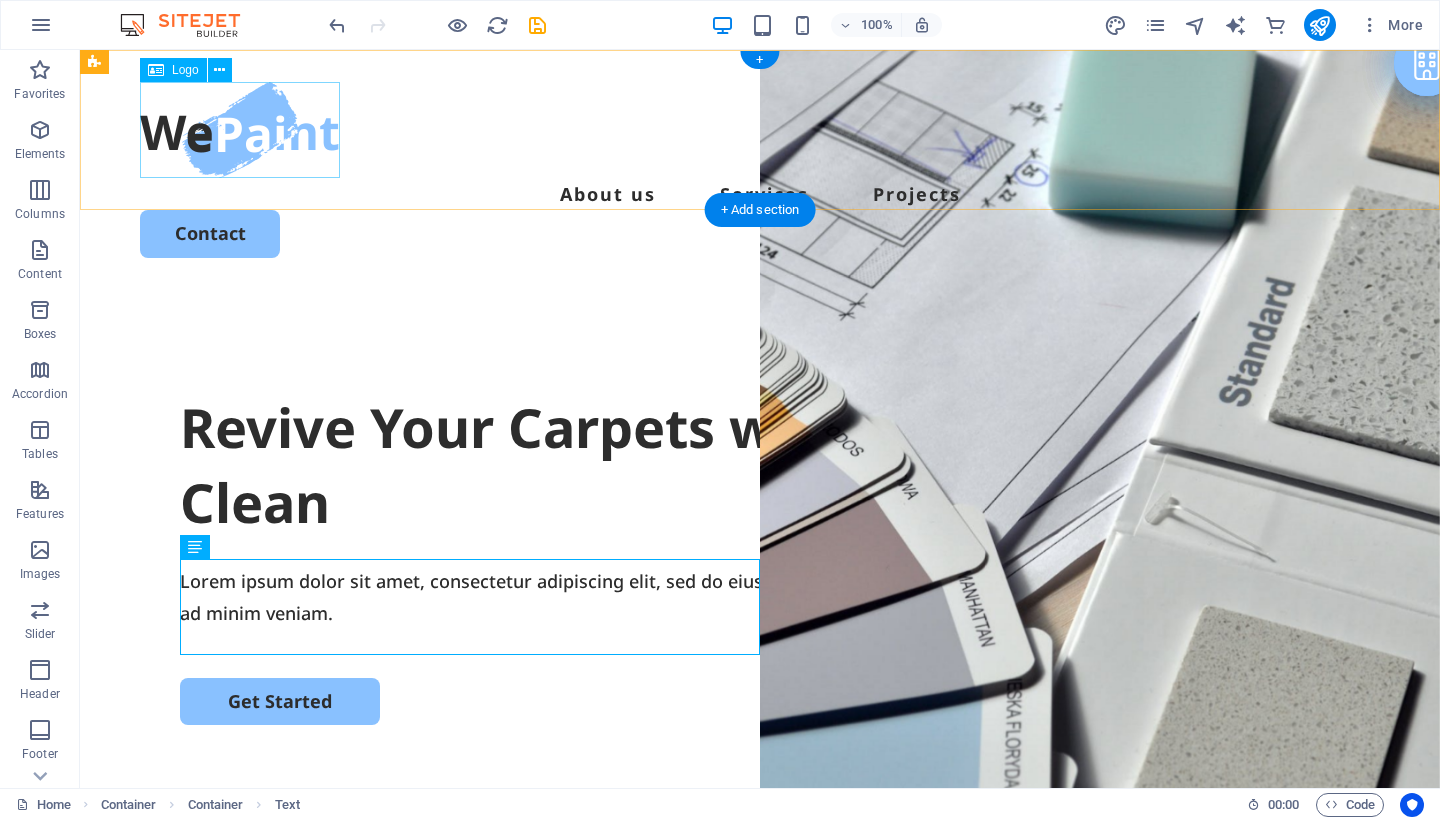 click at bounding box center [760, 130] 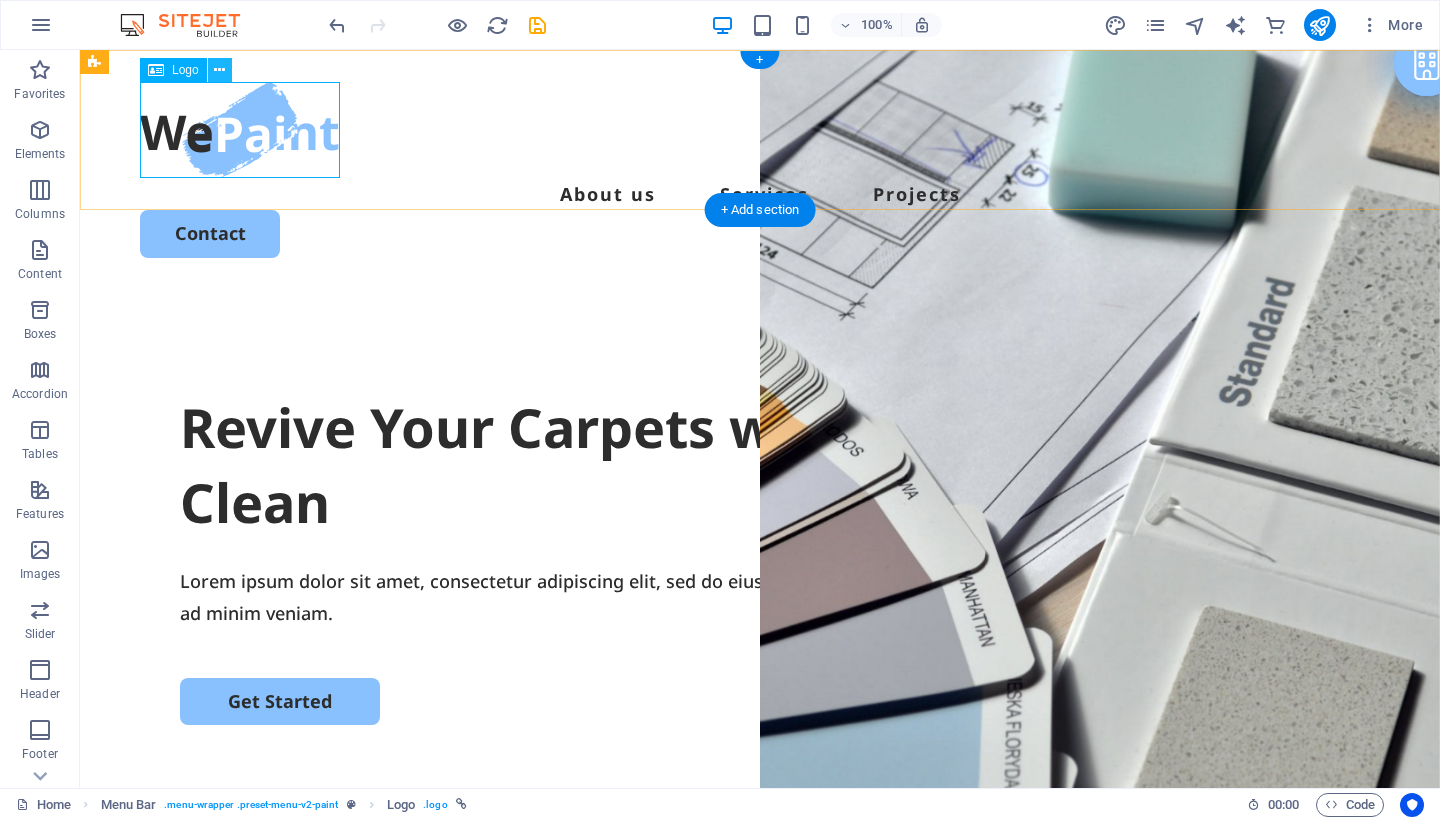 click at bounding box center [219, 70] 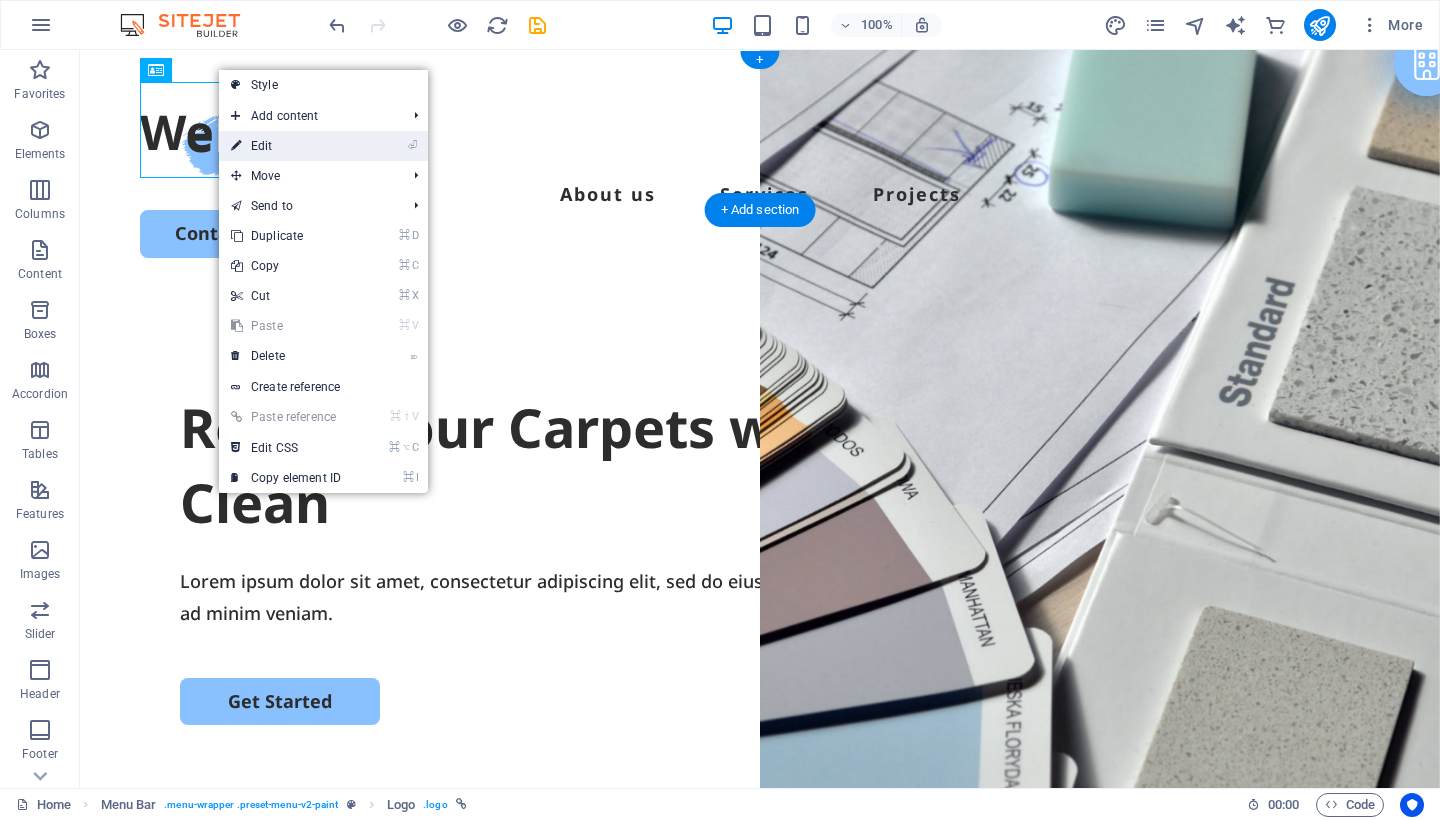 click on "⏎  Edit" at bounding box center (286, 146) 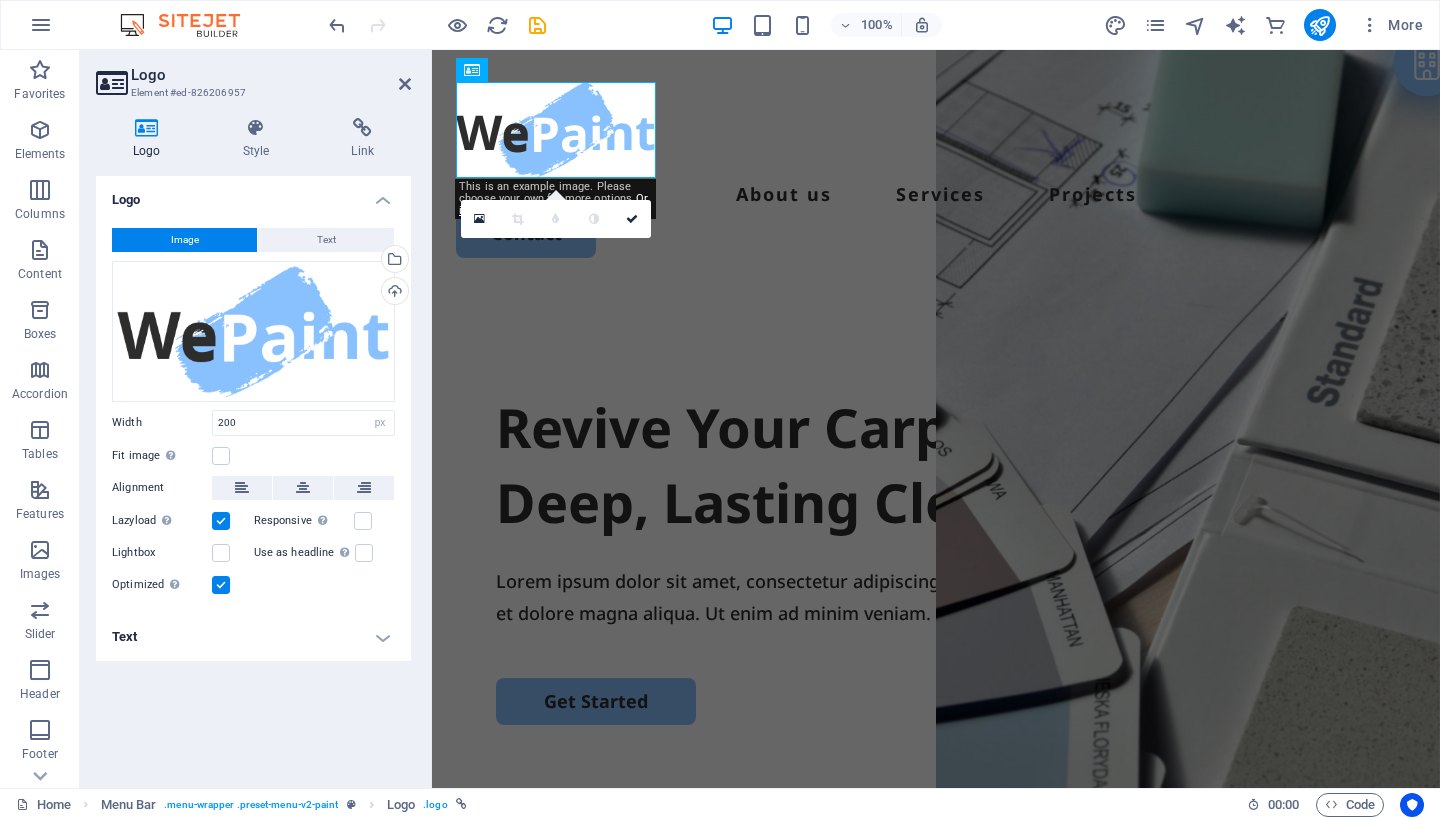 click at bounding box center (147, 128) 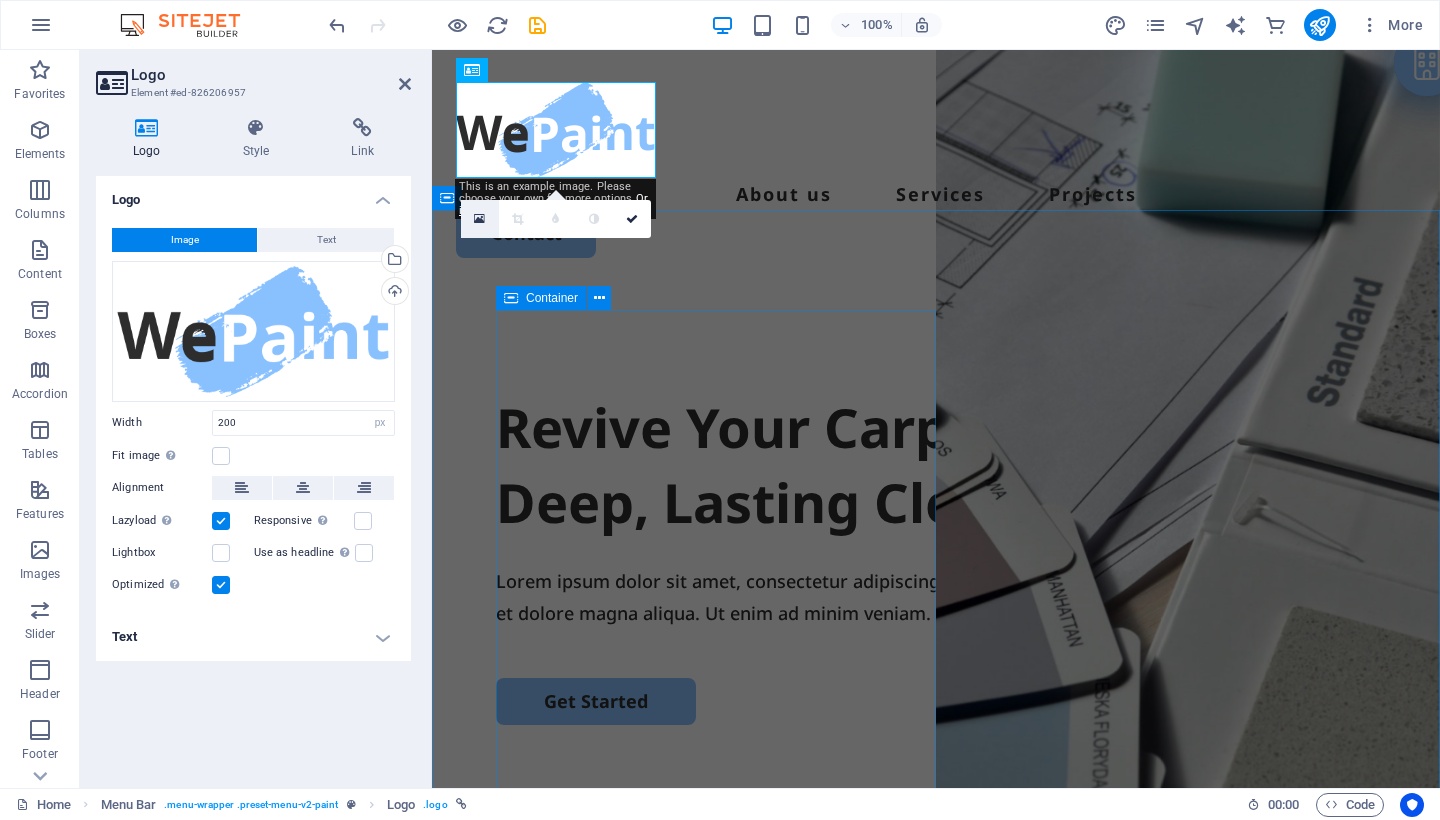 click at bounding box center (479, 219) 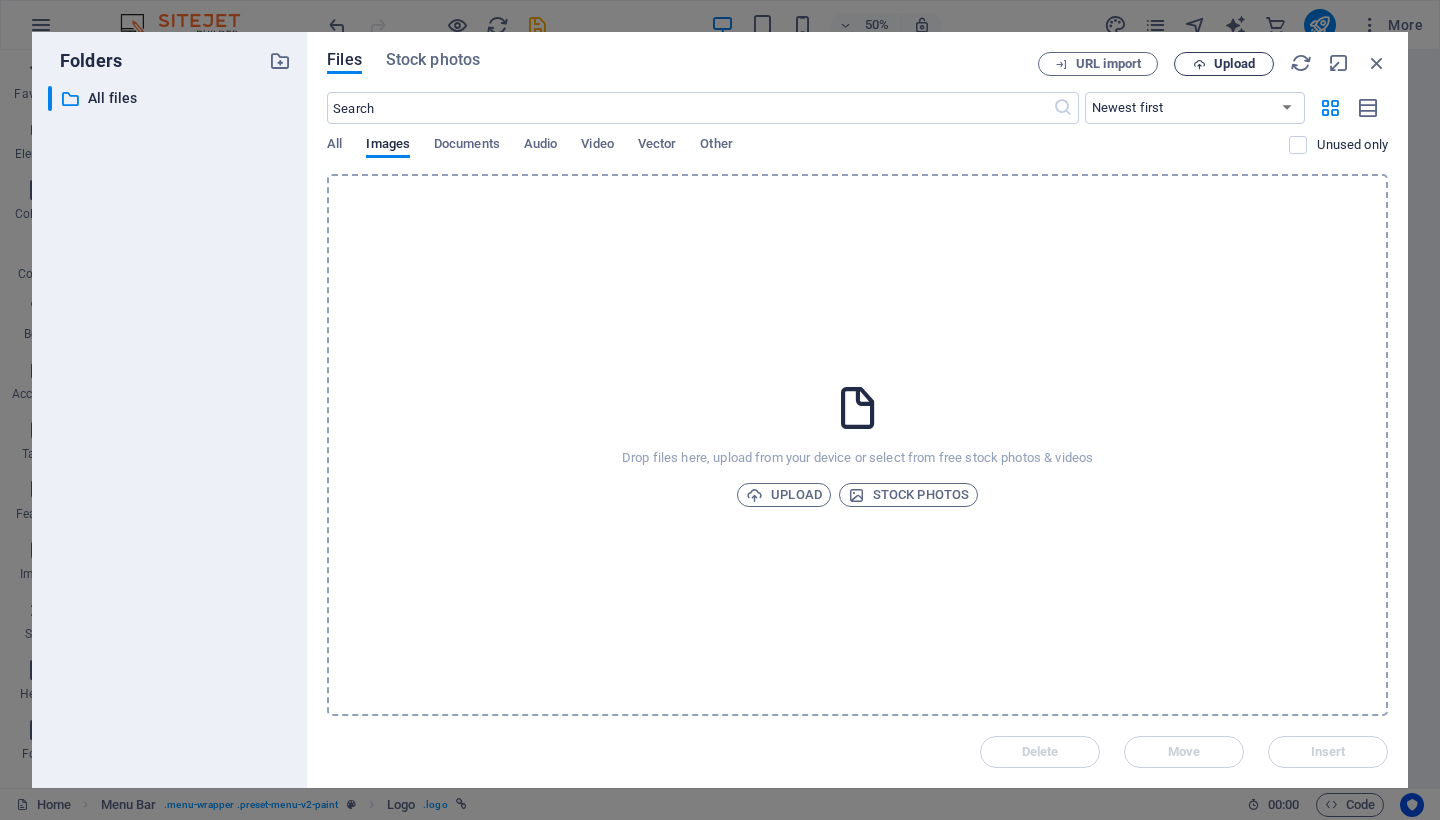 click on "Upload" at bounding box center [1234, 64] 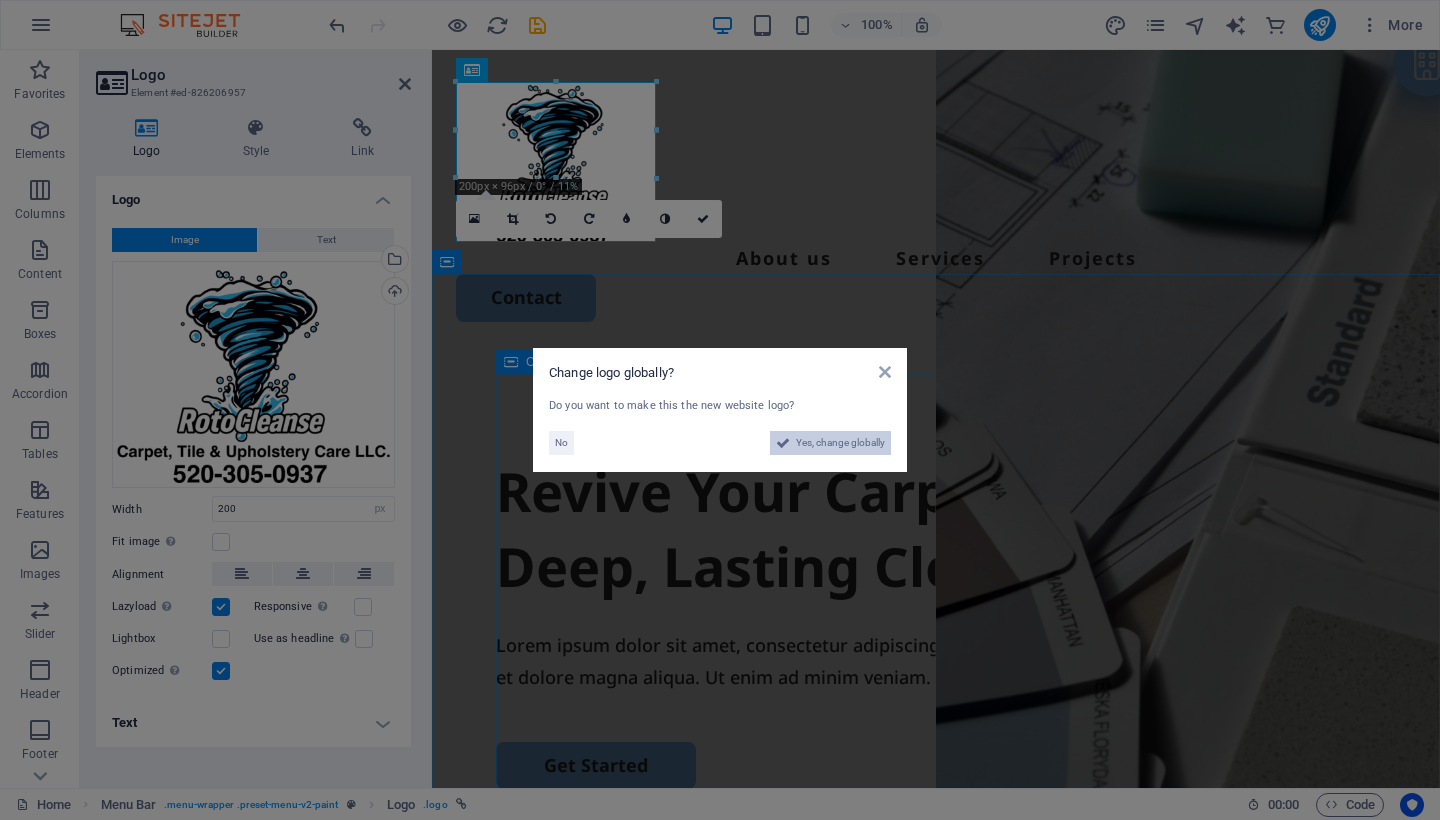 click on "Yes, change globally" at bounding box center (840, 443) 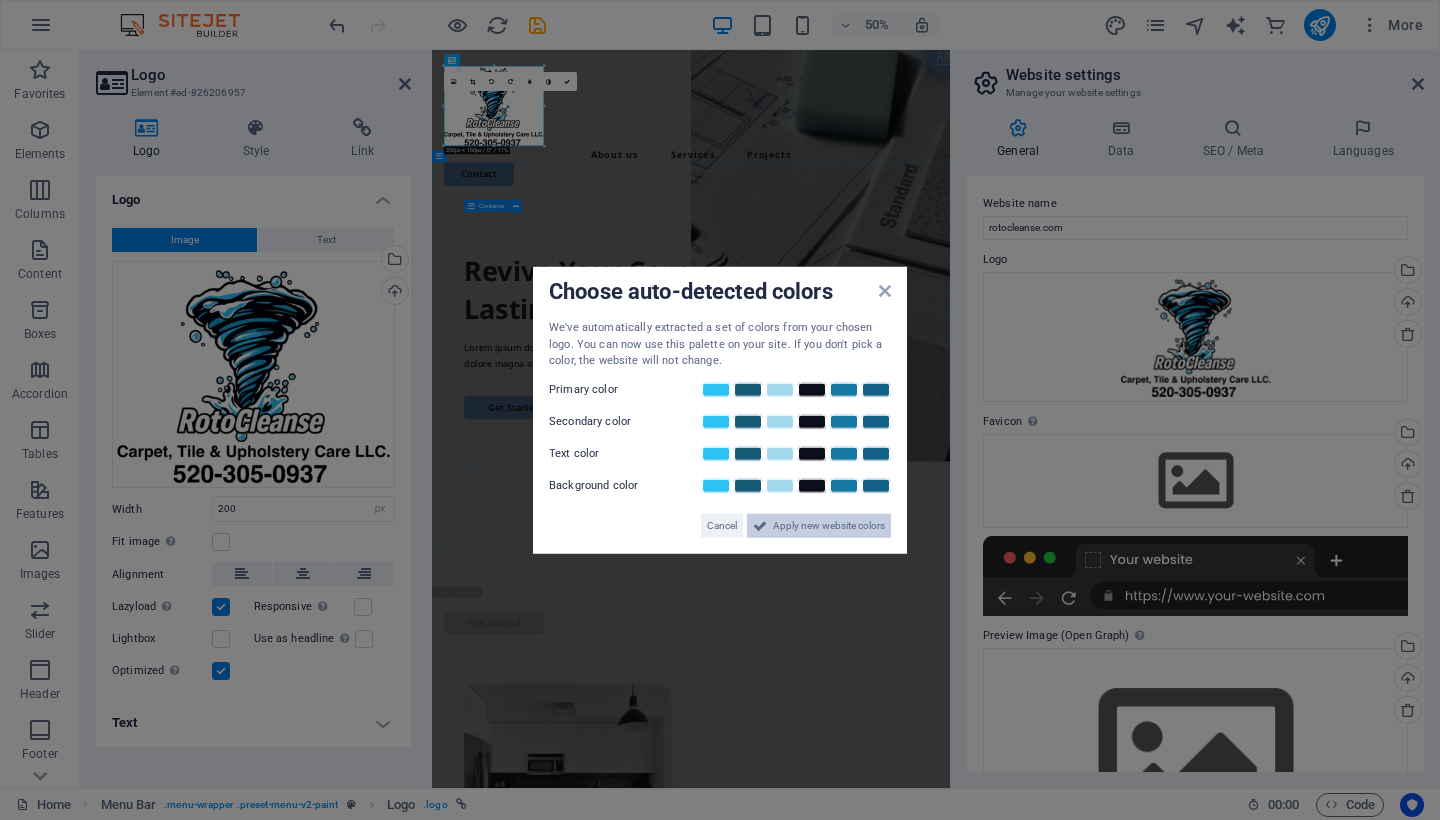 click on "Apply new website colors" at bounding box center (829, 525) 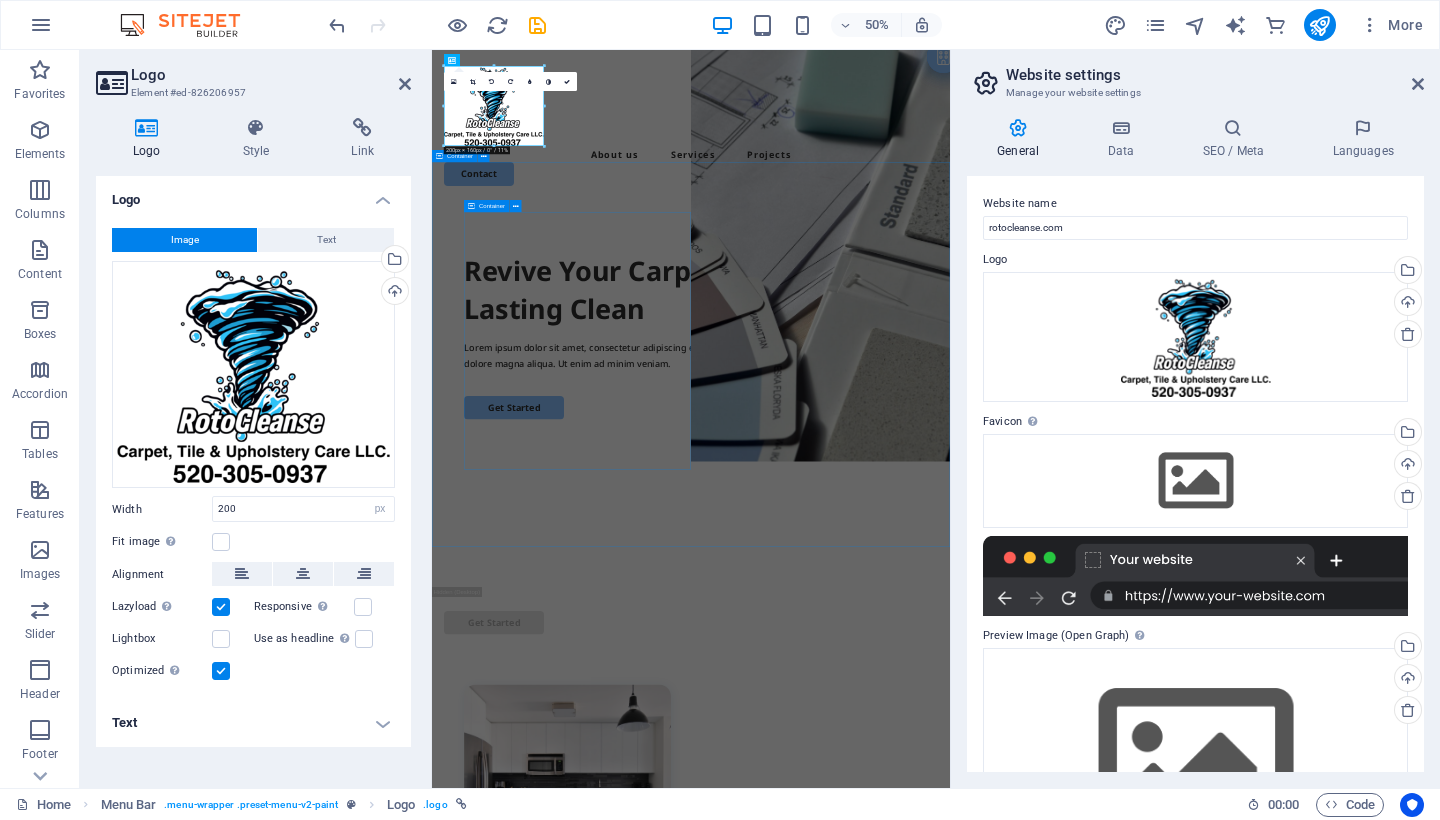 click on "Revive Your Carpets with a Deep, Lasting Clean Lorem ipsum dolor sit amet, consectetur adipiscing elit, sed do eiusmod tempor incididunt ut labore et dolore magna aliqua. Ut enim ad minim veniam. Get Started" at bounding box center [950, 739] 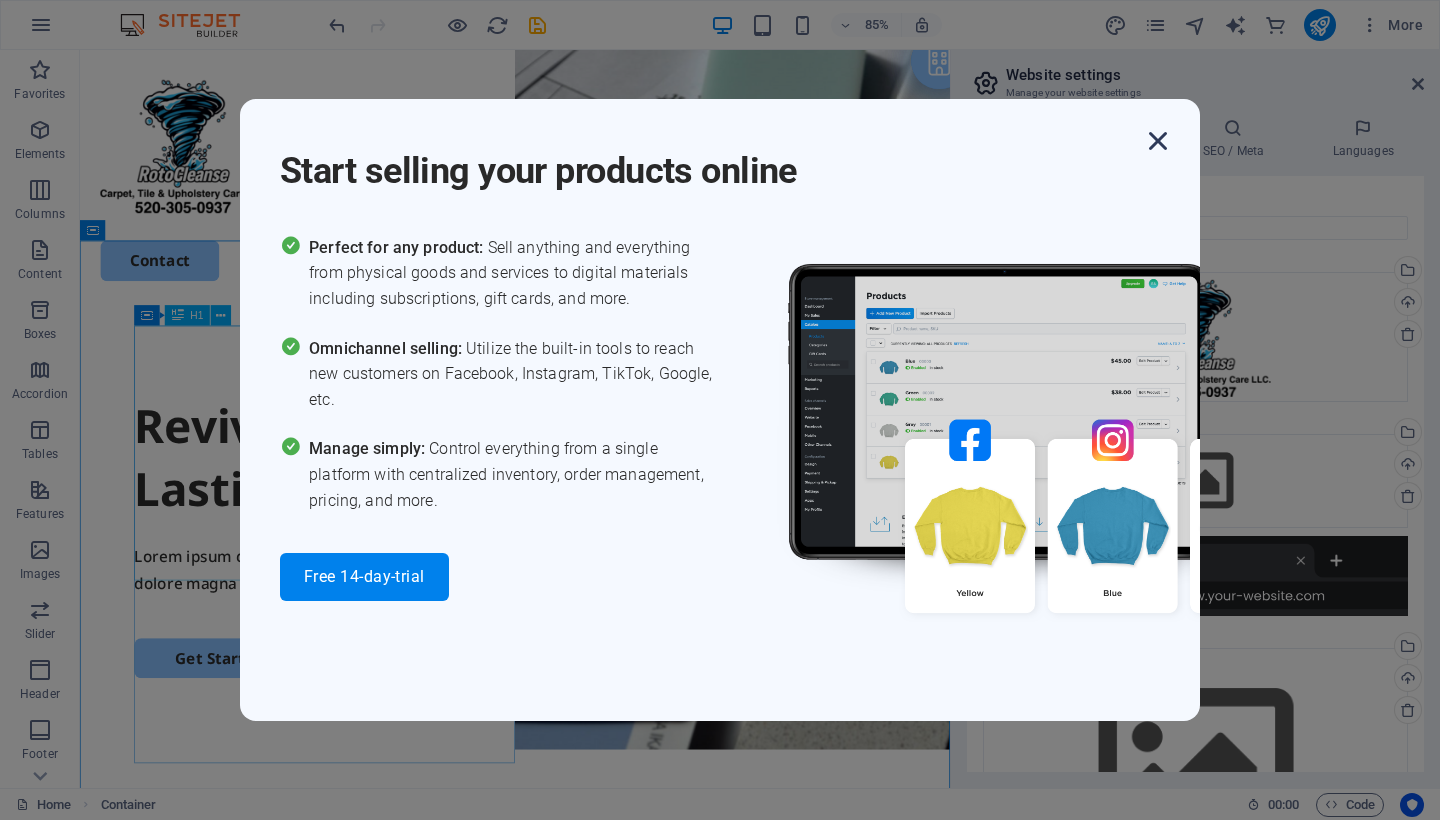 click at bounding box center [1158, 141] 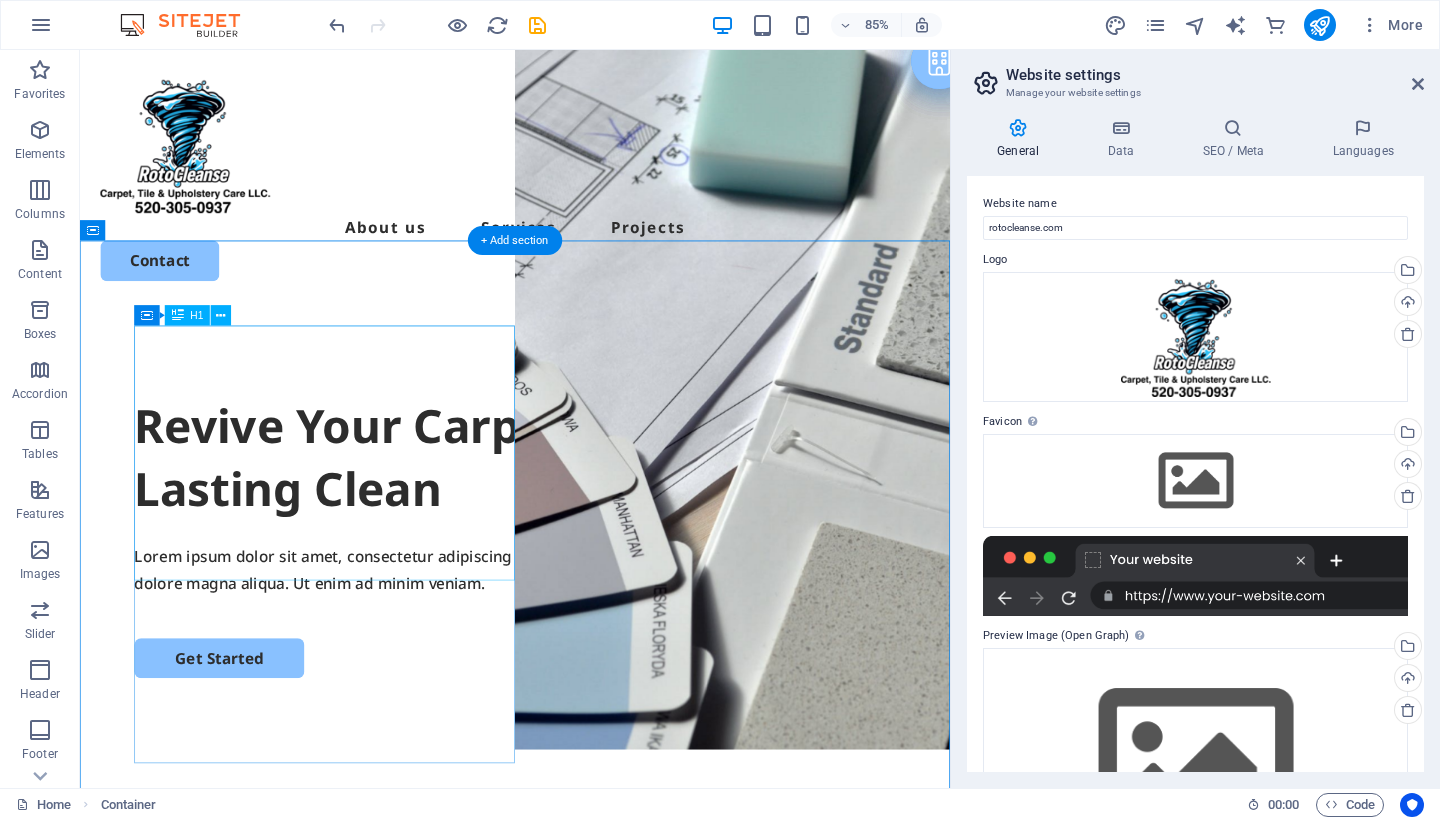 click on "Revive Your Carpets with a Deep, Lasting Clean" at bounding box center [592, 529] 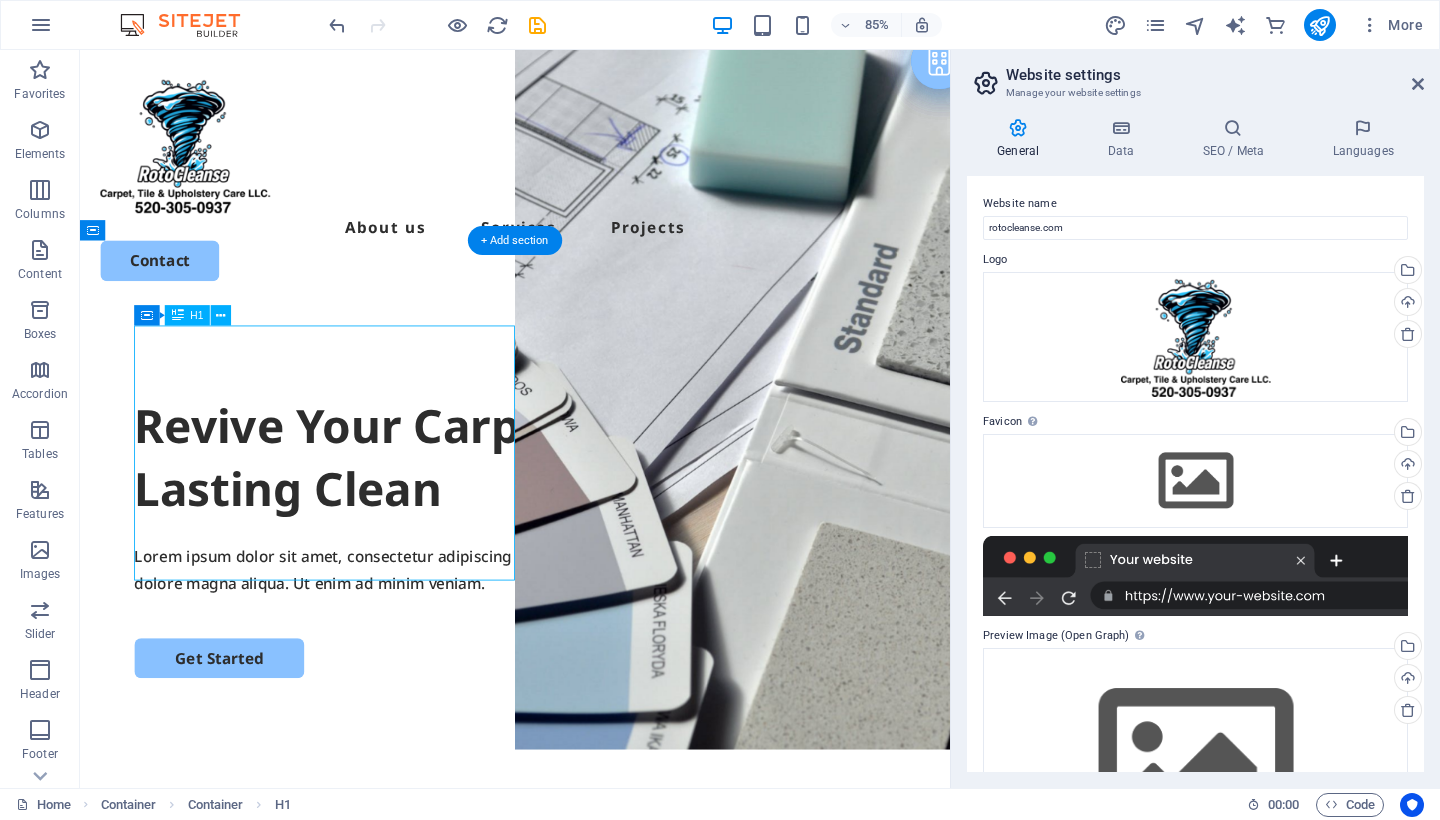 click on "Revive Your Carpets with a Deep, Lasting Clean" at bounding box center (592, 529) 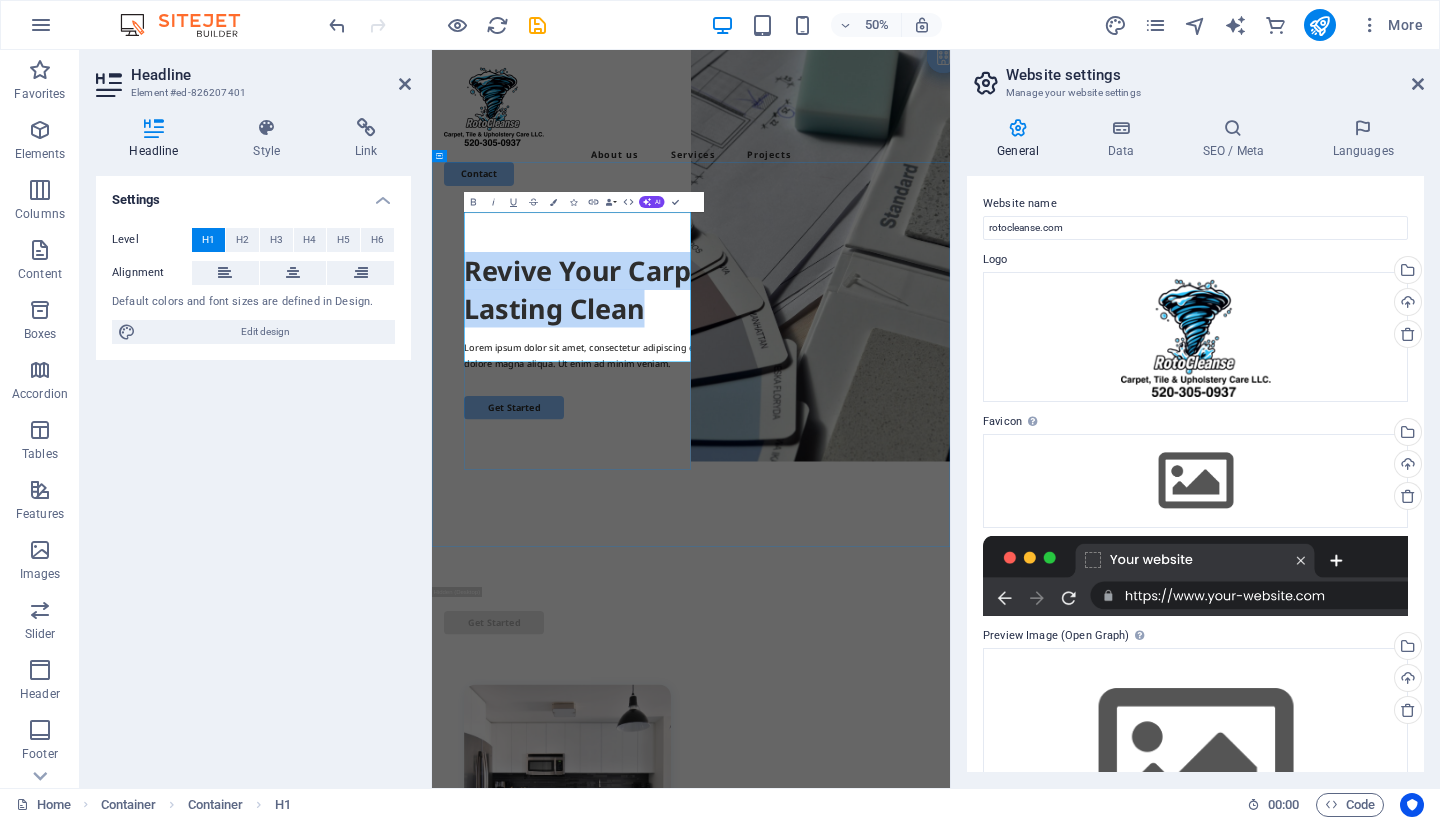 click on "Revive Your Carpets with a Deep, Lasting Clean" at bounding box center (950, 529) 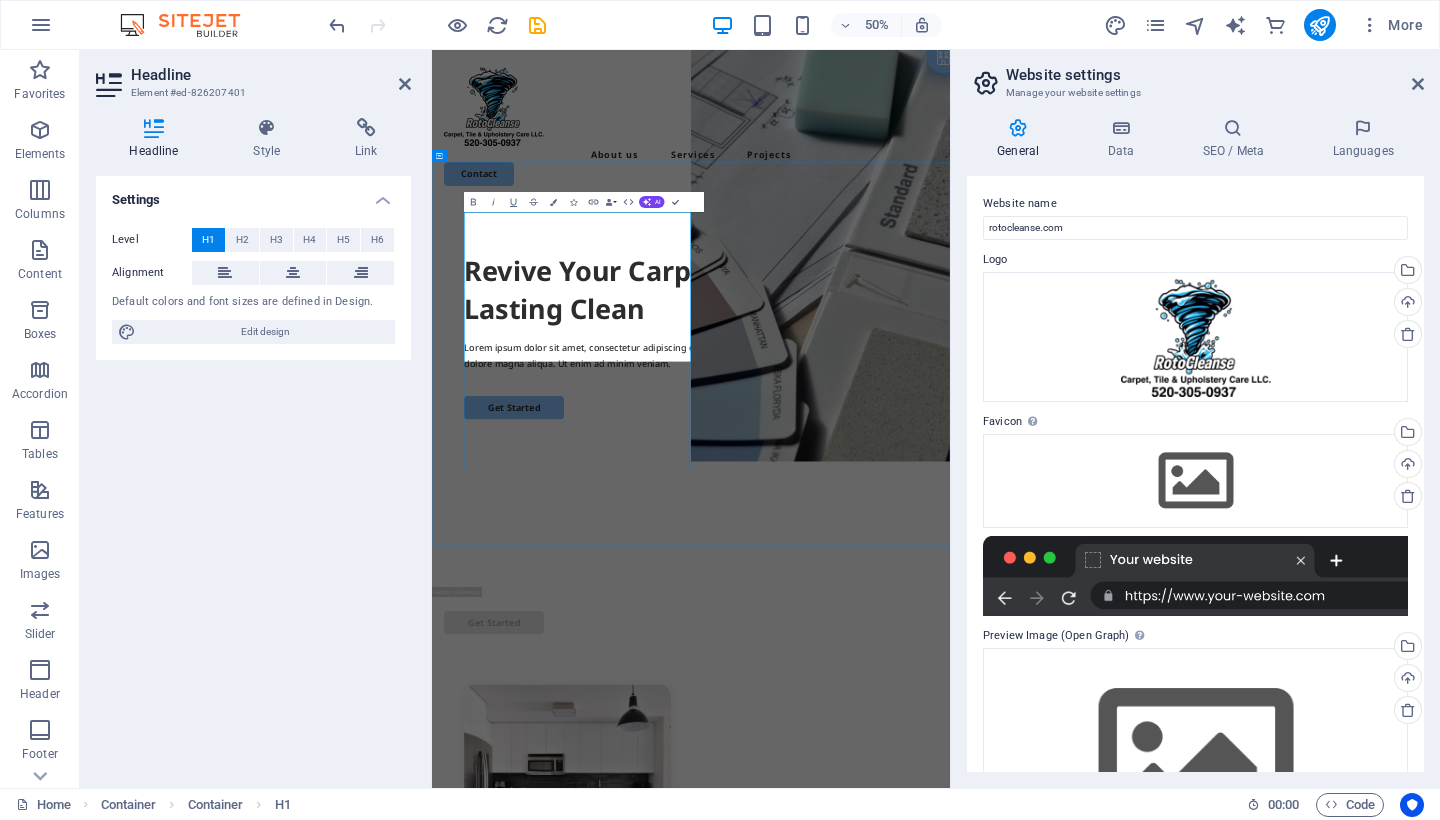 type 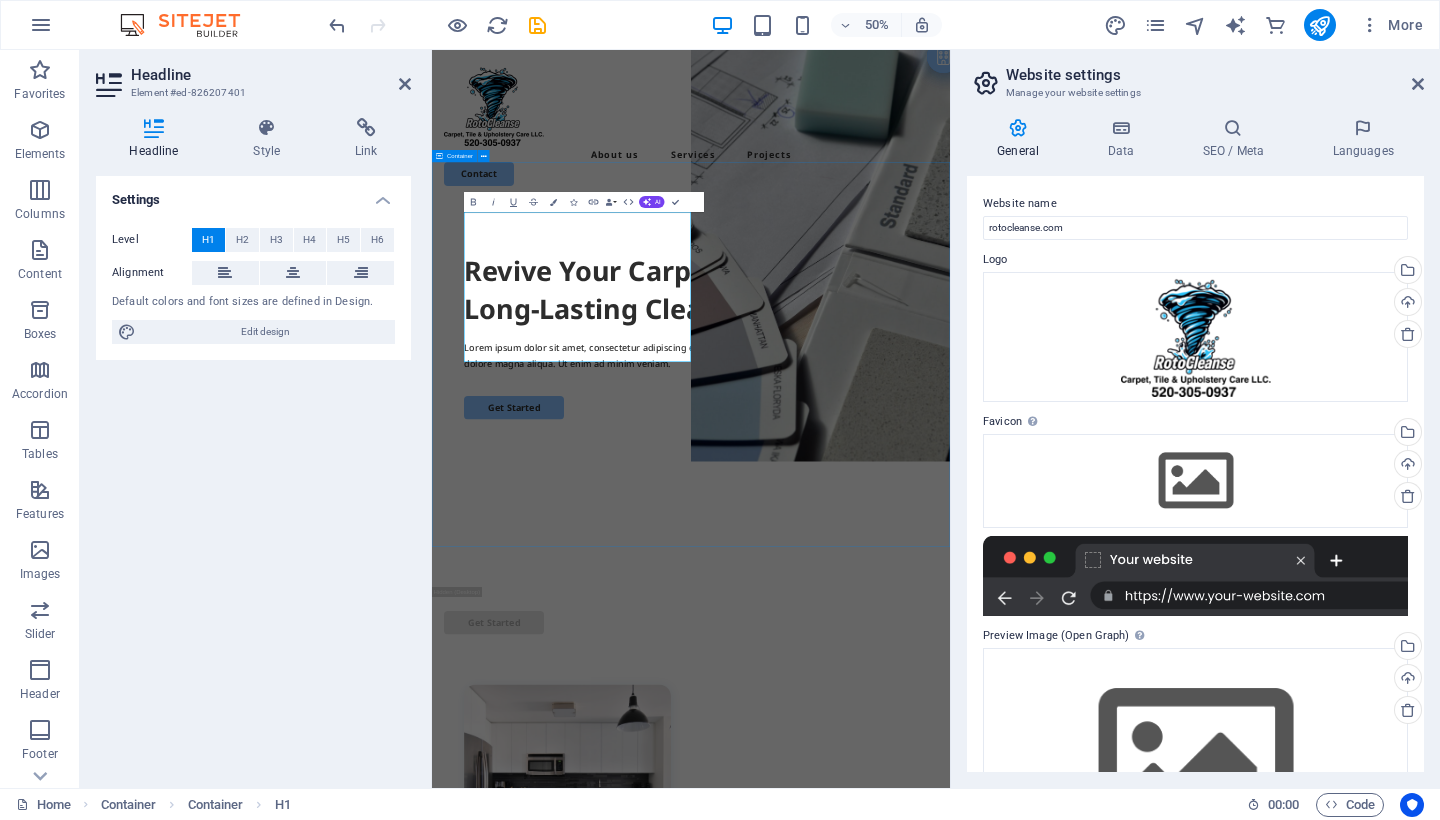 click on "Revive Your Carpets with a Deep, Long-Lasting Clean Lorem ipsum dolor sit amet, consectetur adipiscing elit, sed do eiusmod tempor incididunt ut labore et dolore magna aliqua. Ut enim ad minim veniam. Get Started" at bounding box center [950, 739] 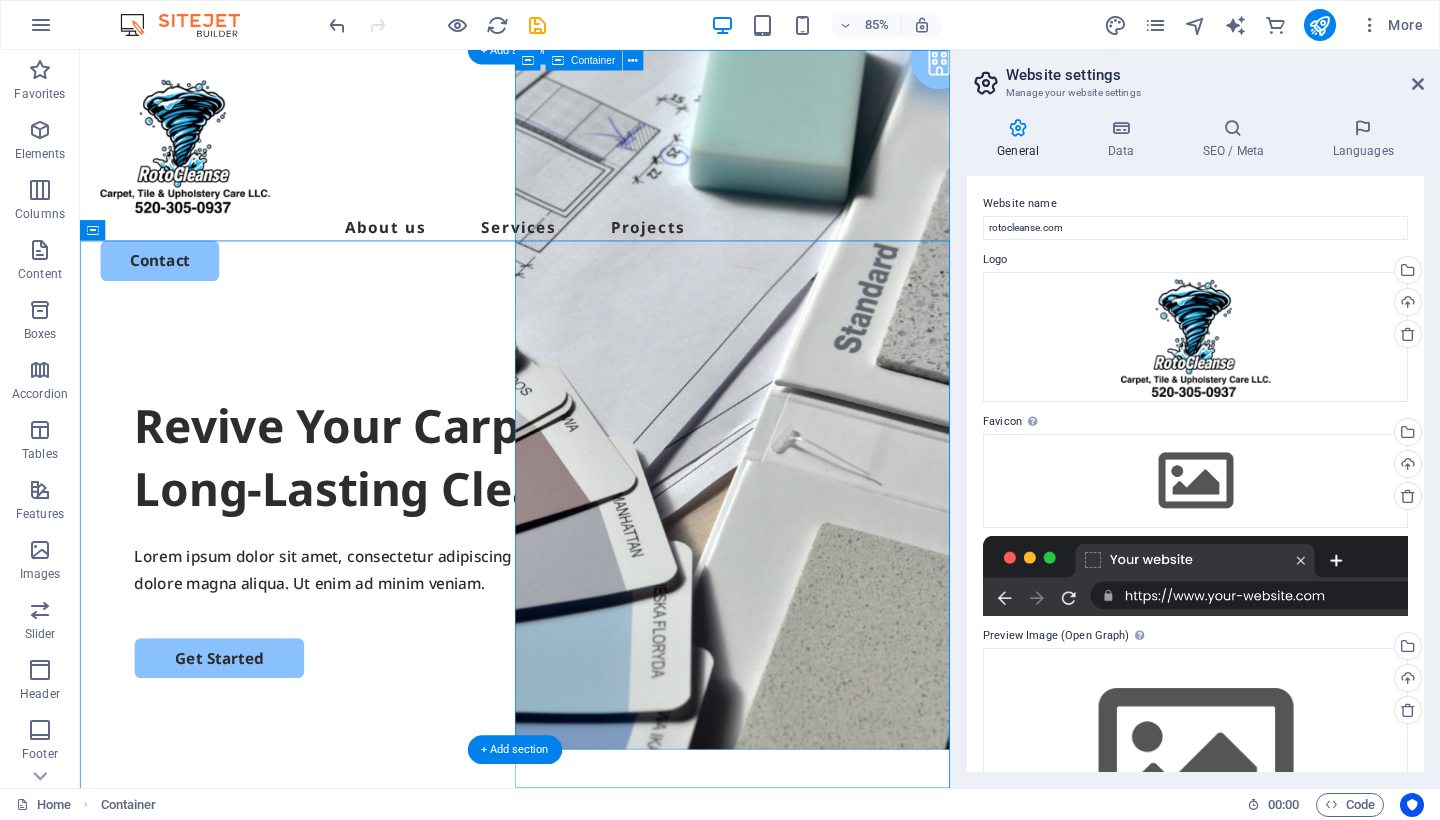 click on "Drop content here or  Add elements  Paste clipboard" at bounding box center (848, 1307) 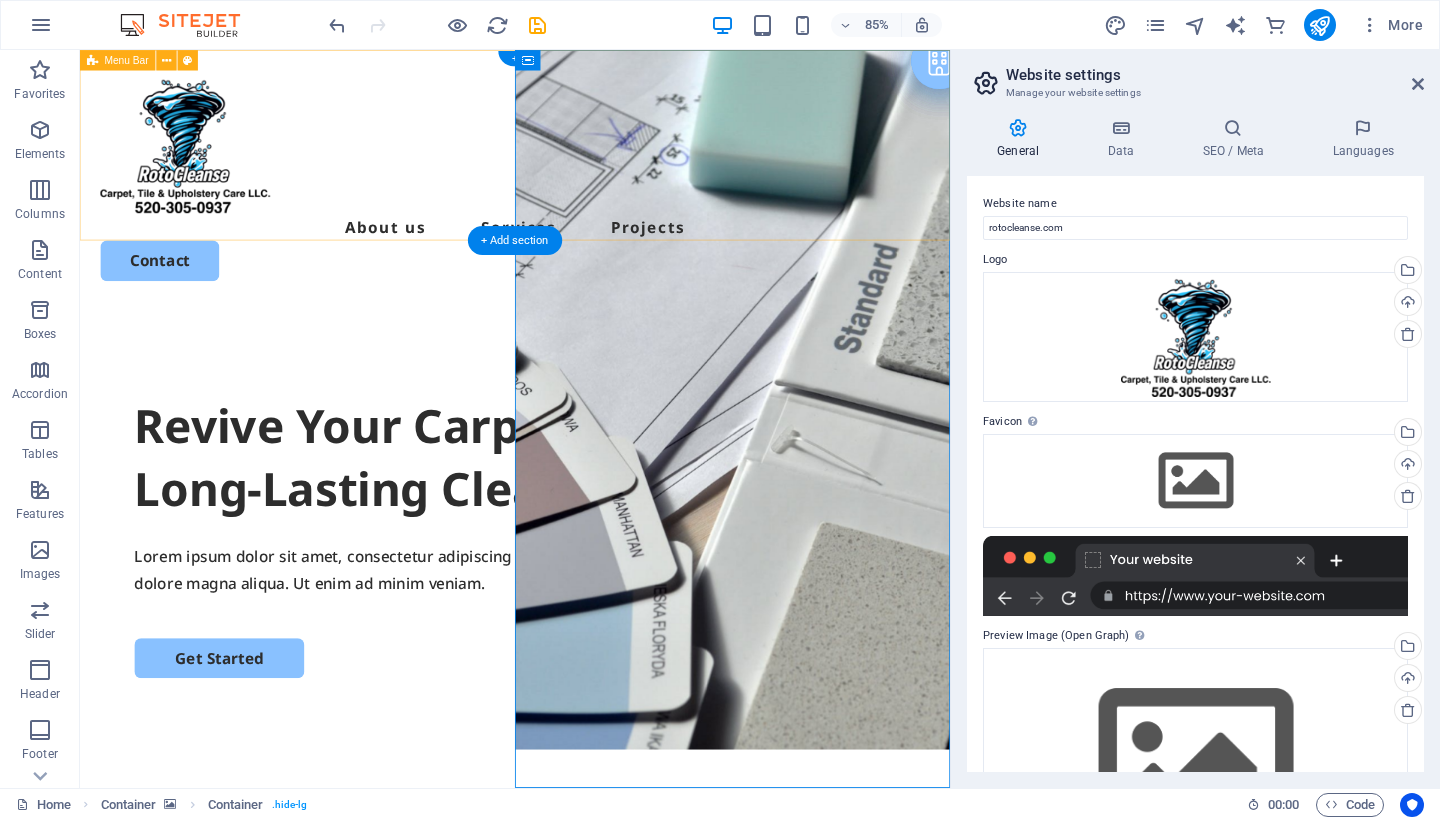 click on "About us Services Projects Contact" at bounding box center [592, 202] 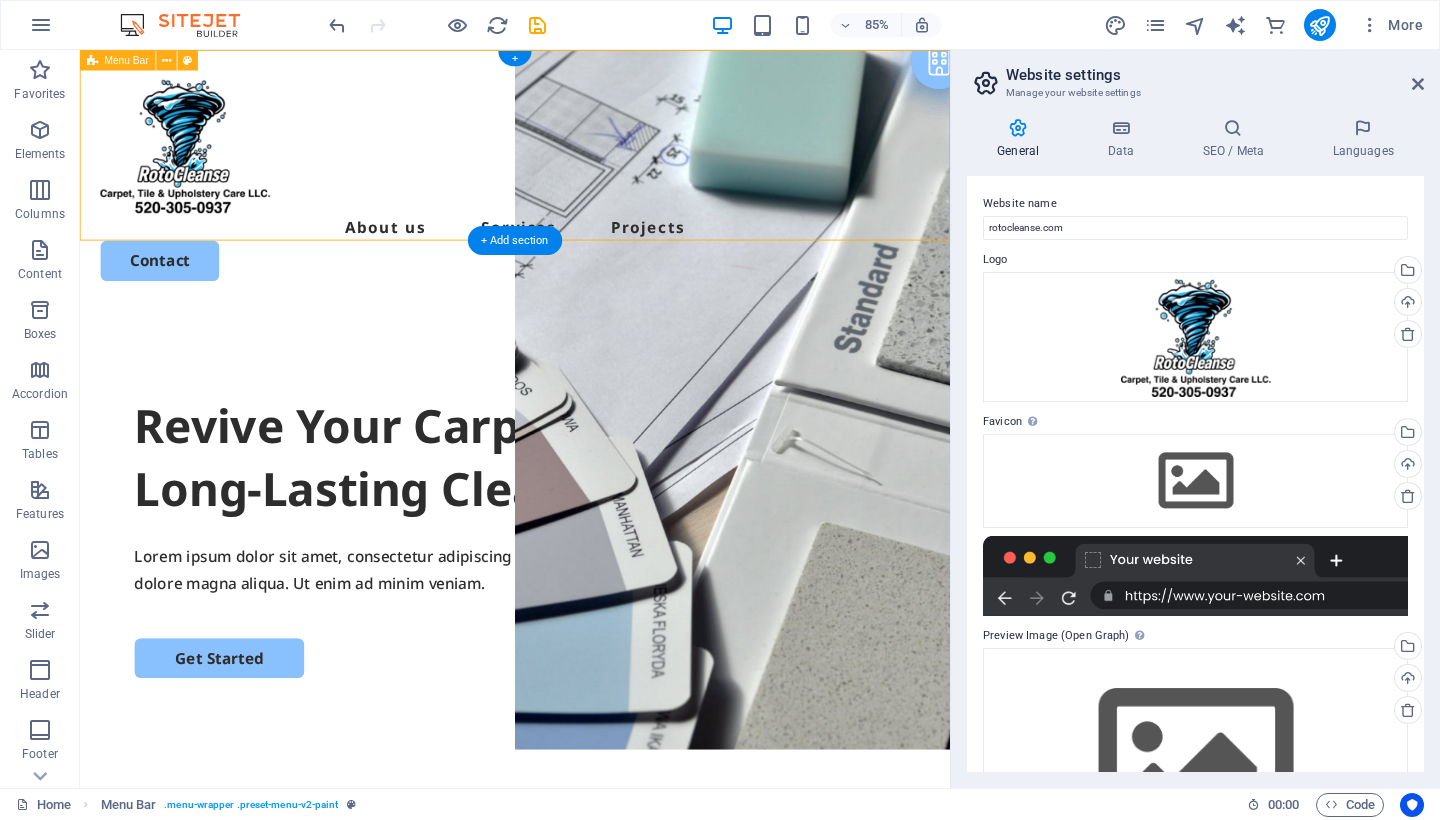 click on "About us Services Projects Contact" at bounding box center (592, 202) 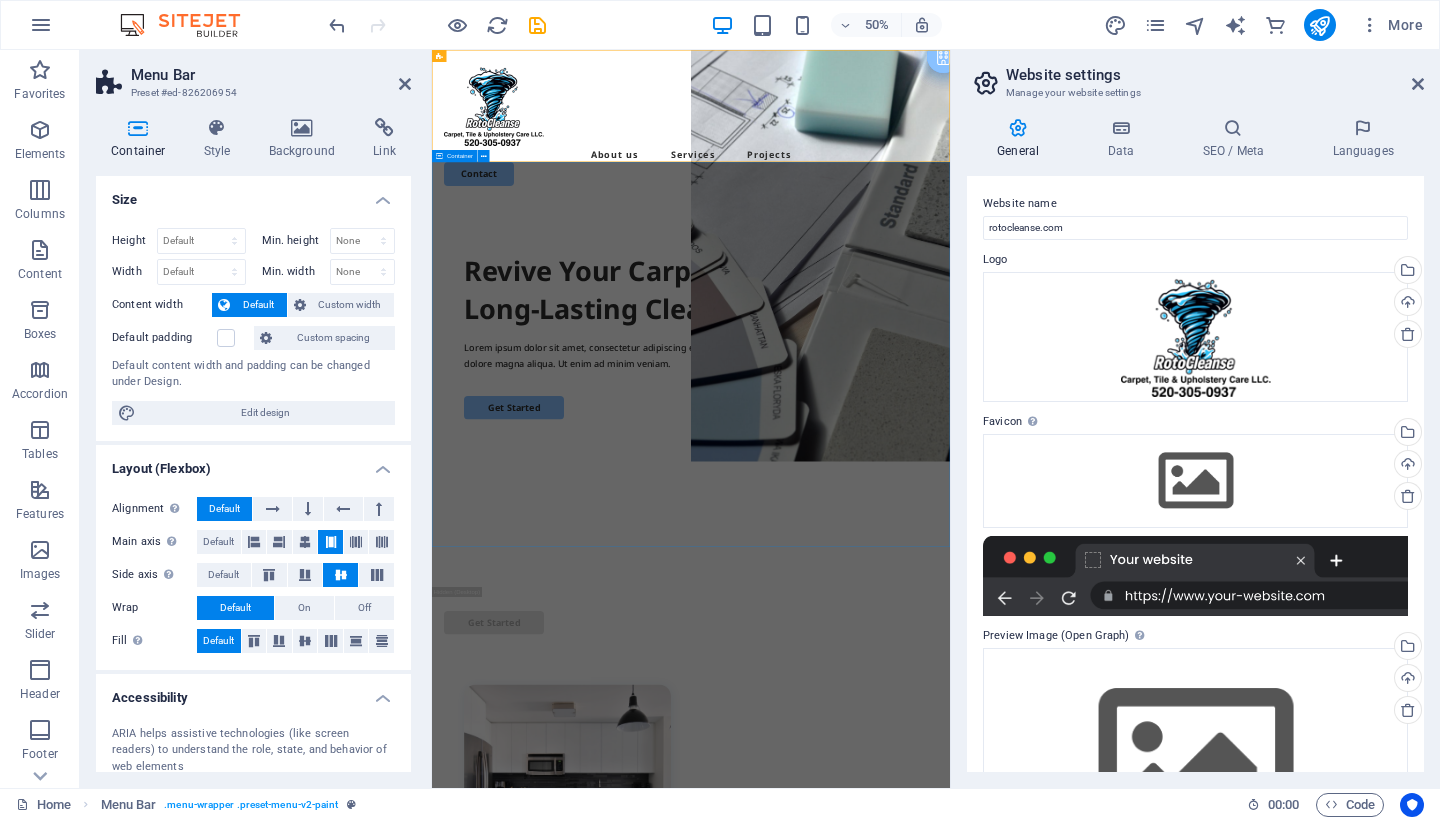 click on "Revive Your Carpets with a Deep, Long-Lasting Clean Lorem ipsum dolor sit amet, consectetur adipiscing elit, sed do eiusmod tempor incididunt ut labore et dolore magna aliqua. Ut enim ad minim veniam. Get Started" at bounding box center [950, 739] 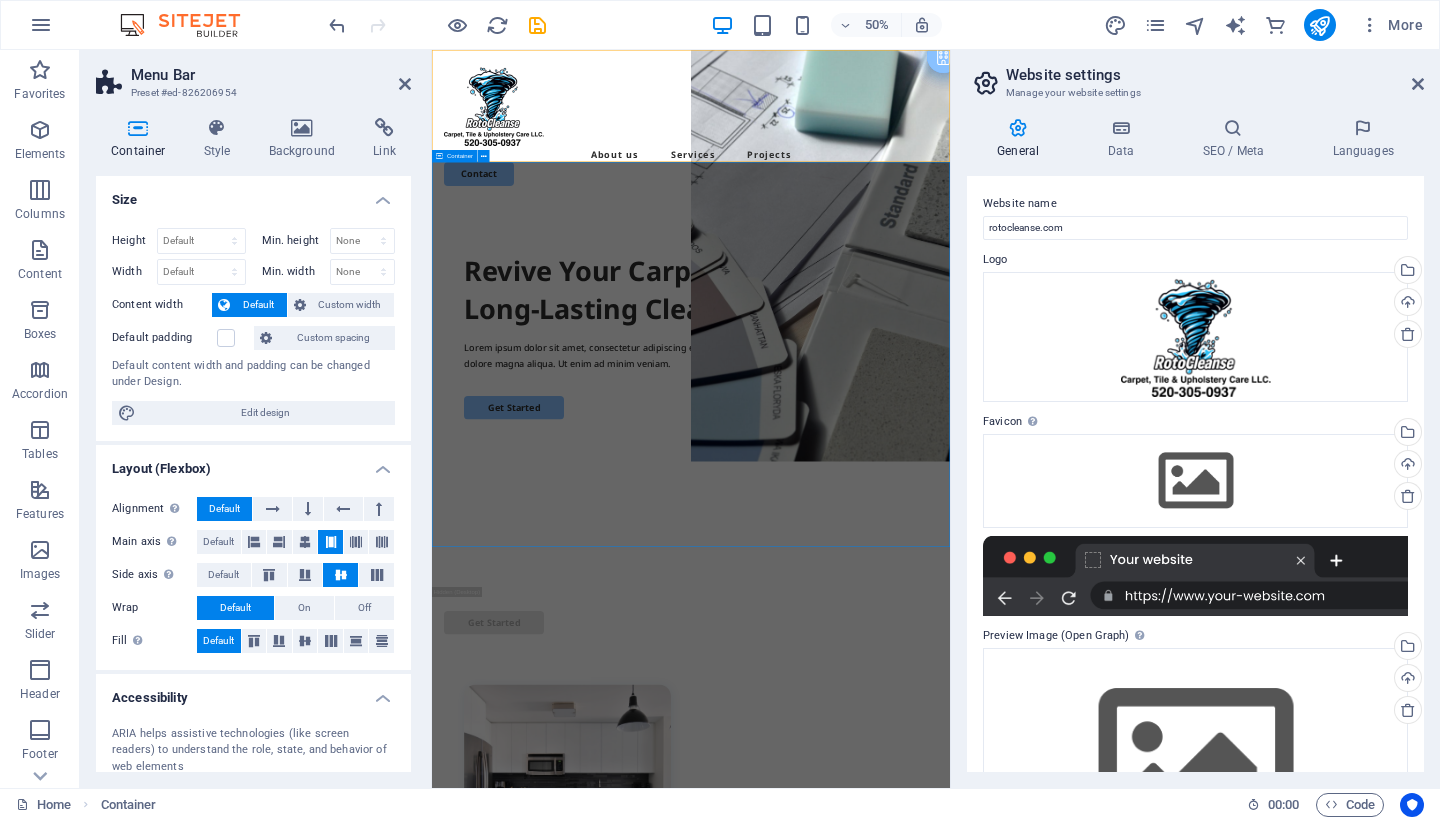 click on "Revive Your Carpets with a Deep, Long-Lasting Clean Lorem ipsum dolor sit amet, consectetur adipiscing elit, sed do eiusmod tempor incididunt ut labore et dolore magna aliqua. Ut enim ad minim veniam. Get Started" at bounding box center (950, 739) 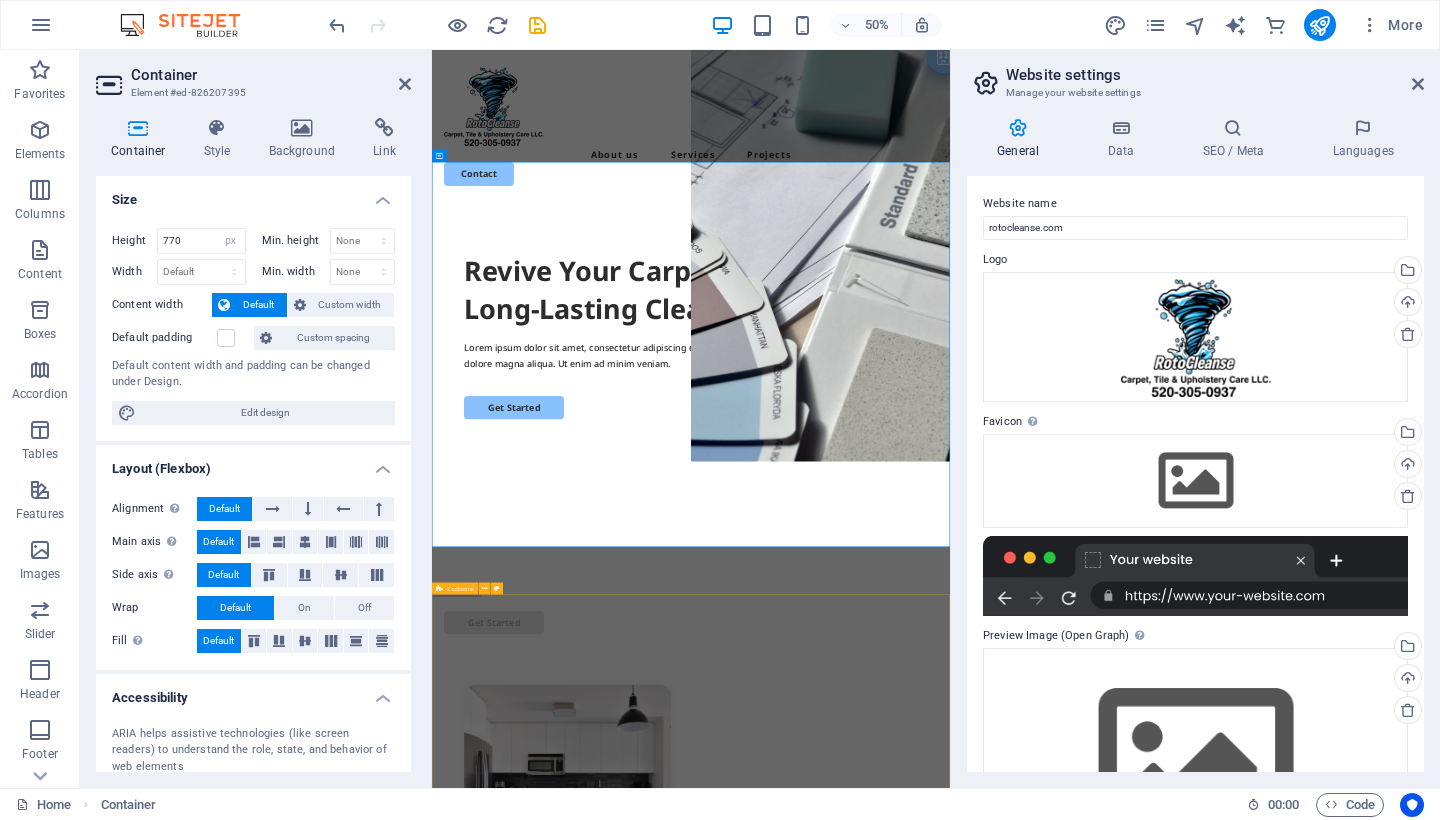 click on "Professional Painting Services Available Now! Lorem ipsum dolor sit amet, consectetur adipiscing elit, sed do eiusmod tempor incididunt ut labore et dolore magna aliqua. Ut enim ad minim veniam. Lorem ipsum dolor sit amet, consectetur adipiscing elit, sed do eiusmod tempor incididunt ut labore et dolore magna aliqua. Lorem ipsum dolor sit amet, consectetur adipiscing elit, sed do eiusmod tempor incididunt ut labore et dolore magna aliqua. Ut enim ad minim veniam." at bounding box center (950, 1836) 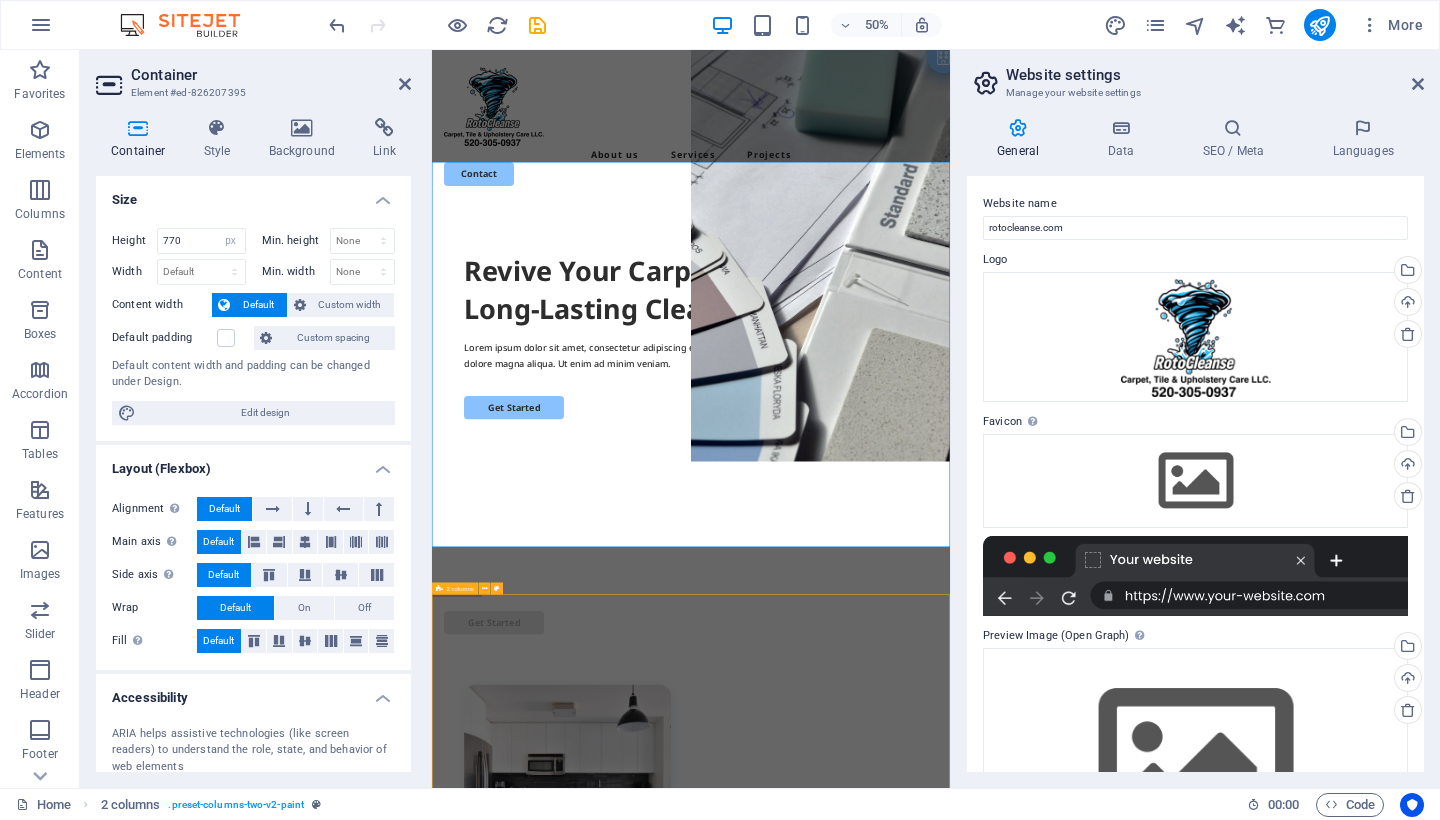 scroll, scrollTop: 1043, scrollLeft: 0, axis: vertical 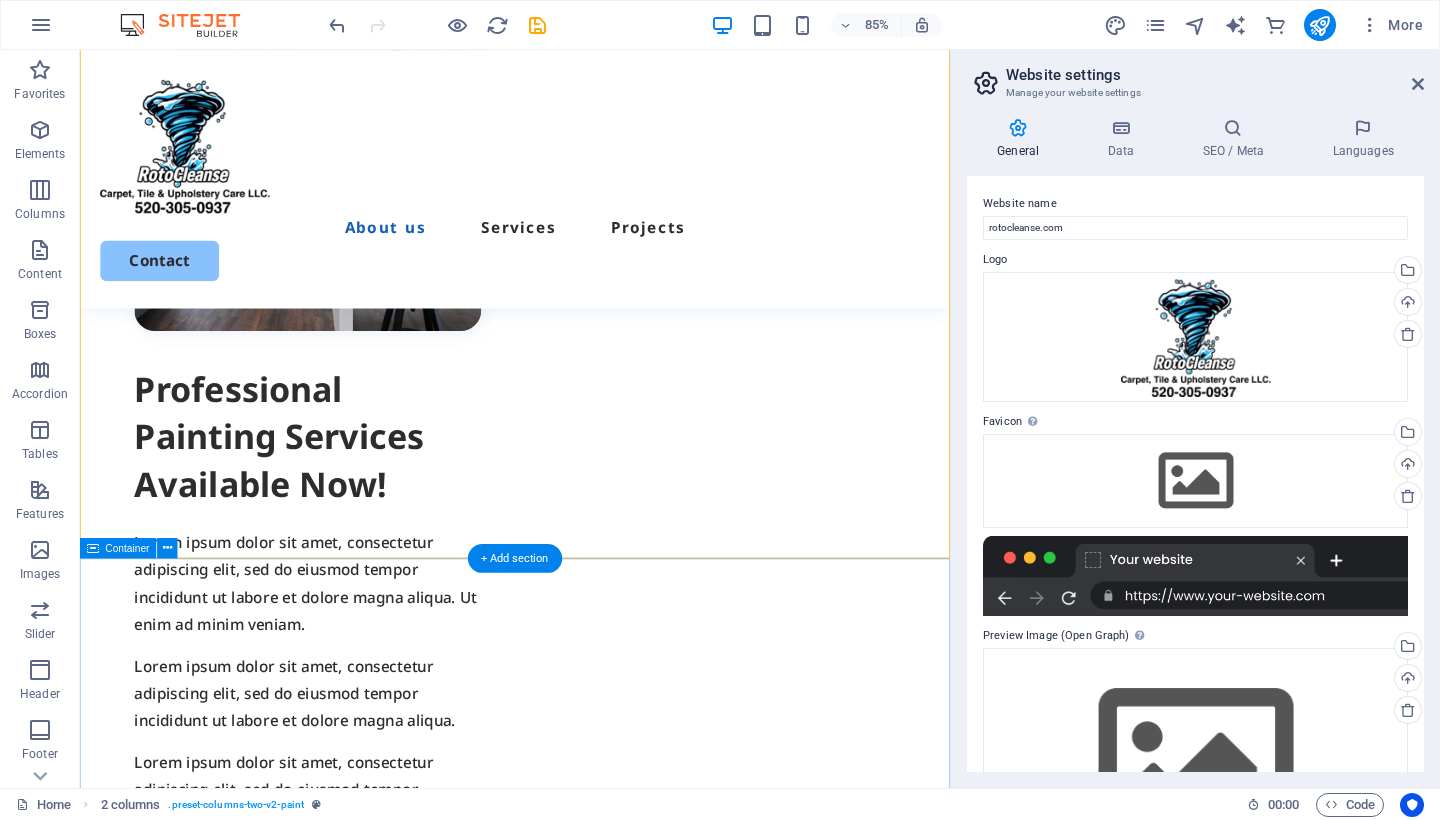 click on "Our Services Lorem ipsum dolor sit amet, consectetur adipiscing elit, sed do eiusmod tempor incididunt. Incididunt ut labore et dolore magna aliqua. Ut enim ad minim veniam. Interior painting Lorem ipsum dolor sit amet, consectetur elit. Book Now Exterior painting Lorem ipsum dolor sit amet, consectetur elit. Book Now Cabinet painting Lorem ipsum dolor sit amet, consectetur elit. Book Now Commercial painting Lorem ipsum dolor sit amet, consectetur elit. Book Now" at bounding box center (592, 2211) 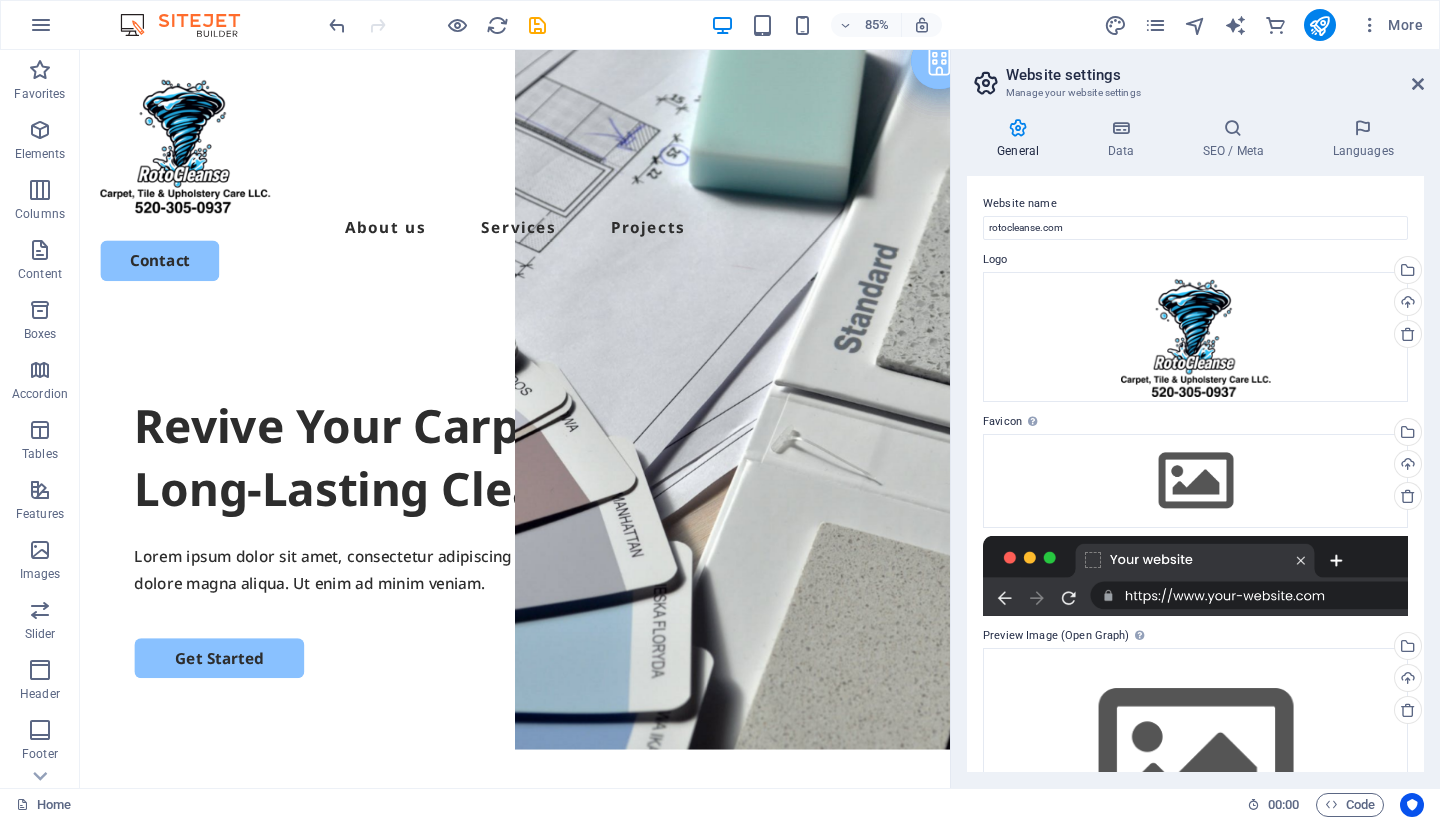 scroll, scrollTop: 0, scrollLeft: 0, axis: both 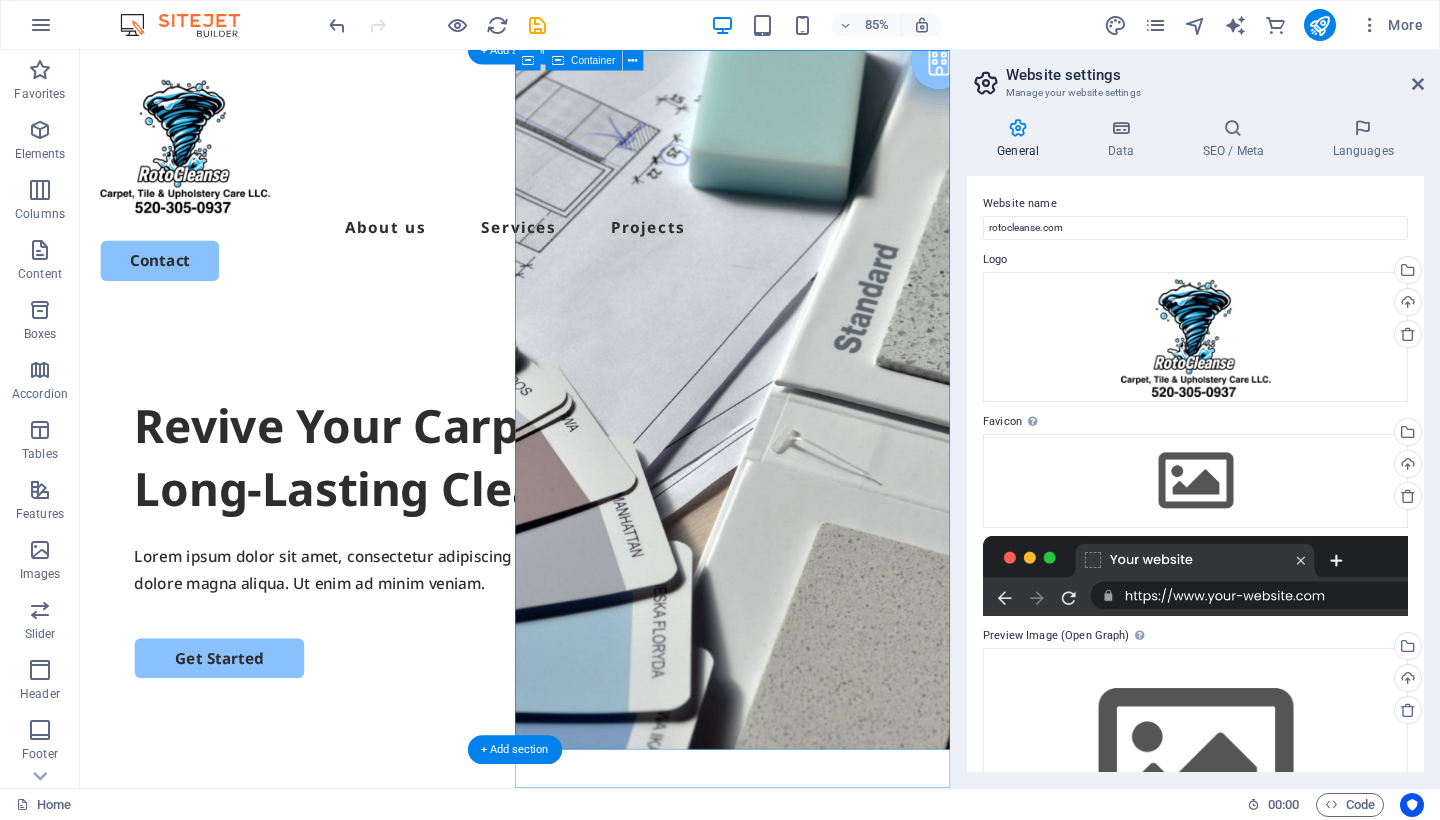 click on "Drop content here or  Add elements  Paste clipboard" at bounding box center [848, 1307] 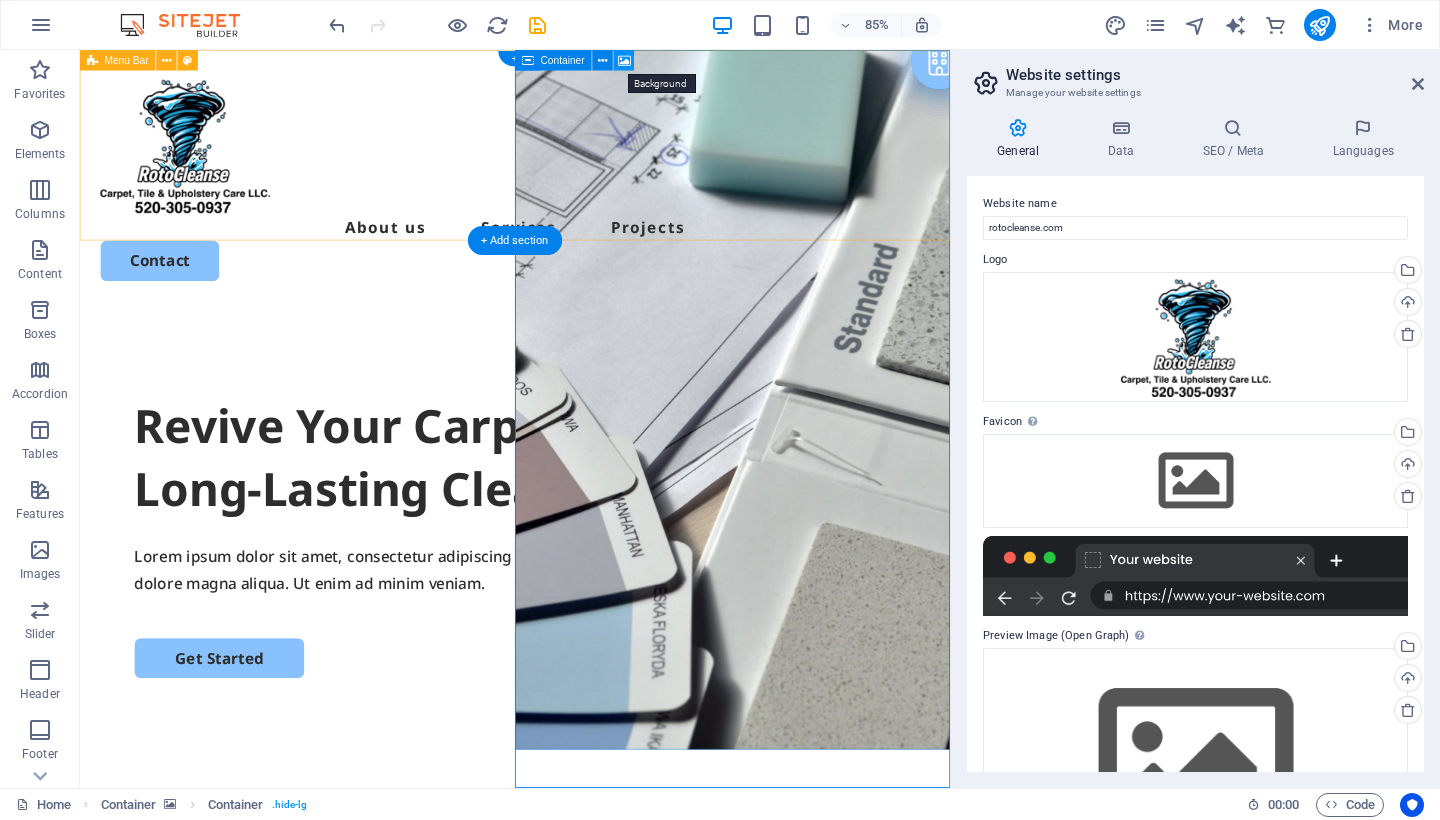 click at bounding box center [624, 60] 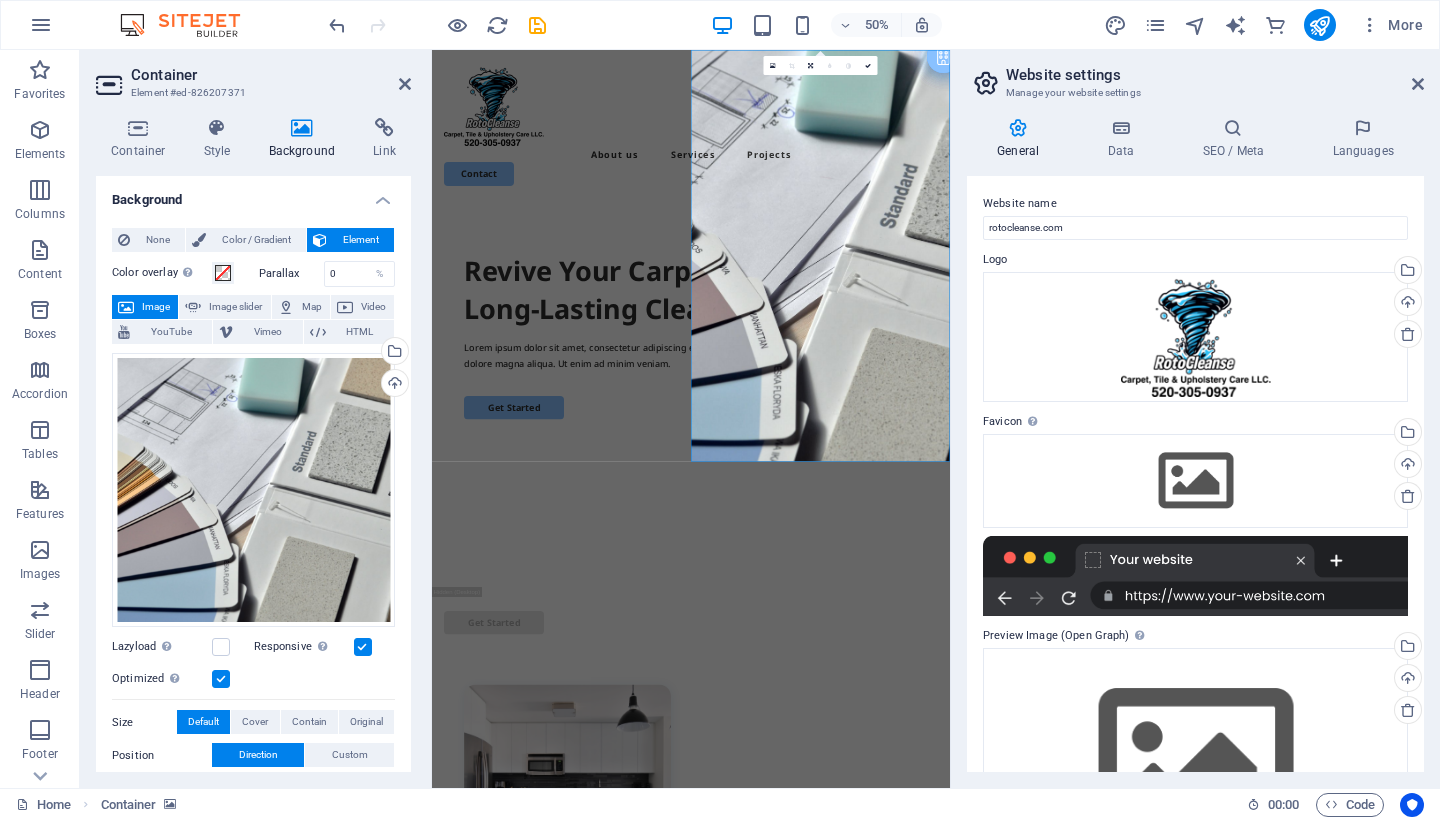 click on "Image" at bounding box center [156, 307] 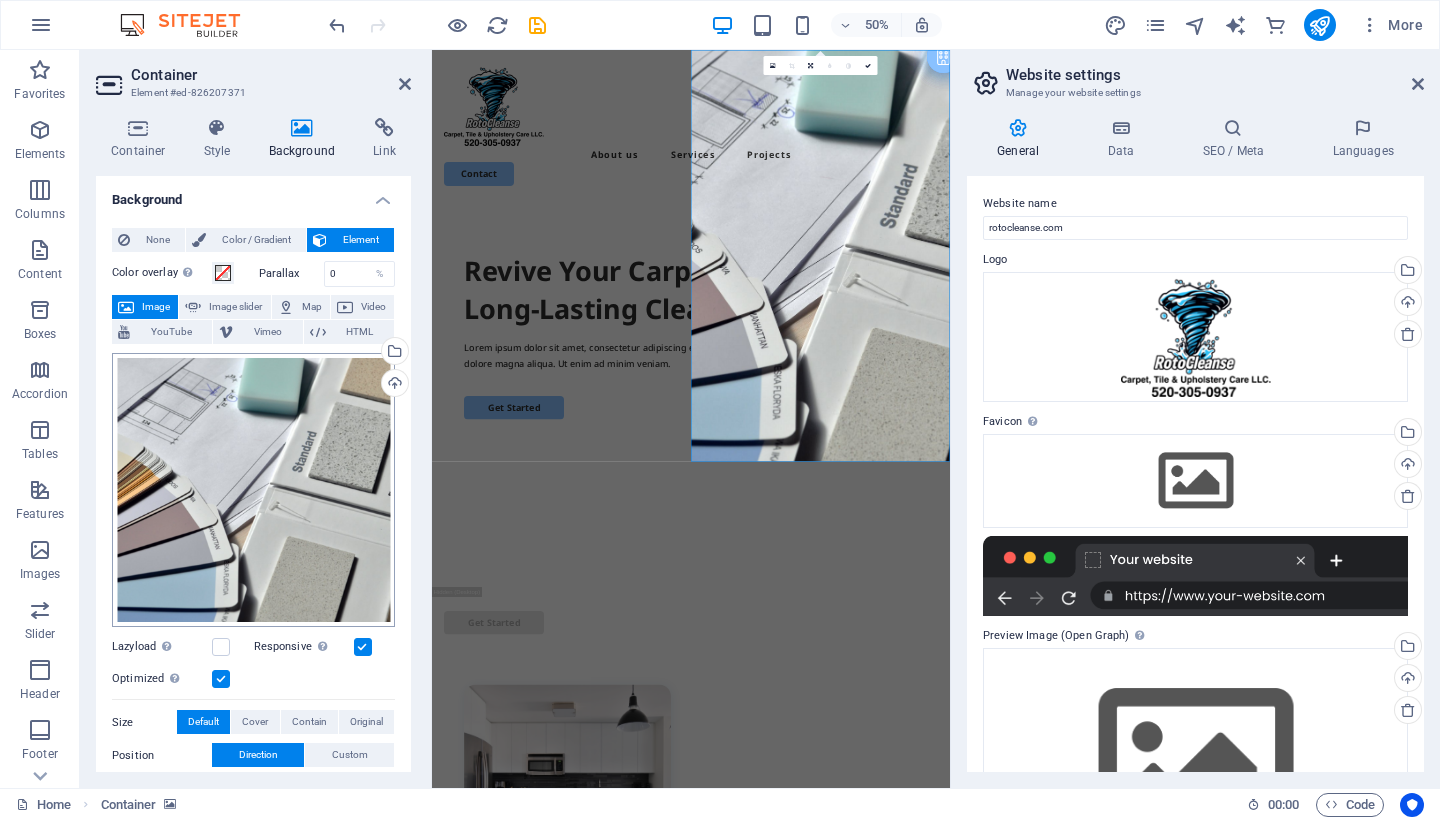 scroll, scrollTop: 0, scrollLeft: 0, axis: both 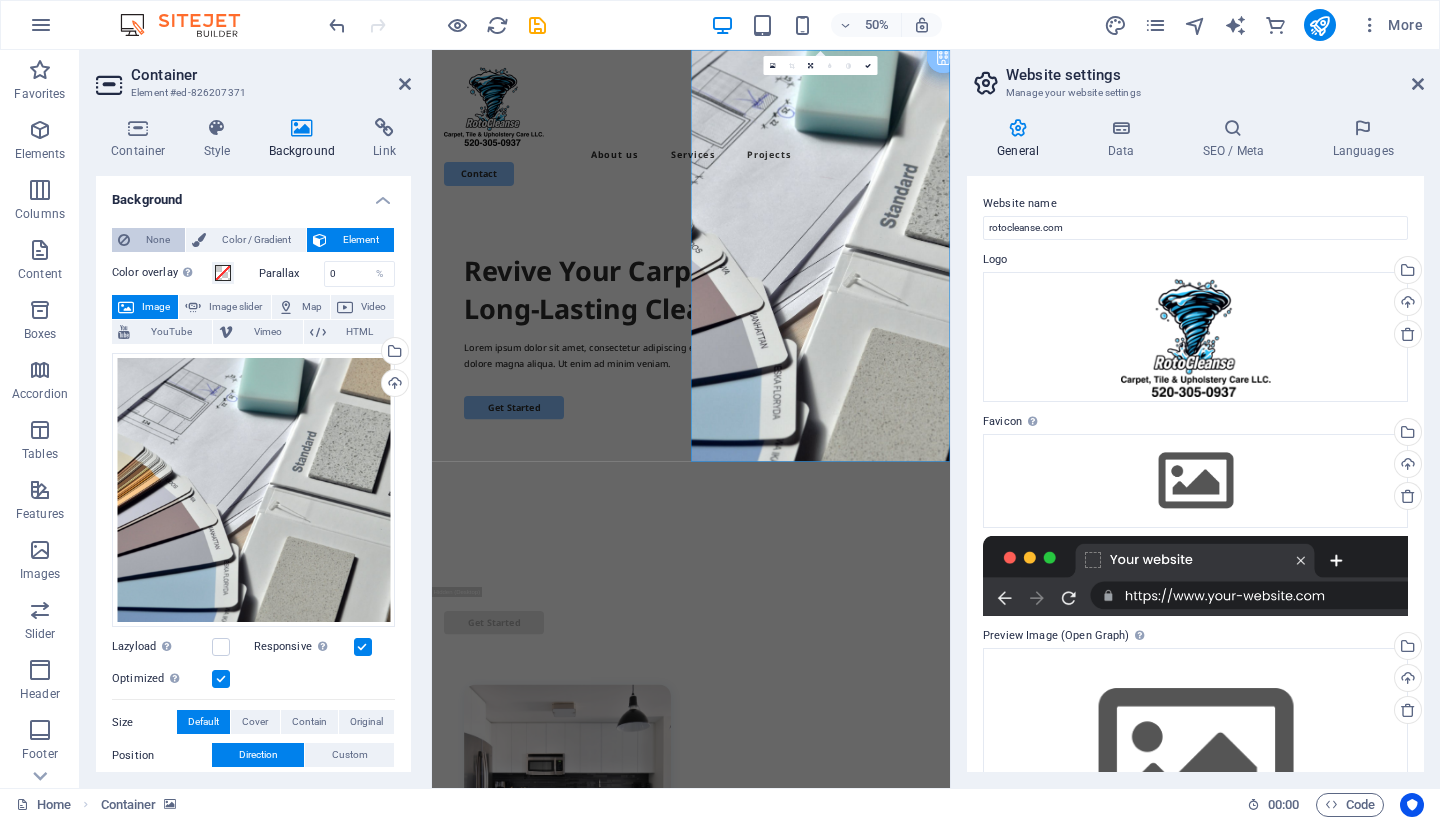 click on "None" at bounding box center [157, 240] 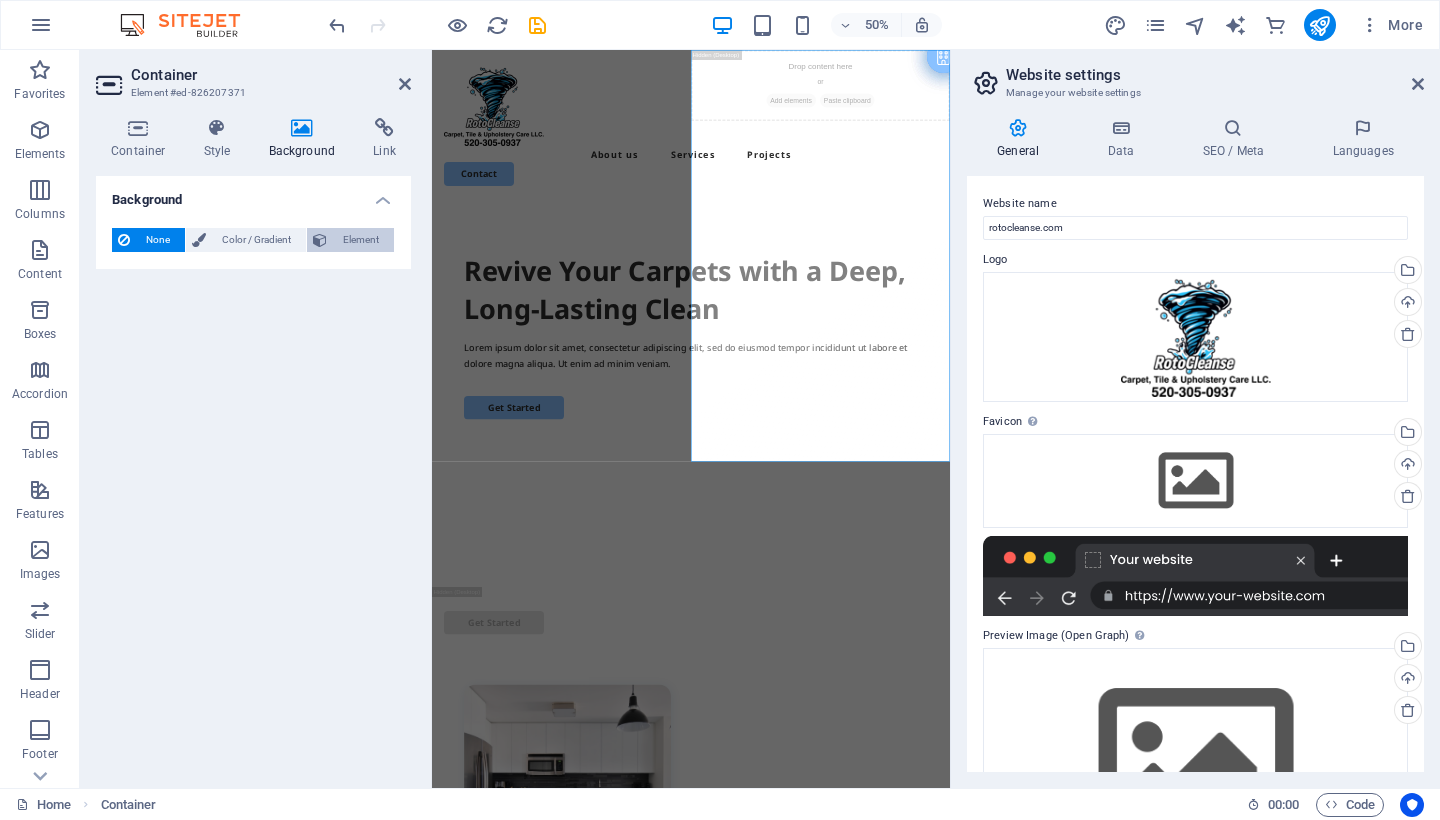 click on "Element" at bounding box center (360, 240) 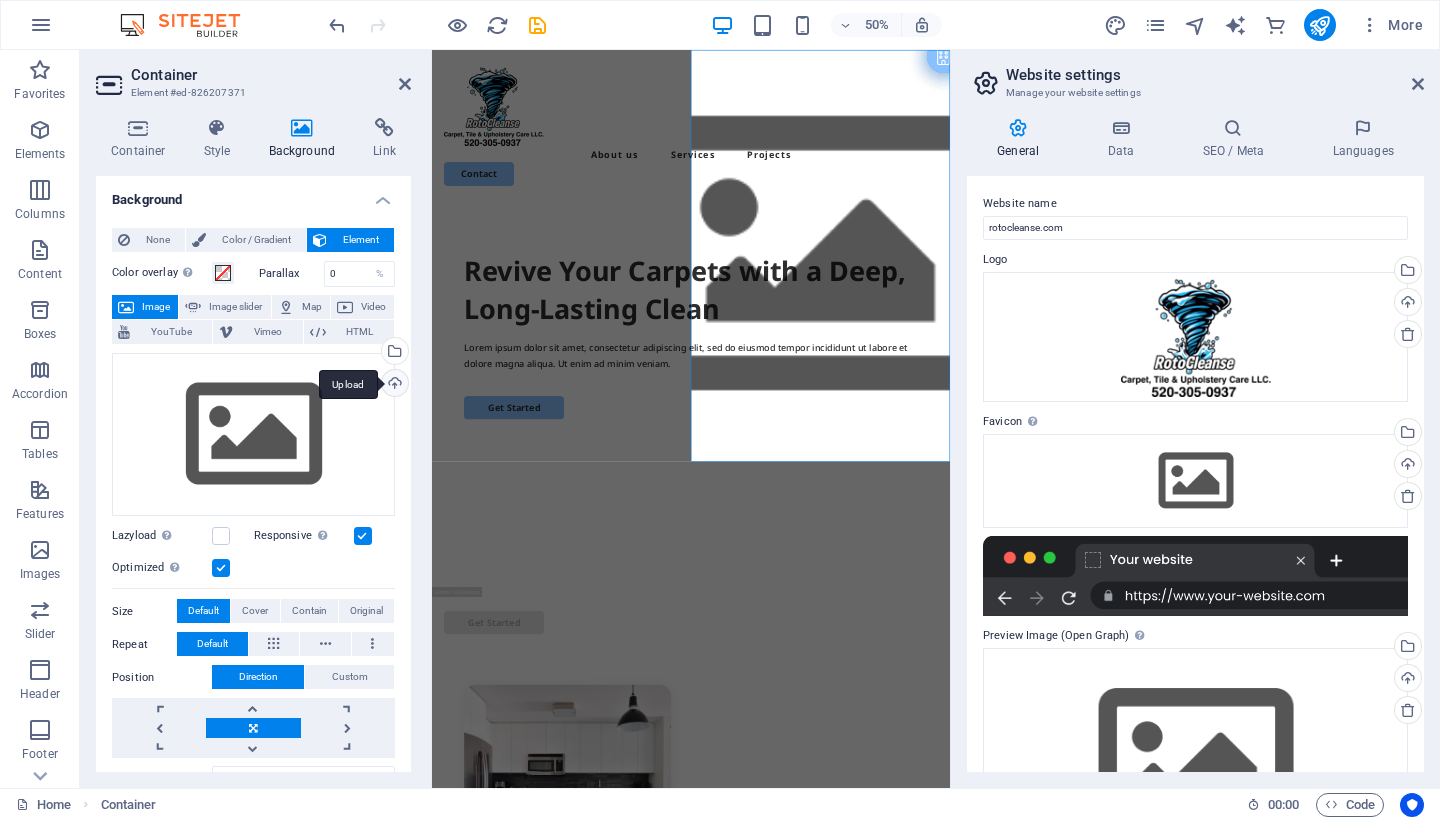 click on "Upload" at bounding box center [393, 385] 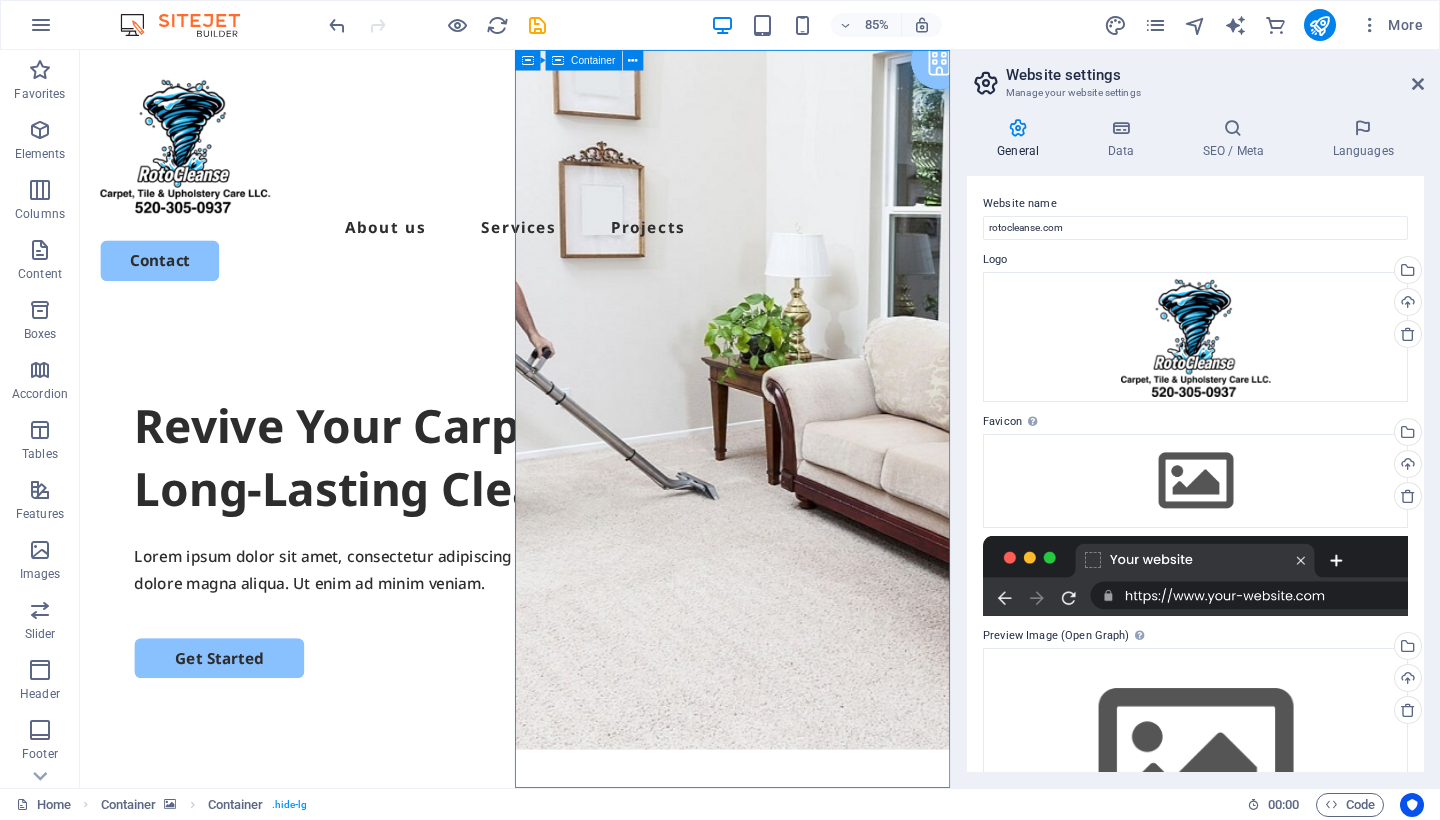 drag, startPoint x: 762, startPoint y: 648, endPoint x: 986, endPoint y: 402, distance: 332.70407 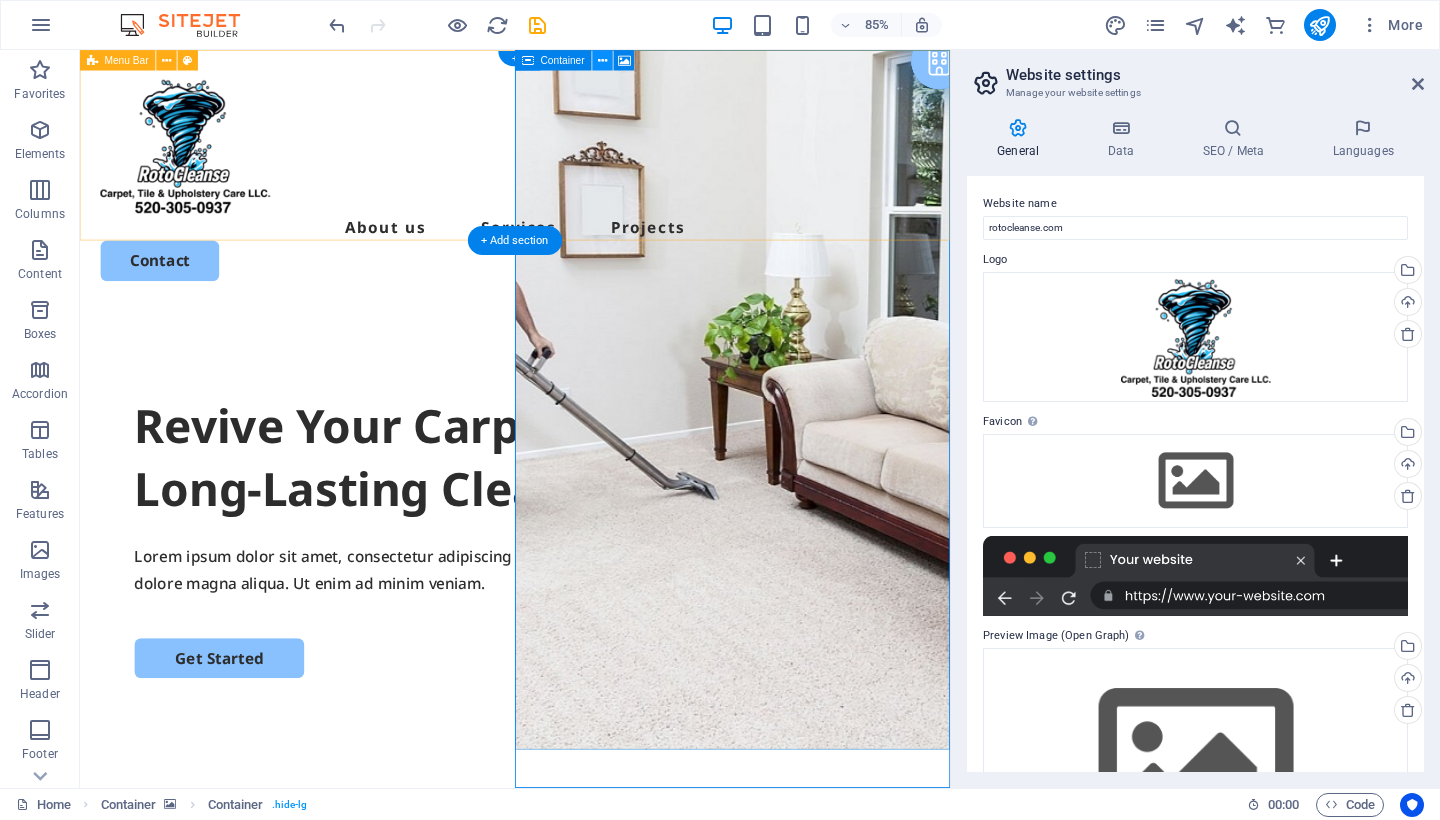 click at bounding box center (602, 60) 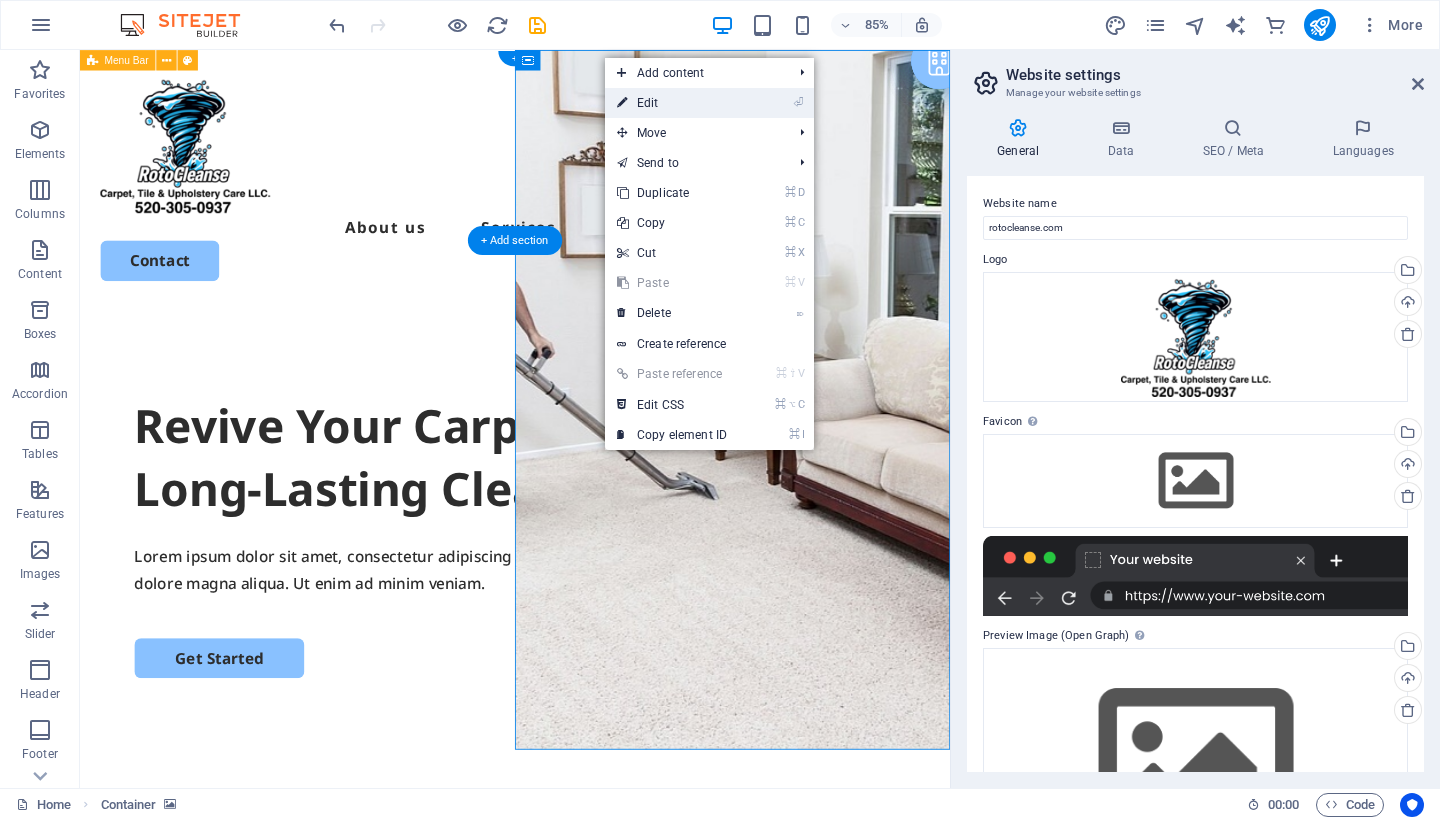 click on "⏎  Edit" at bounding box center (672, 103) 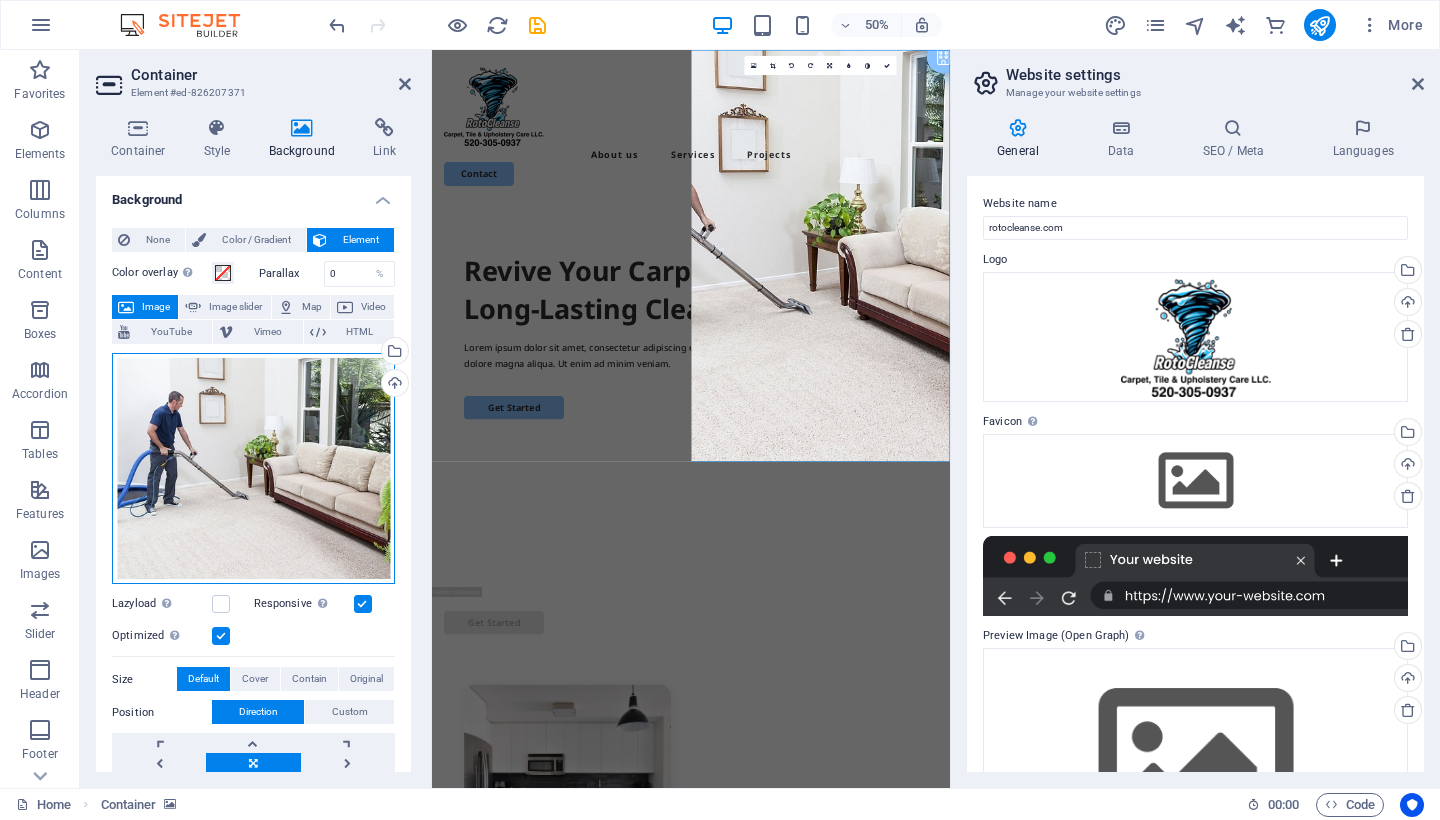 click on "Drag files here, click to choose files or select files from Files or our free stock photos & videos" at bounding box center [253, 469] 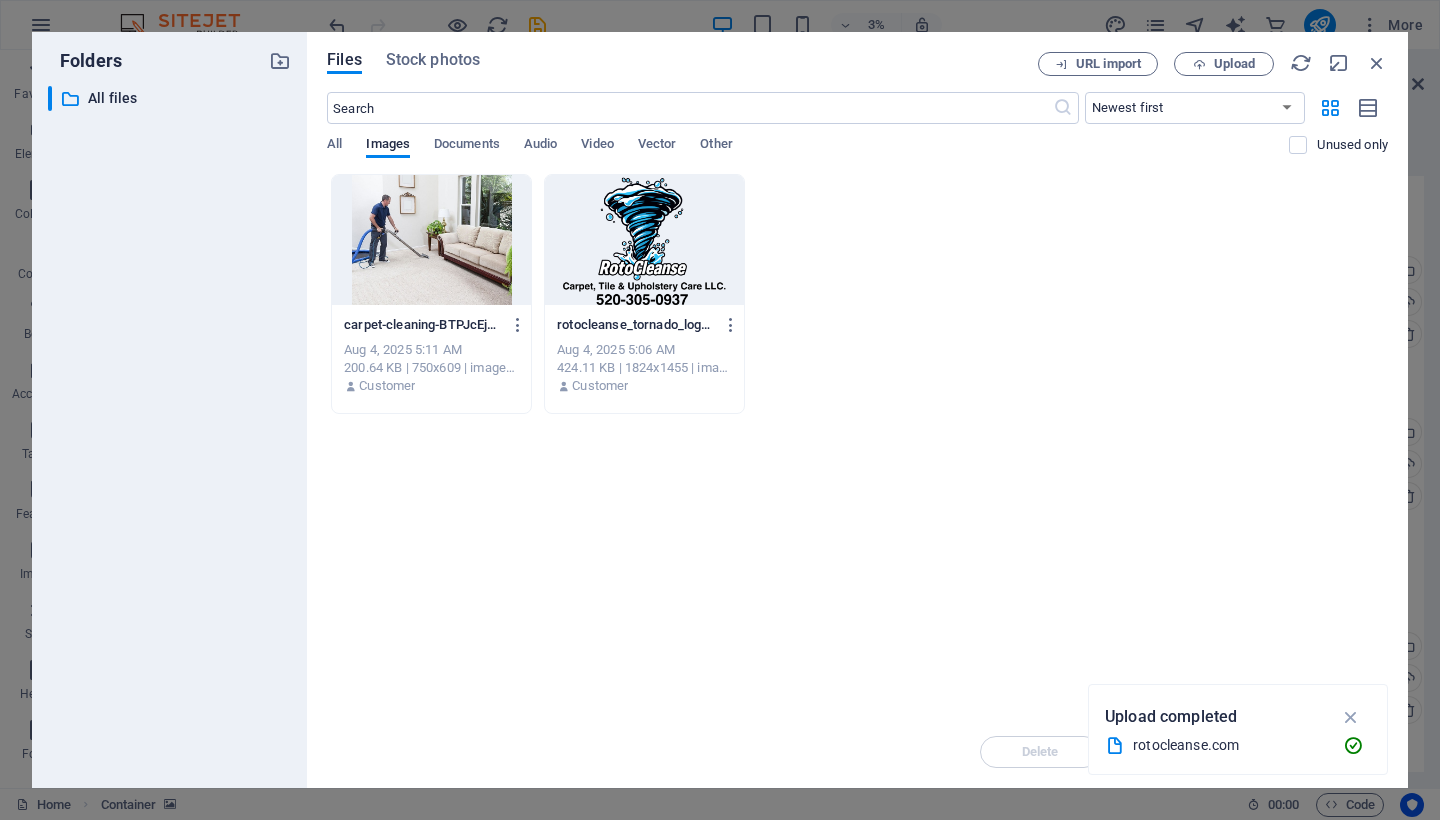 drag, startPoint x: 575, startPoint y: 67, endPoint x: 640, endPoint y: 433, distance: 371.72705 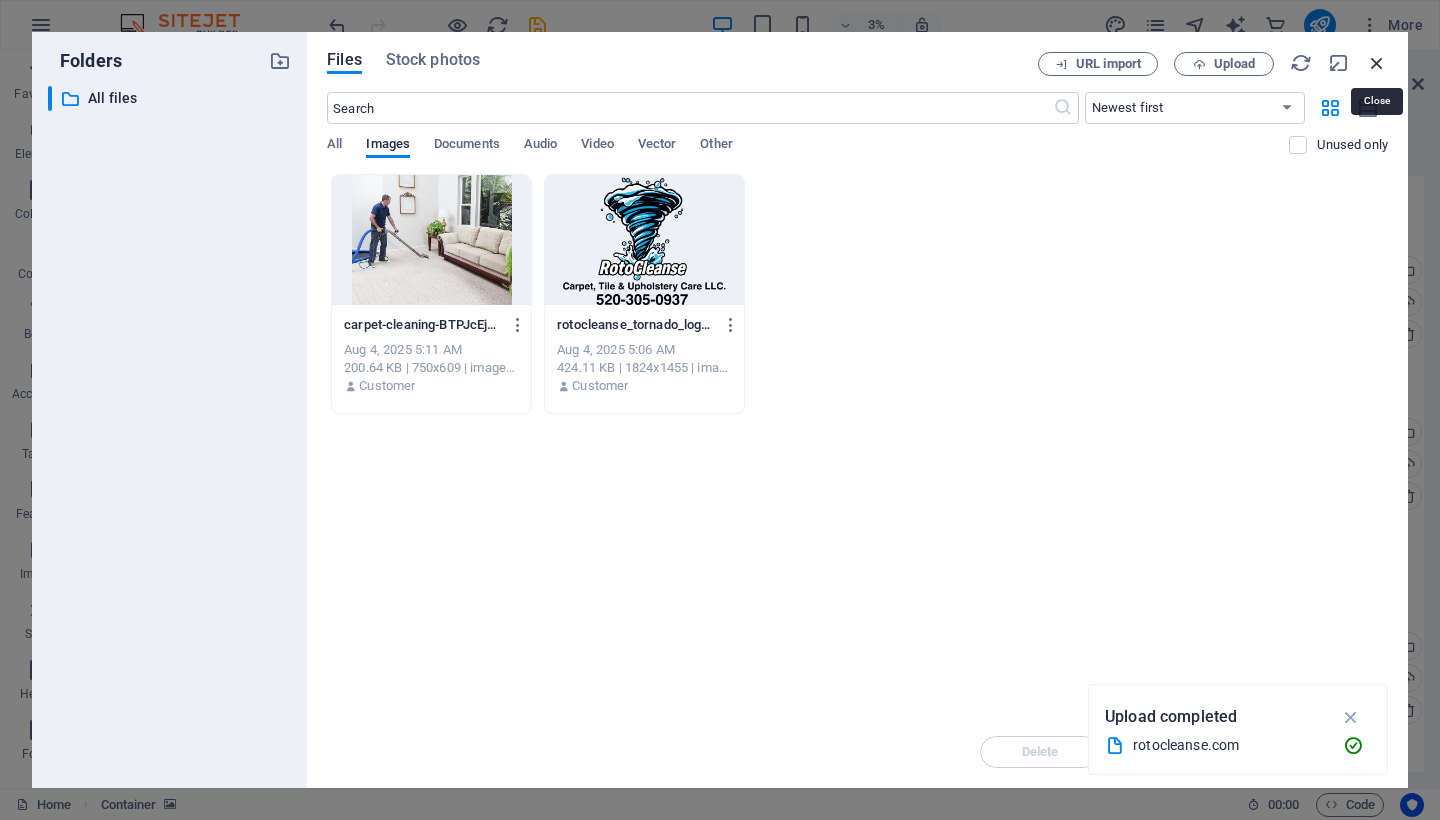 click at bounding box center [1377, 63] 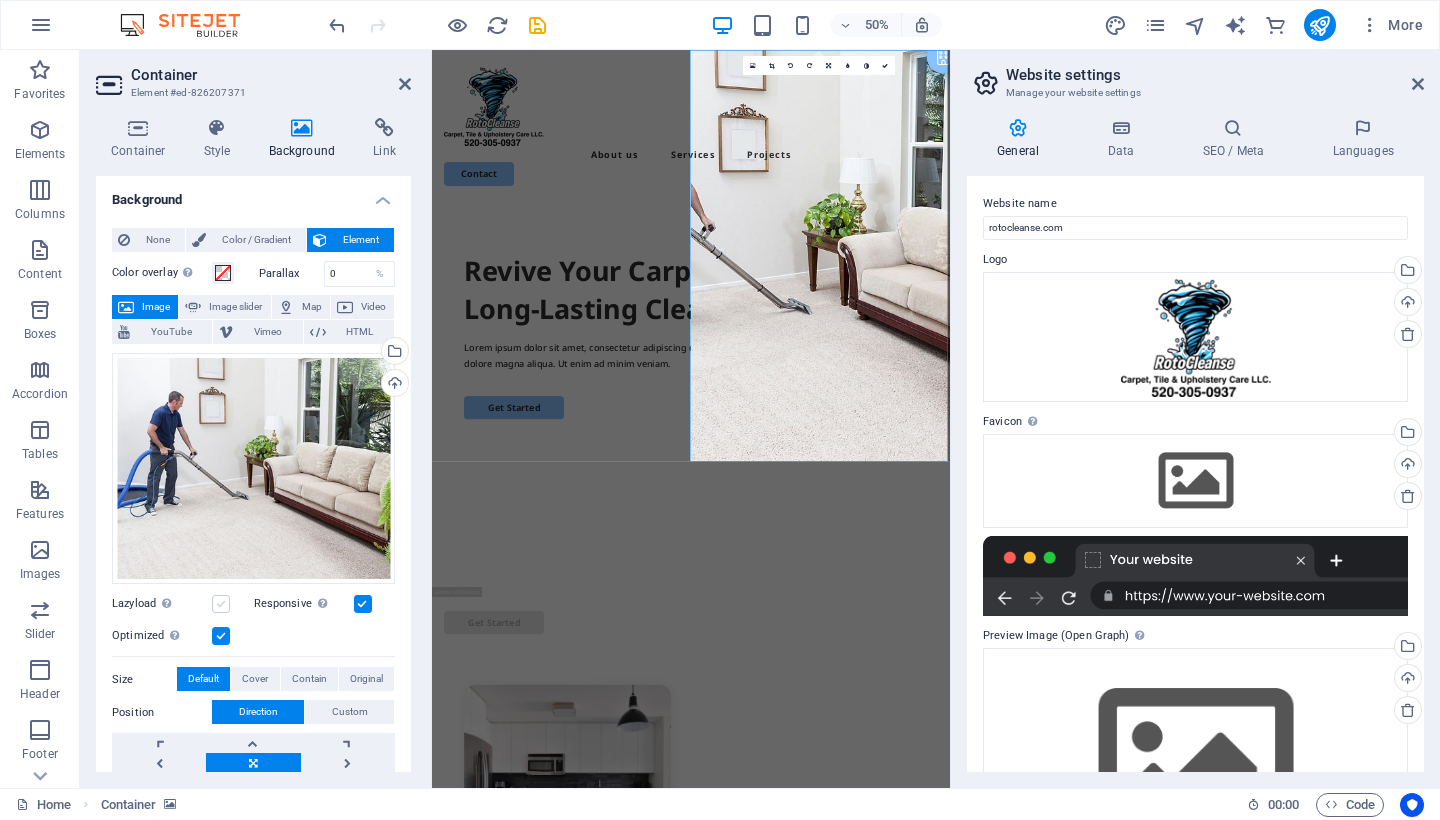 click at bounding box center (221, 604) 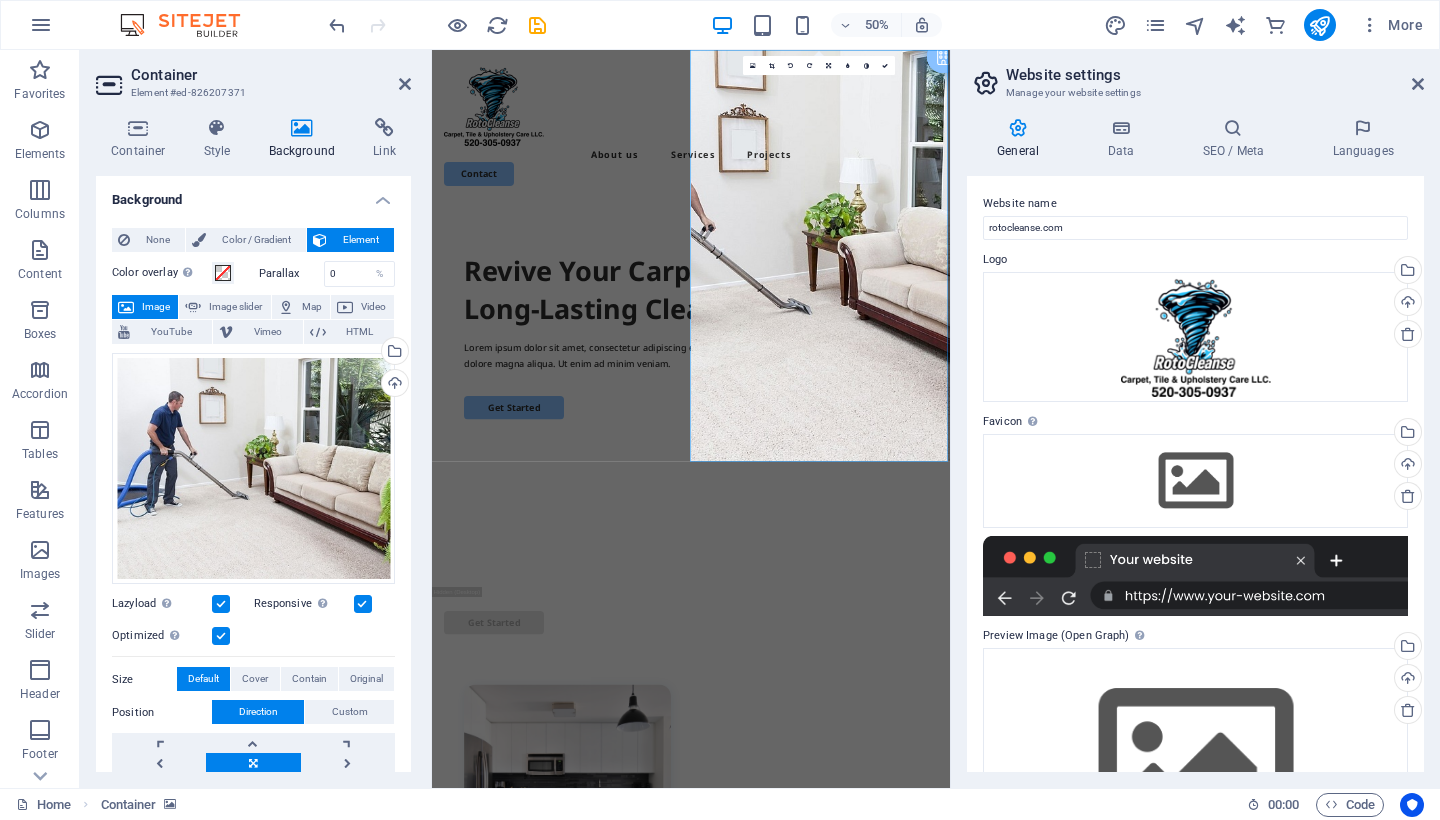 click at bounding box center (221, 604) 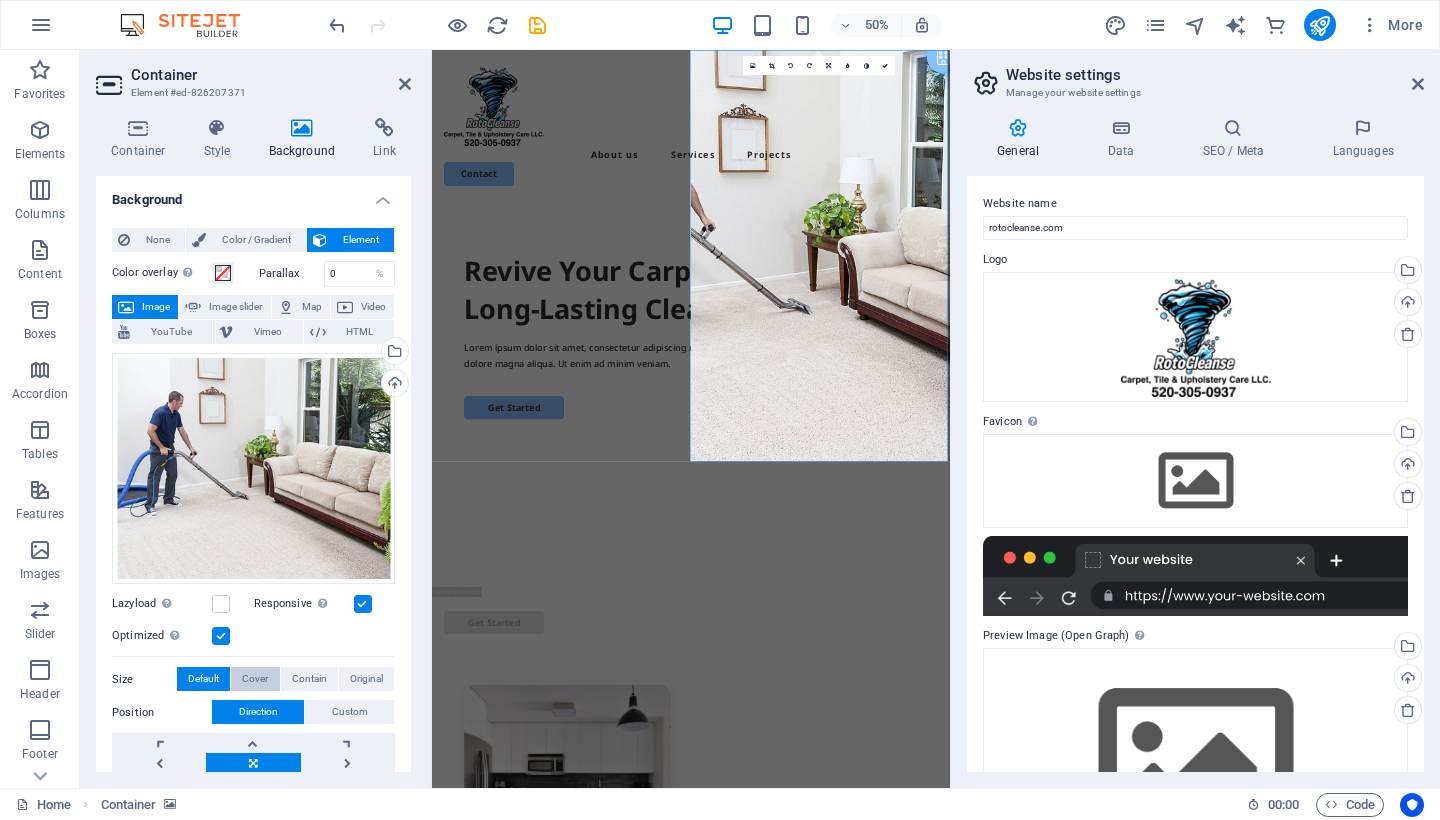 click on "Cover" at bounding box center (255, 679) 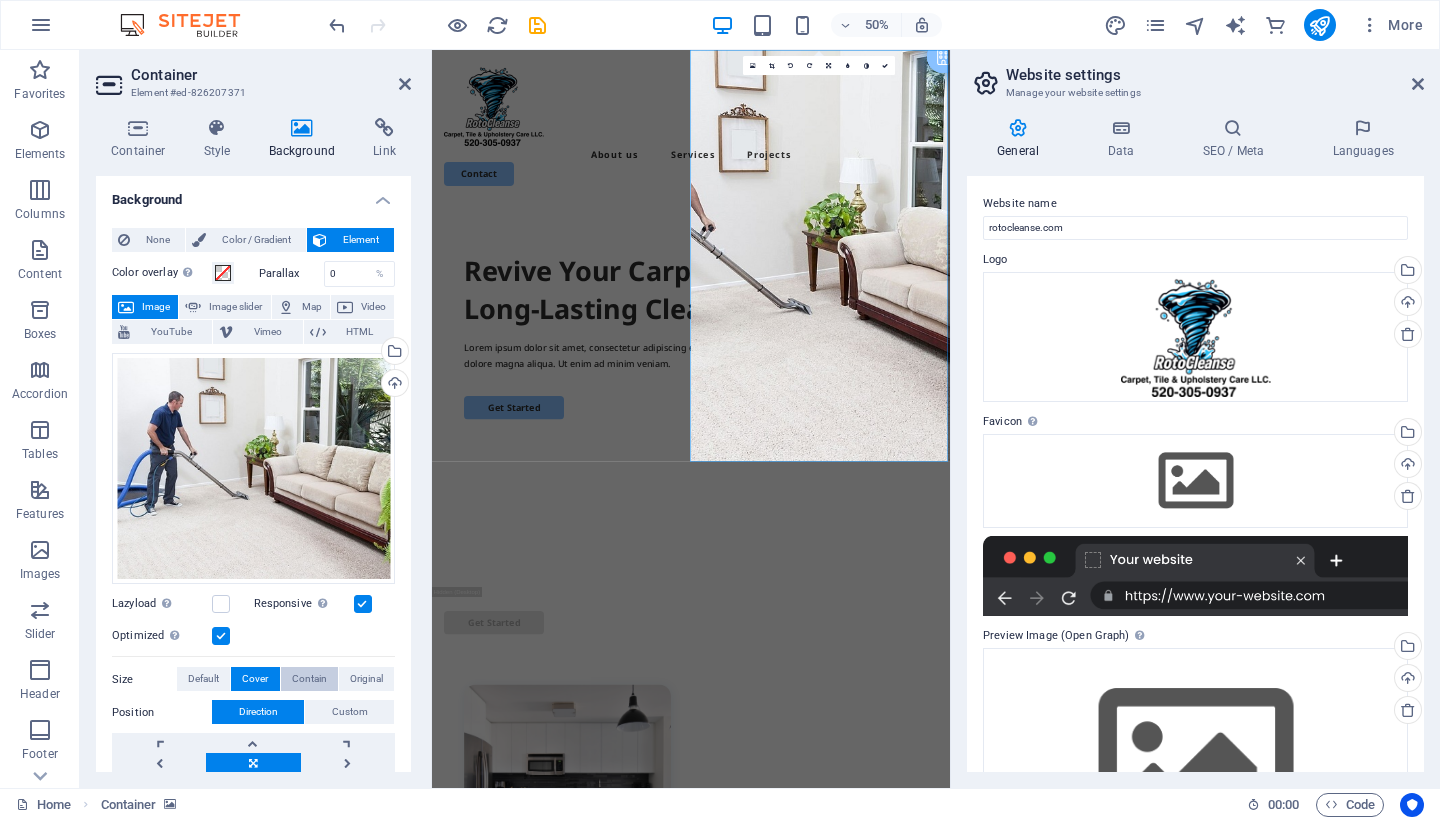 click on "Contain" at bounding box center [309, 679] 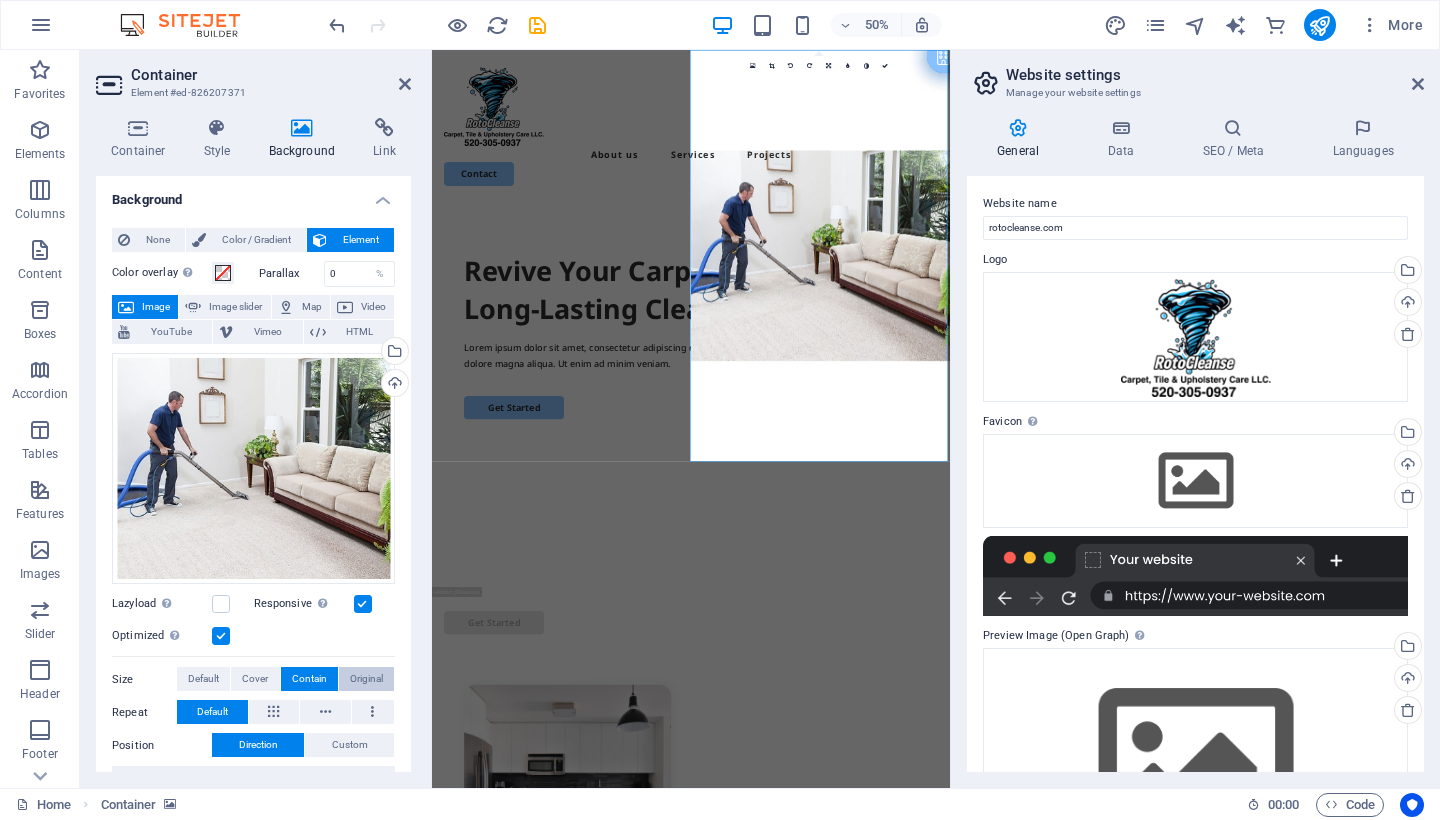 click on "Original" at bounding box center [366, 679] 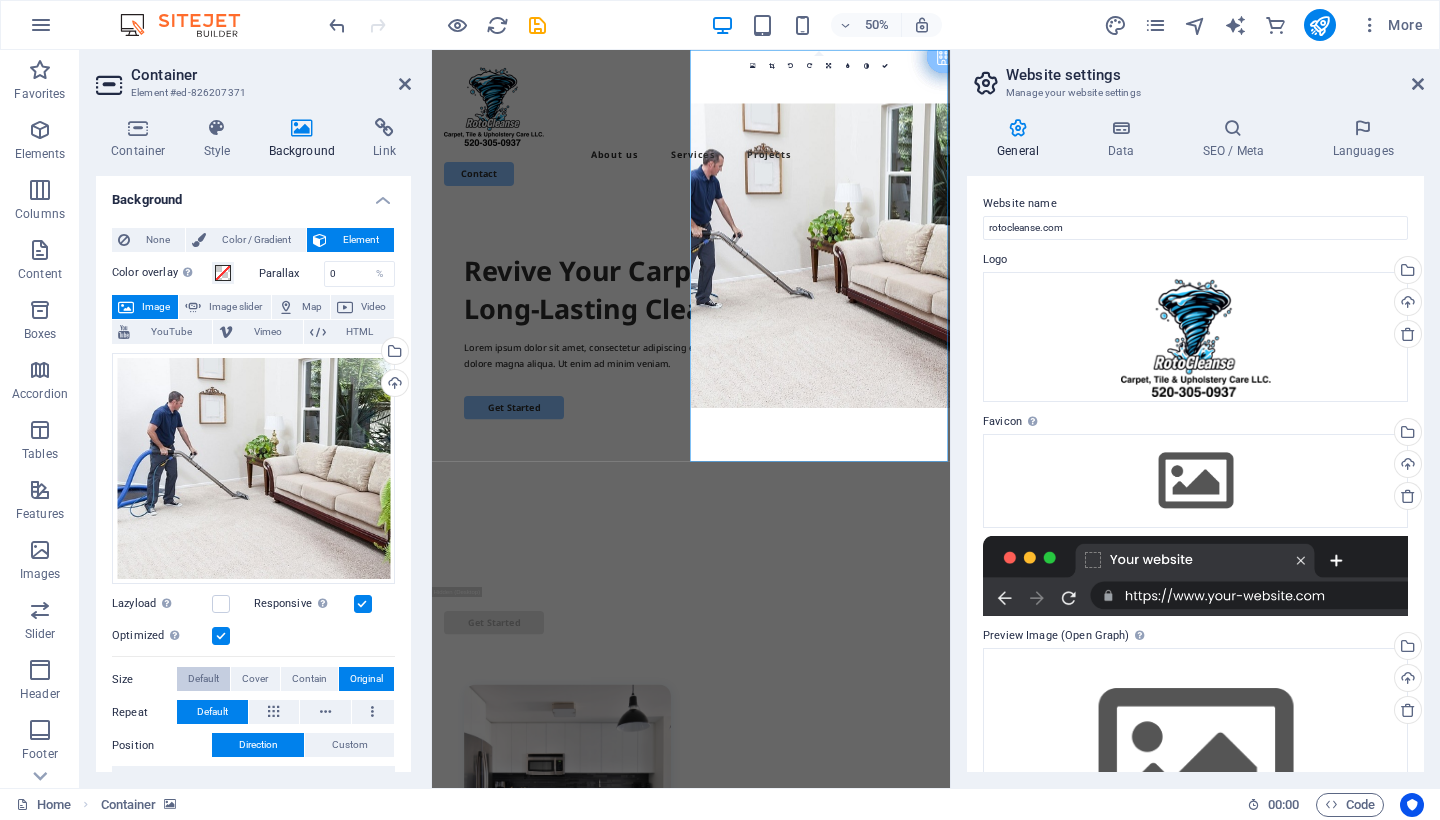 click on "Default" at bounding box center (203, 679) 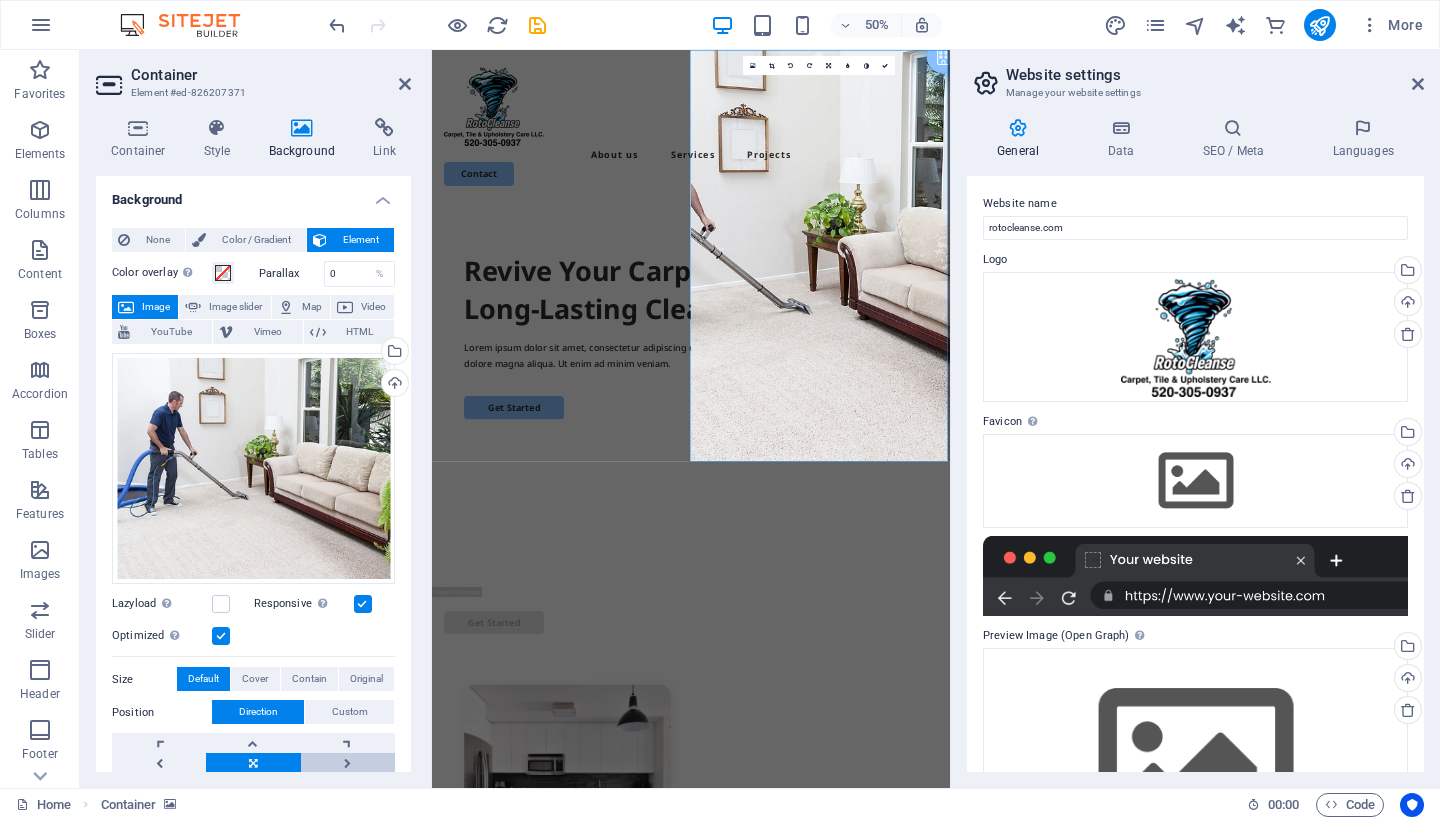 click at bounding box center (348, 763) 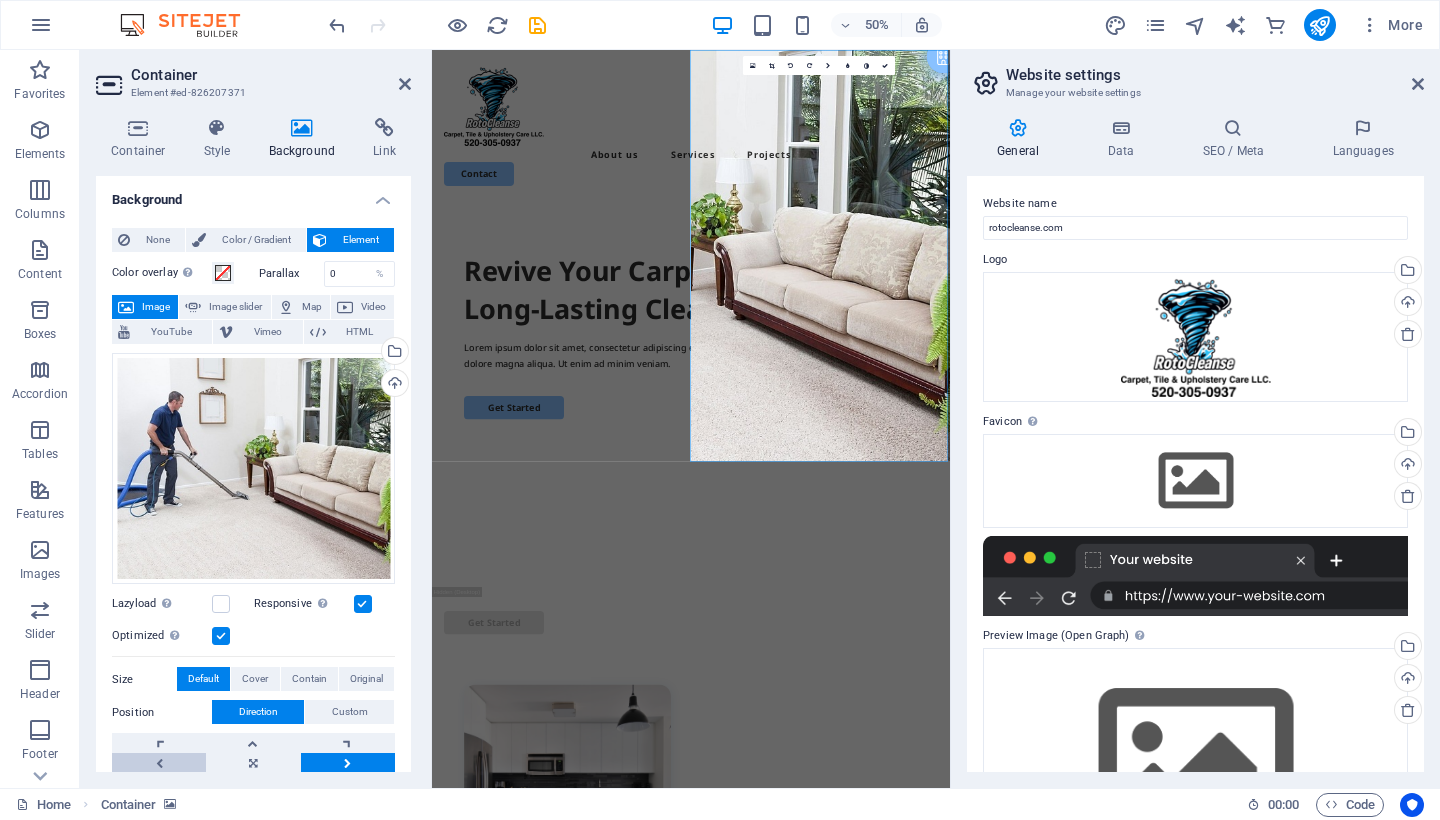 click at bounding box center (159, 763) 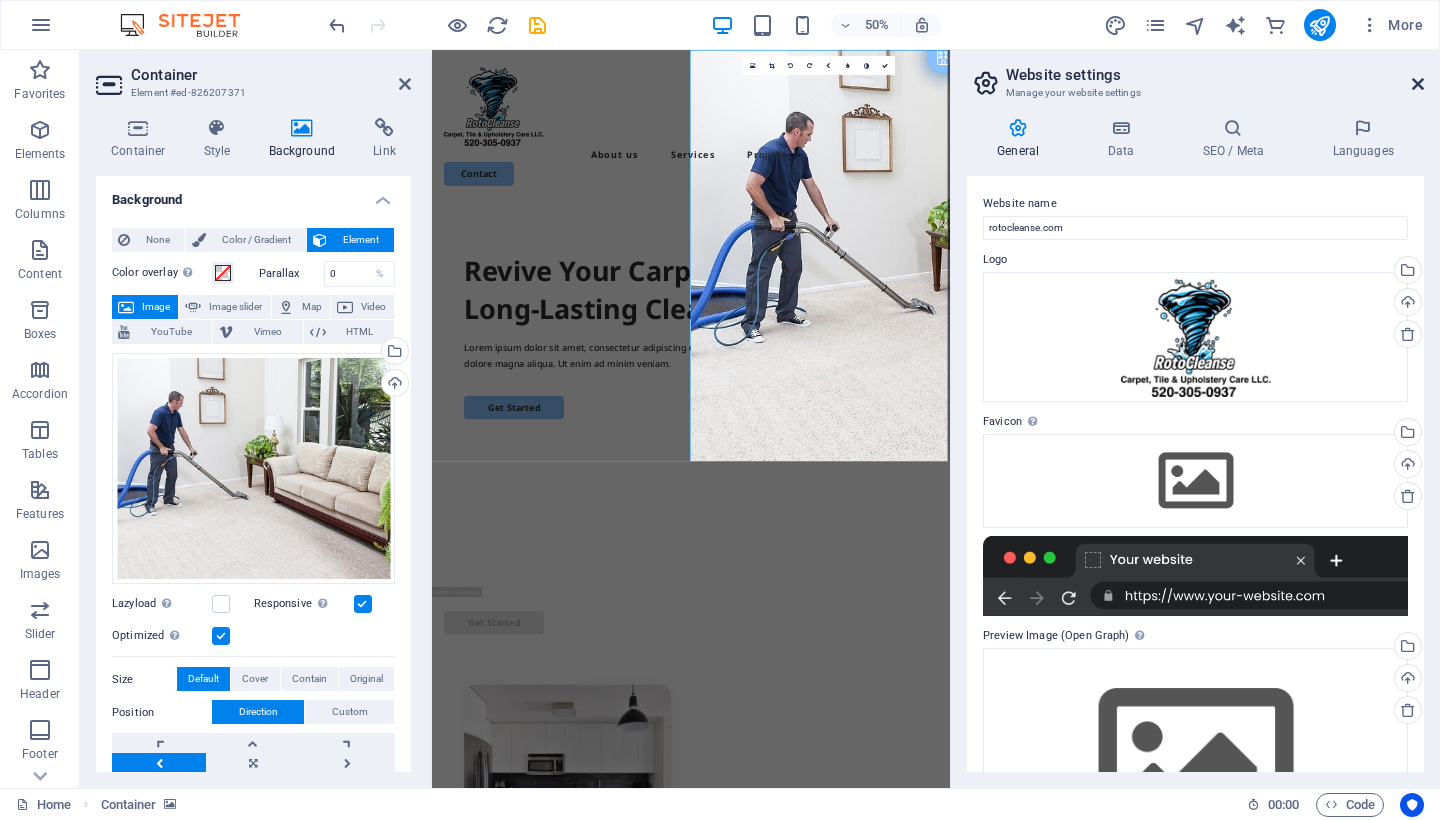 click at bounding box center [1418, 84] 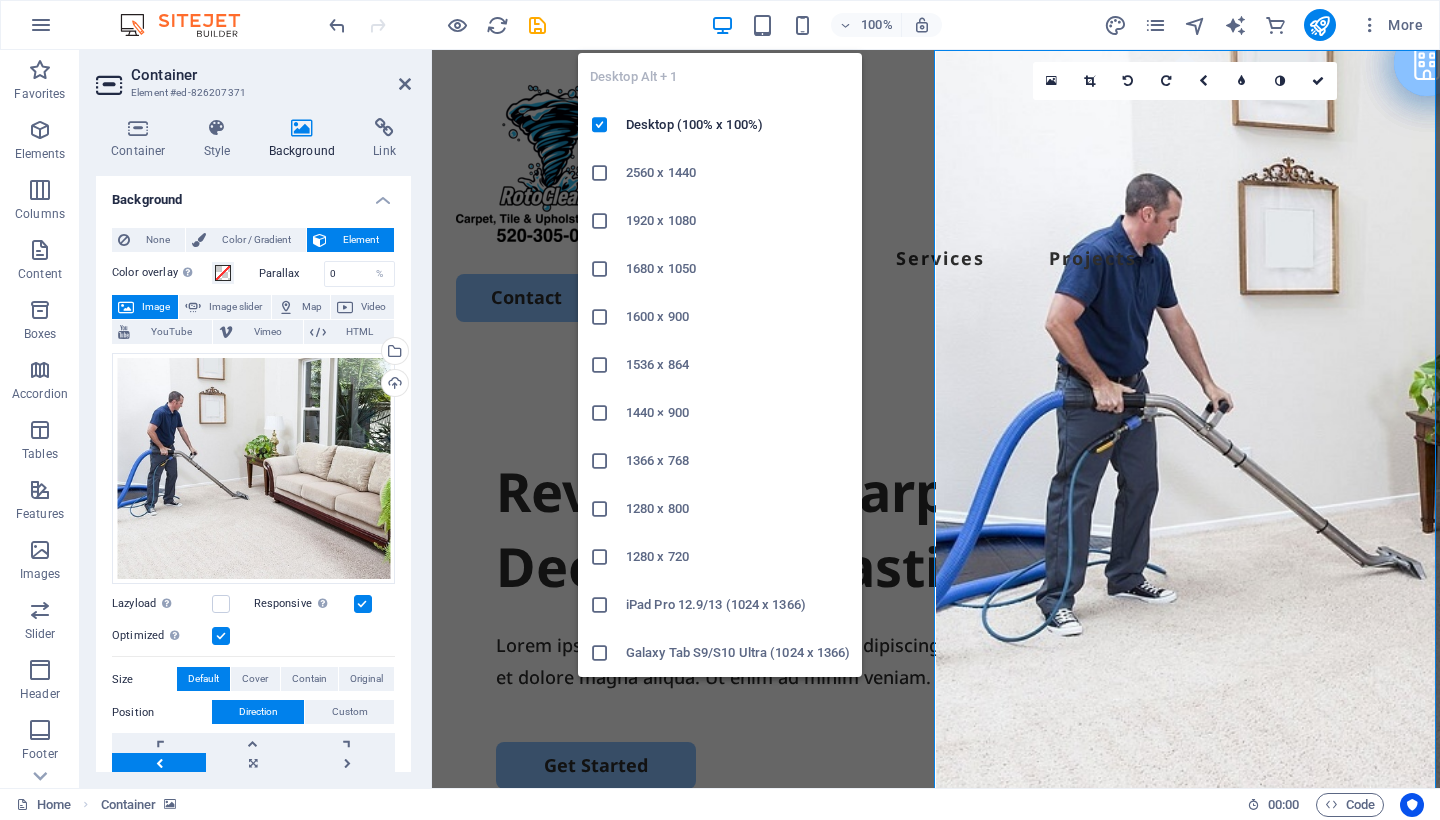 click at bounding box center [722, 25] 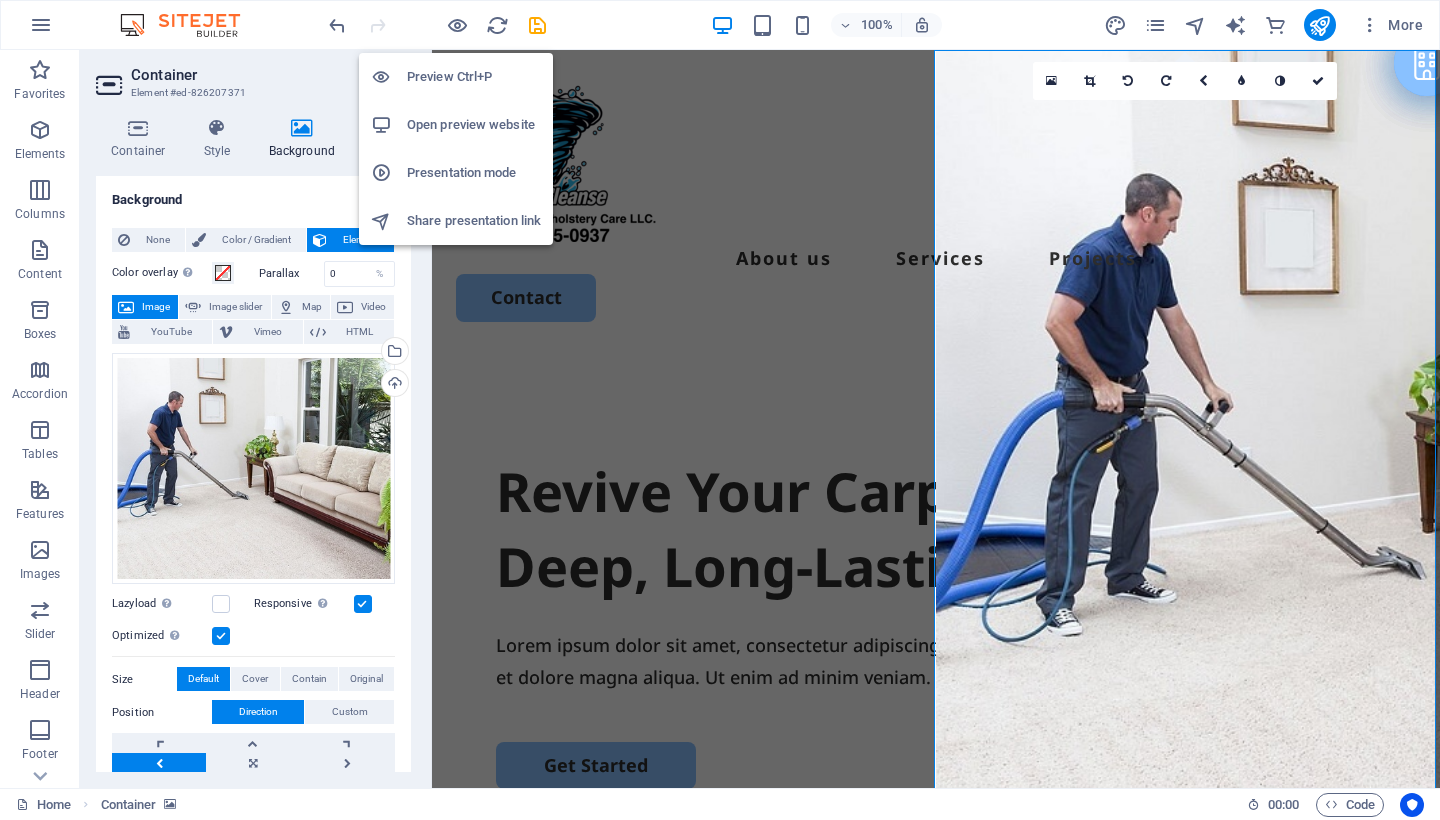 click on "Preview Ctrl+P" at bounding box center [474, 77] 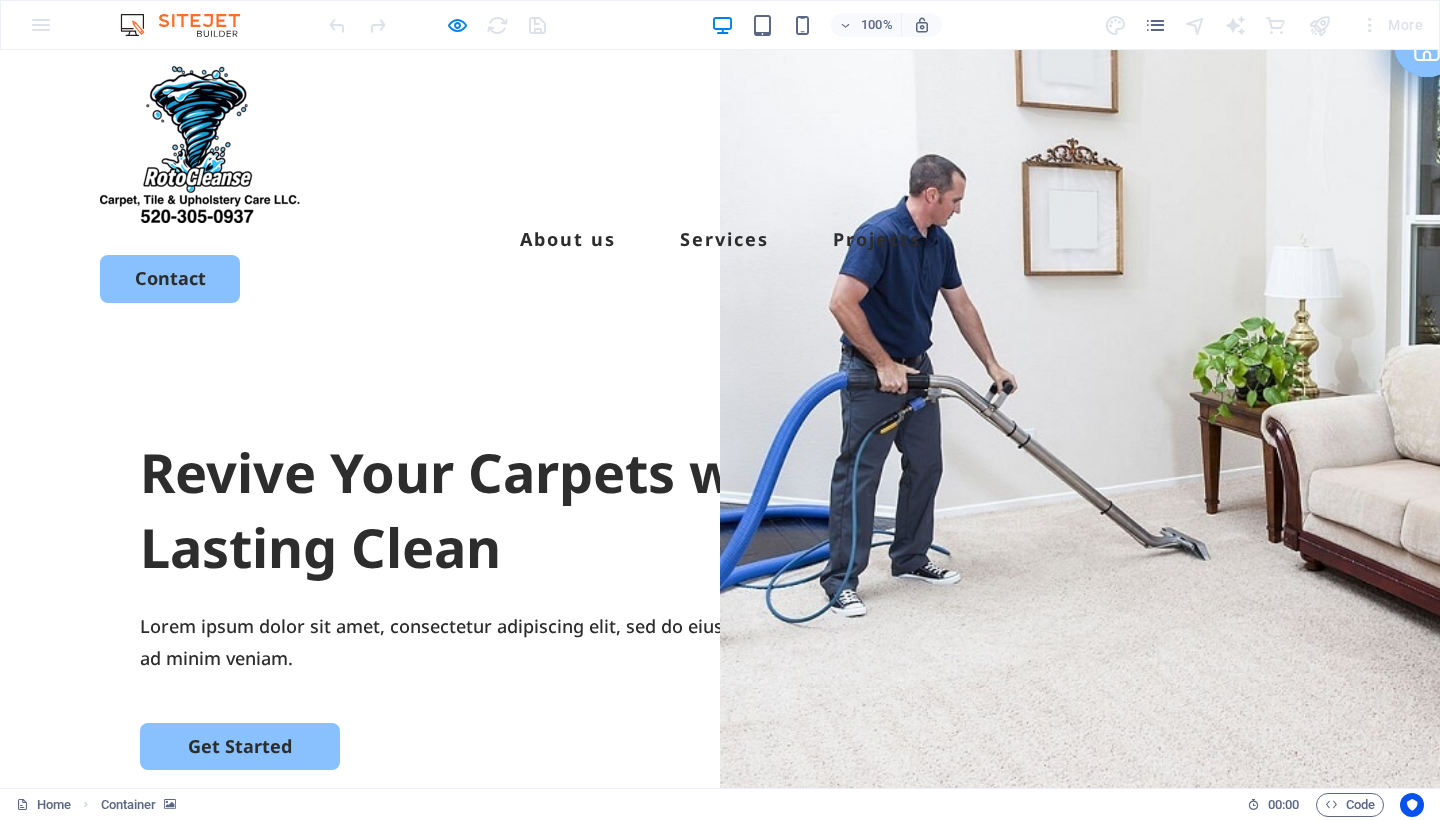 scroll, scrollTop: 27, scrollLeft: 0, axis: vertical 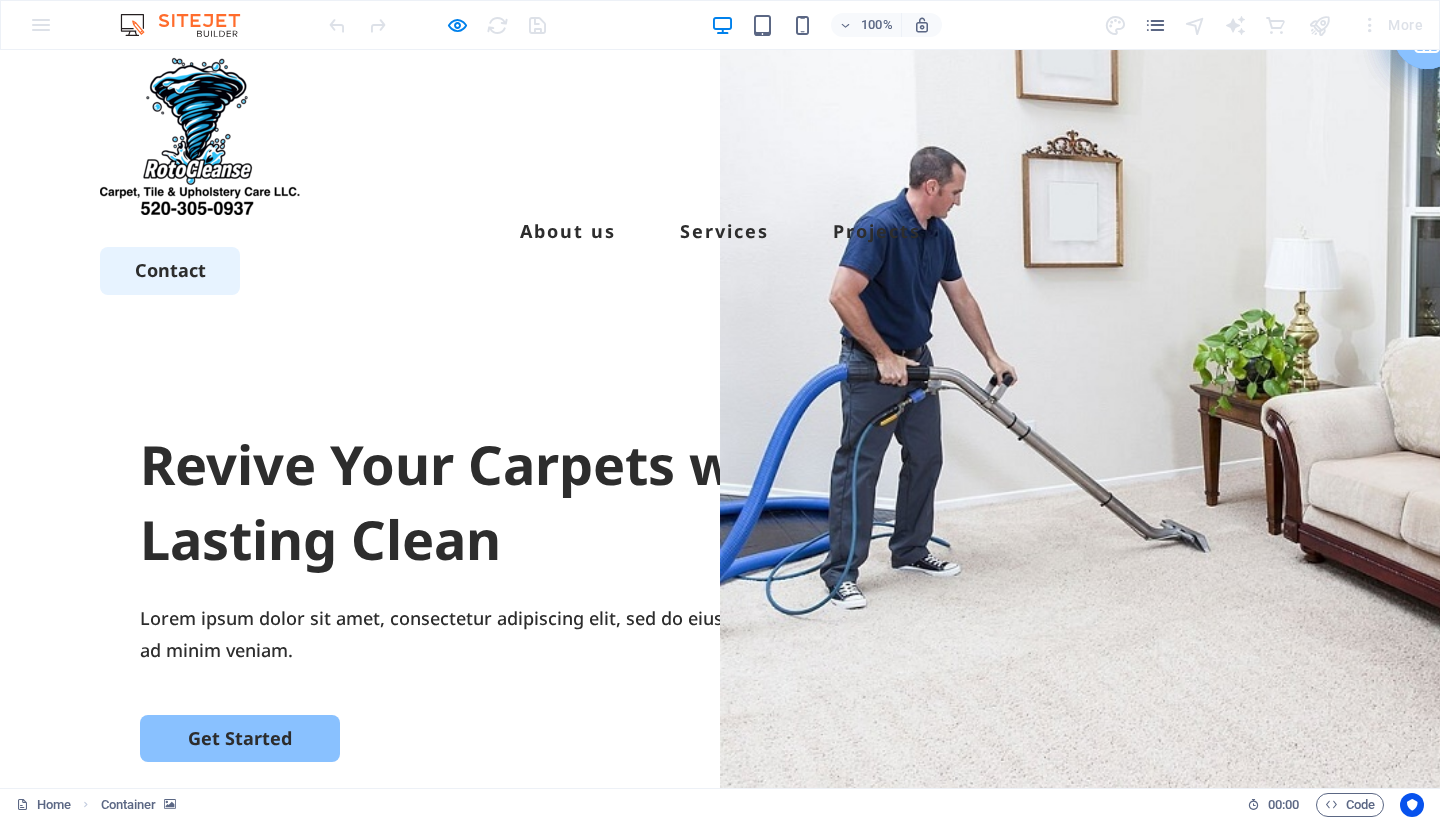 click on "Contact" at bounding box center [170, 270] 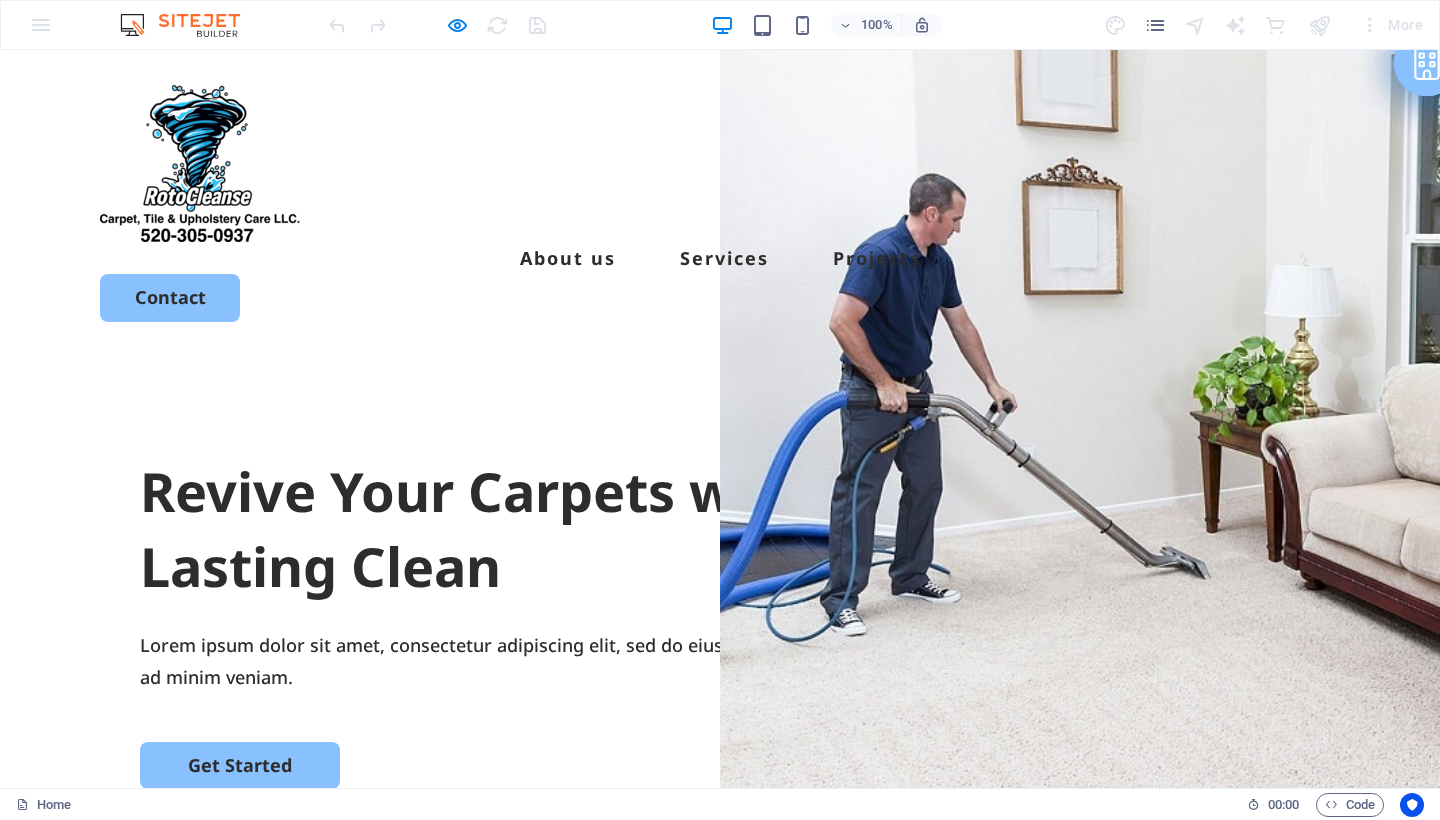 scroll, scrollTop: 0, scrollLeft: 0, axis: both 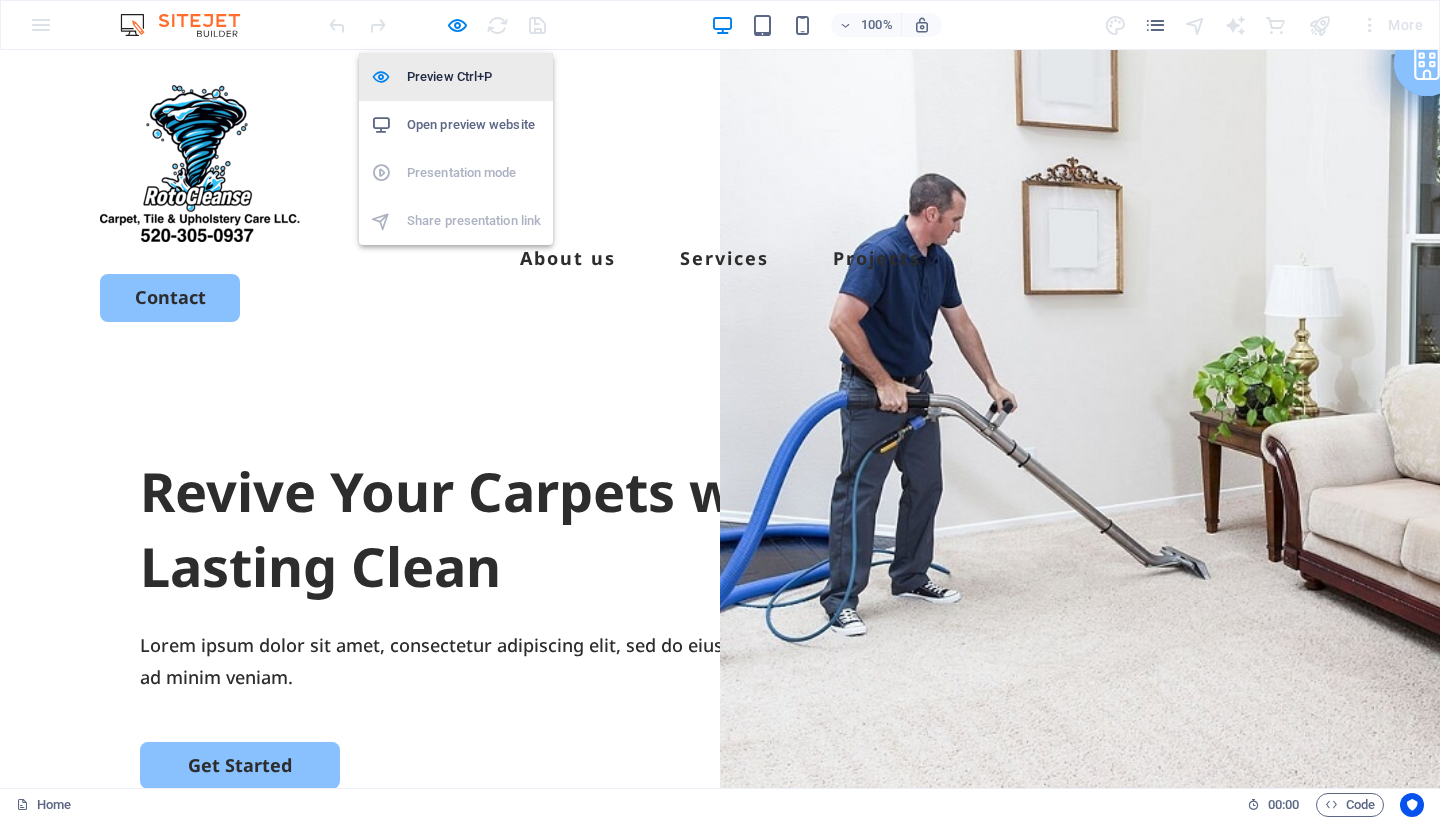 click on "Preview Ctrl+P" at bounding box center [474, 77] 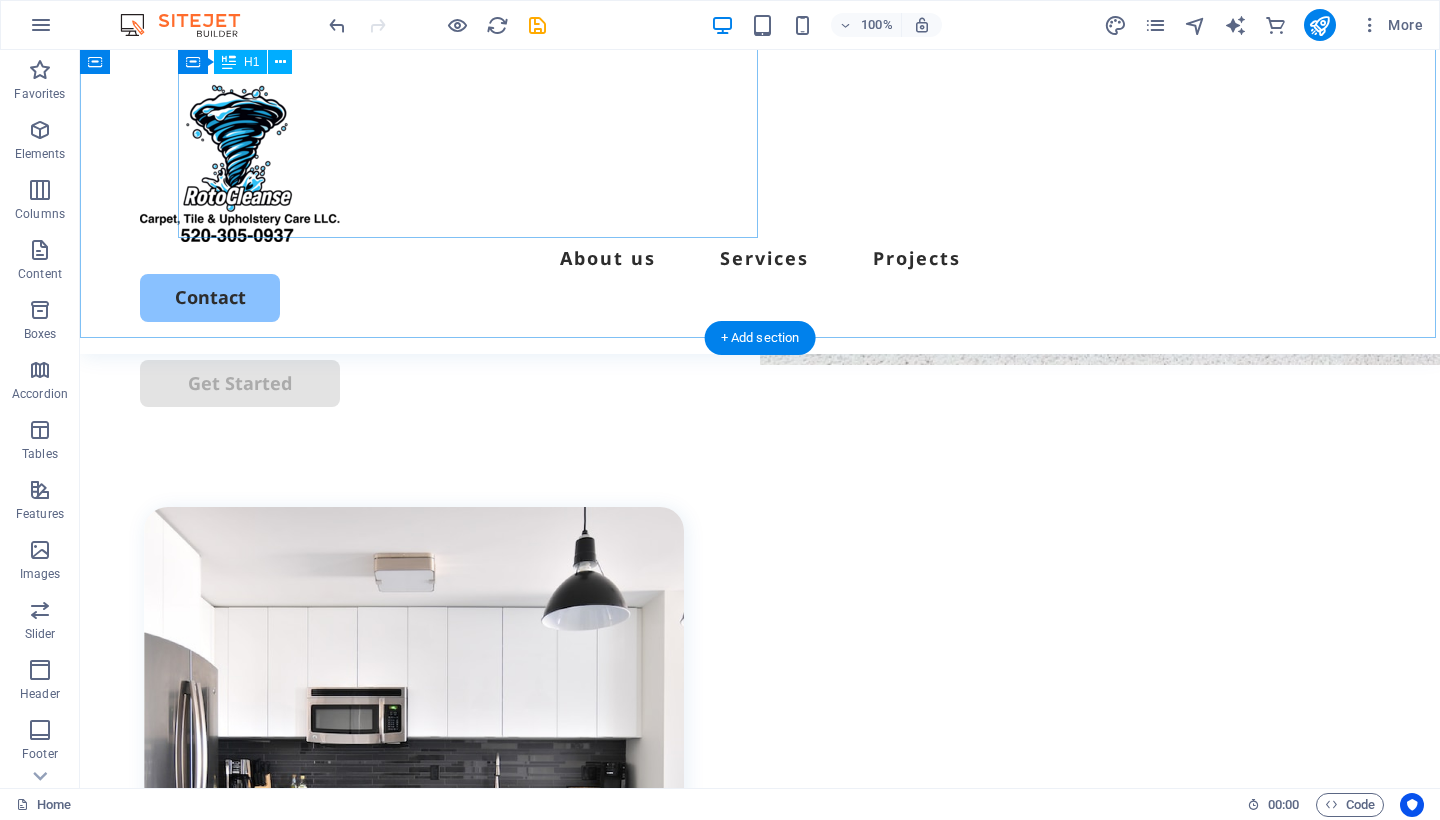 scroll, scrollTop: 517, scrollLeft: 0, axis: vertical 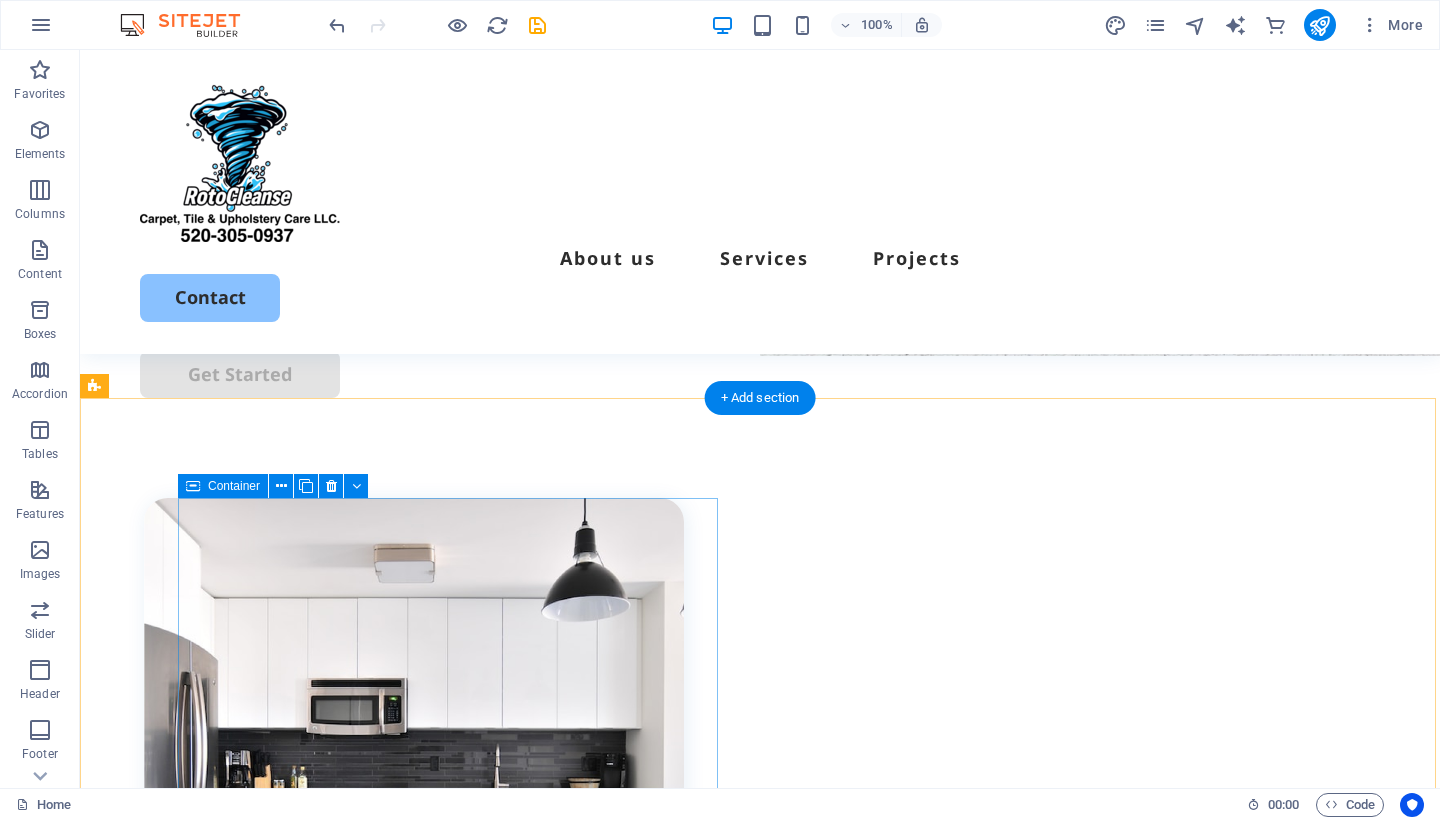 click at bounding box center (193, 486) 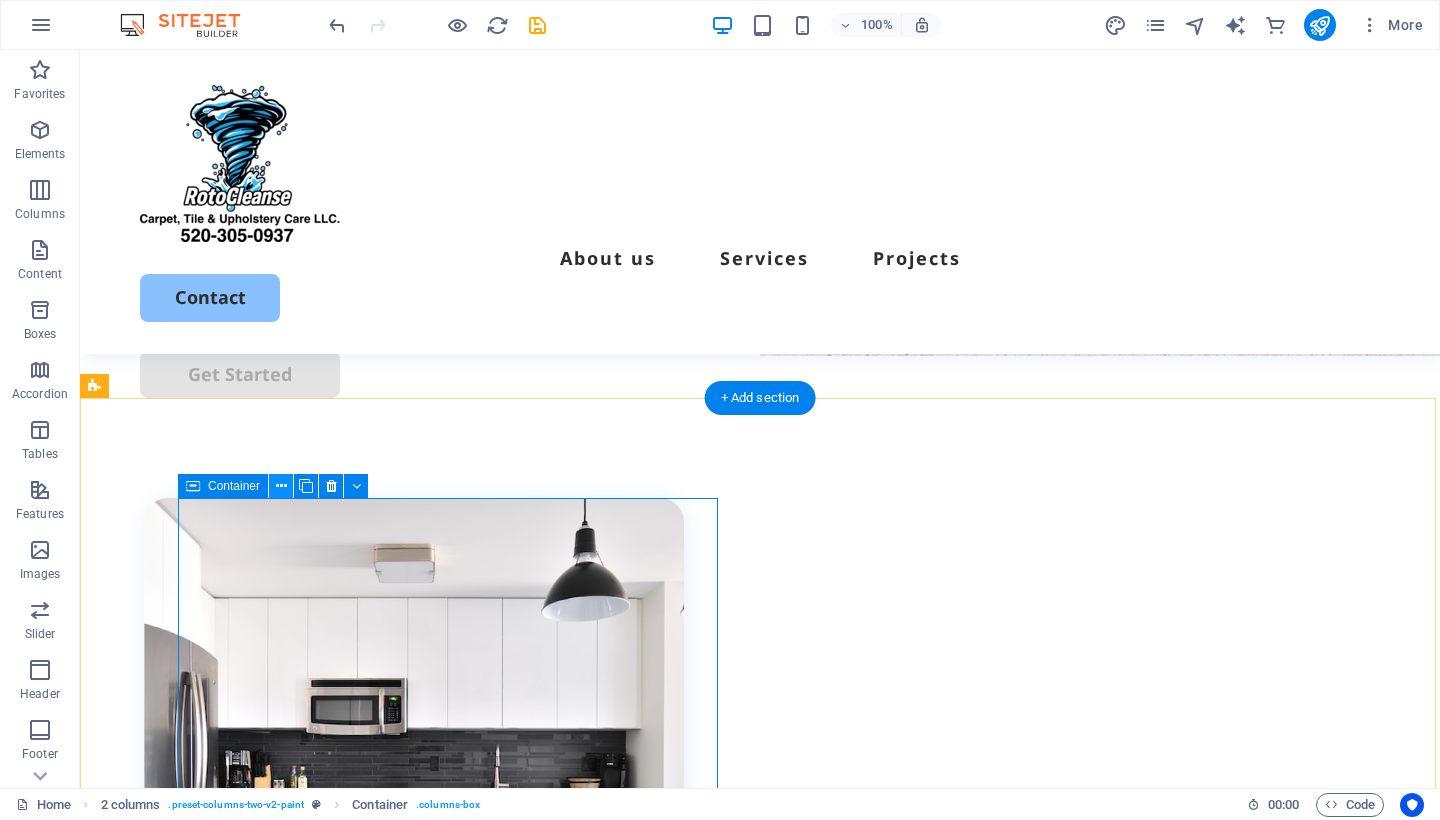 click at bounding box center [281, 486] 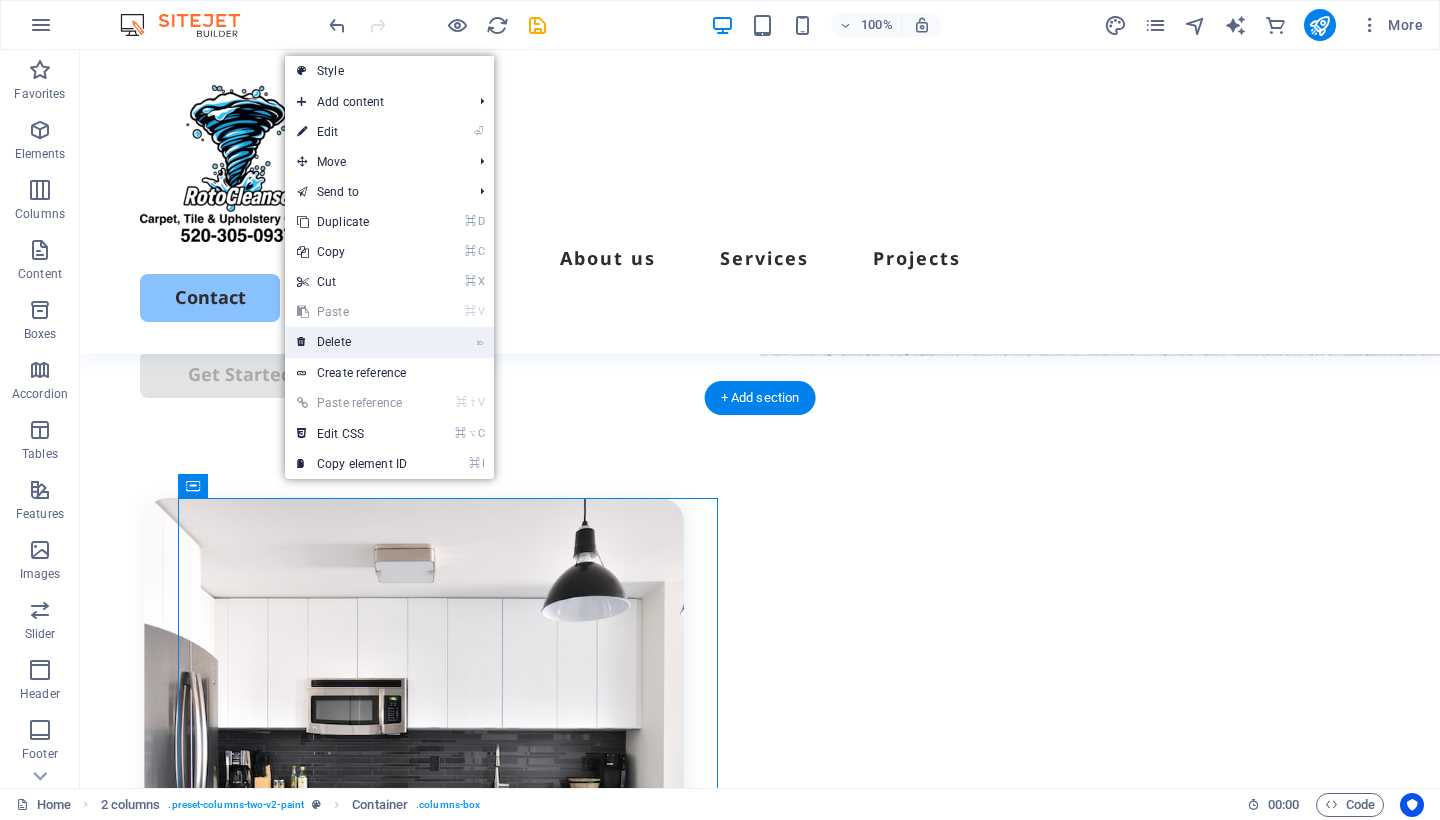 click on "⌦  Delete" at bounding box center (352, 342) 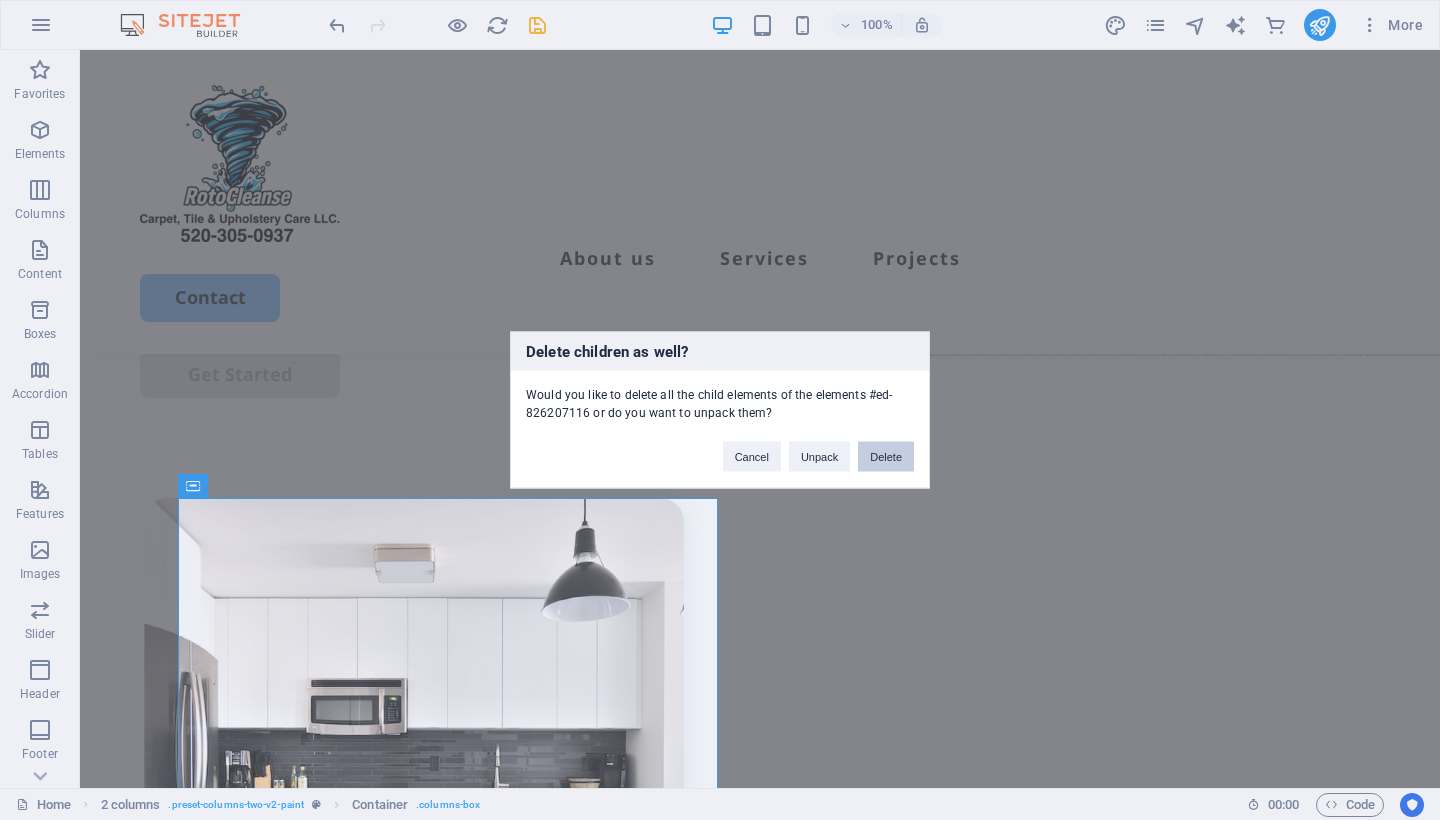 click on "Delete" at bounding box center [886, 457] 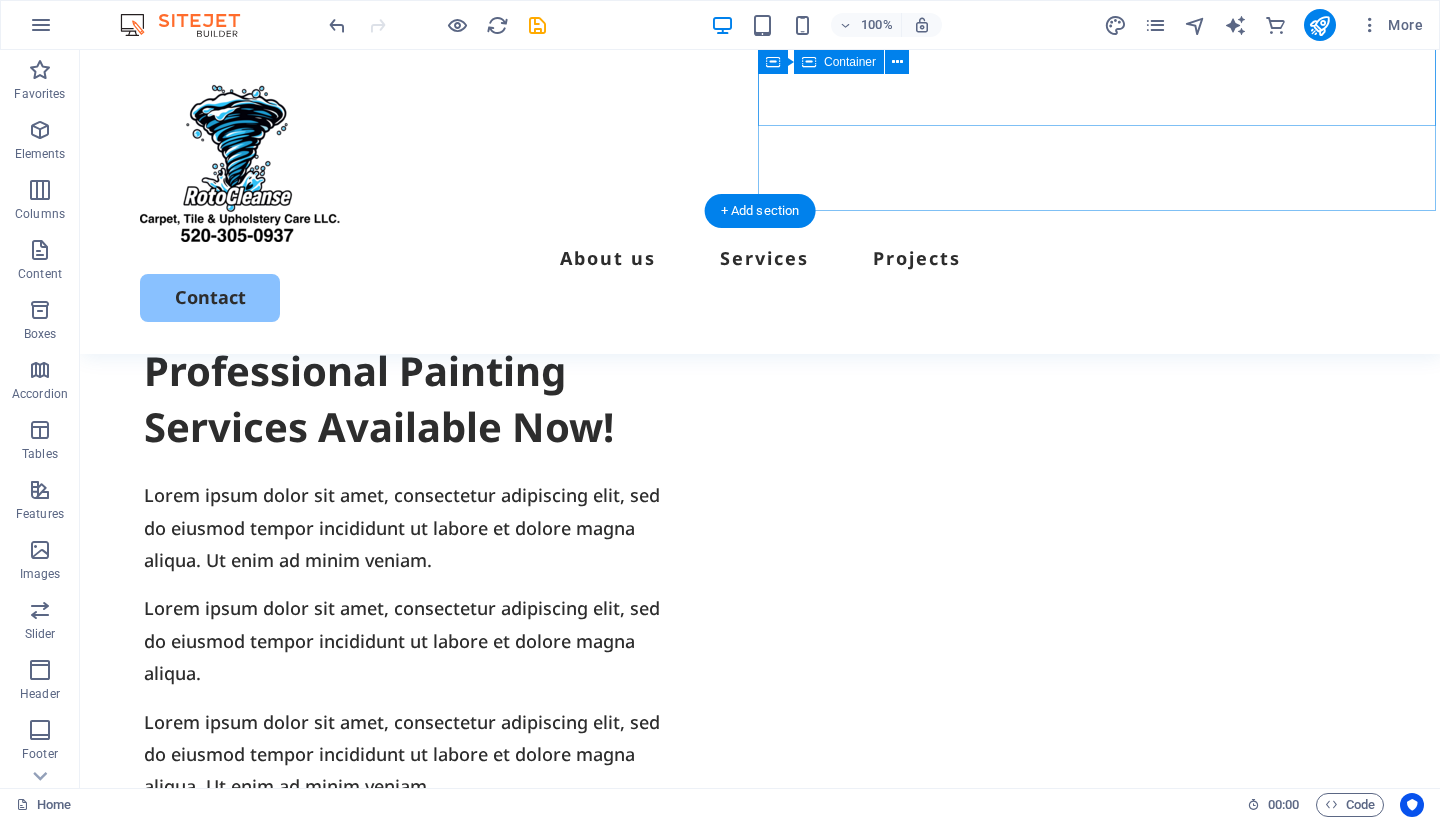 scroll, scrollTop: 674, scrollLeft: 0, axis: vertical 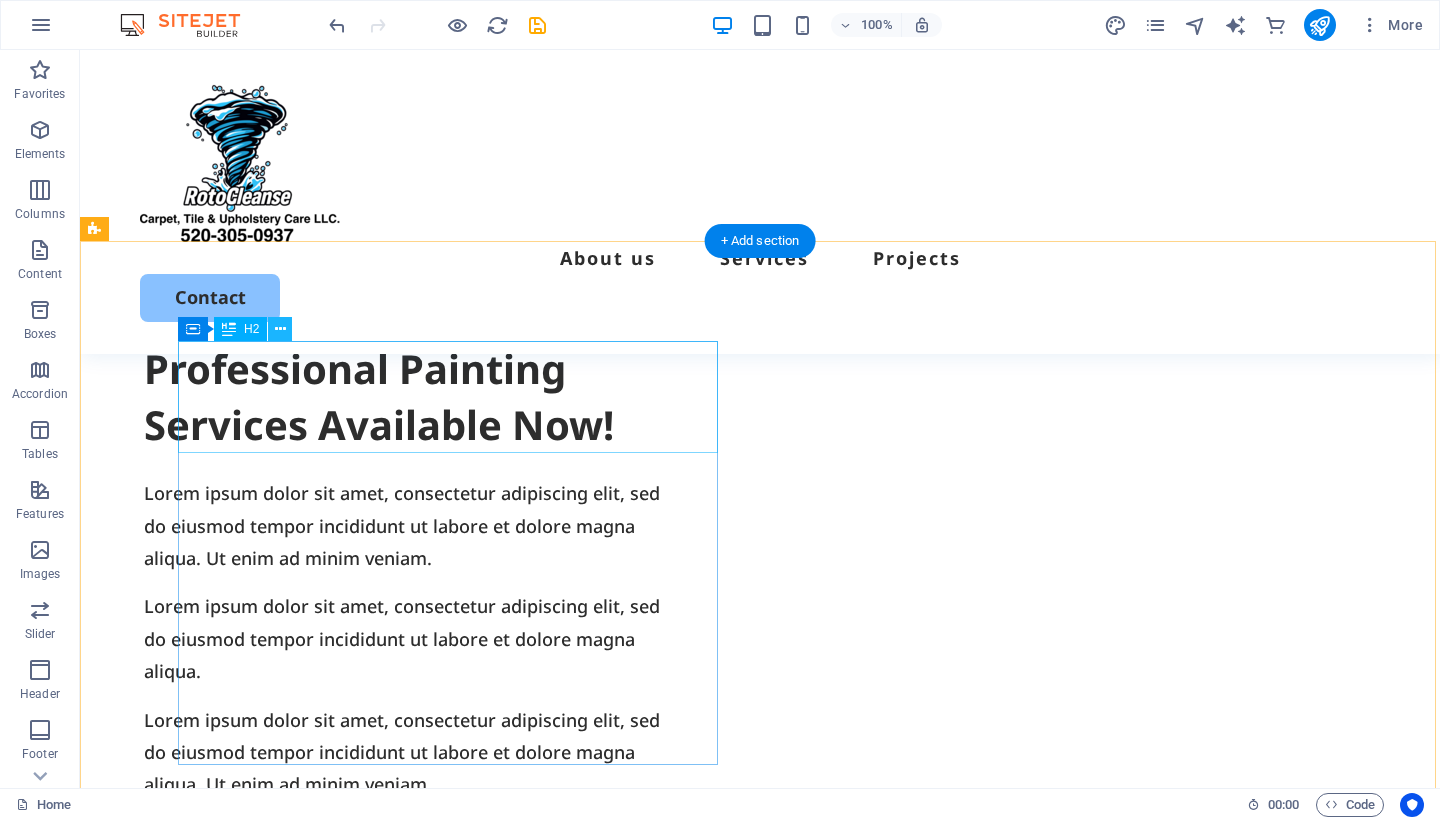 click at bounding box center (280, 329) 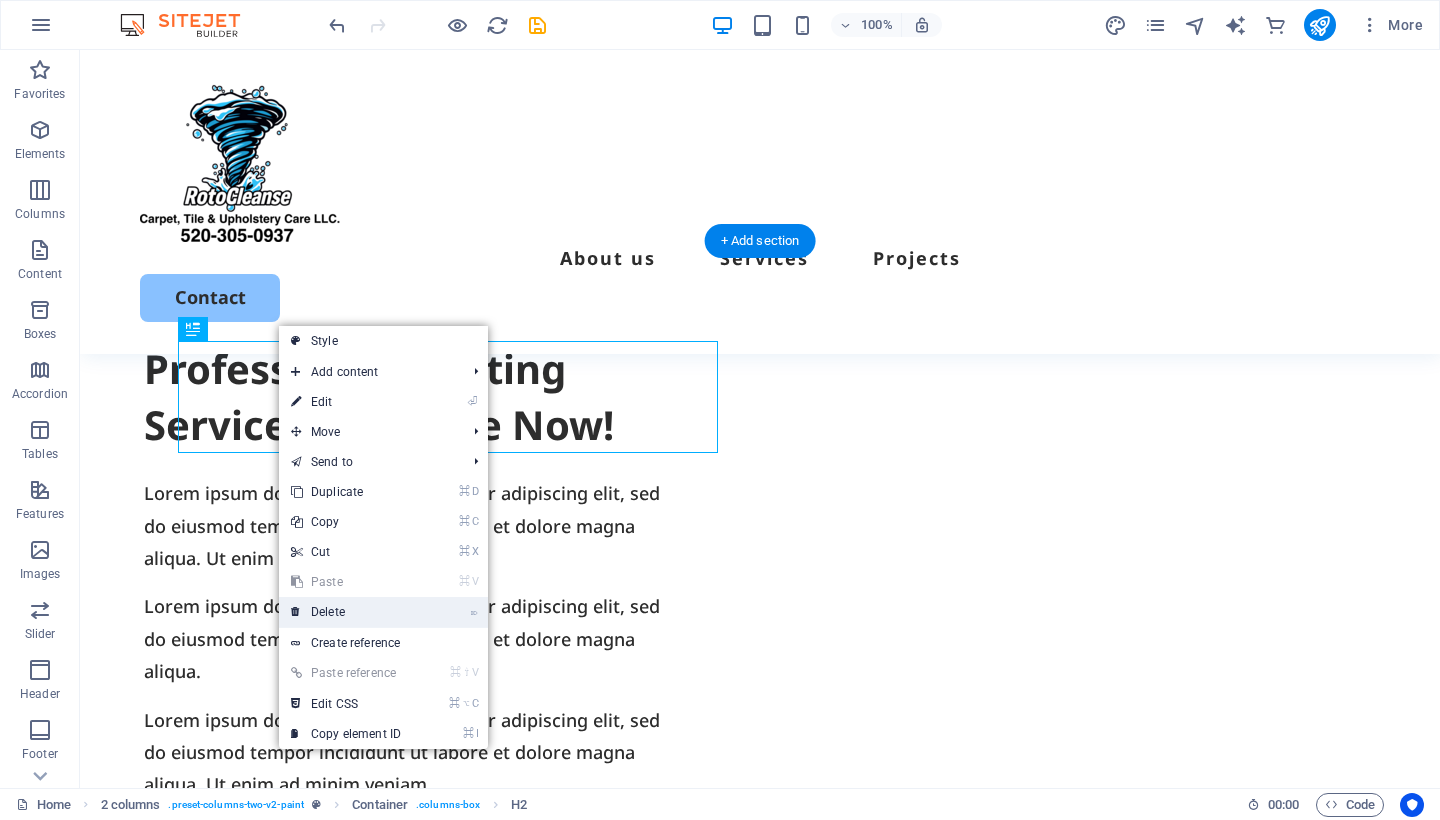 click on "⌦  Delete" at bounding box center (346, 612) 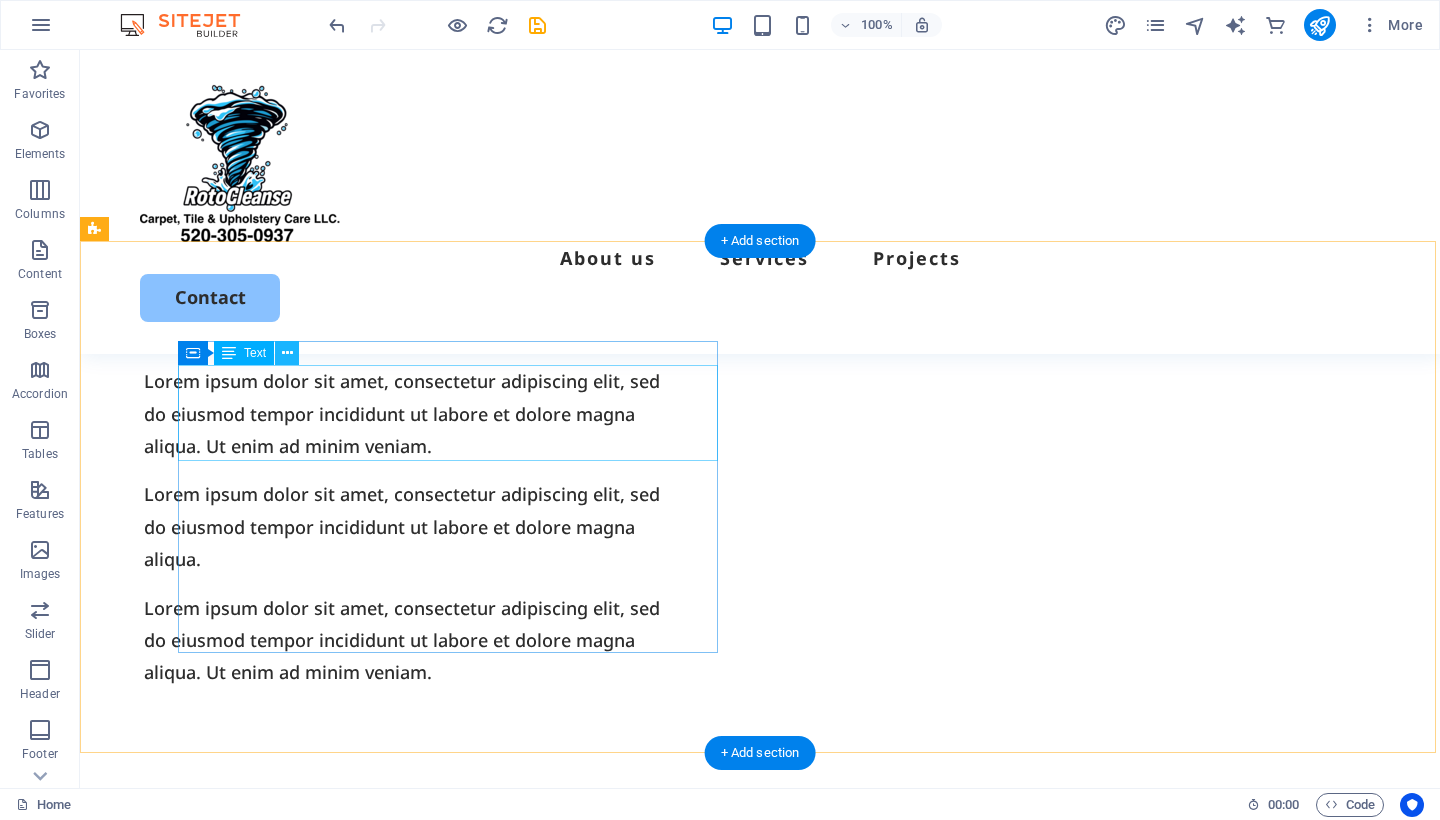 click at bounding box center [287, 353] 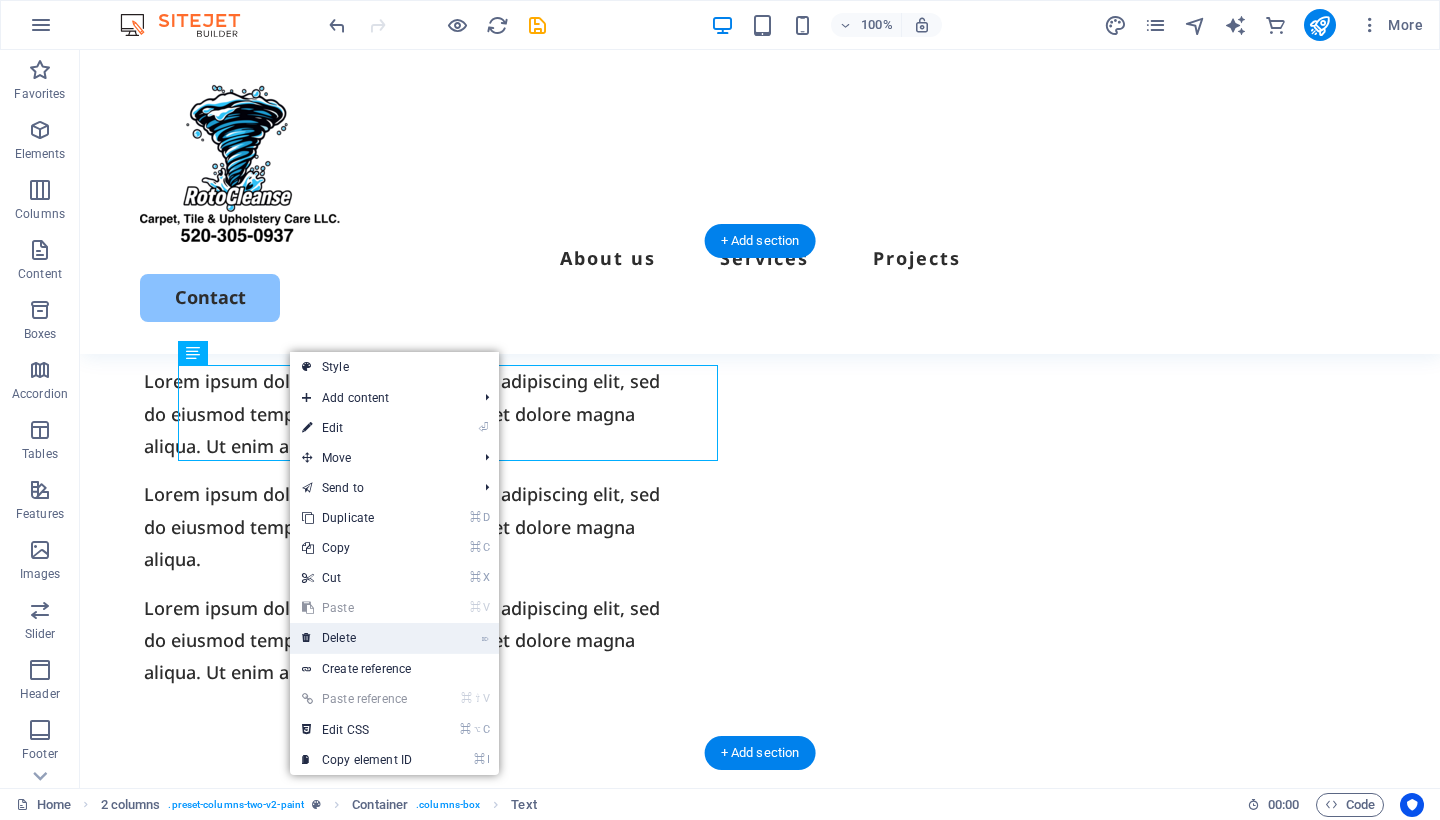 click on "⌦  Delete" at bounding box center (357, 638) 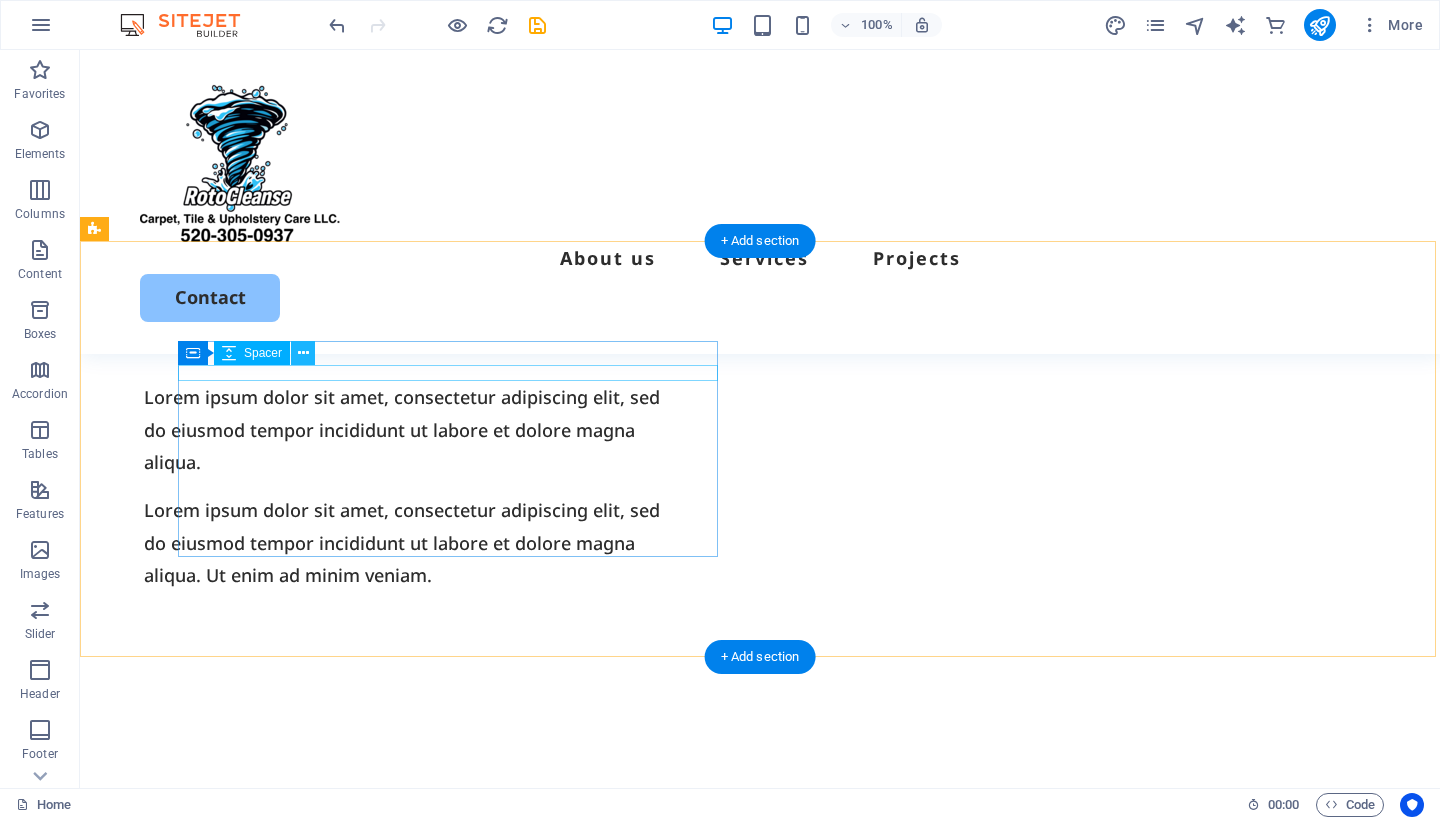 click at bounding box center (303, 353) 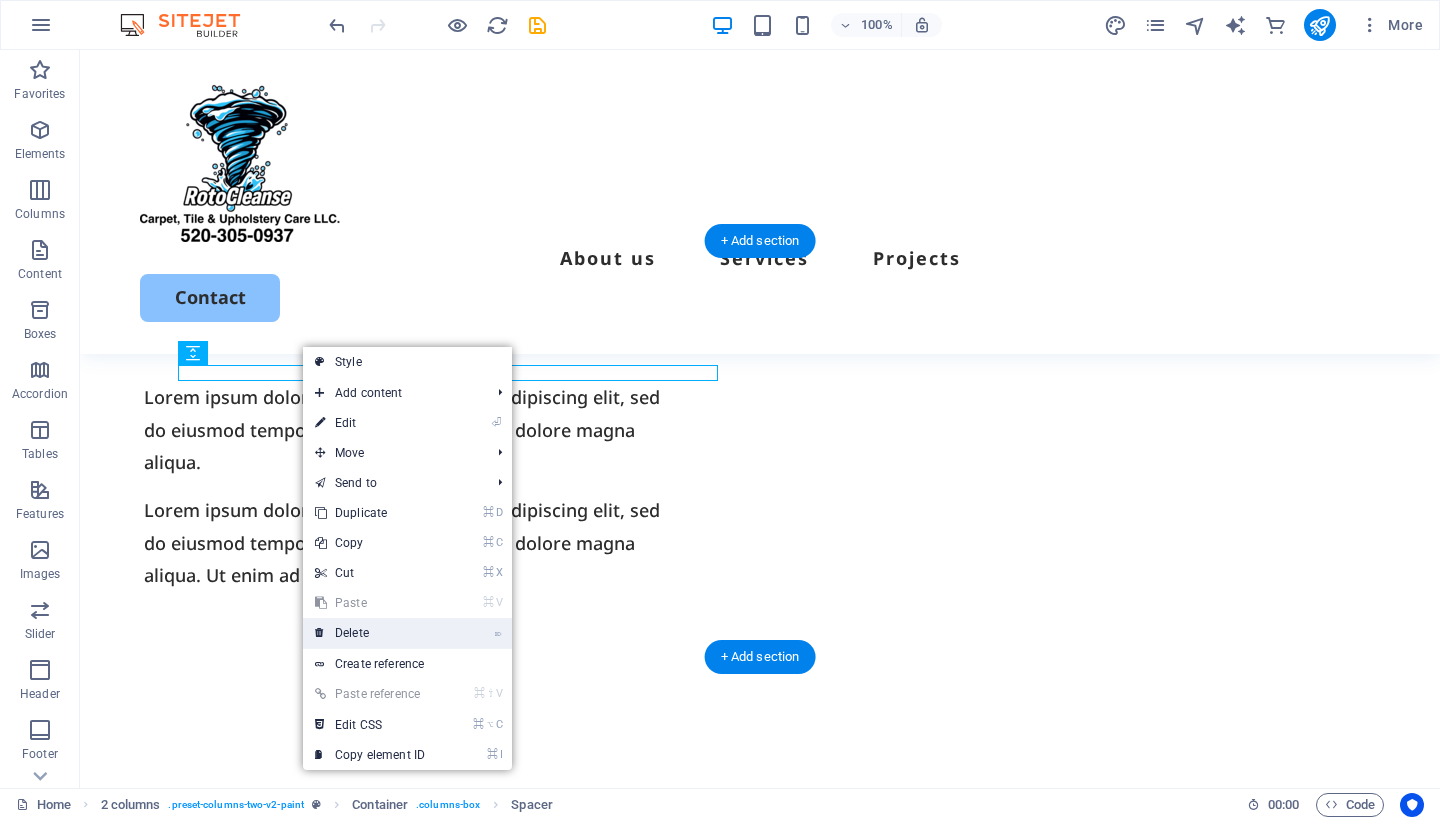 click on "⌦  Delete" at bounding box center (370, 633) 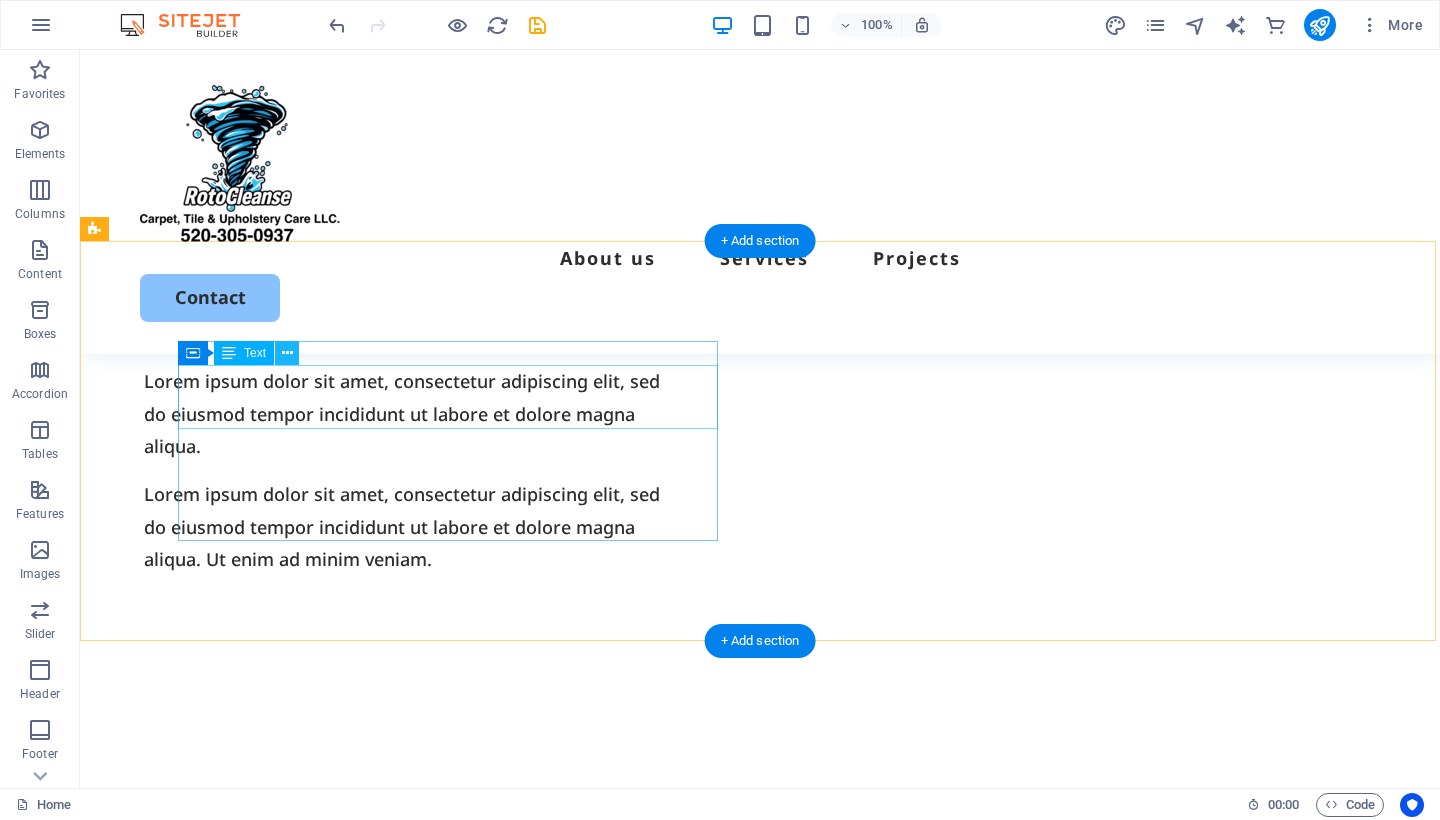 click at bounding box center [287, 353] 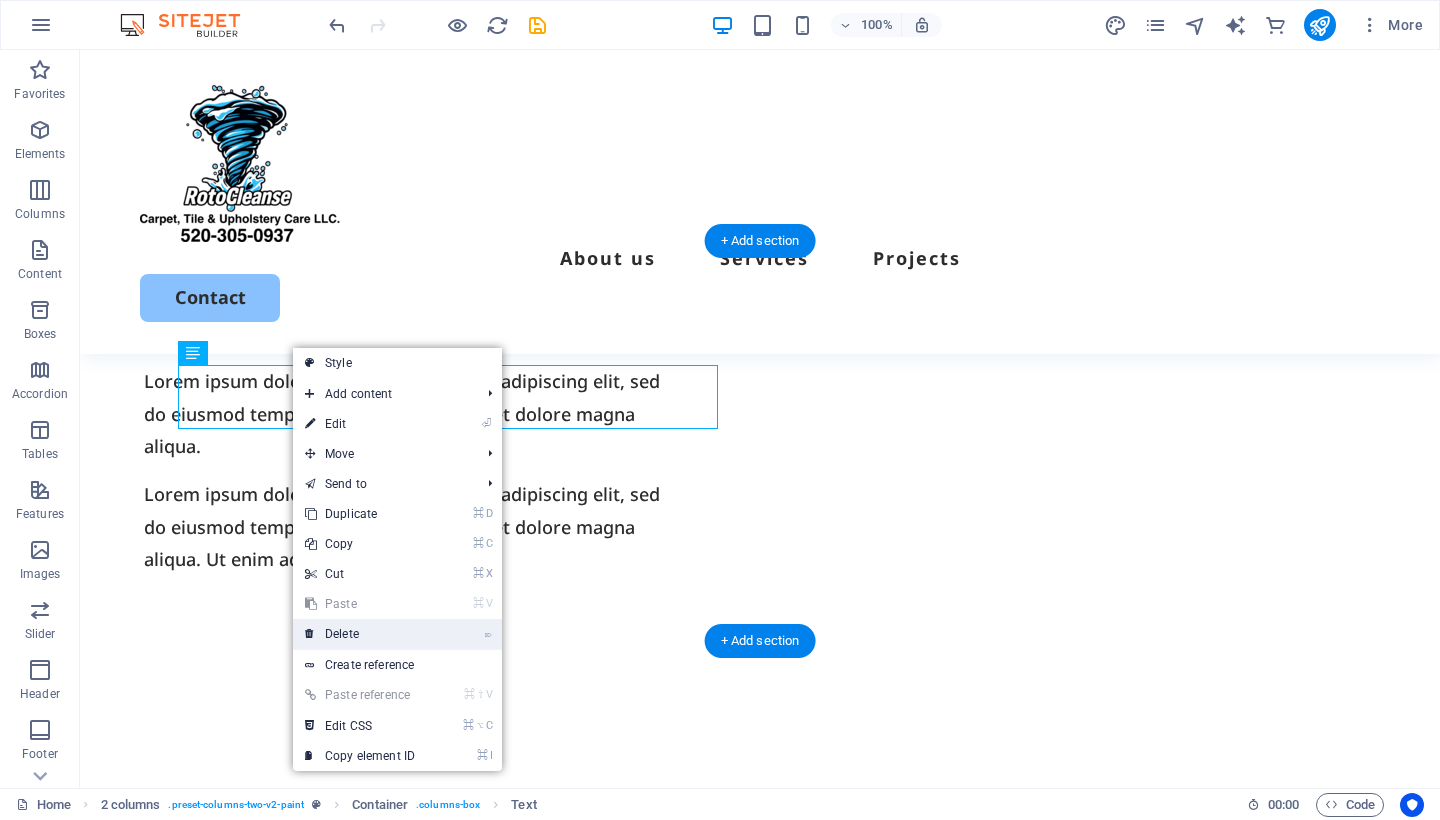 click on "⌦  Delete" at bounding box center [360, 634] 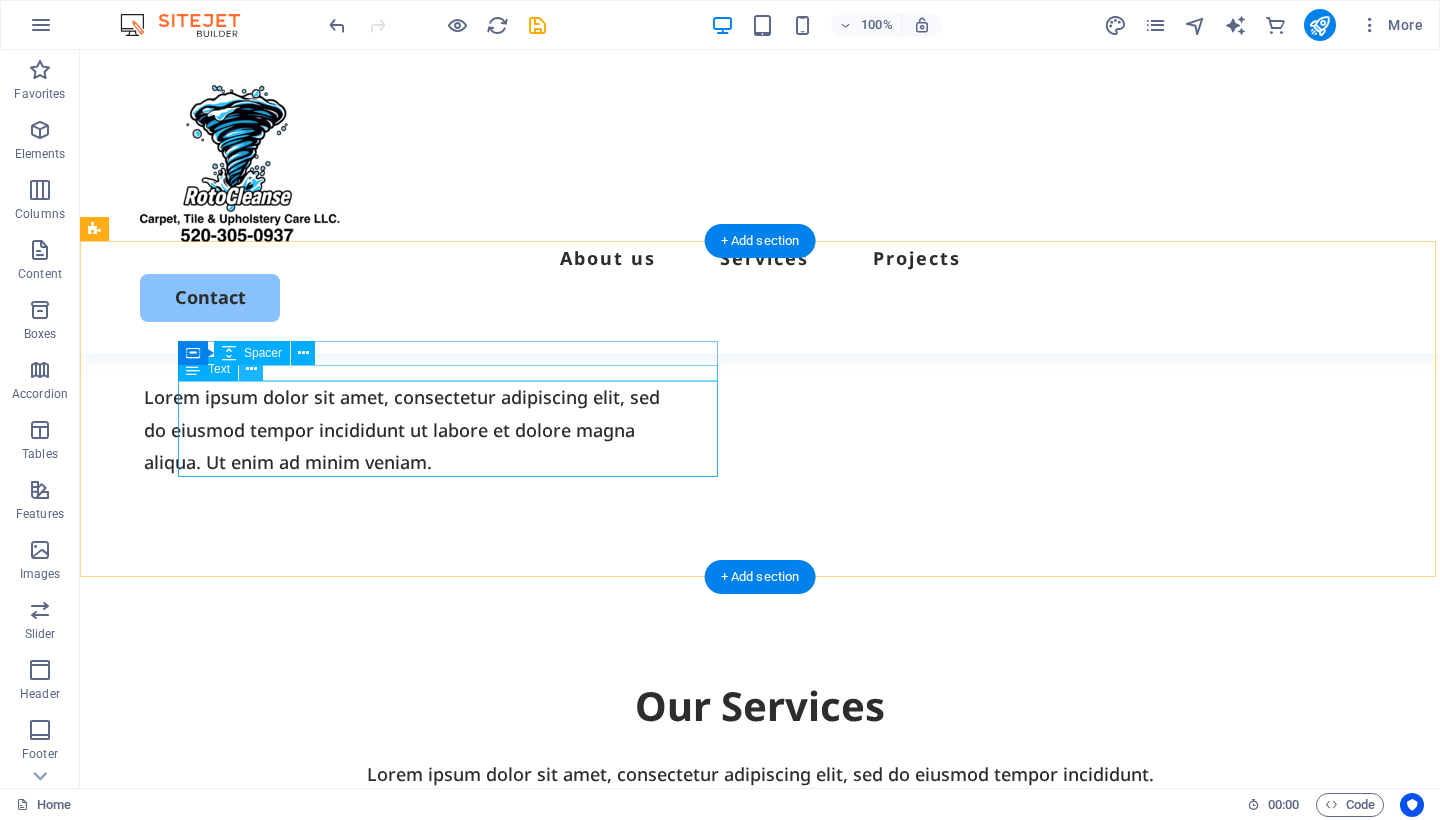 click at bounding box center (251, 369) 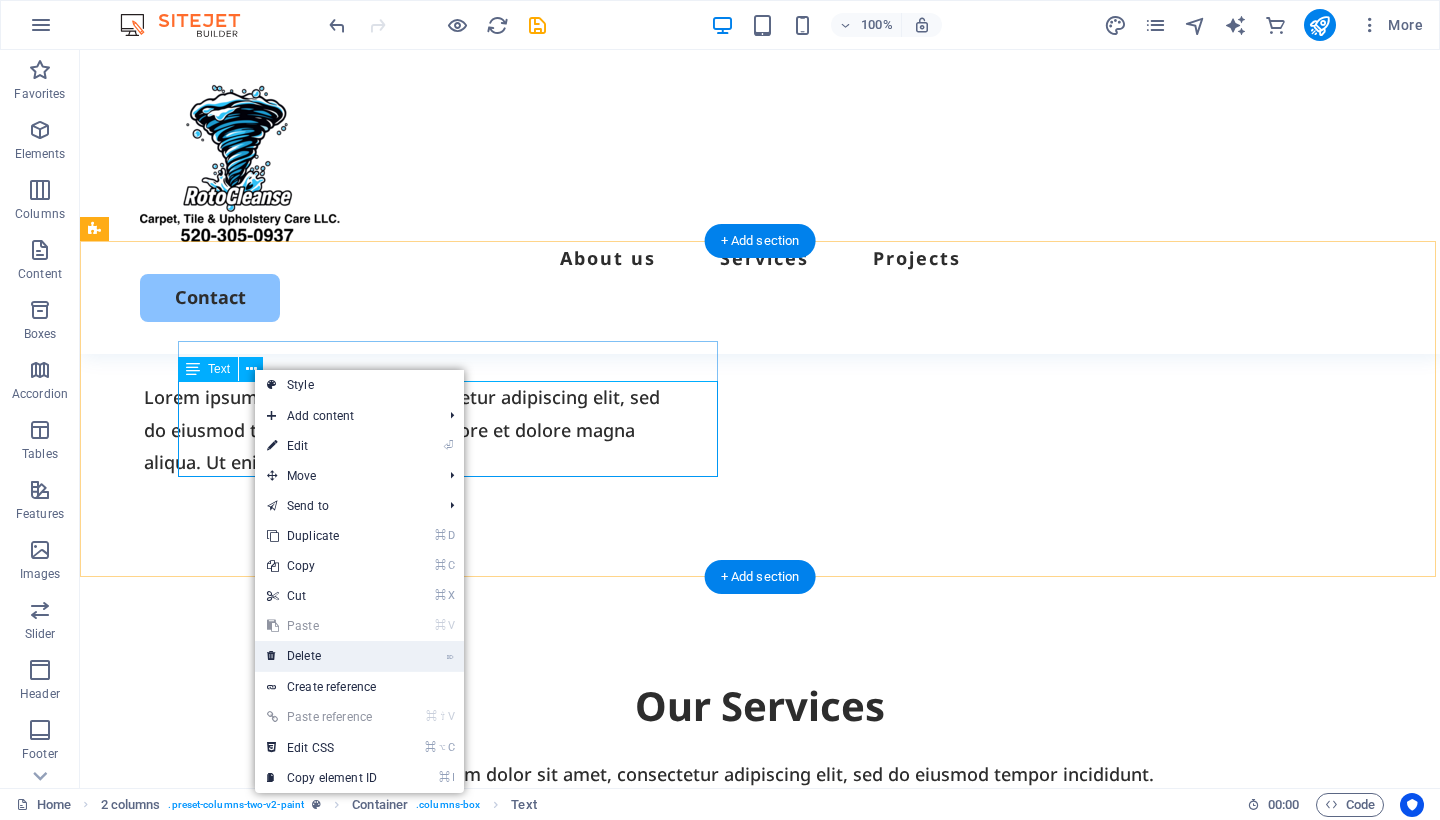 click on "⌦  Delete" at bounding box center (322, 656) 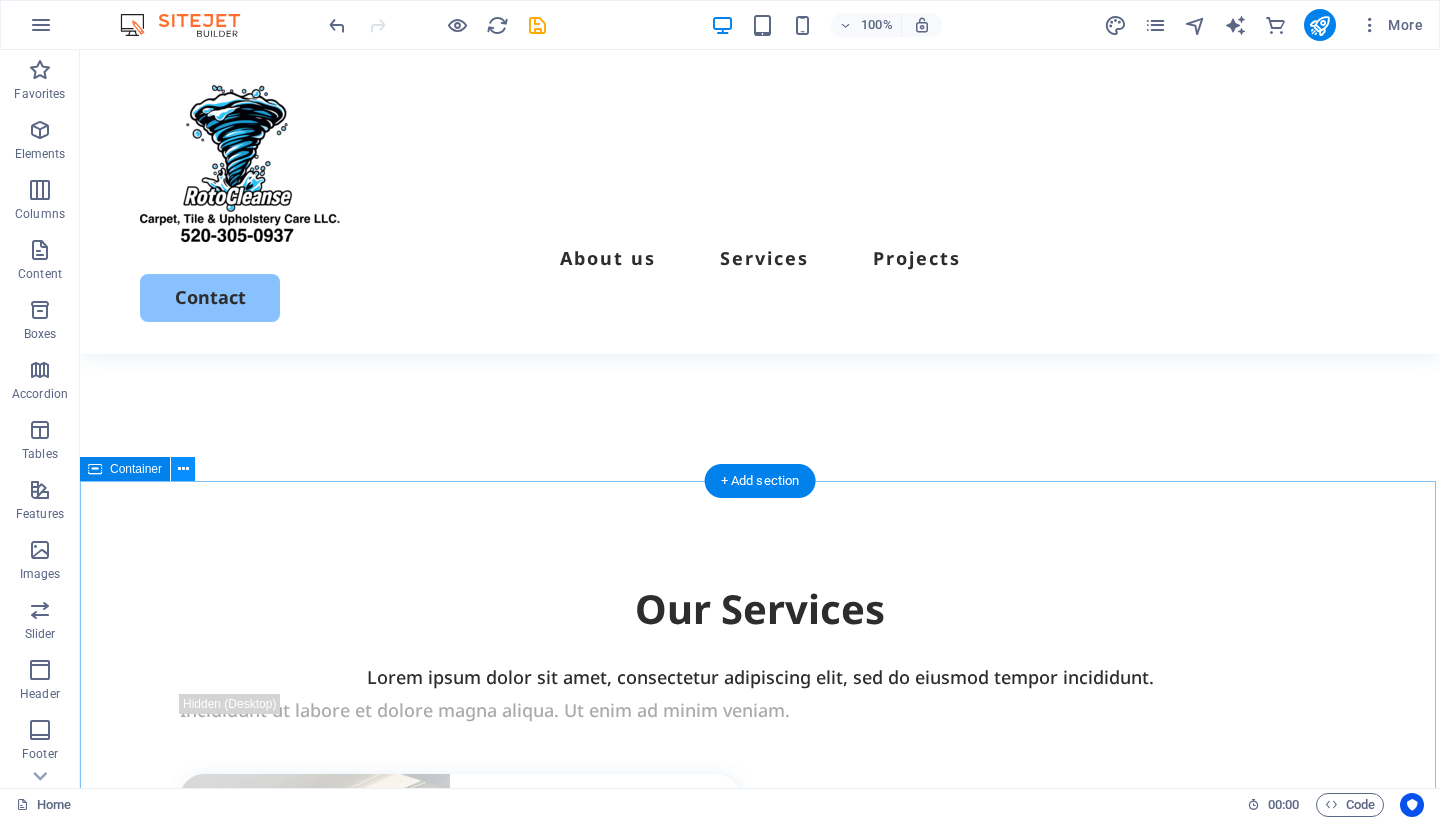 click at bounding box center [183, 469] 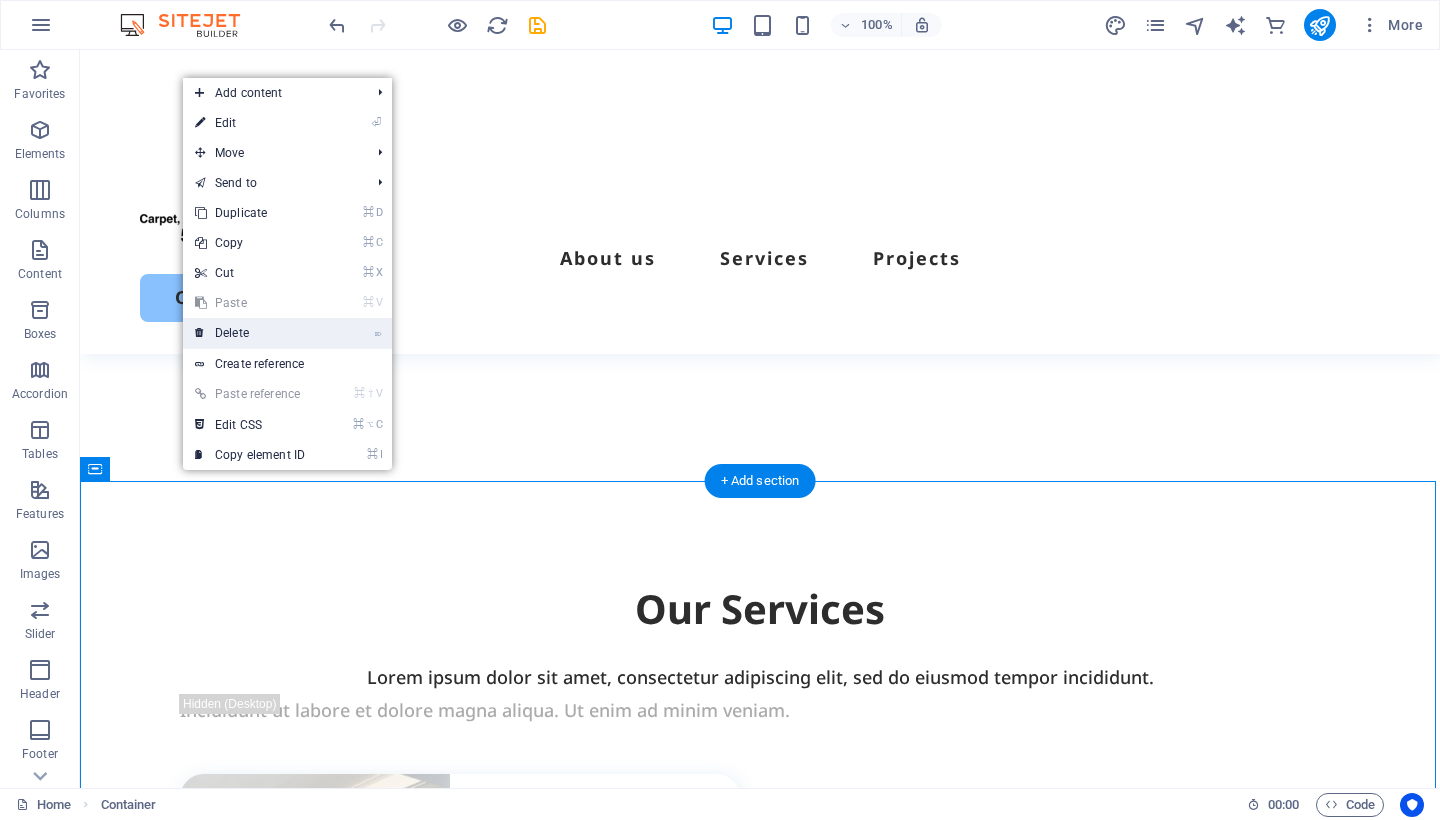 click on "⌦  Delete" at bounding box center [250, 333] 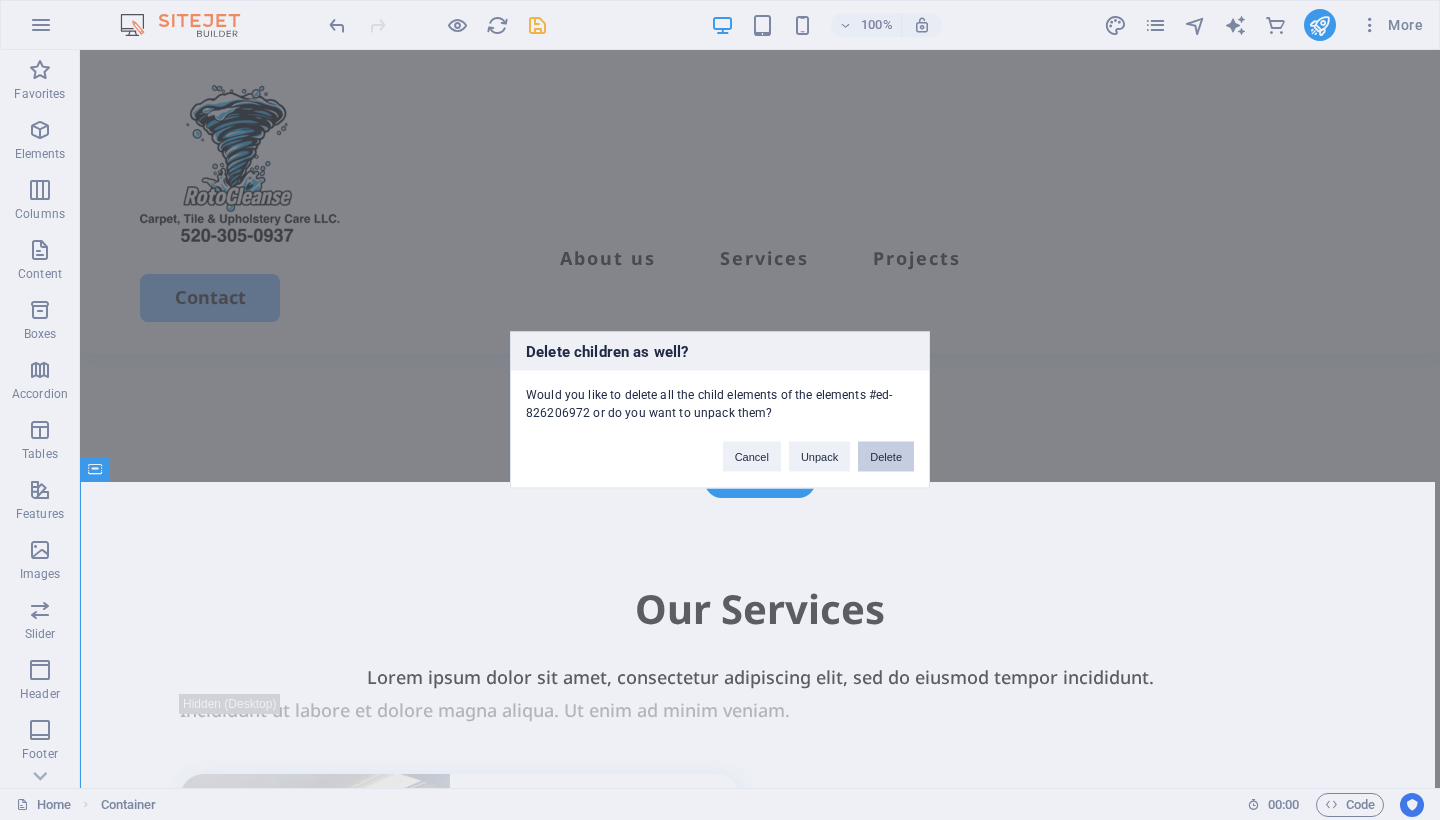 click on "Delete" at bounding box center [886, 457] 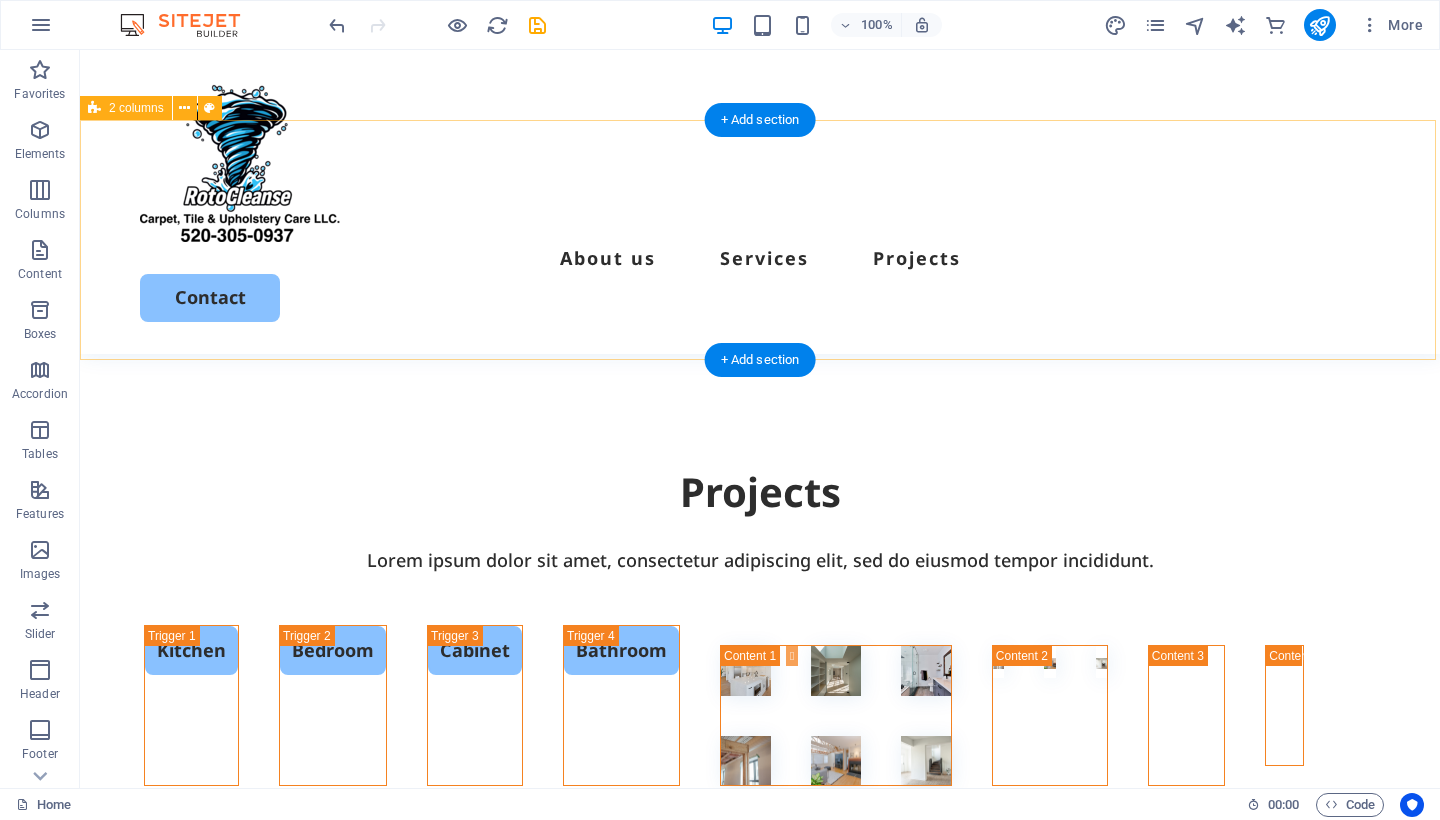 scroll, scrollTop: 808, scrollLeft: 0, axis: vertical 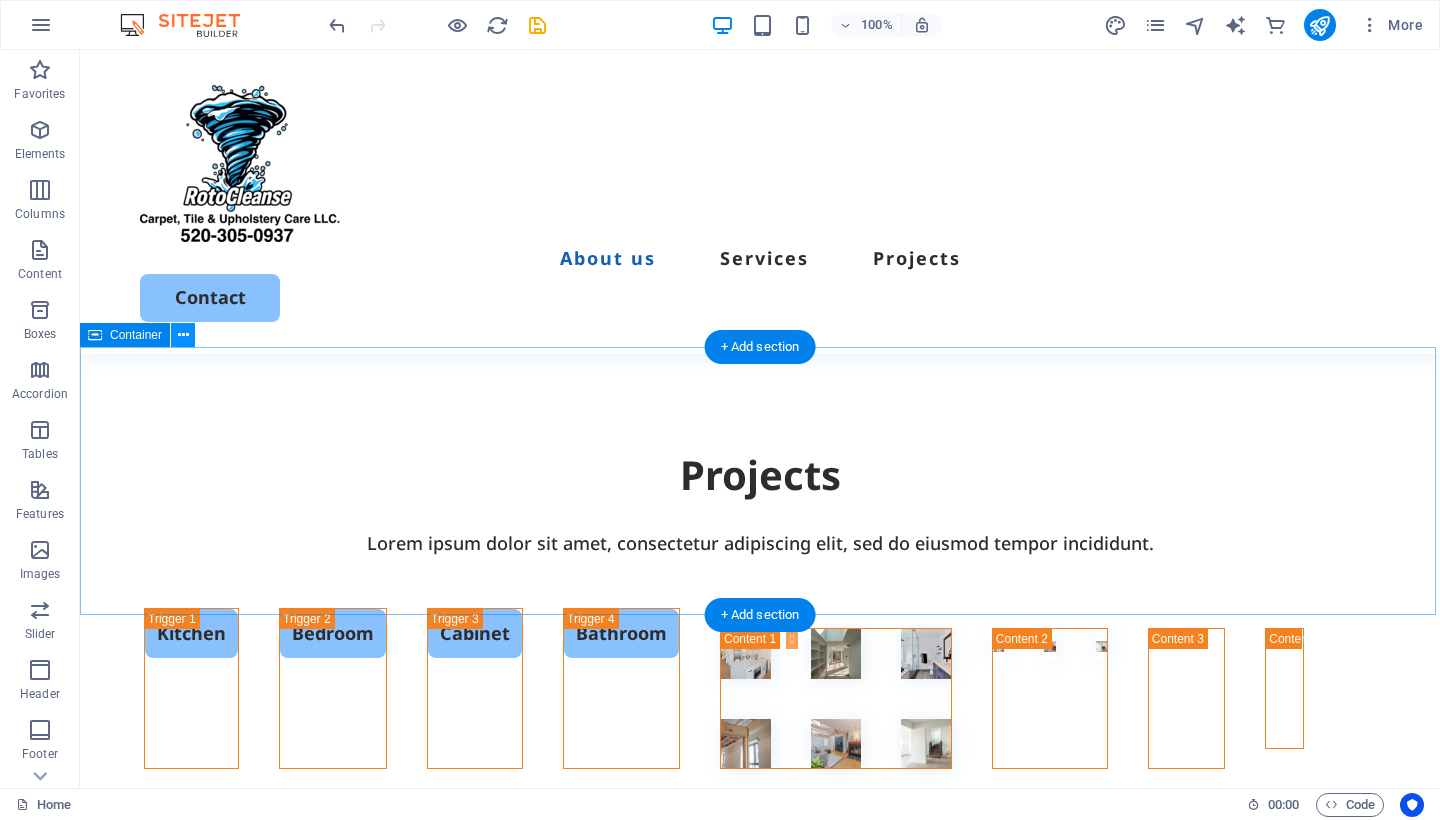 click at bounding box center (183, 335) 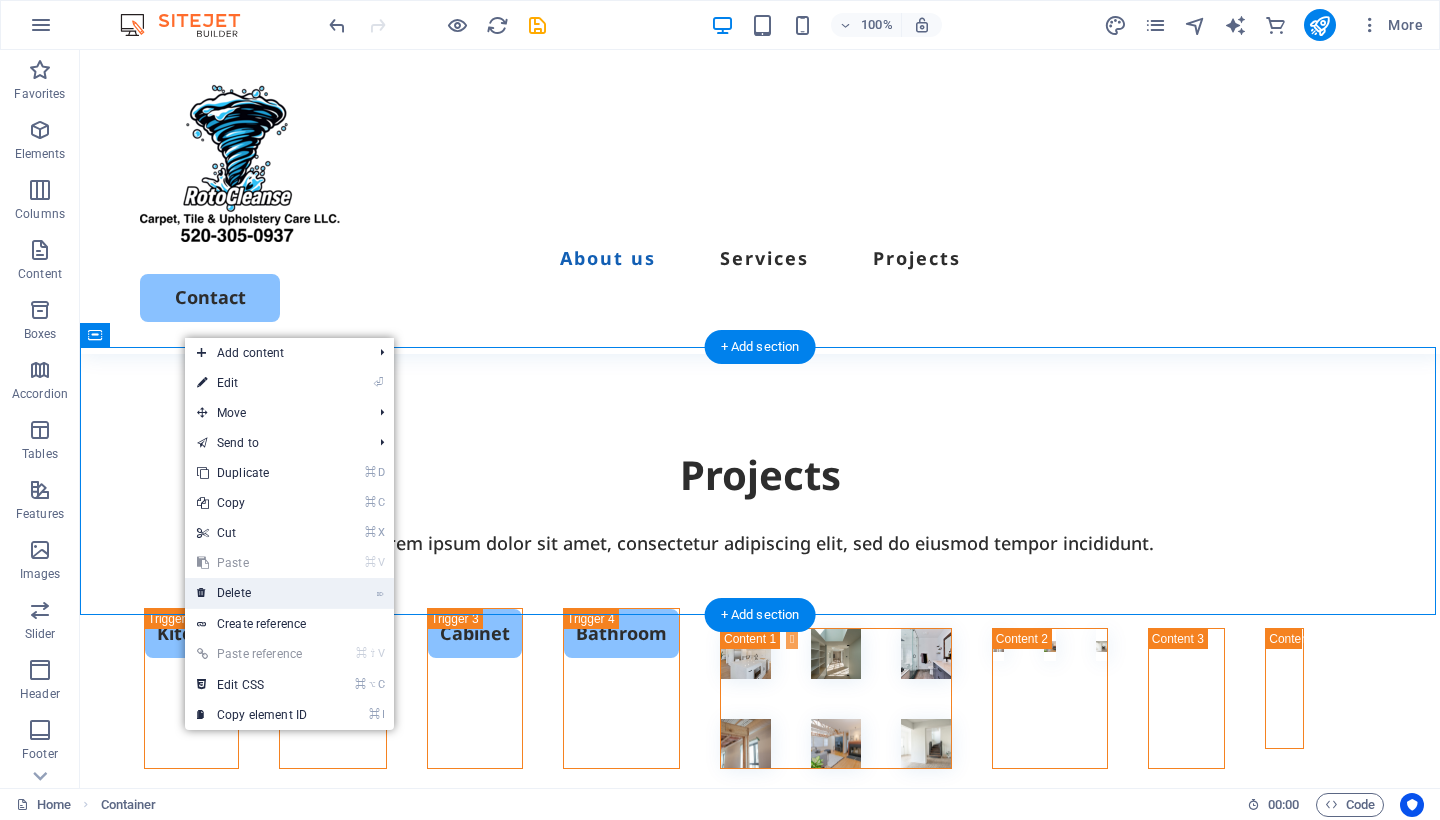 click on "⌦  Delete" at bounding box center [252, 593] 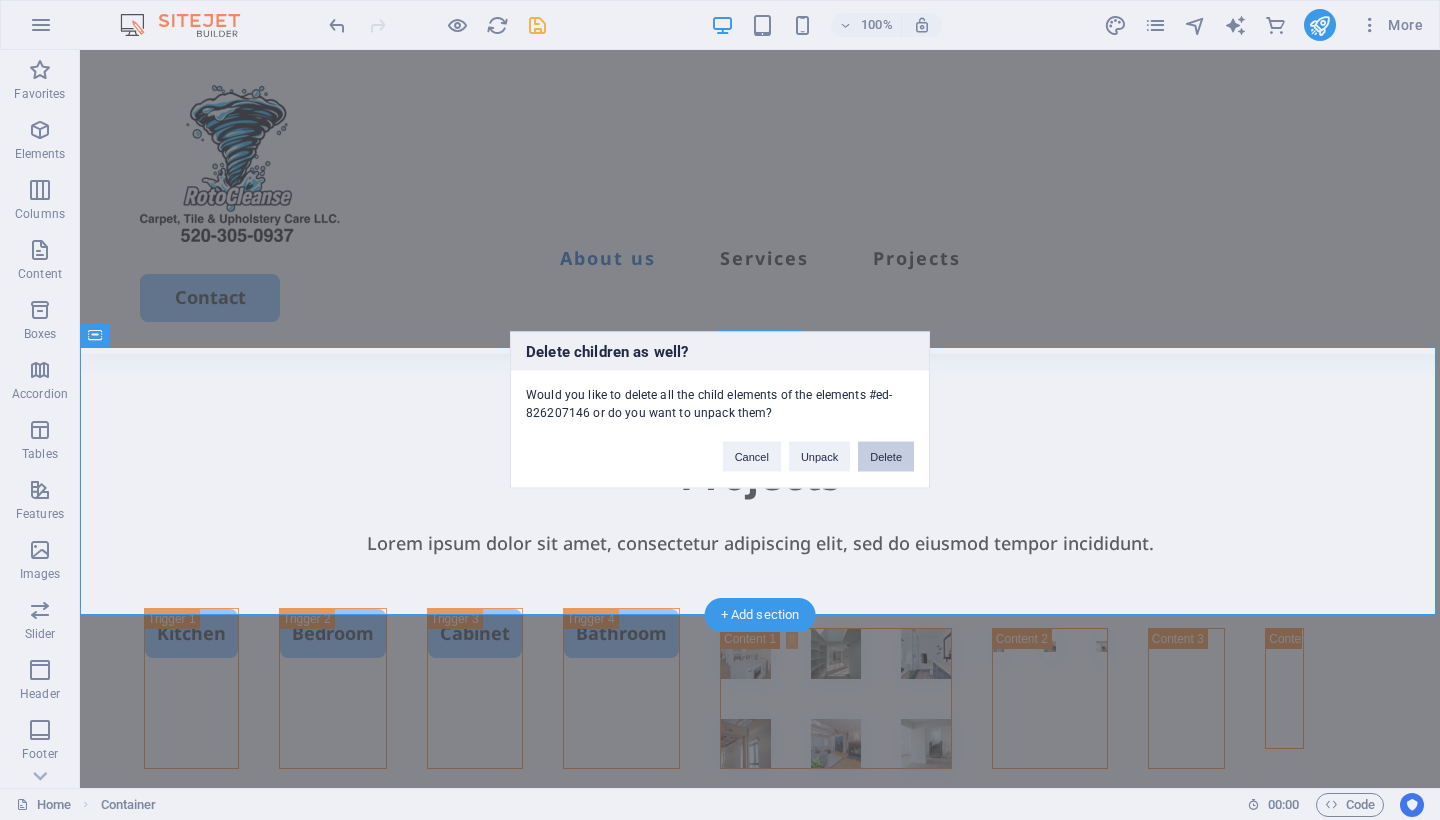 click on "Delete" at bounding box center (886, 457) 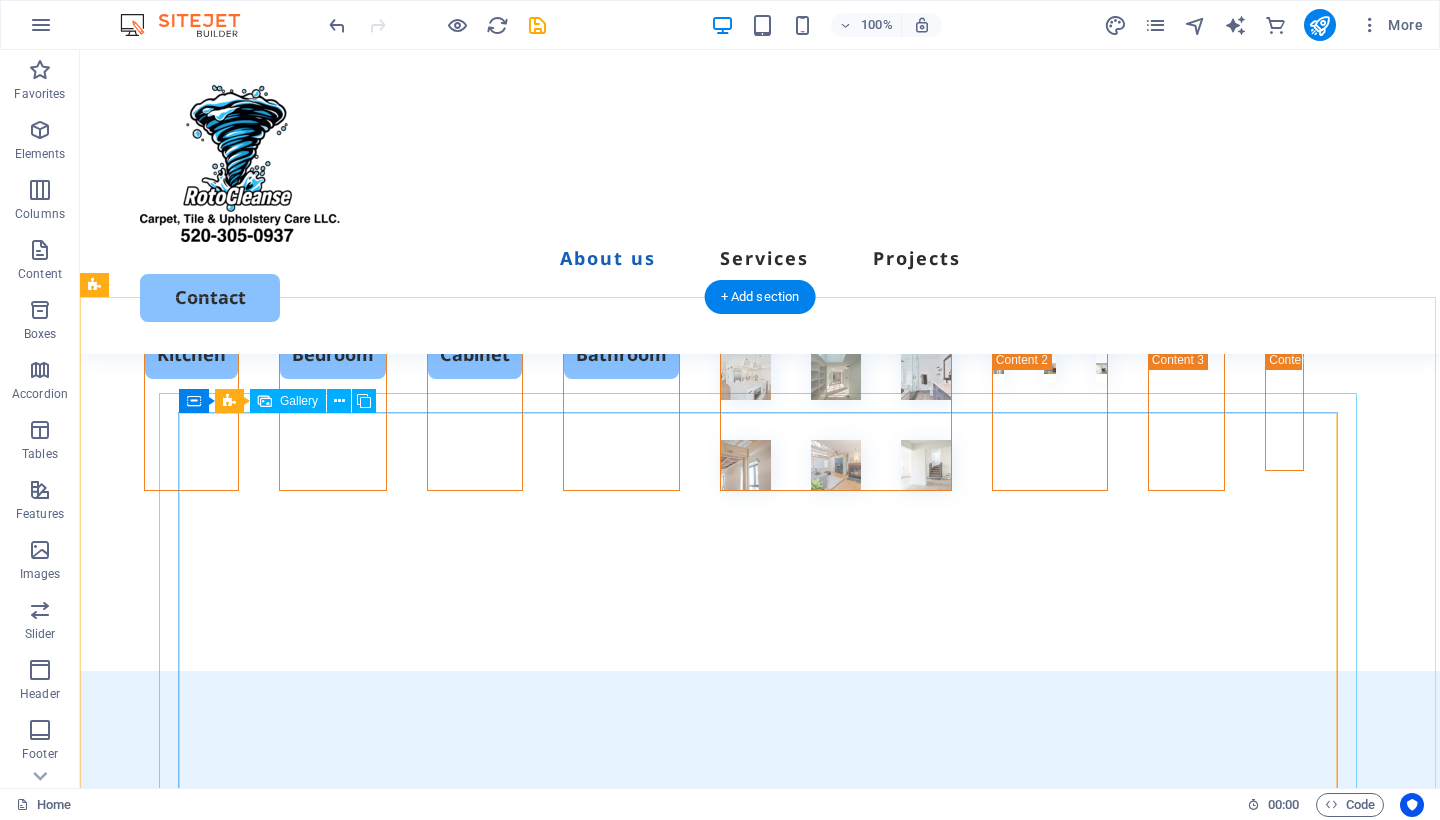scroll, scrollTop: 858, scrollLeft: 0, axis: vertical 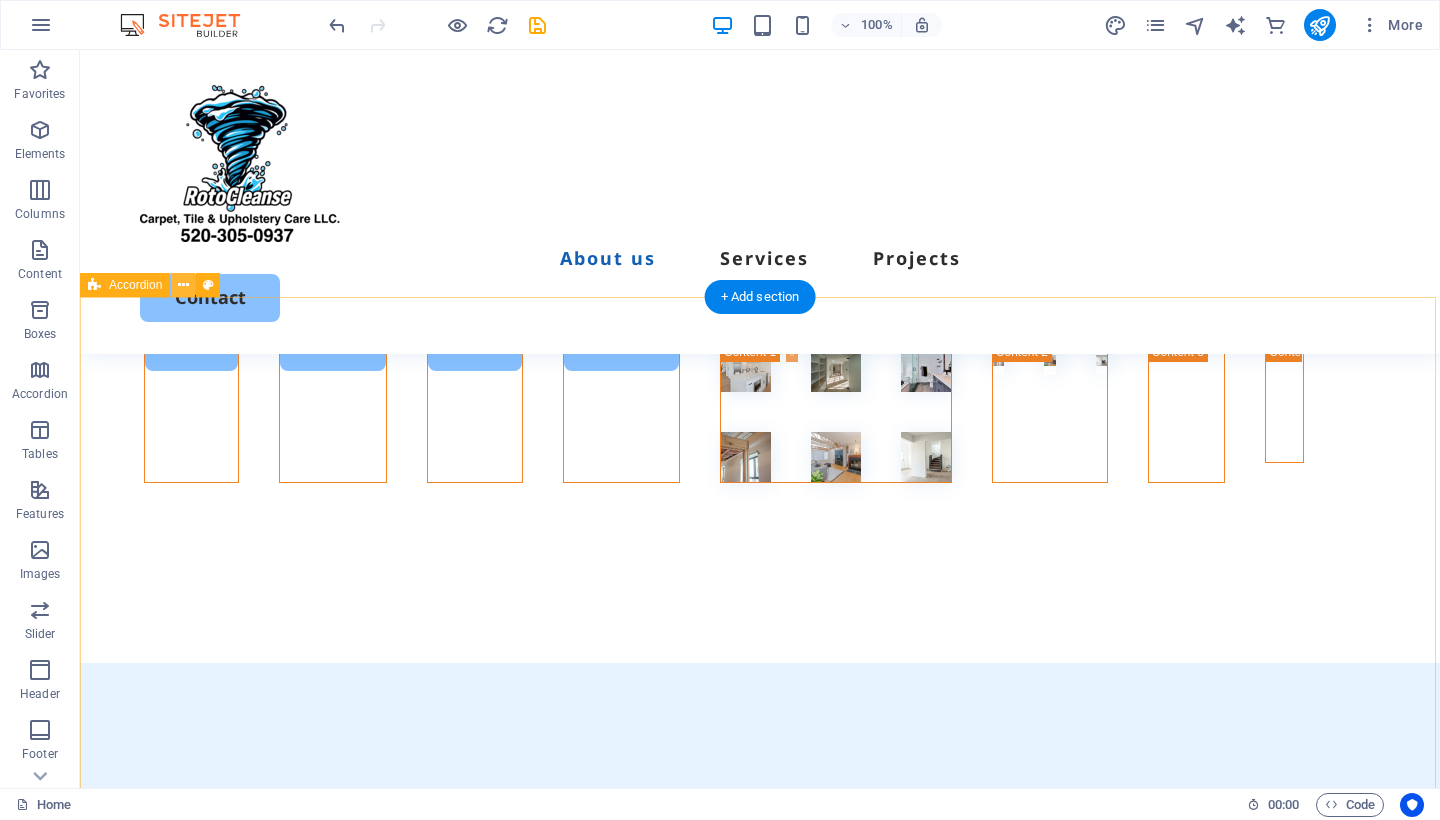 click at bounding box center (183, 285) 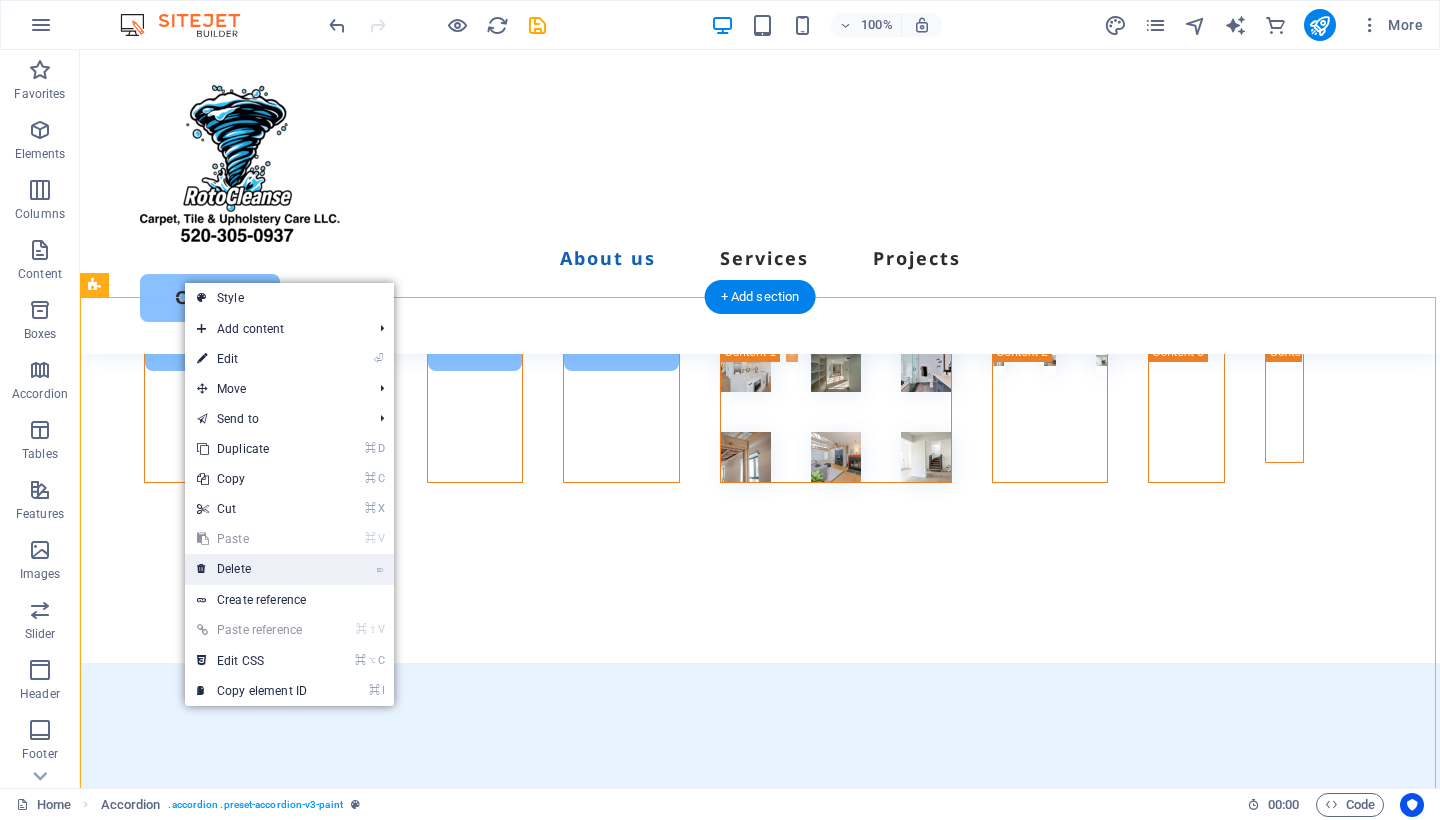 click on "⌦  Delete" at bounding box center [252, 569] 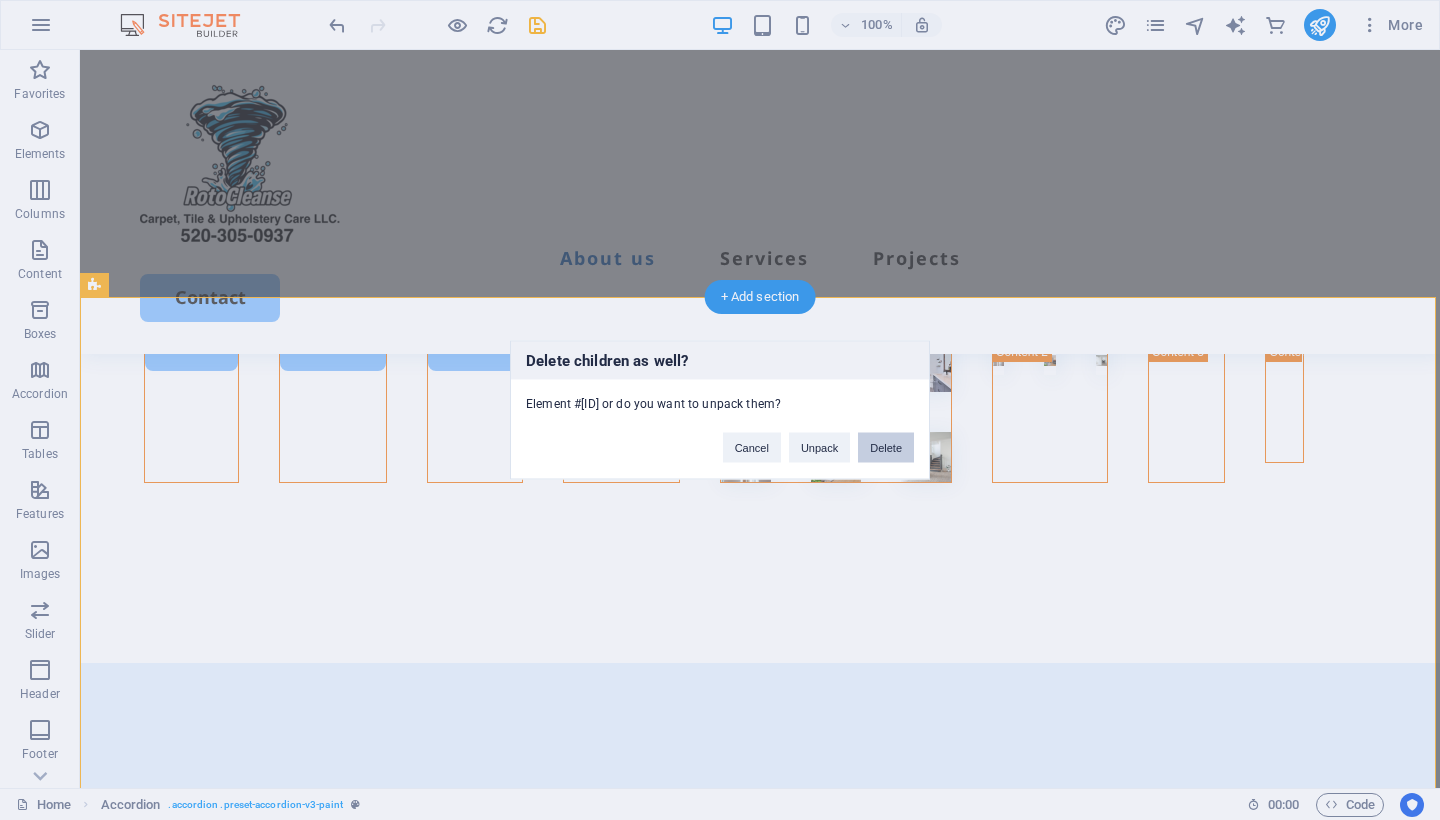 click on "Delete" at bounding box center (886, 448) 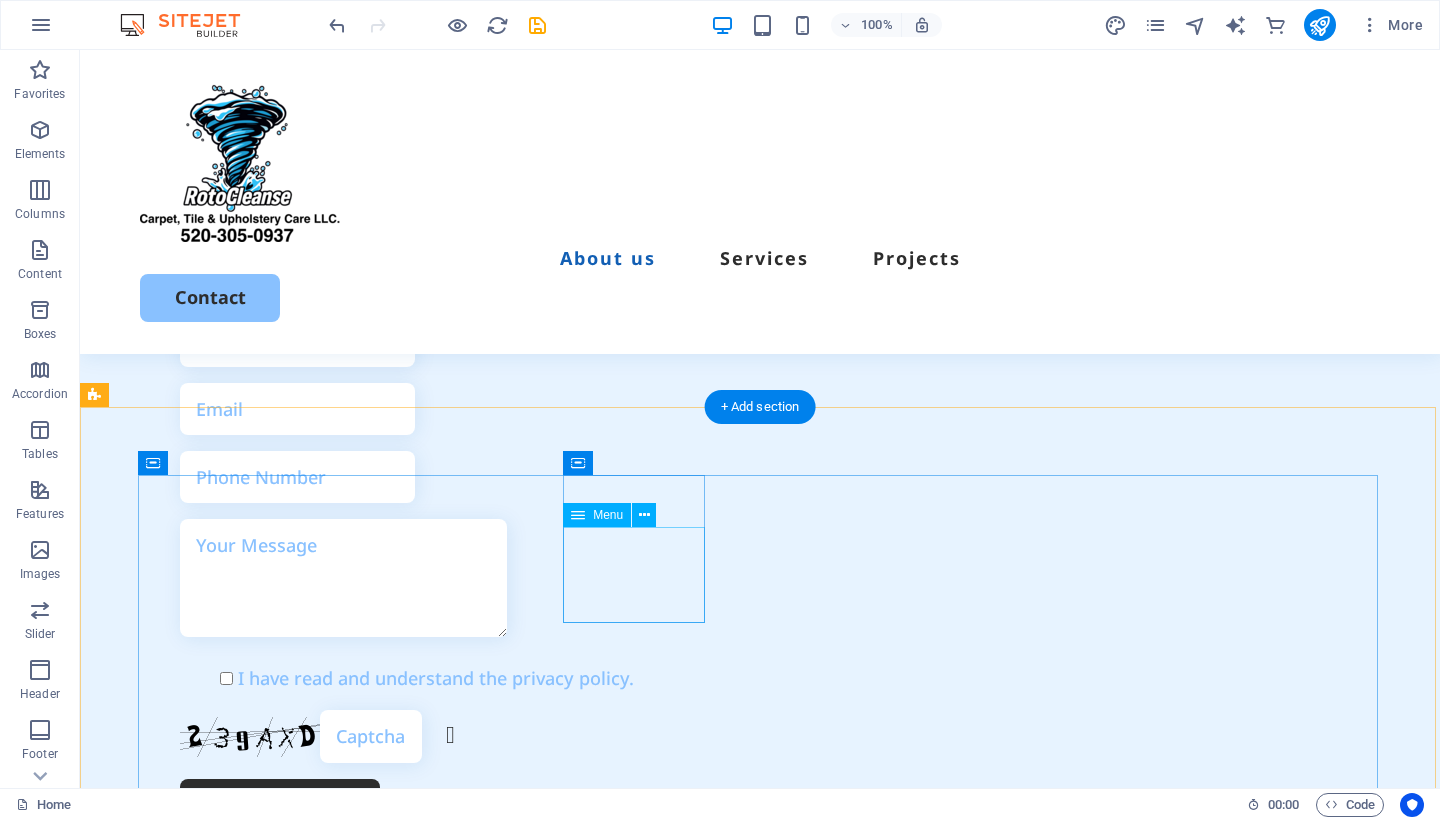 scroll, scrollTop: 1789, scrollLeft: 0, axis: vertical 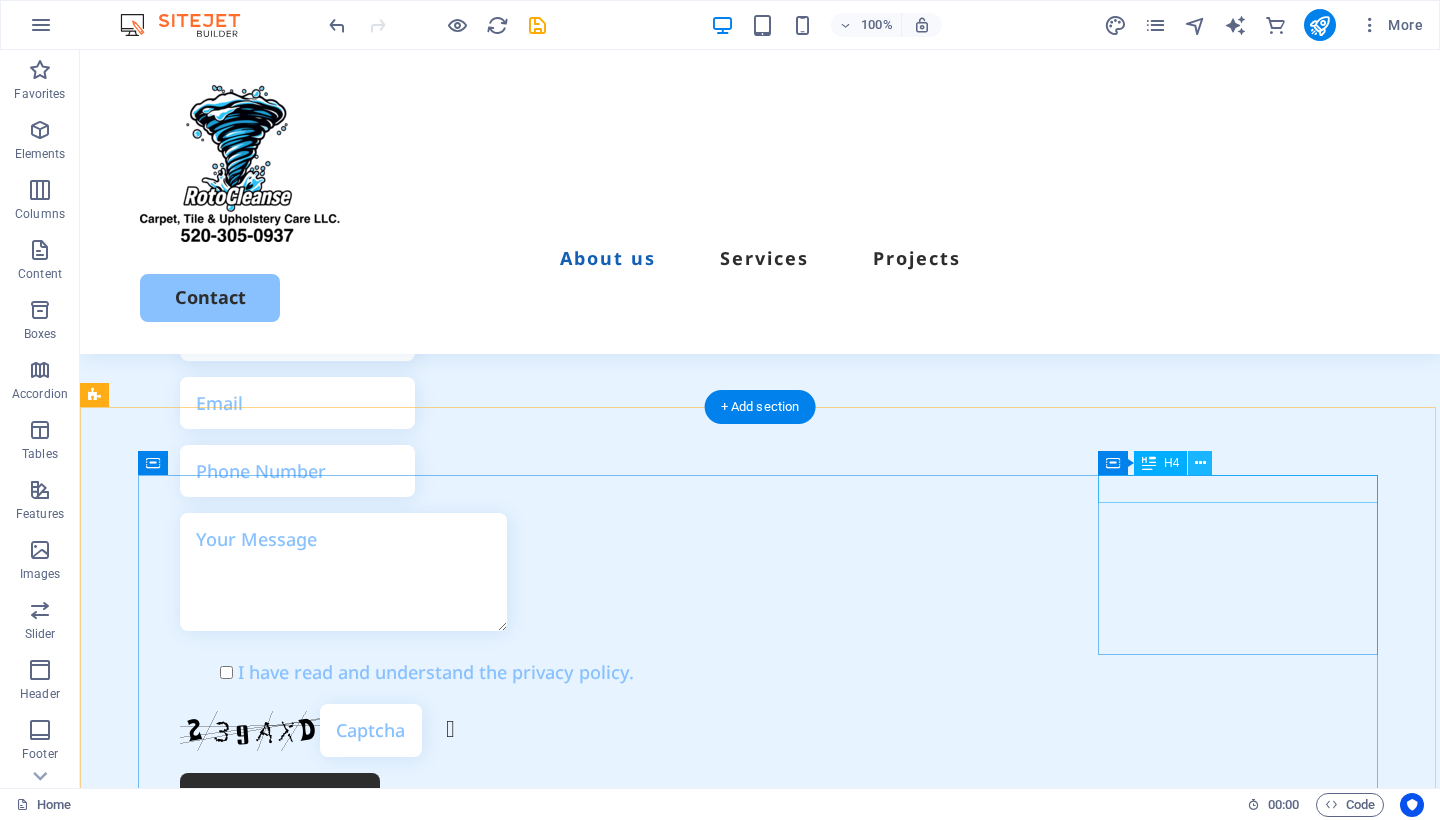 click at bounding box center (1200, 463) 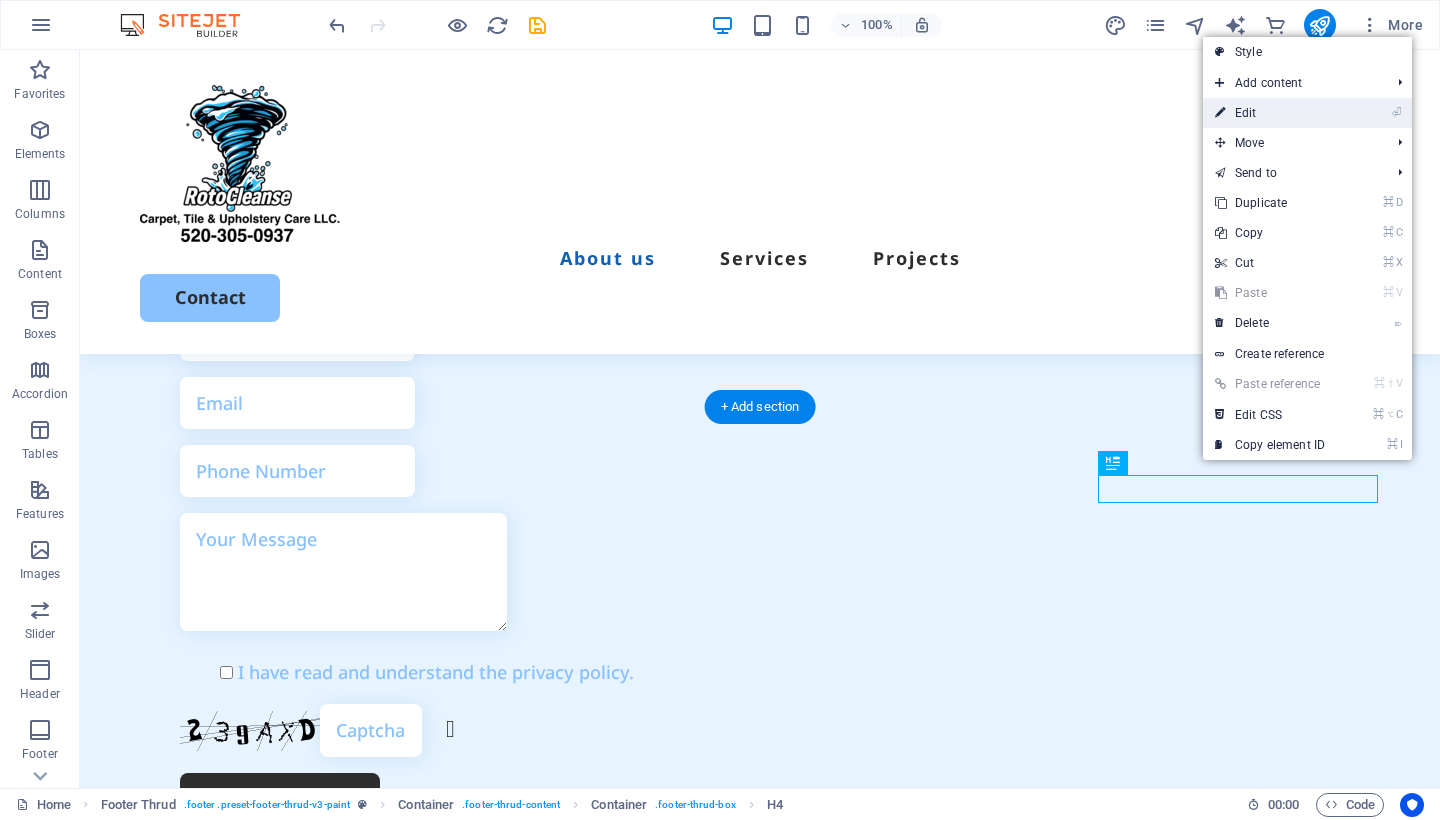 click on "⏎  Edit" at bounding box center (1270, 113) 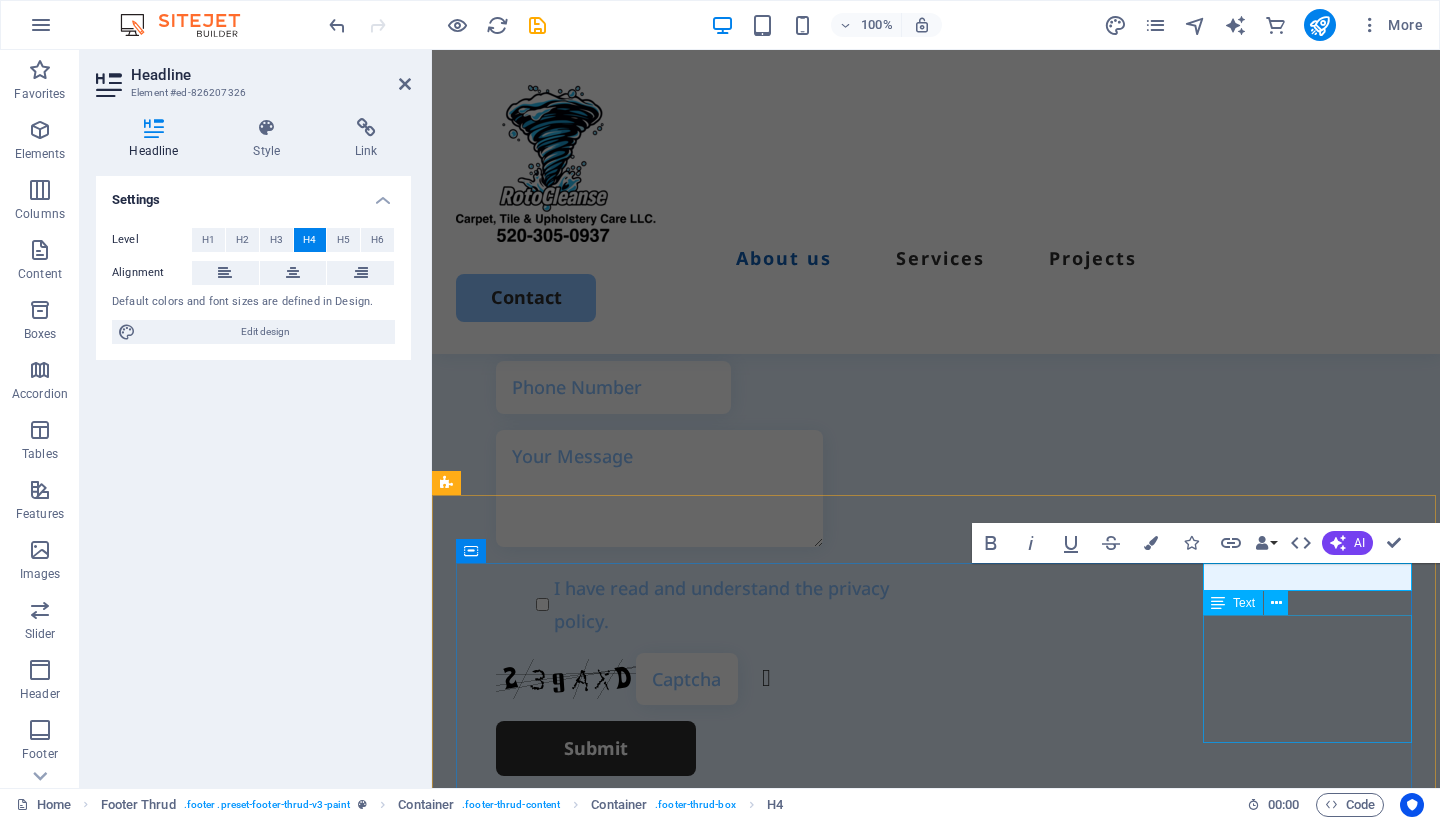 click on "[PHONE]
[EMAIL]
Street [CITY]   [POSTAL_CODE]" at bounding box center (561, 2361) 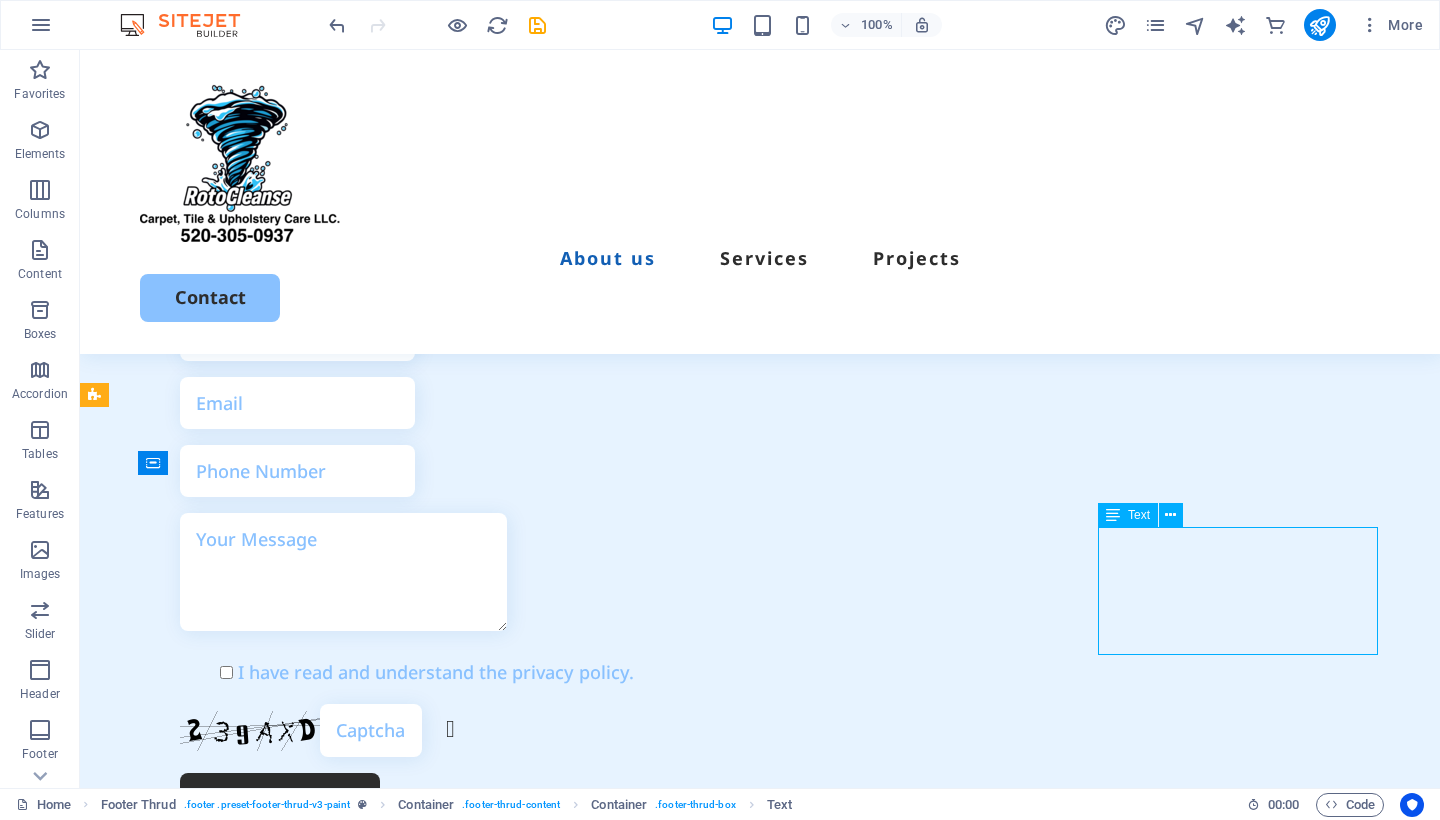 click on "[PHONE]
[EMAIL]
Street [CITY]   [POSTAL_CODE]" at bounding box center (280, 2497) 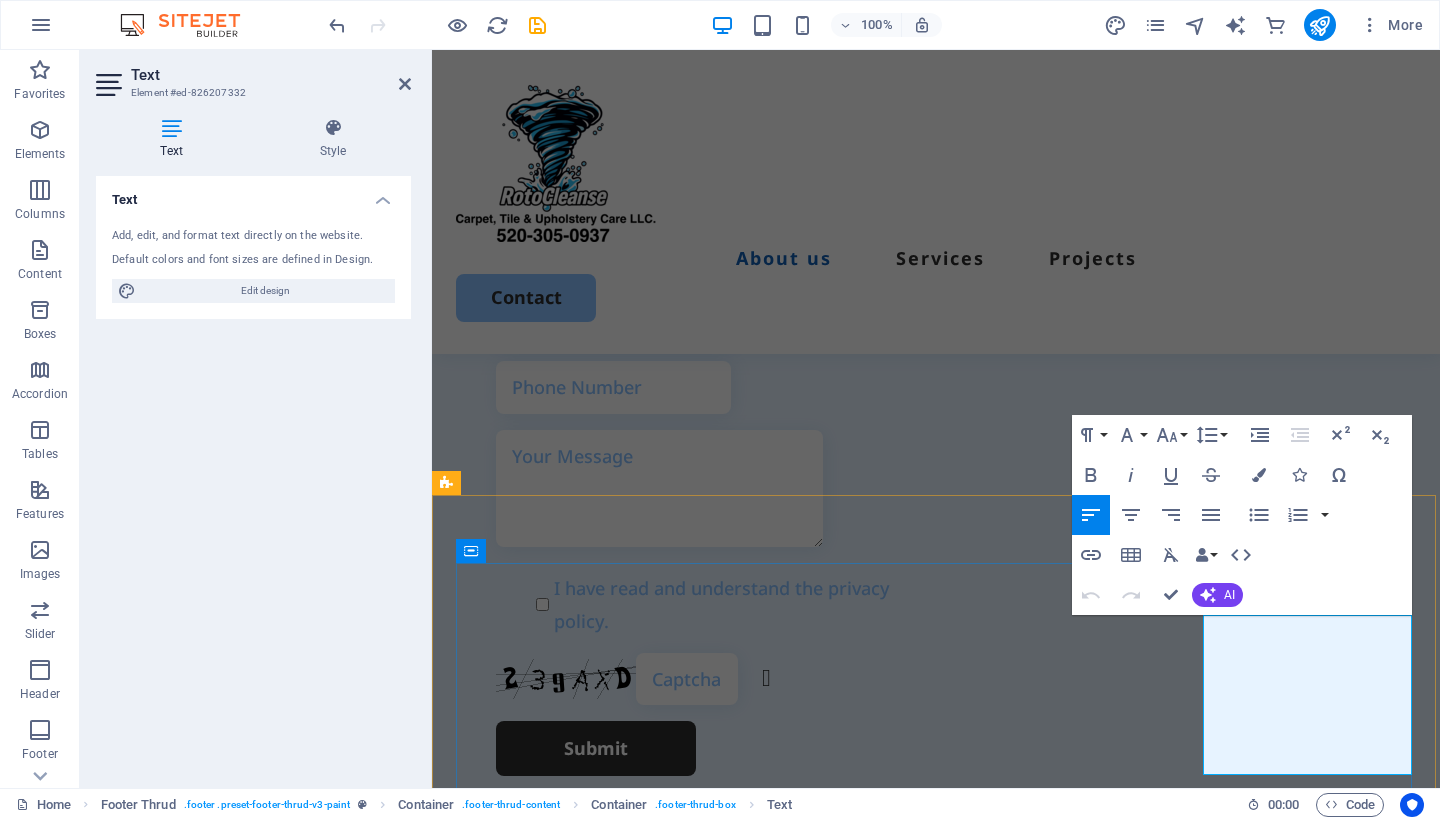 click on "0123 - 456789" at bounding box center [520, 2168] 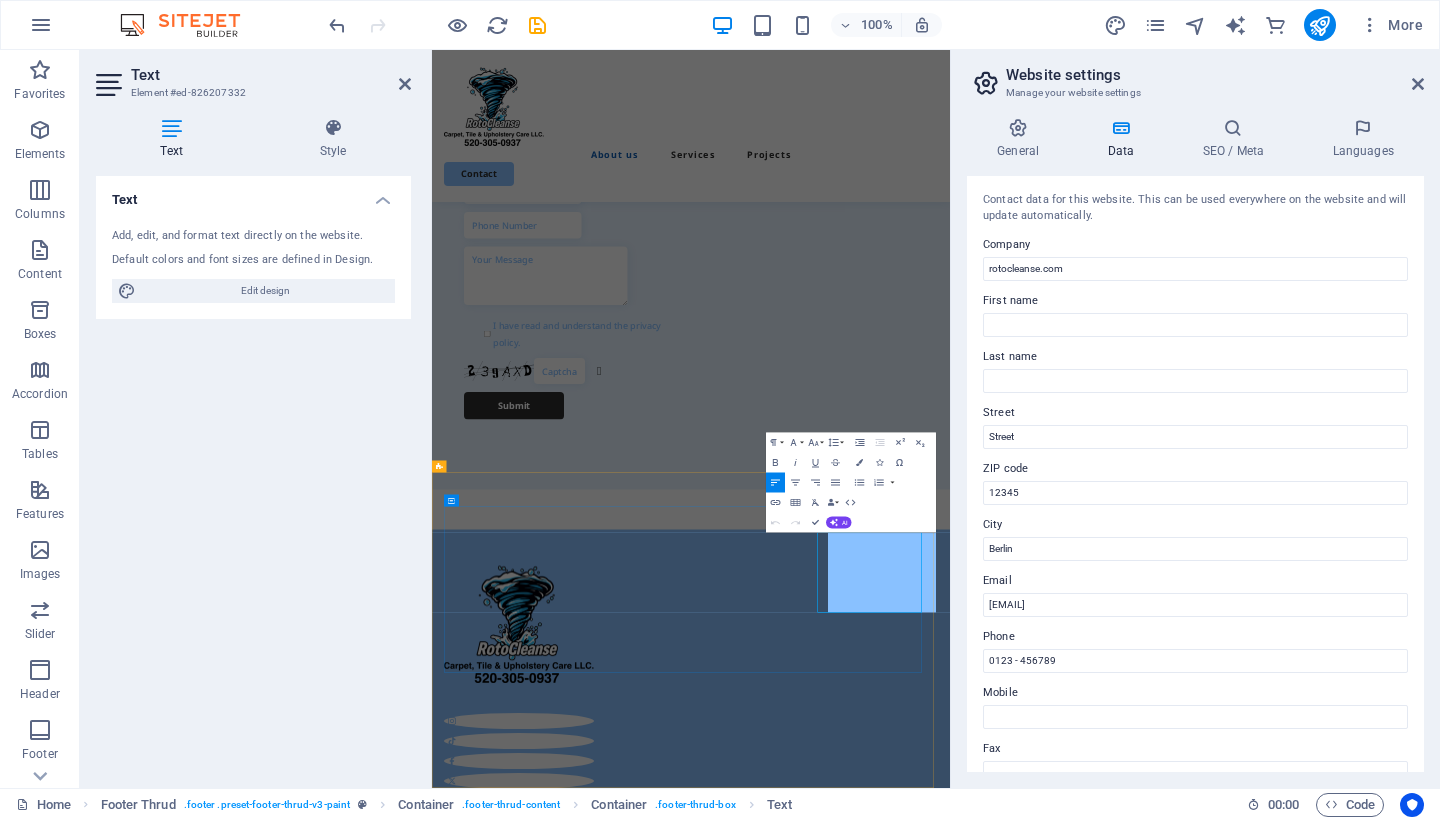scroll, scrollTop: 1389, scrollLeft: 0, axis: vertical 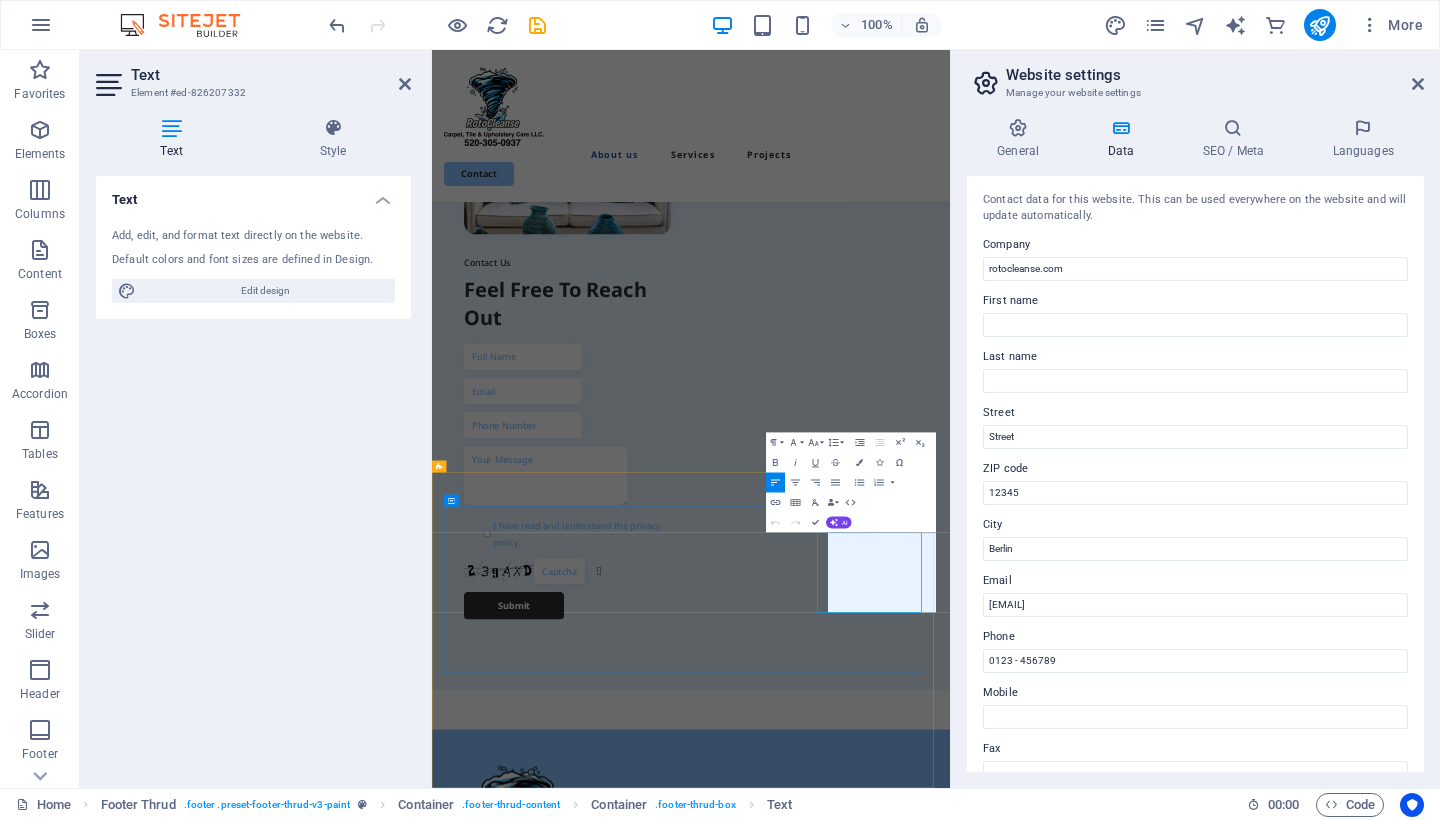 click on "Phone" at bounding box center (1195, 637) 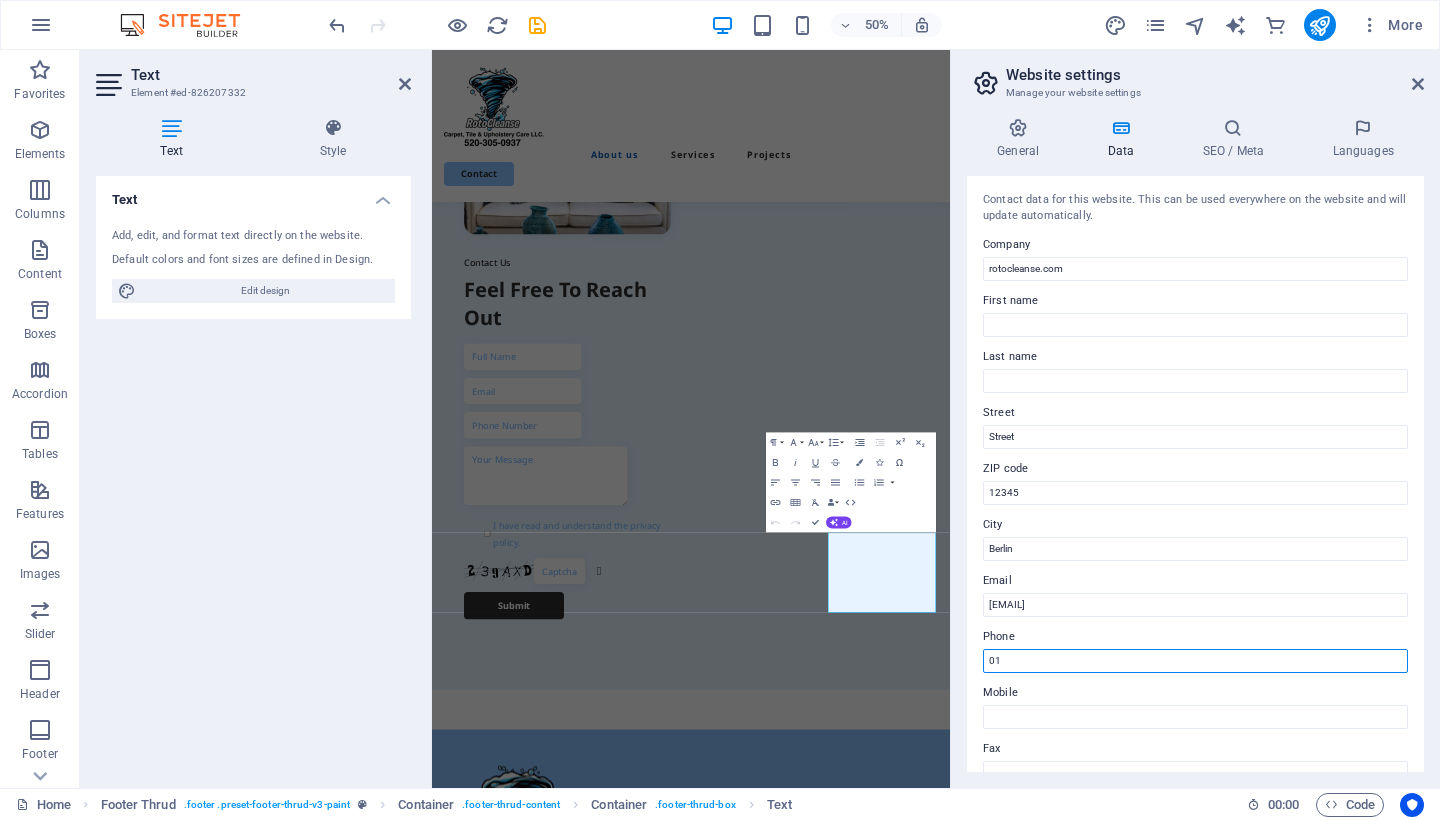 type on "0" 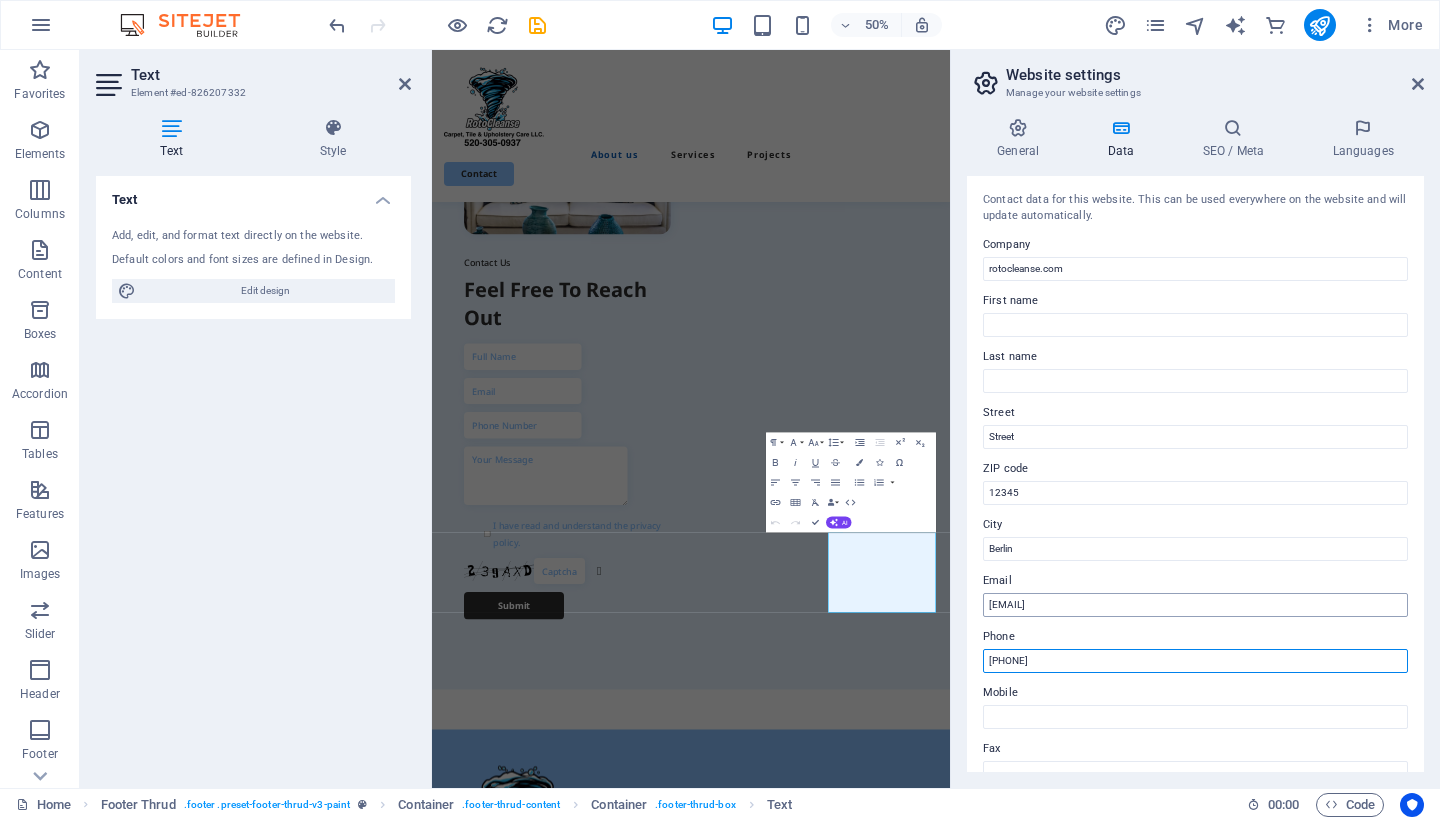 type on "[PHONE]" 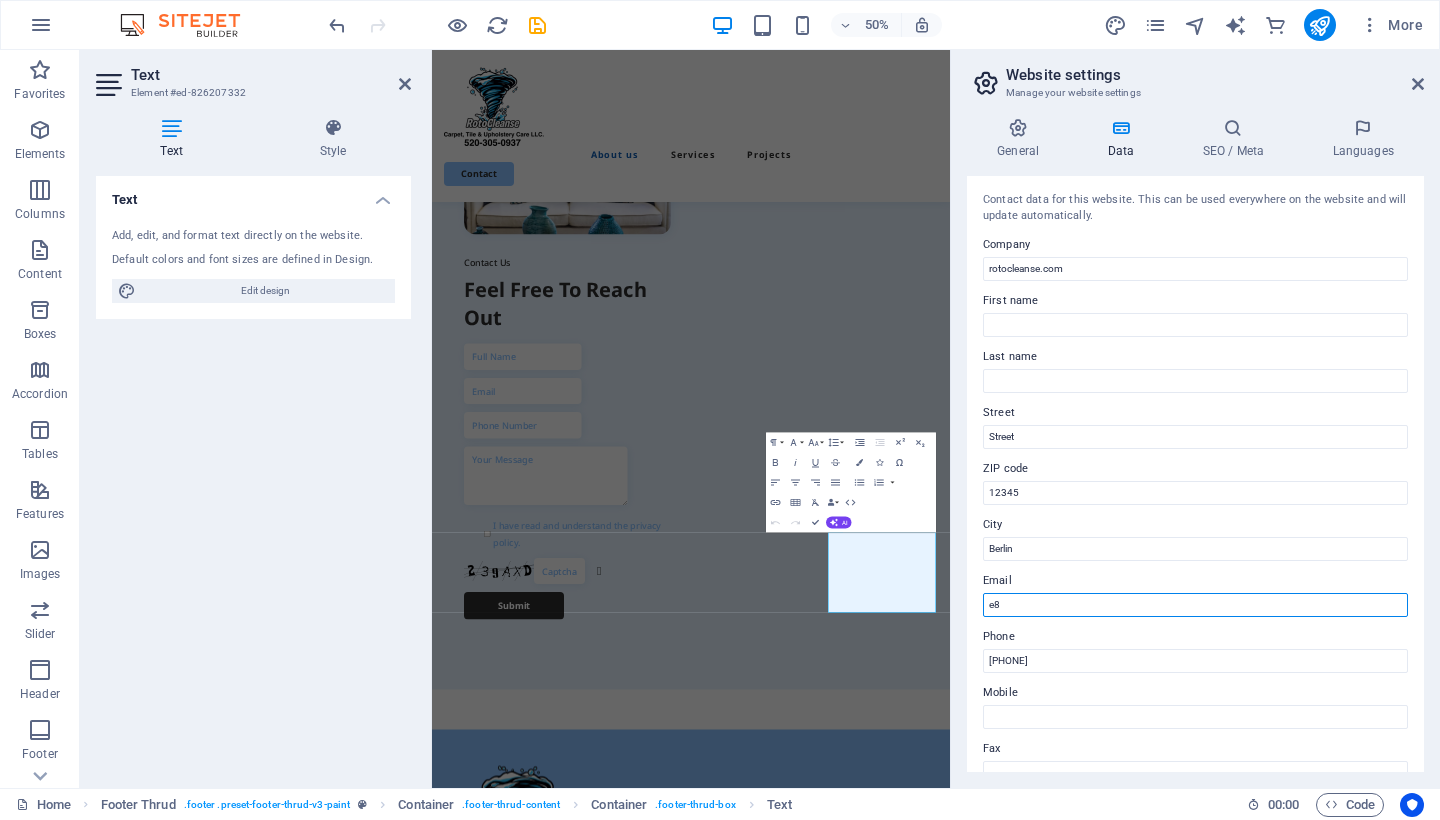 type on "e" 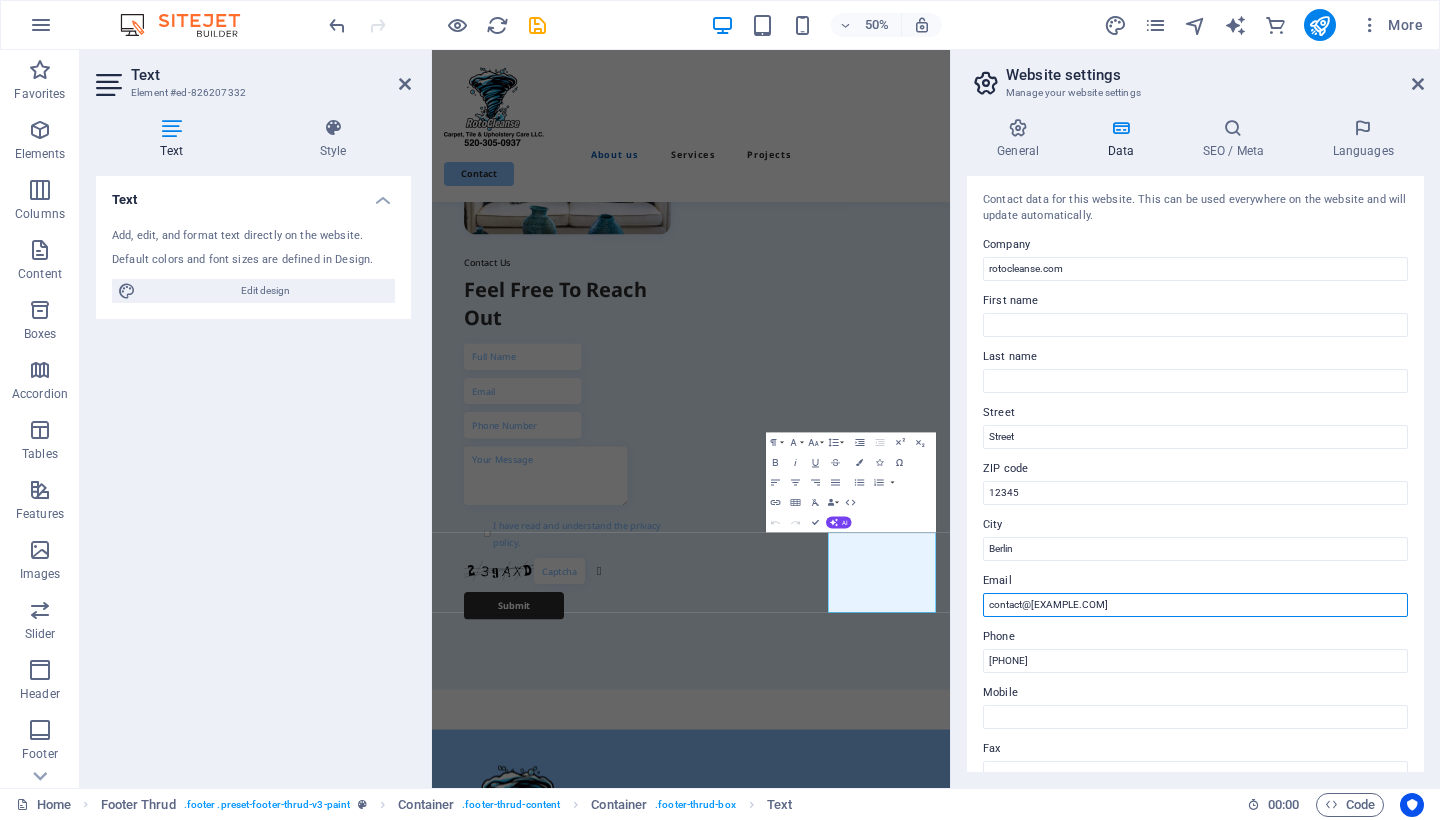 scroll, scrollTop: 0, scrollLeft: 0, axis: both 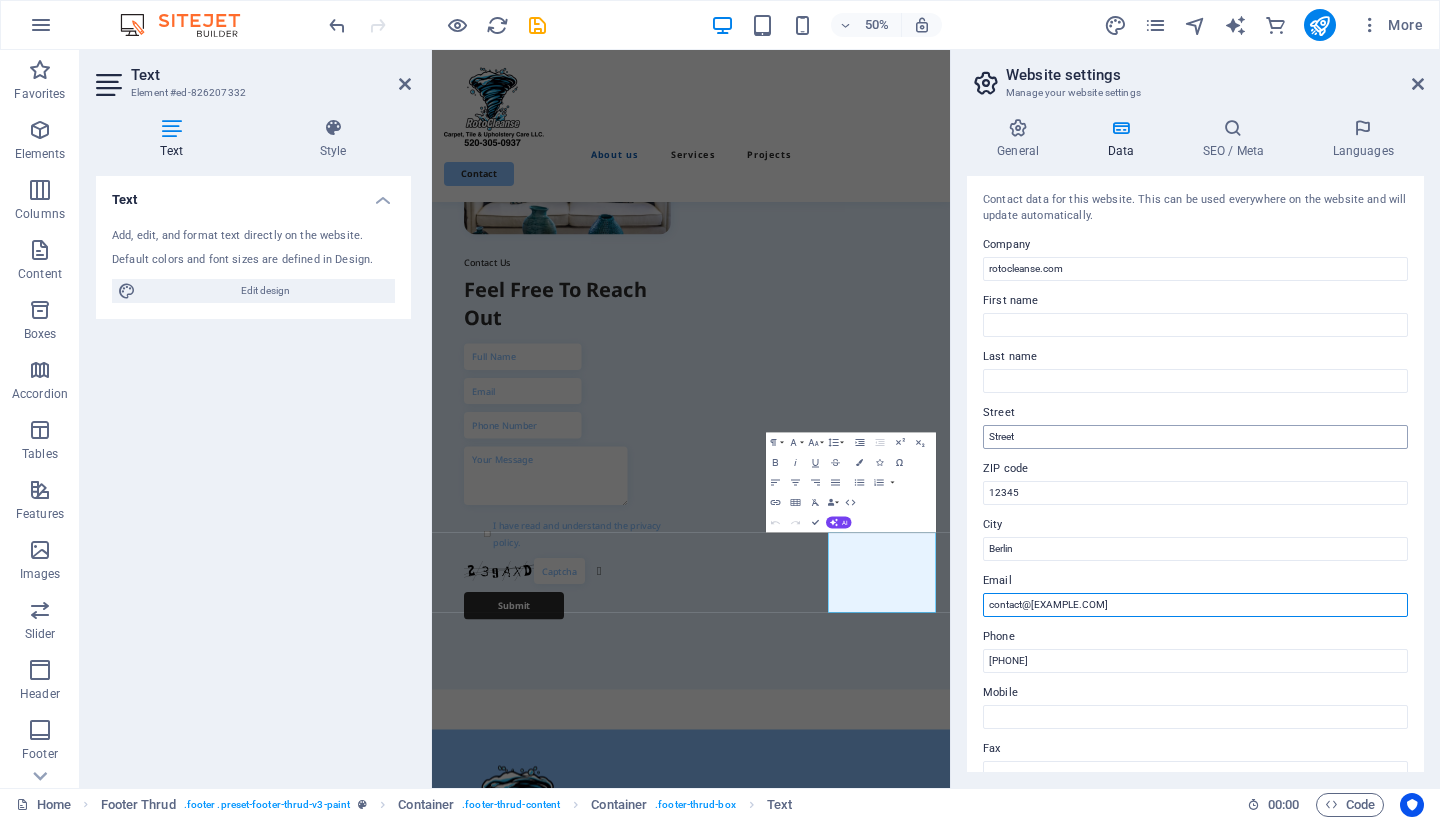 type on "contact@[EXAMPLE.COM]" 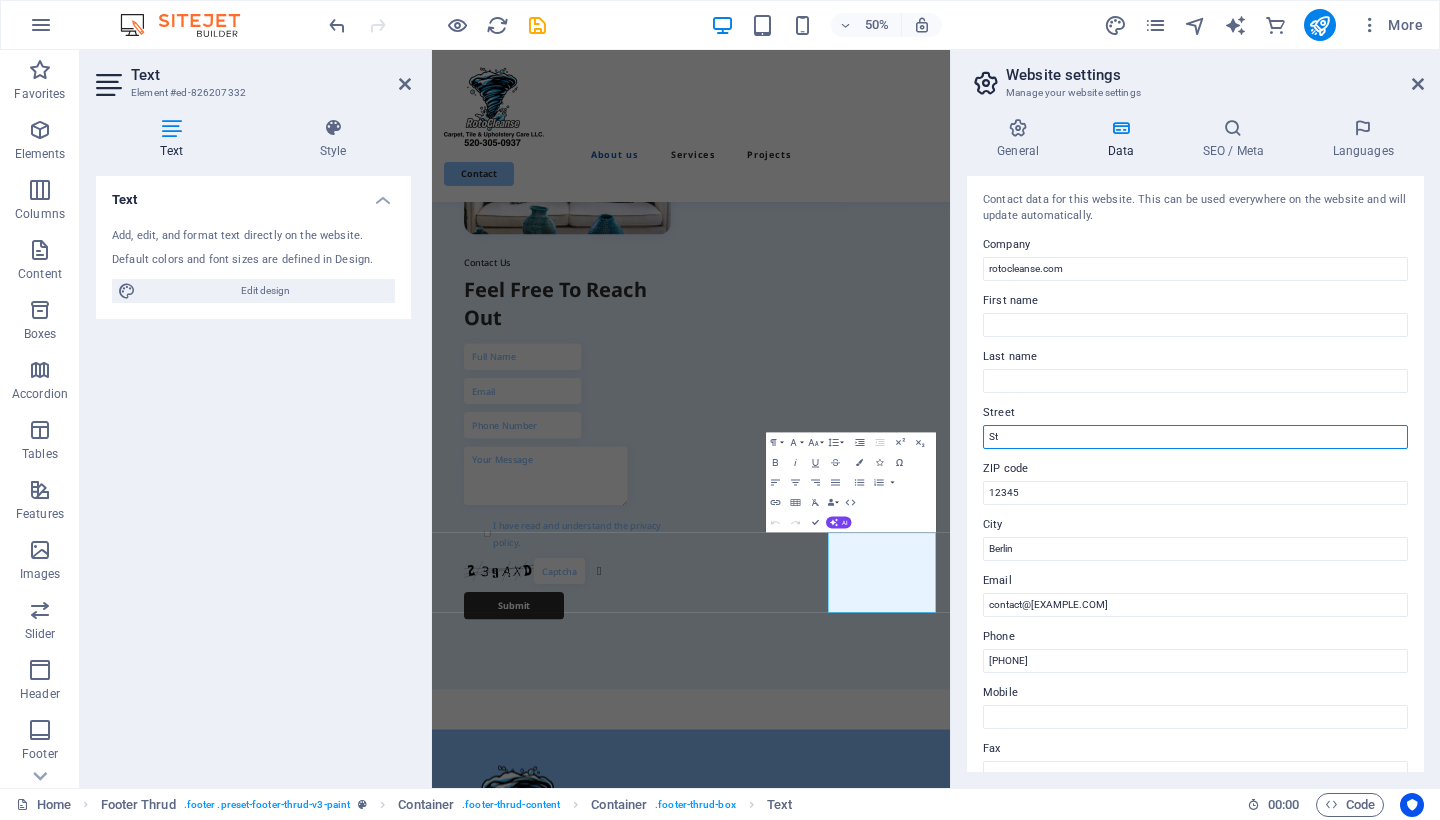 type on "S" 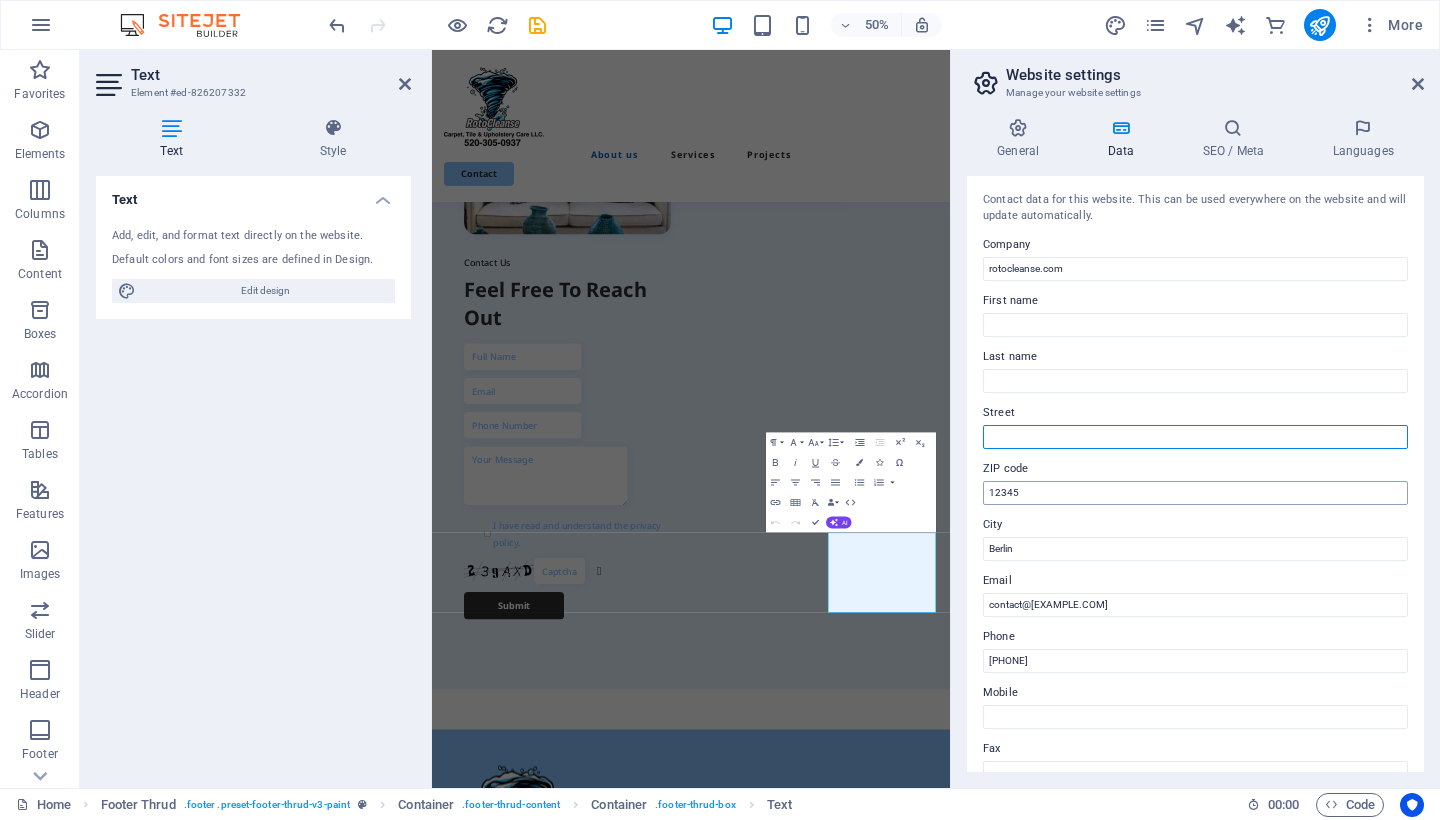 type 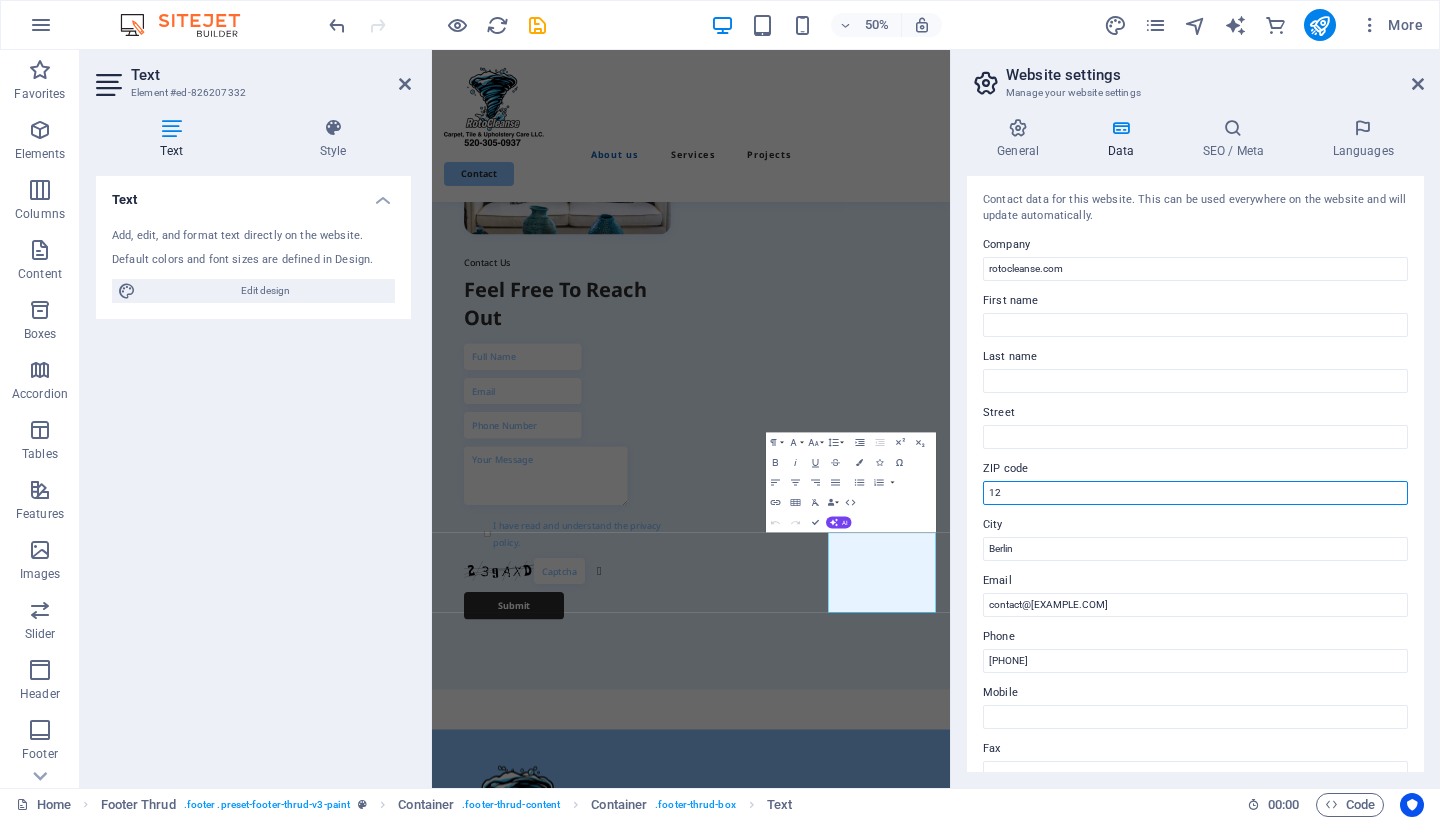 type on "1" 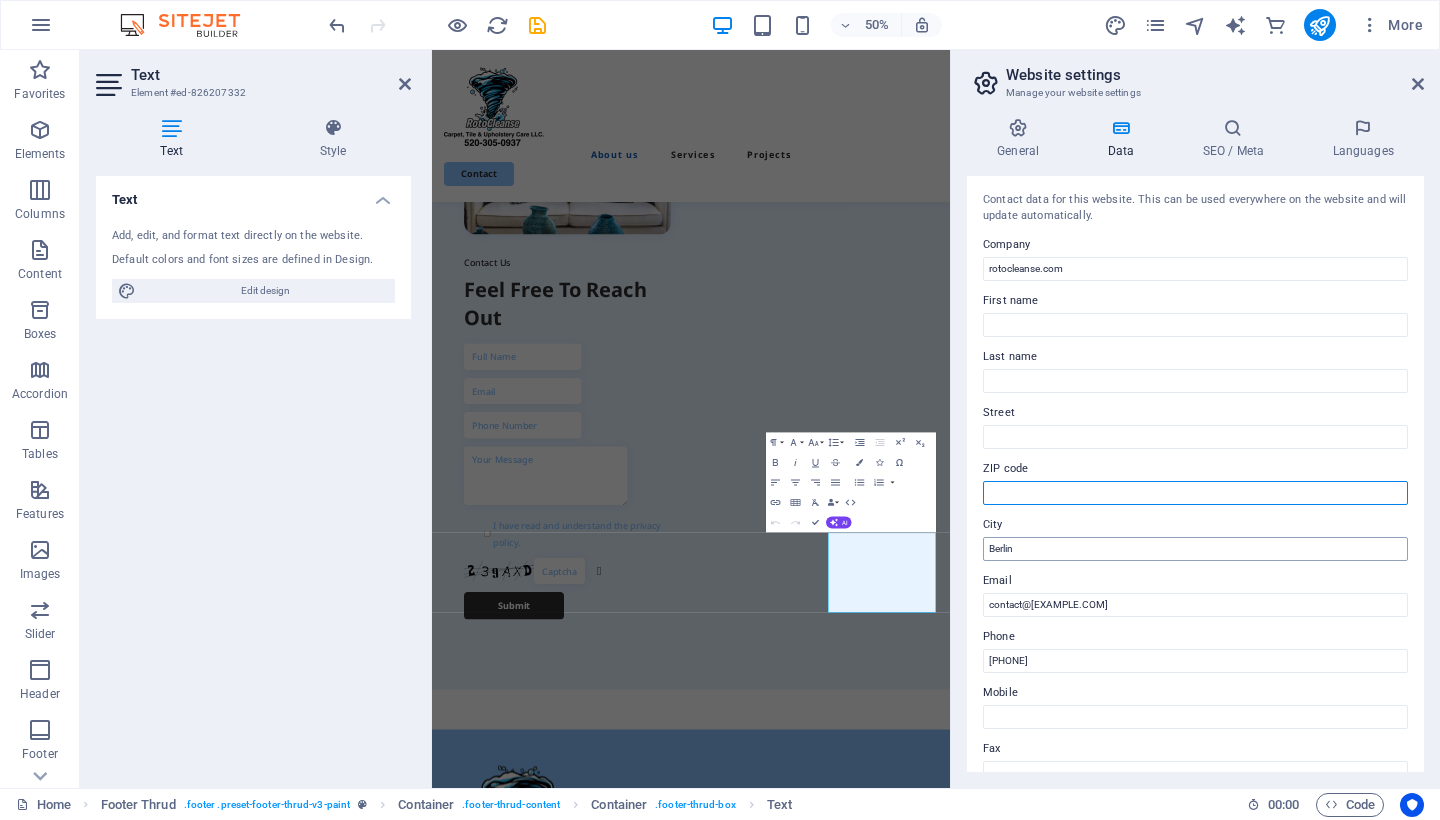 type 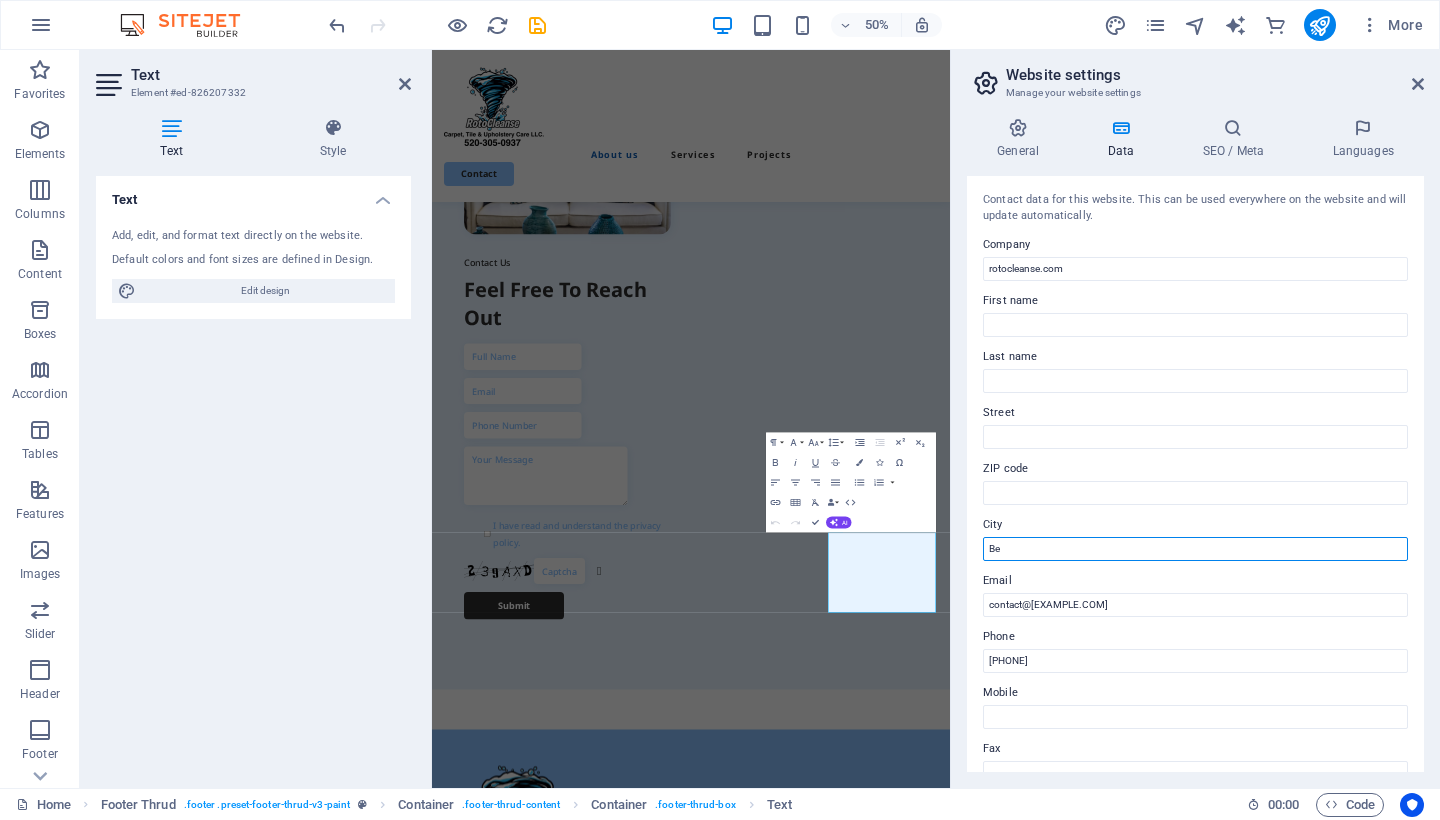 type on "B" 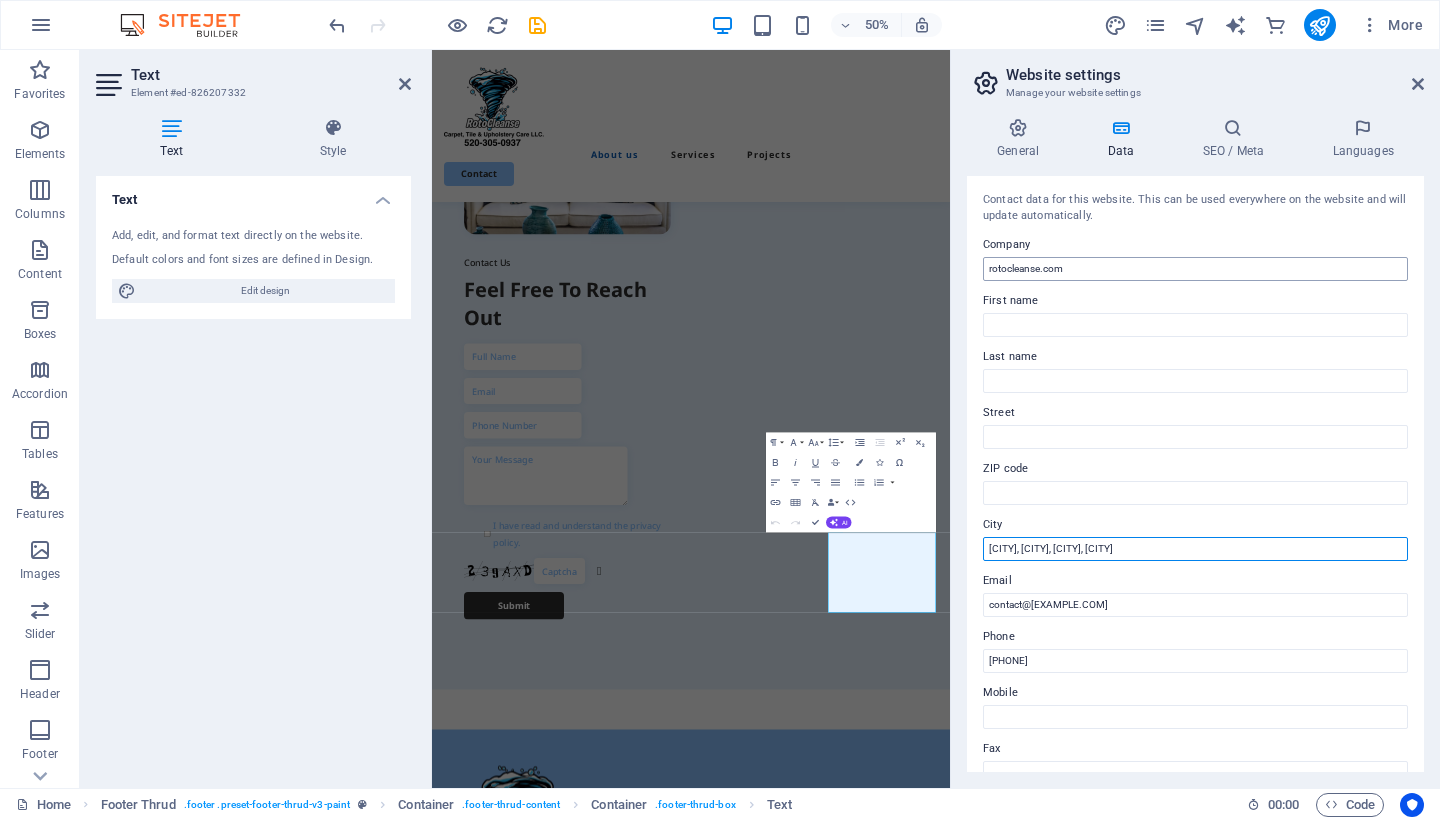 type on "[CITY], [CITY], [CITY], [CITY]" 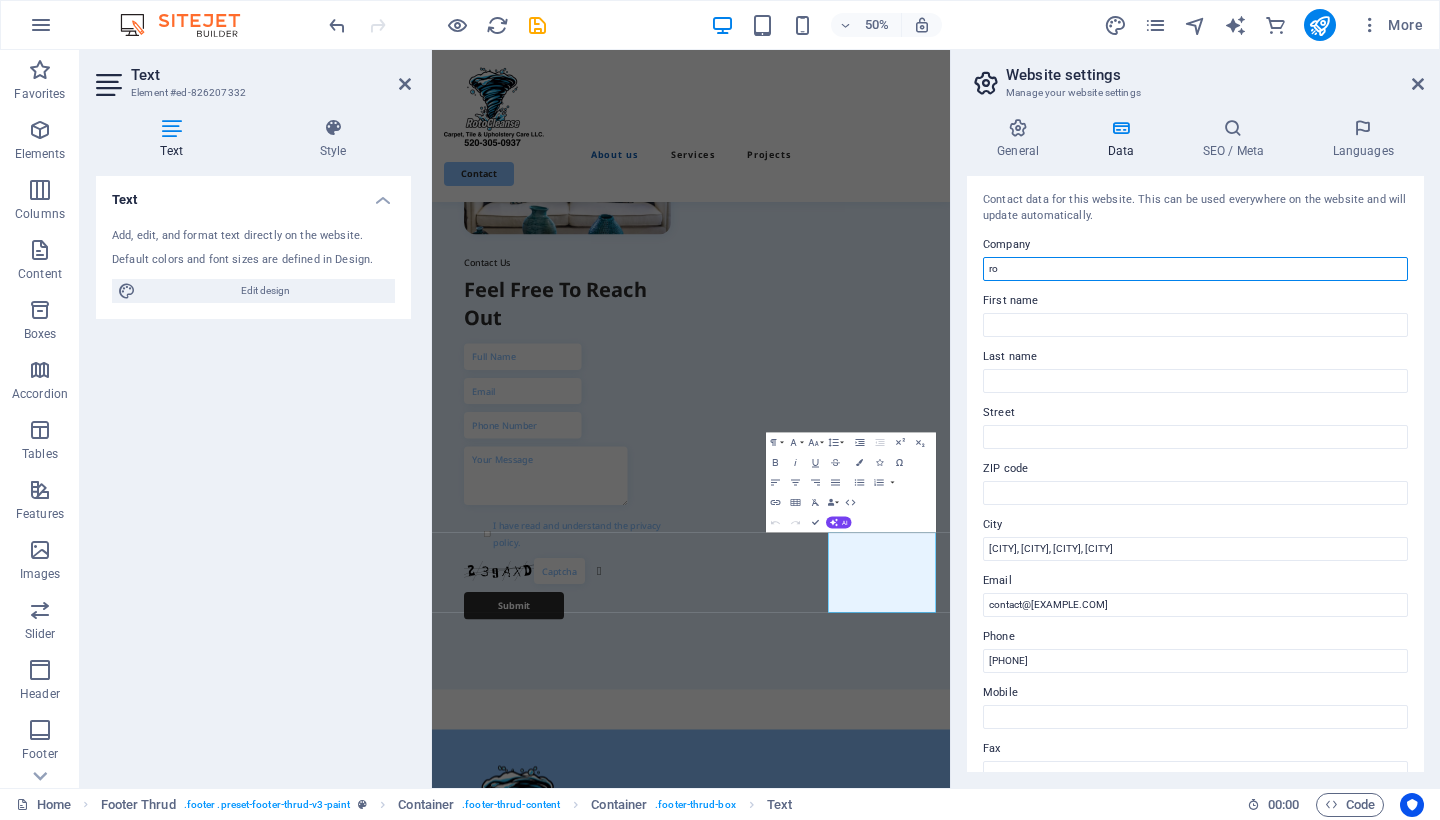 type on "r" 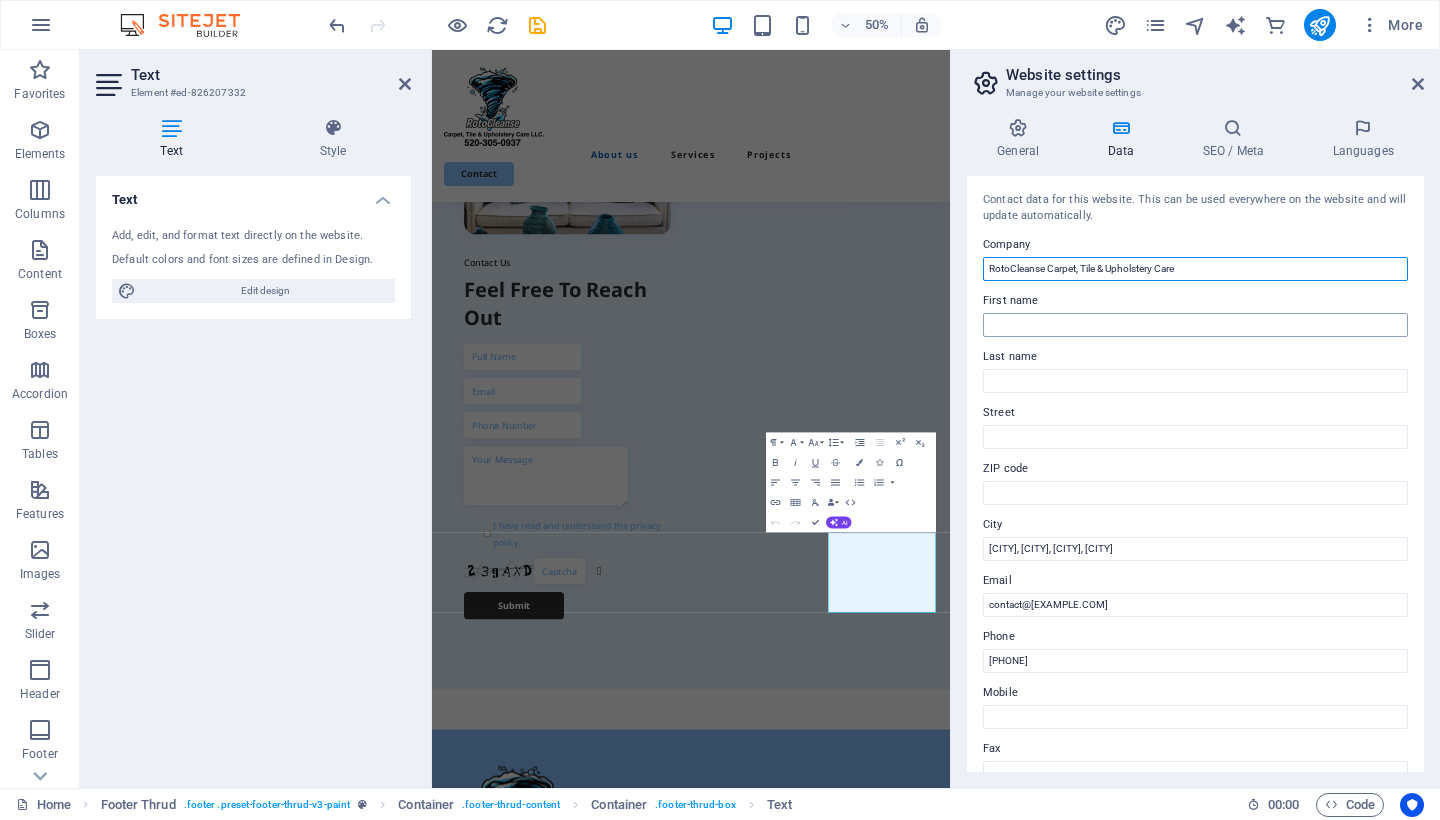 type on "RotoCleanse Carpet, Tile & Upholstery Care" 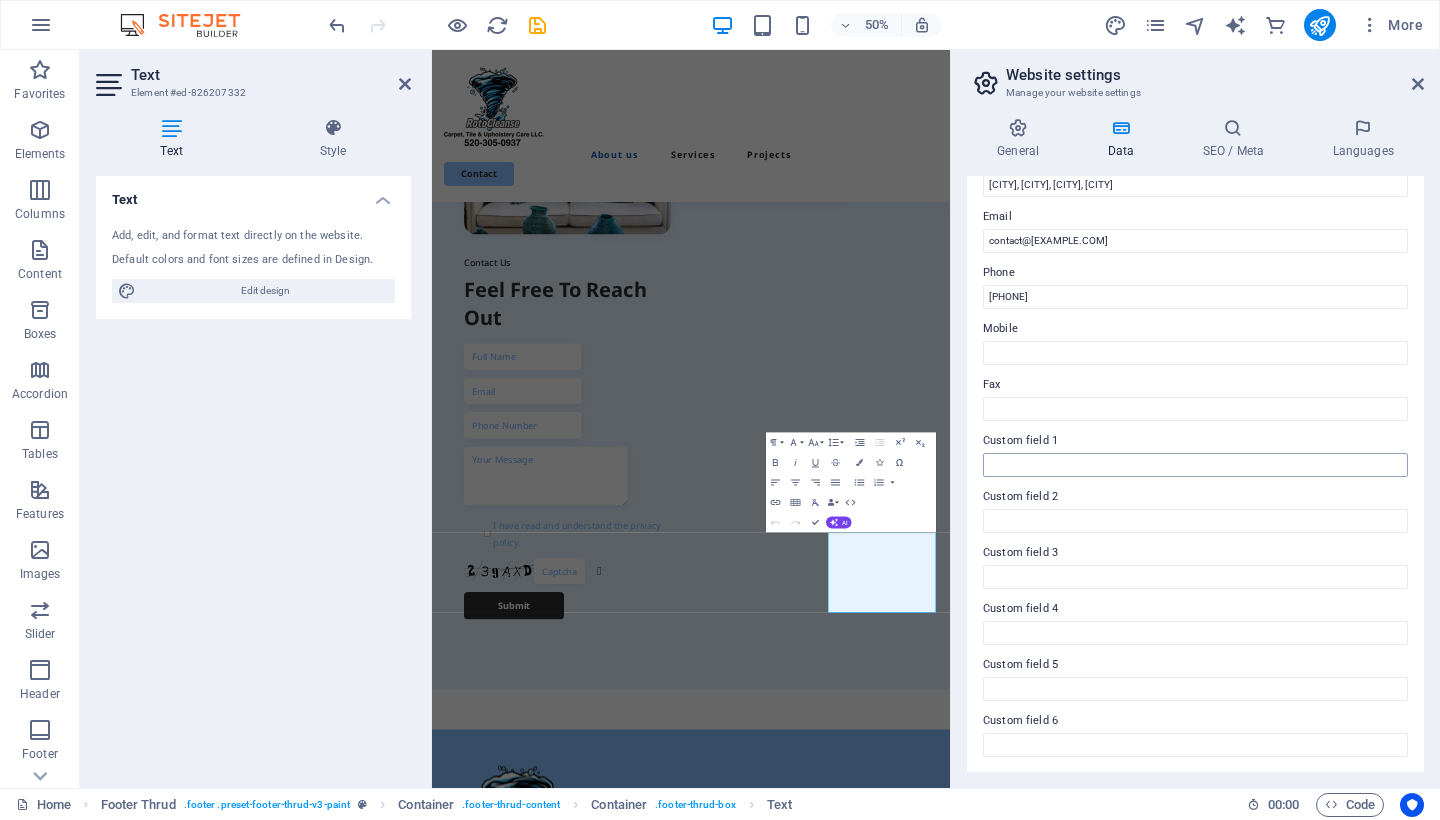 scroll, scrollTop: 363, scrollLeft: 0, axis: vertical 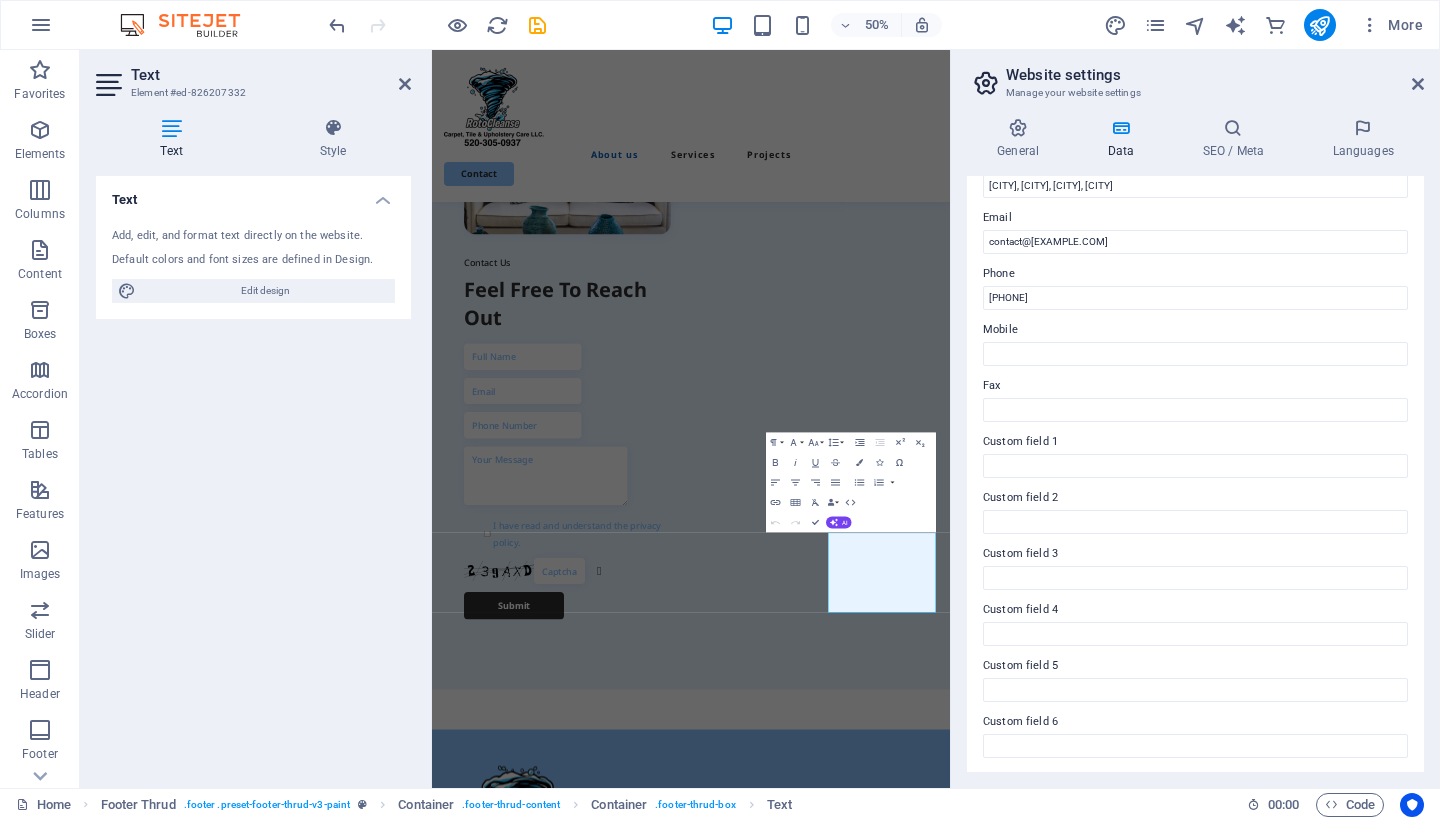click on "Text Add, edit, and format text directly on the website. Default colors and font sizes are defined in Design. Edit design Alignment Left aligned Centered Right aligned" at bounding box center (253, 474) 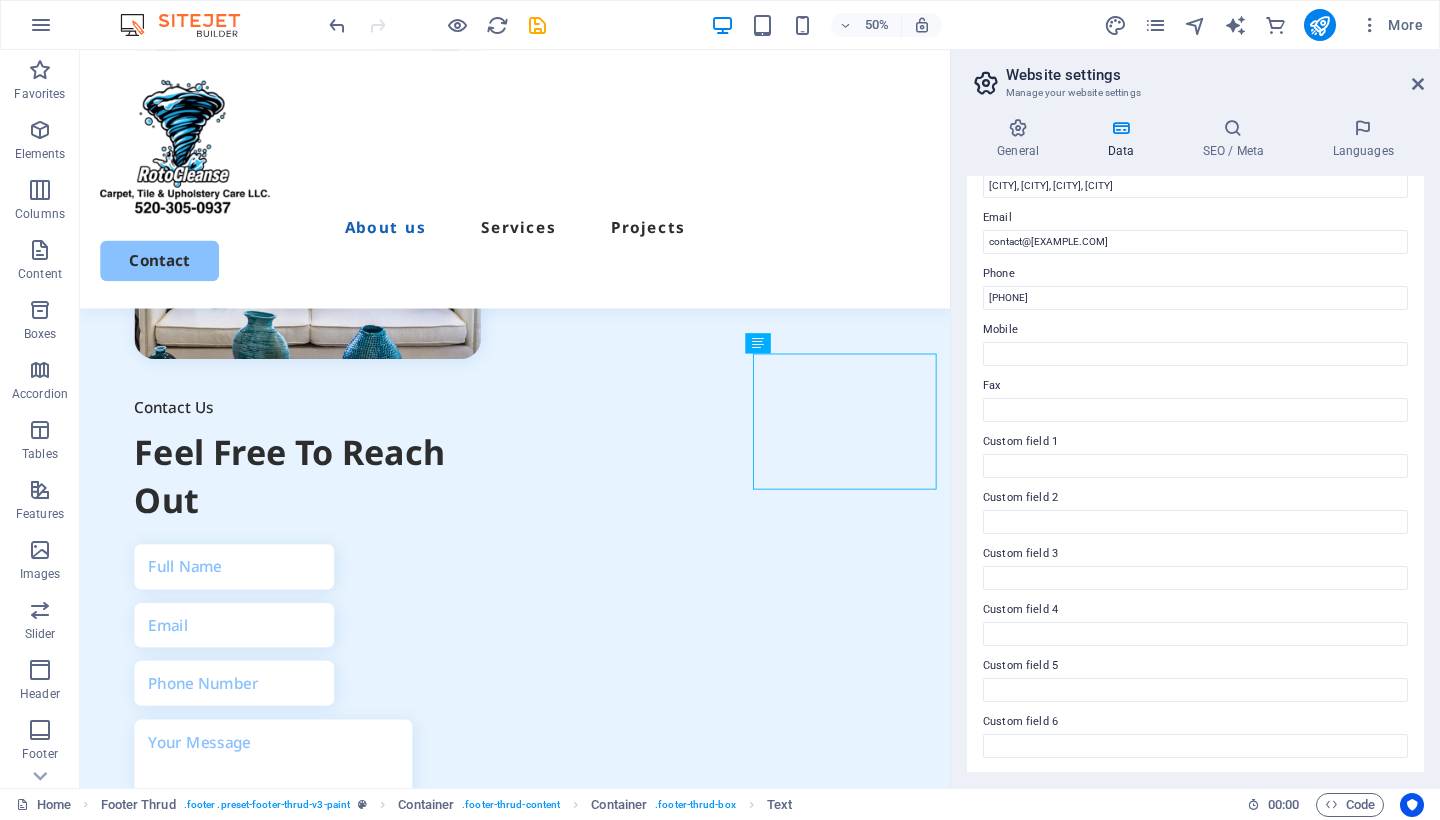 scroll, scrollTop: 1997, scrollLeft: 0, axis: vertical 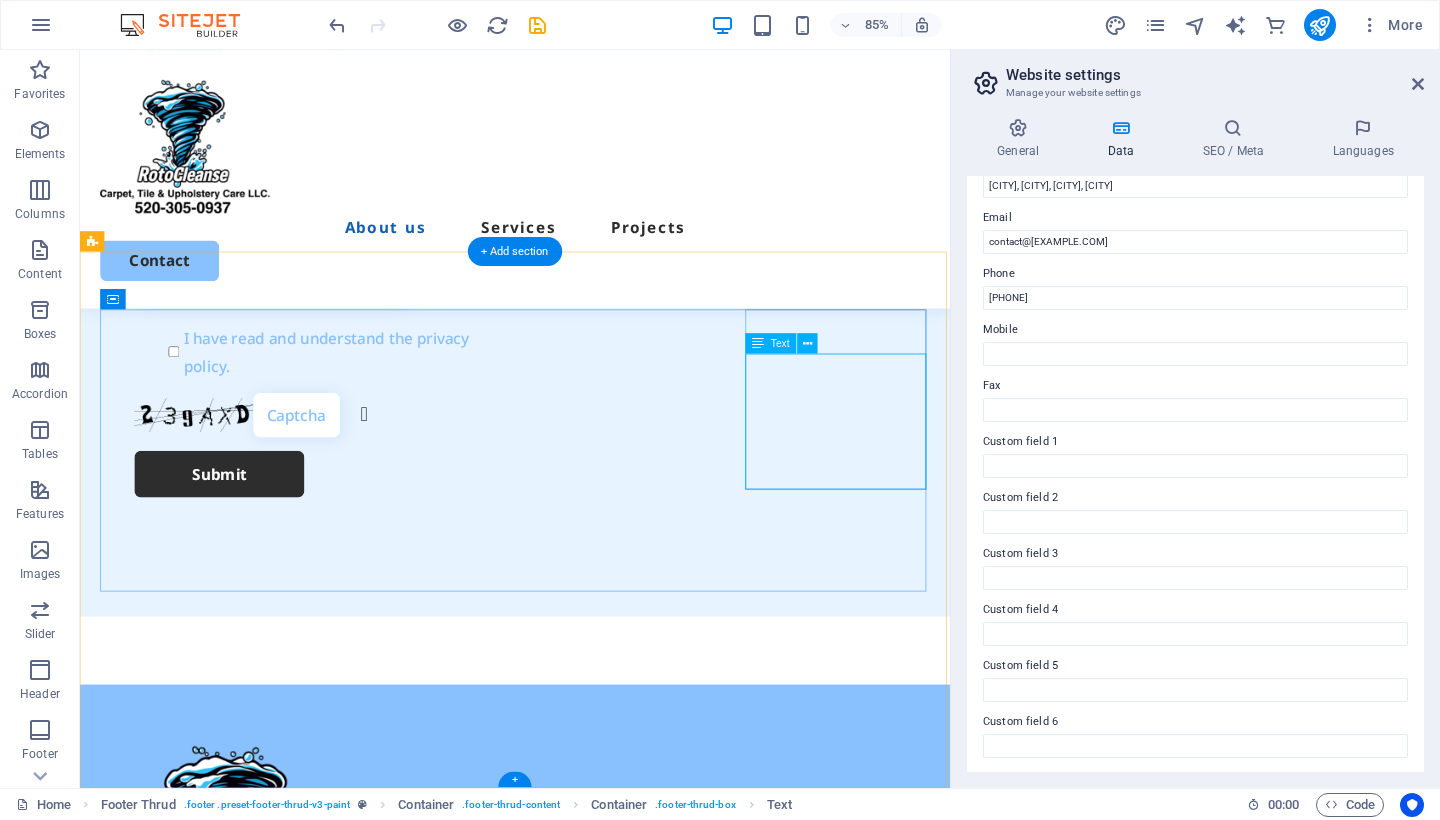 click on "[PHONE]
contact@[DOMAIN]
[CITY], [CITY], [CITY], [CITY]" at bounding box center (211, 2200) 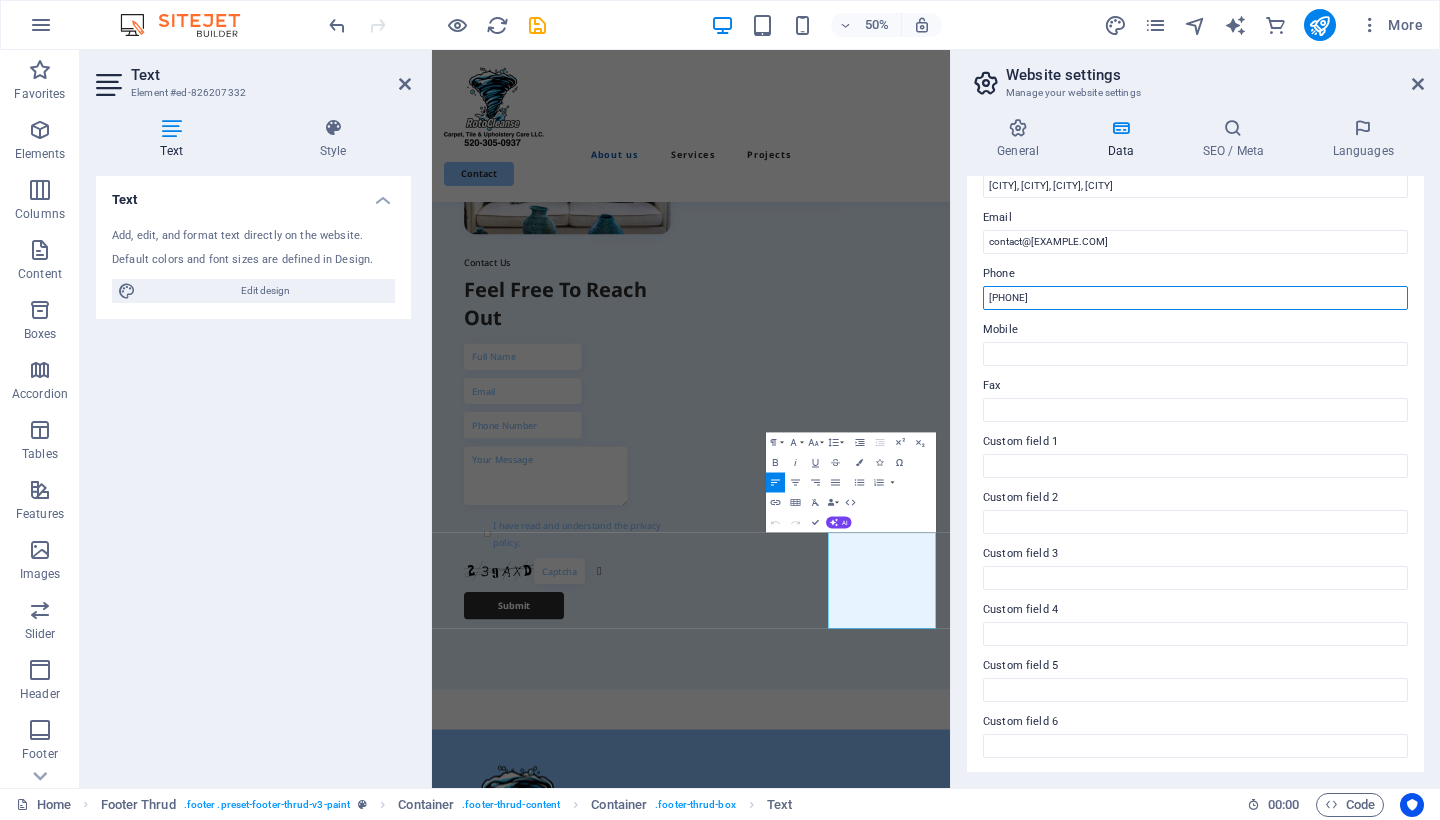 click on "[PHONE]" at bounding box center [1195, 298] 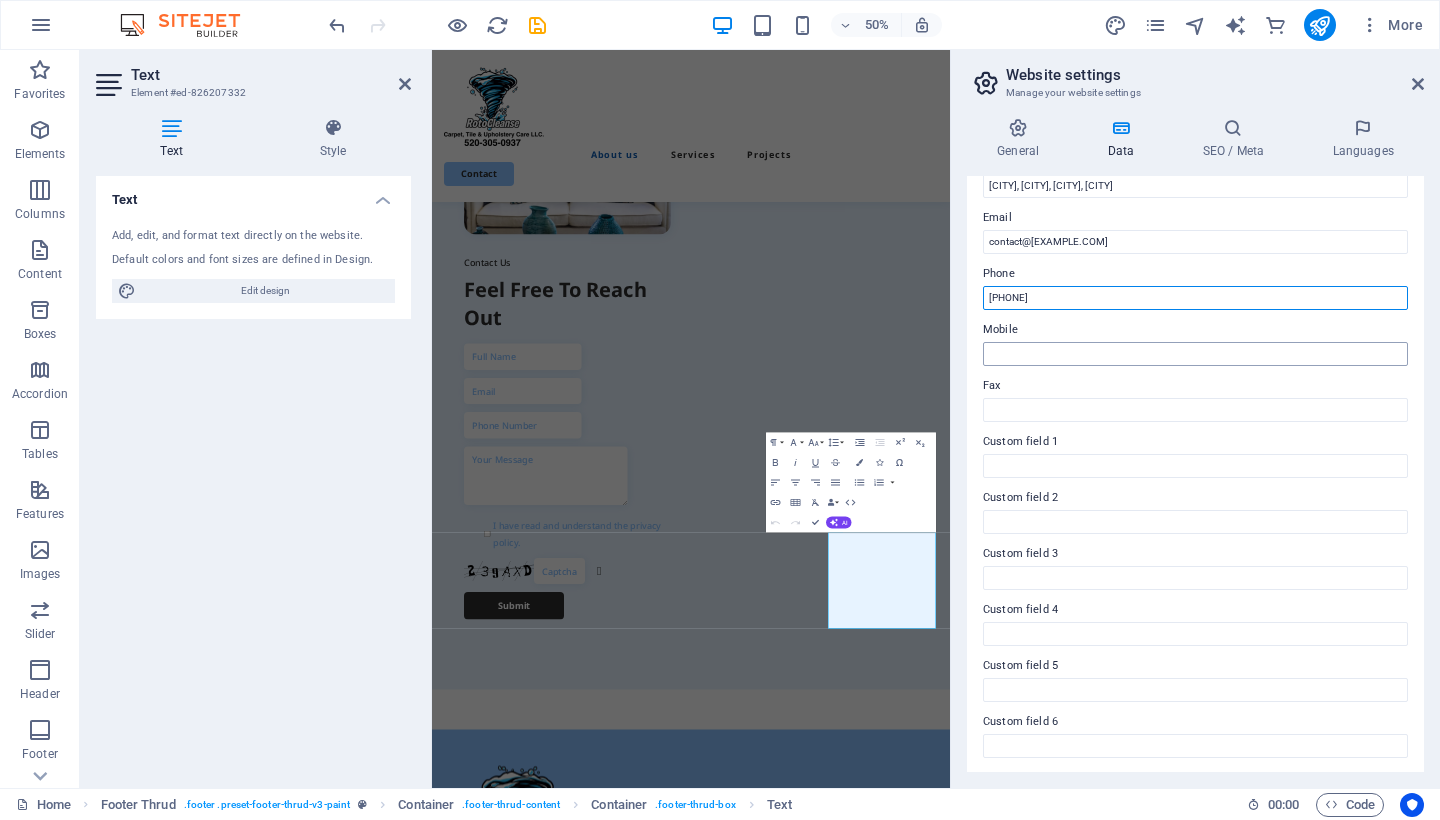 type on "[PHONE]" 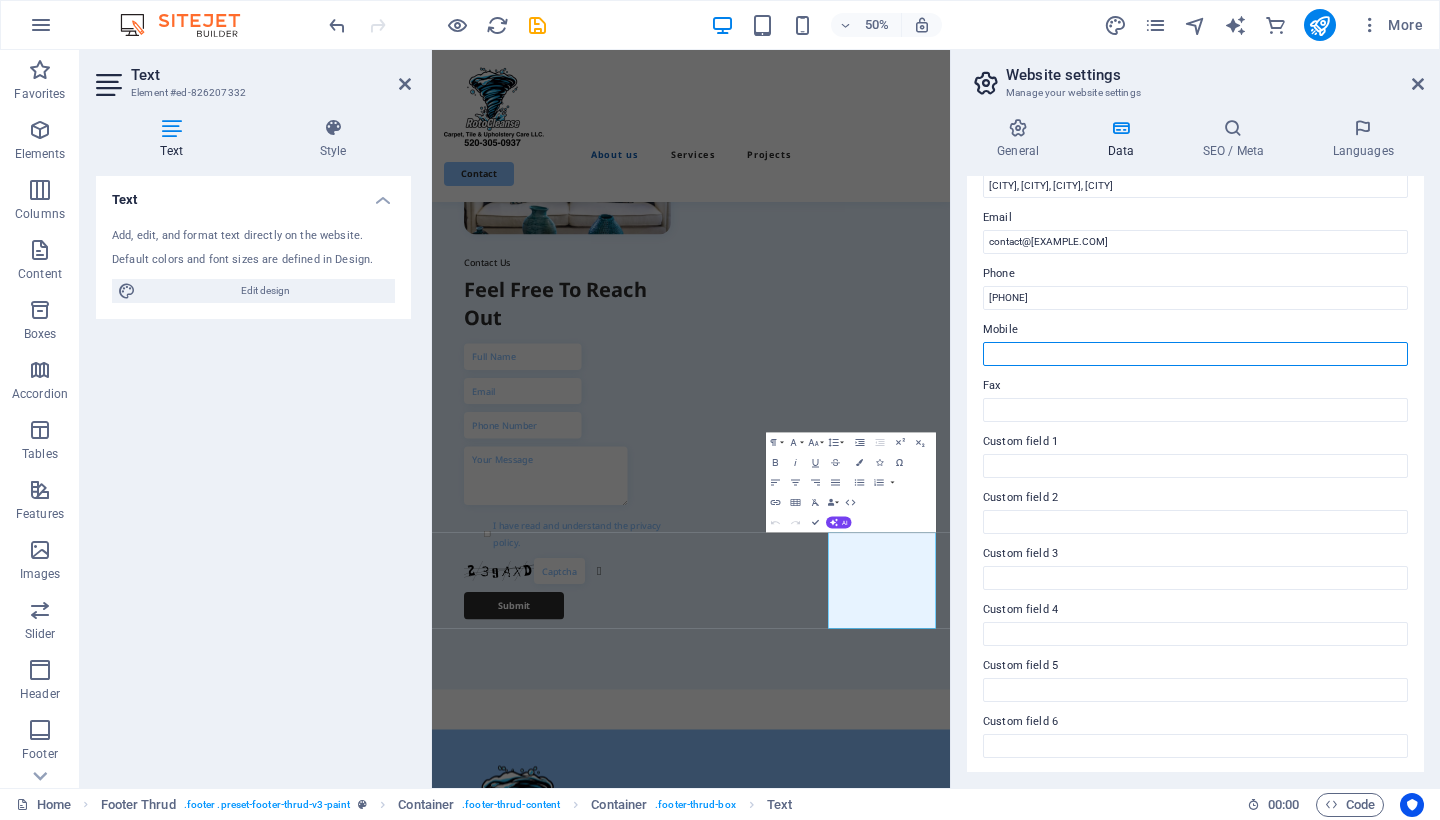 click on "Mobile" at bounding box center (1195, 354) 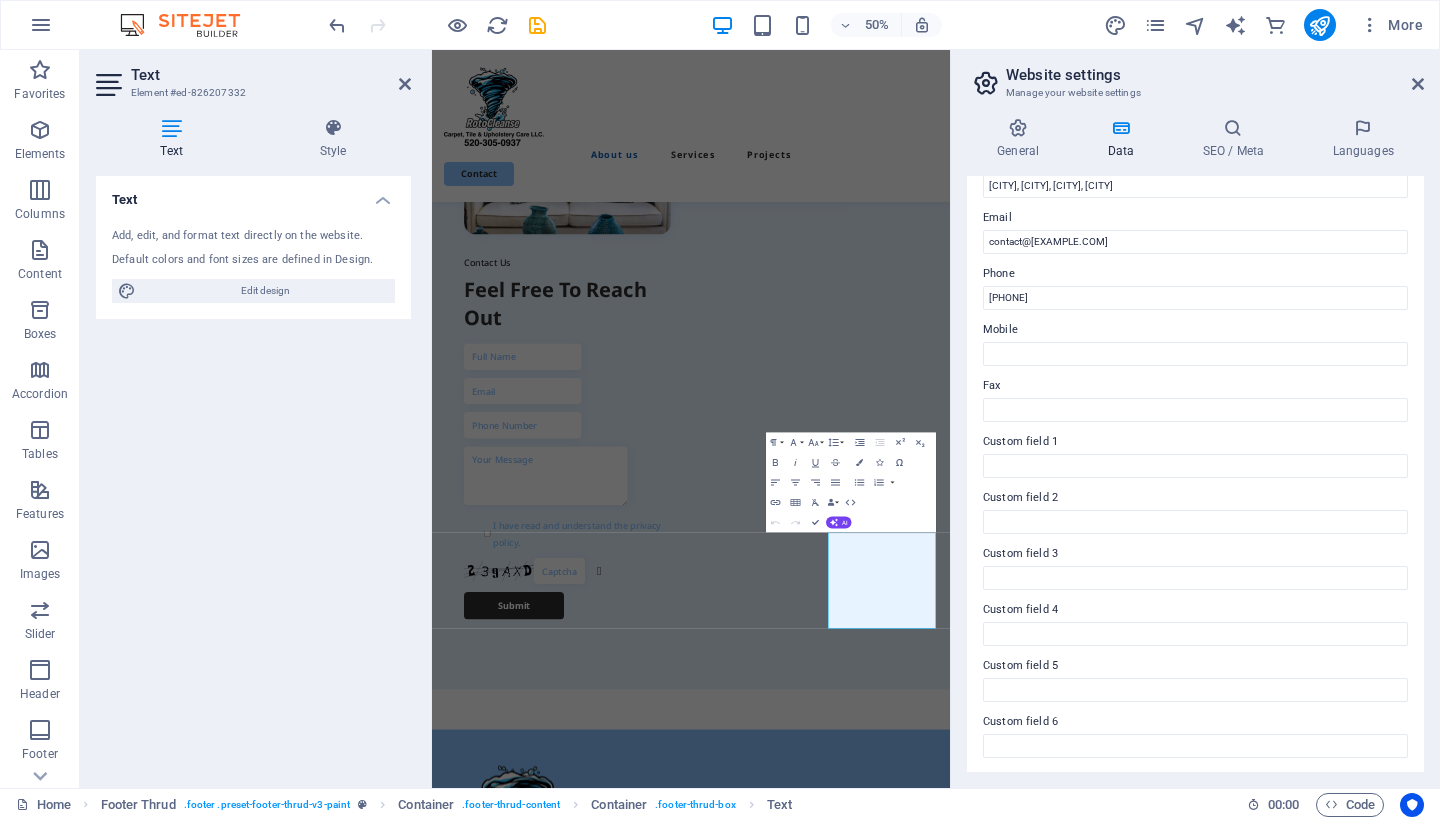 click on "Text Add, edit, and format text directly on the website. Default colors and font sizes are defined in Design. Edit design Alignment Left aligned Centered Right aligned" at bounding box center [253, 474] 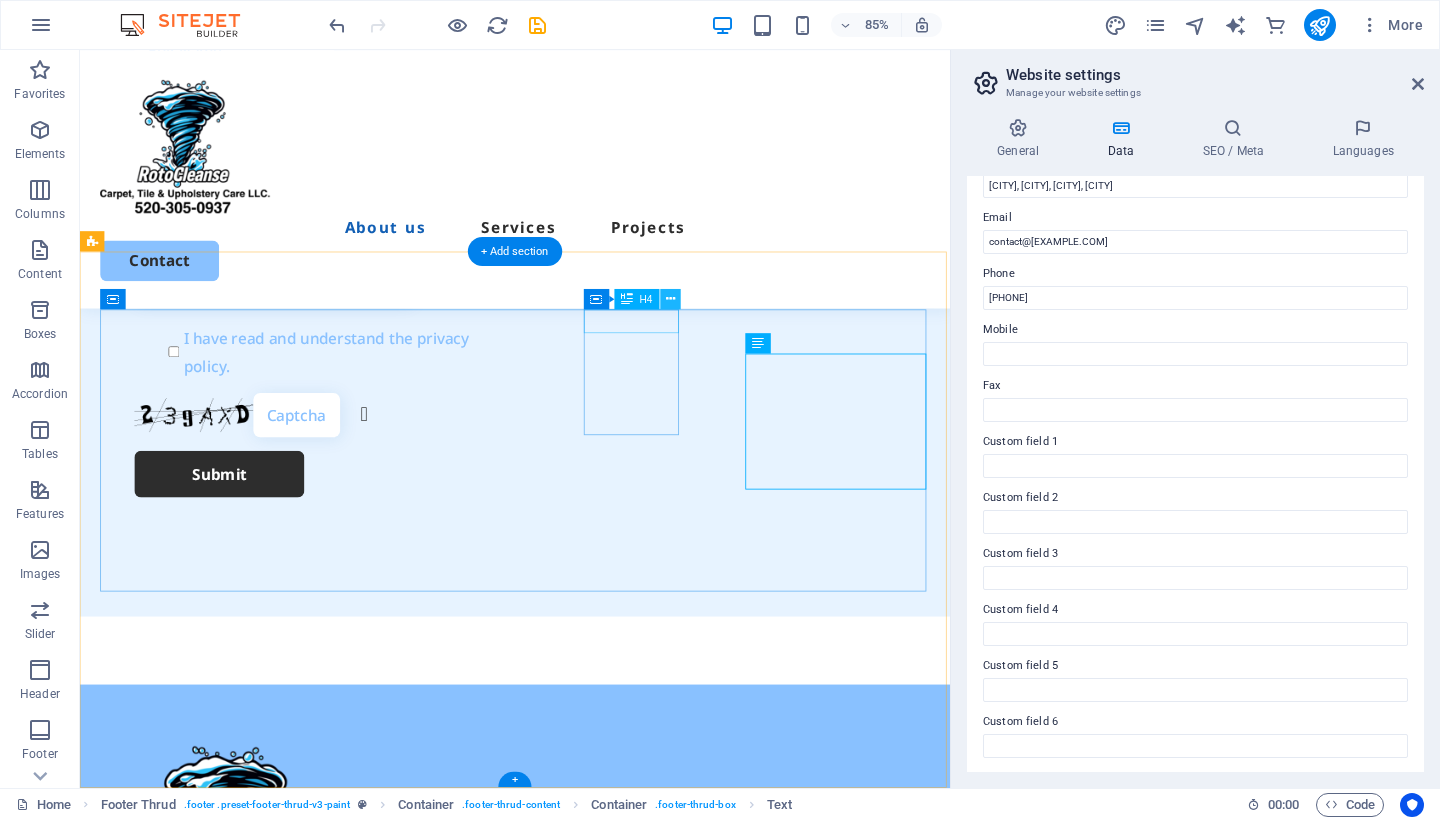 click at bounding box center [670, 299] 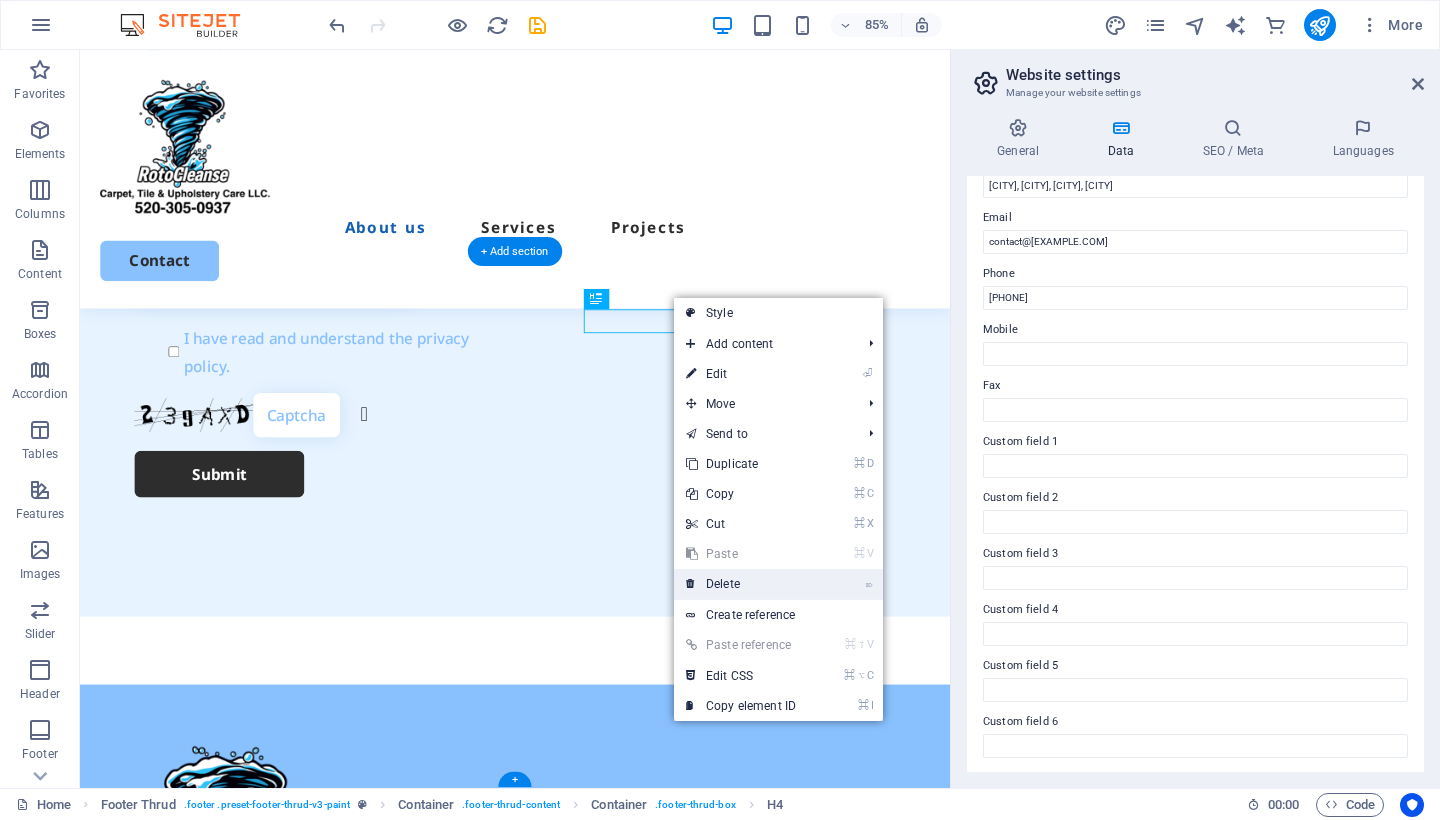 click on "⌦  Delete" at bounding box center (741, 584) 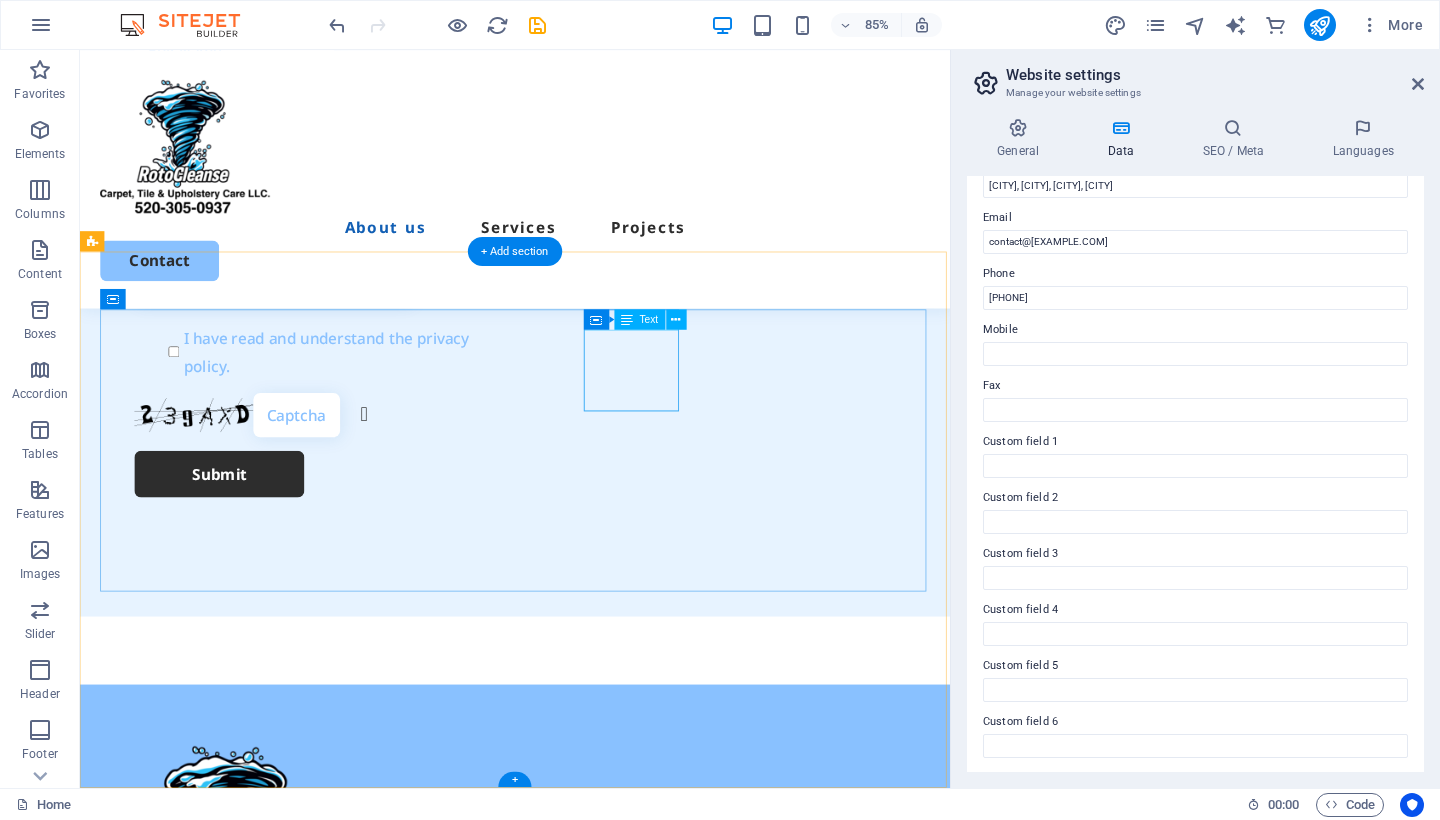 click on "Legal Notice Privacy Policy" at bounding box center (211, 1567) 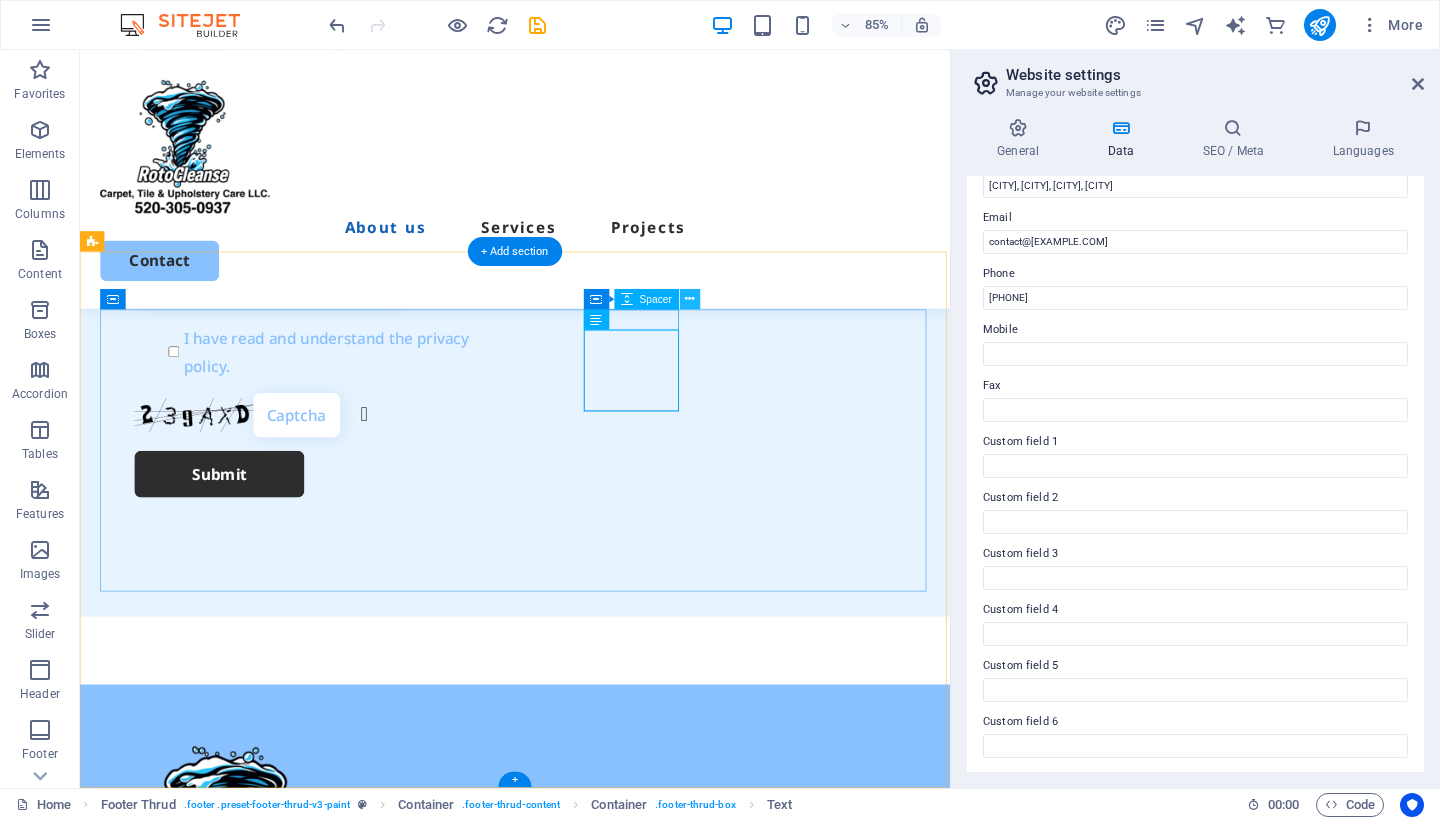 click at bounding box center (689, 299) 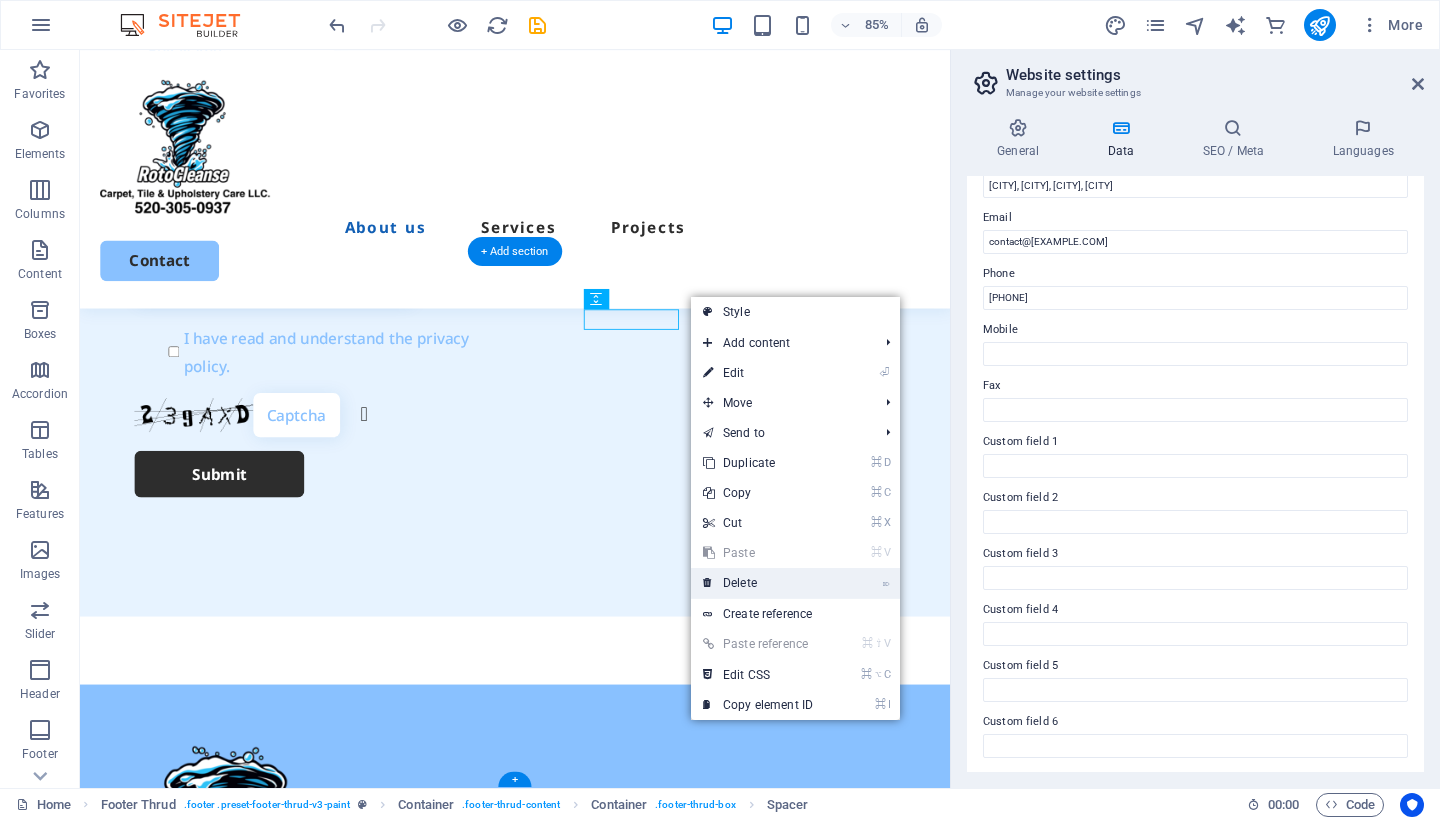 click on "⌦  Delete" at bounding box center (758, 583) 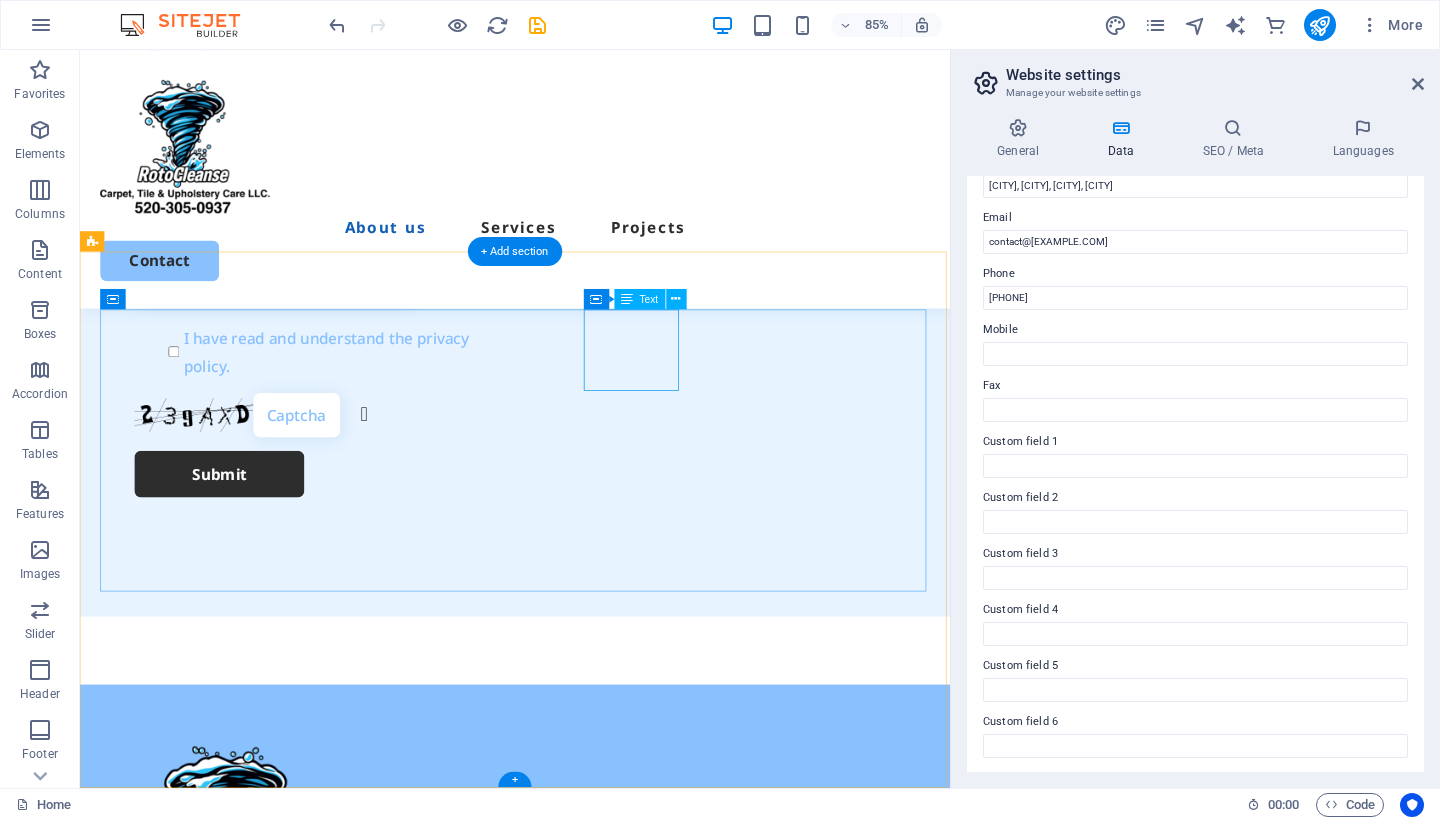 click on "Legal Notice Privacy Policy" at bounding box center [211, 1543] 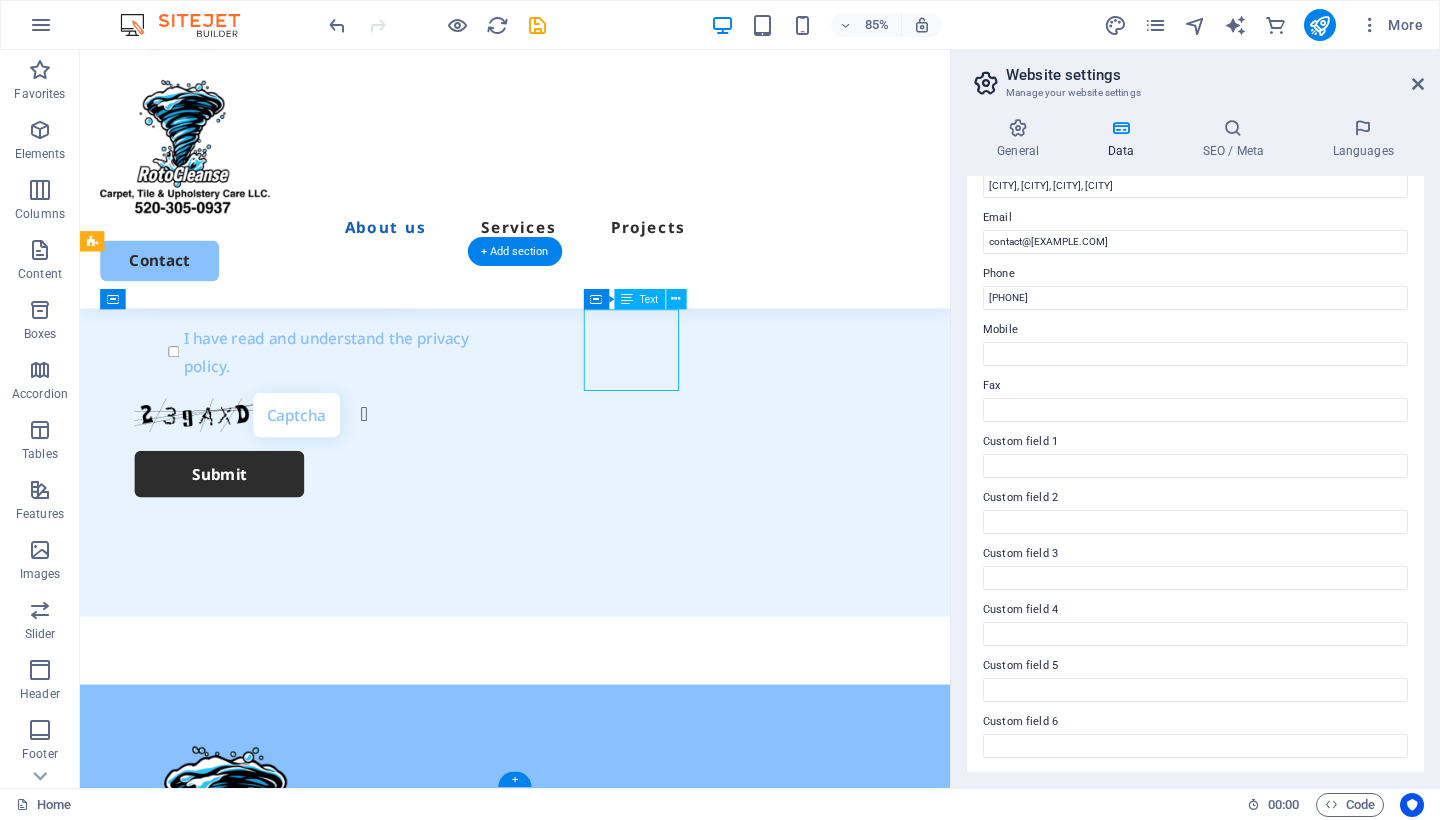click on "Legal Notice Privacy Policy" at bounding box center (211, 1543) 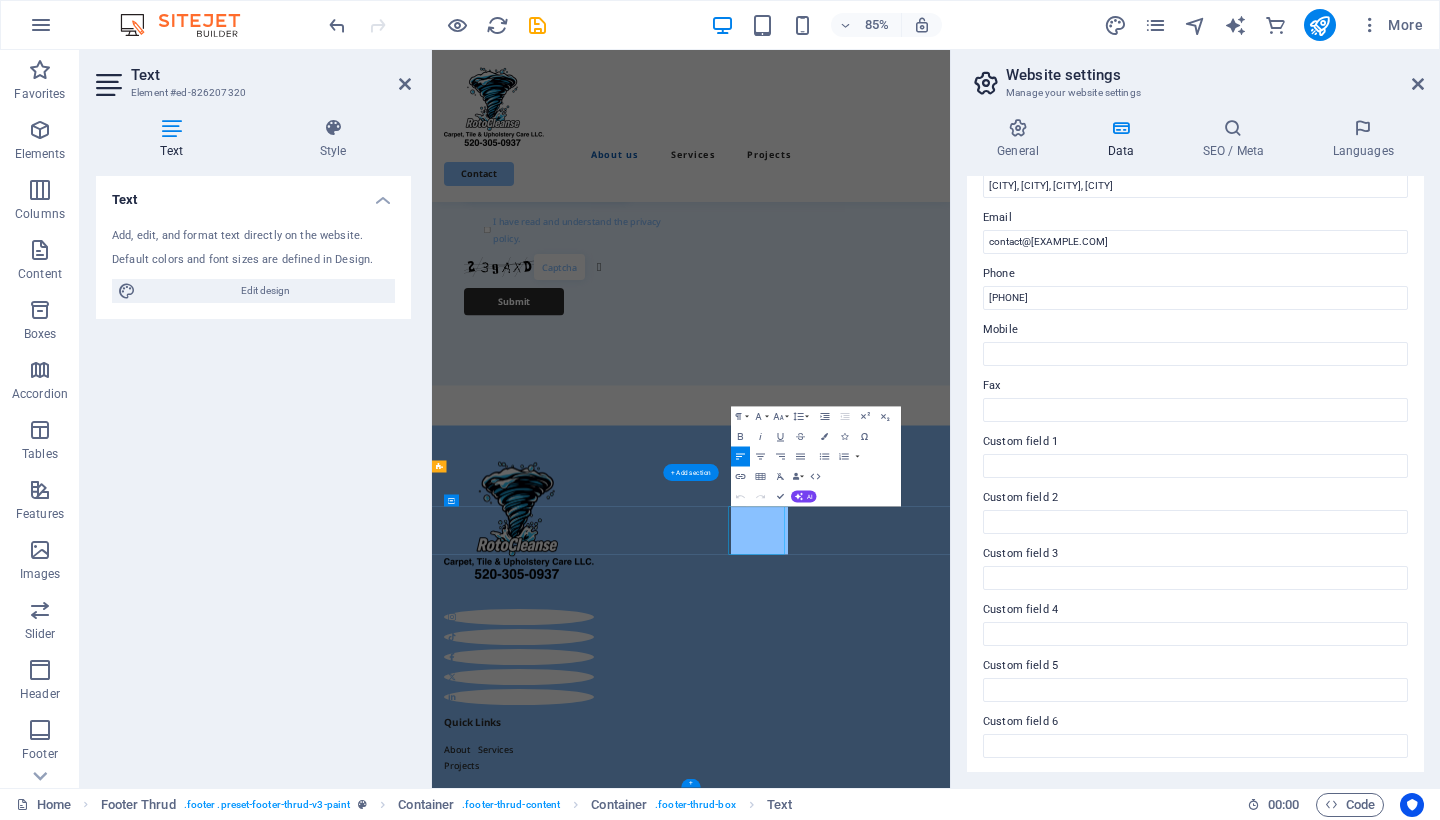 scroll, scrollTop: 1389, scrollLeft: 0, axis: vertical 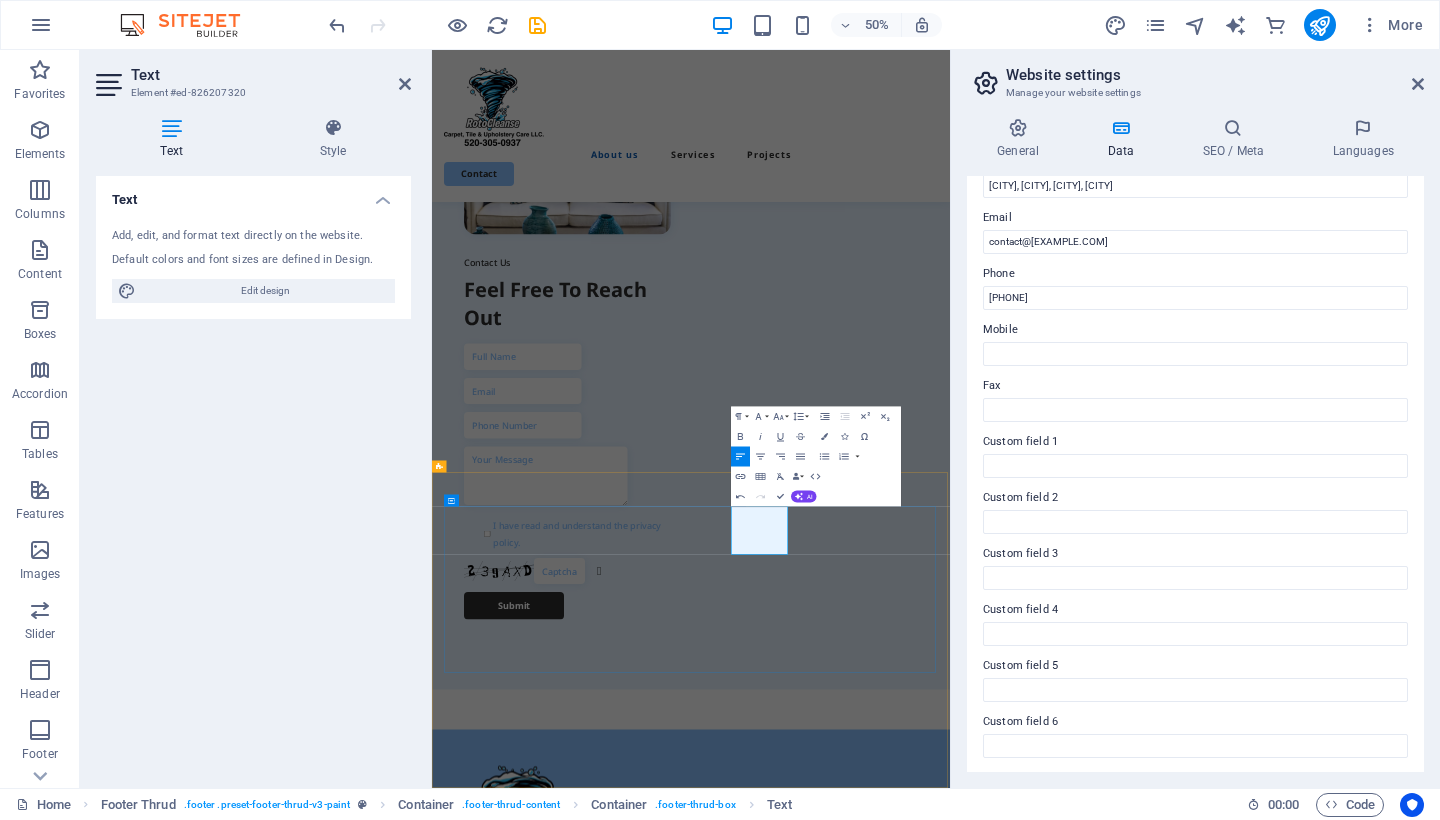 click on "Privacy Policy" at bounding box center [564, 2174] 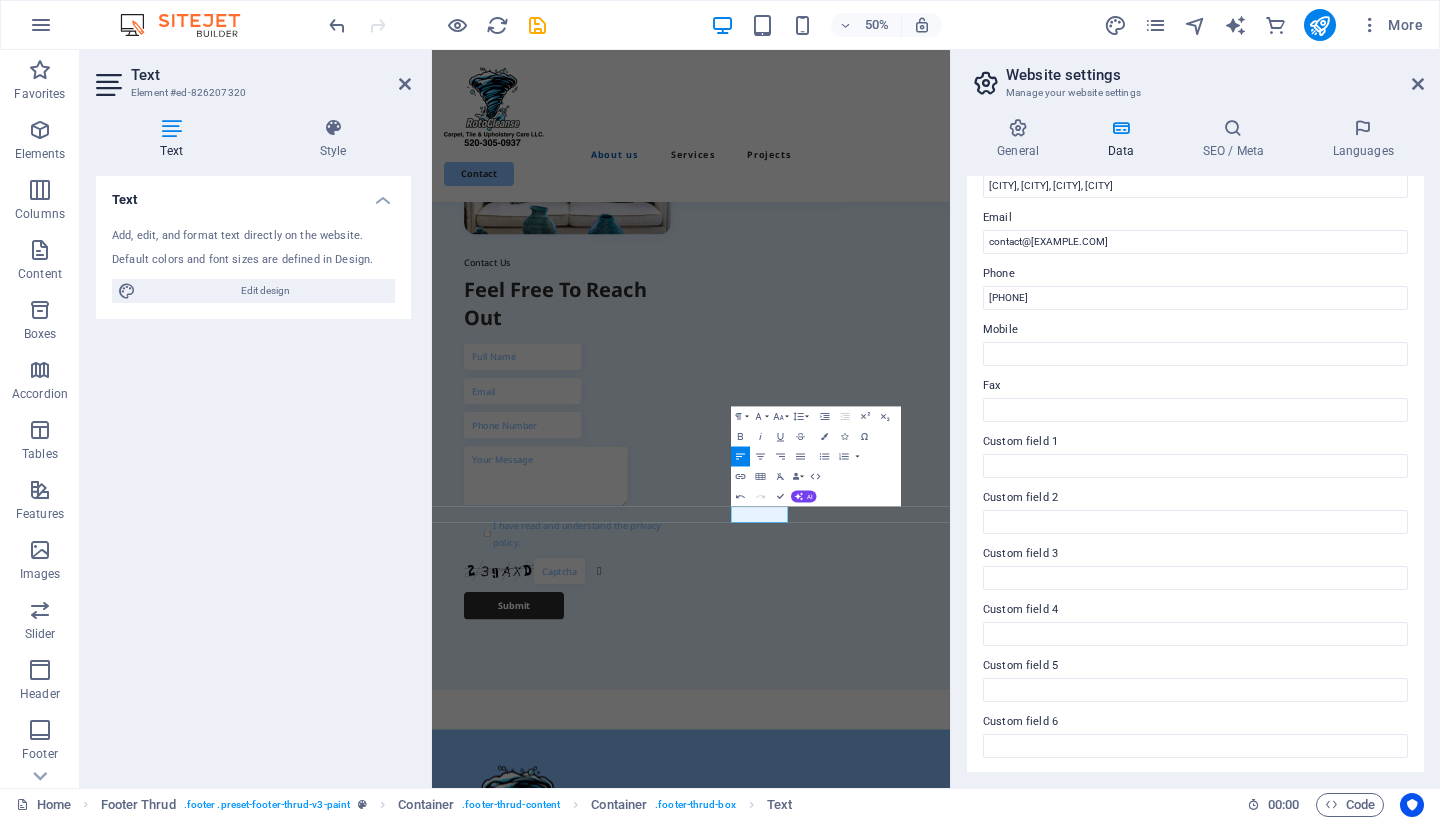 click on "Text Add, edit, and format text directly on the website. Default colors and font sizes are defined in Design. Edit design Alignment Left aligned Centered Right aligned" at bounding box center [253, 474] 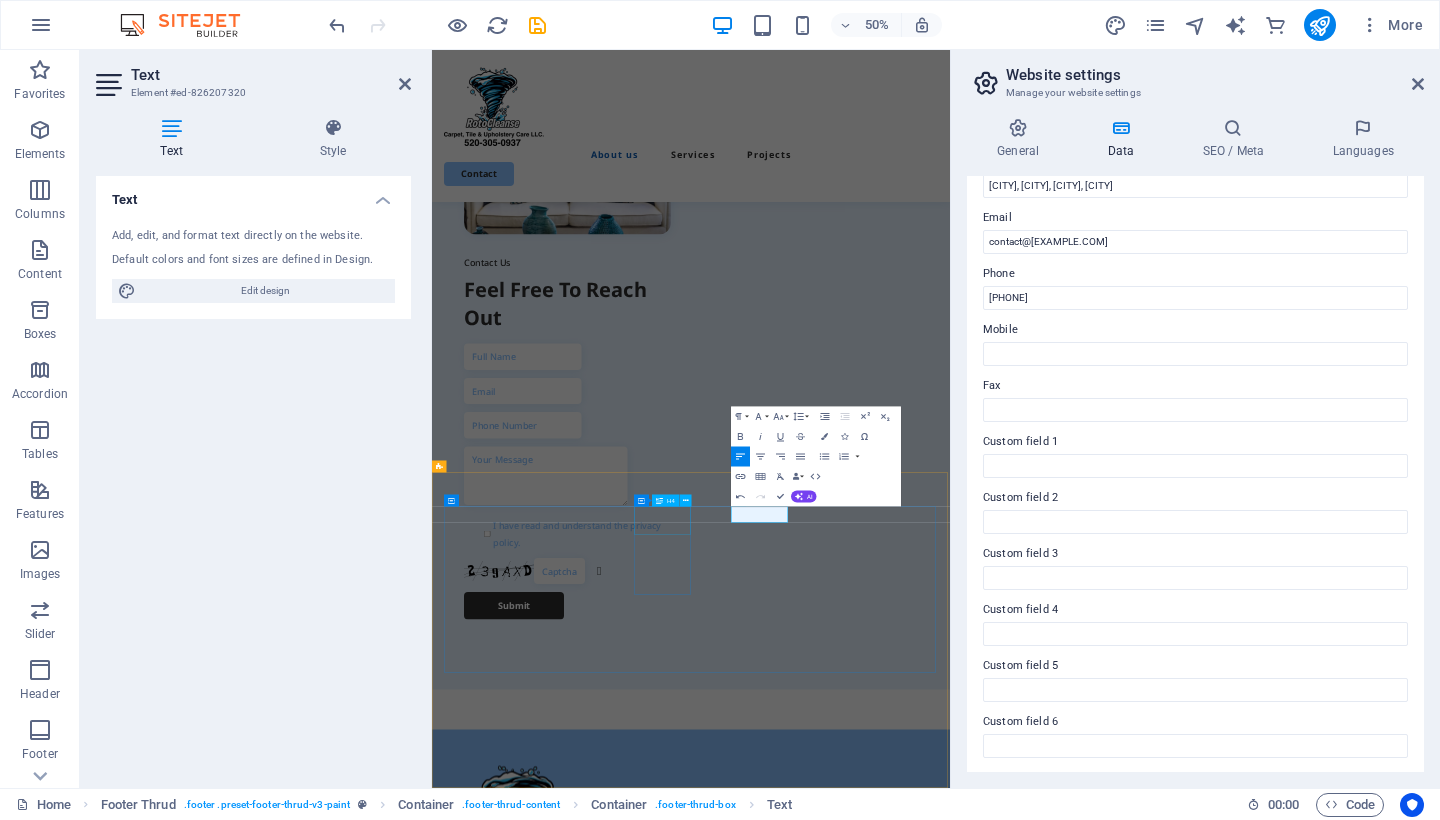 click on "Quick Links" at bounding box center [564, 2003] 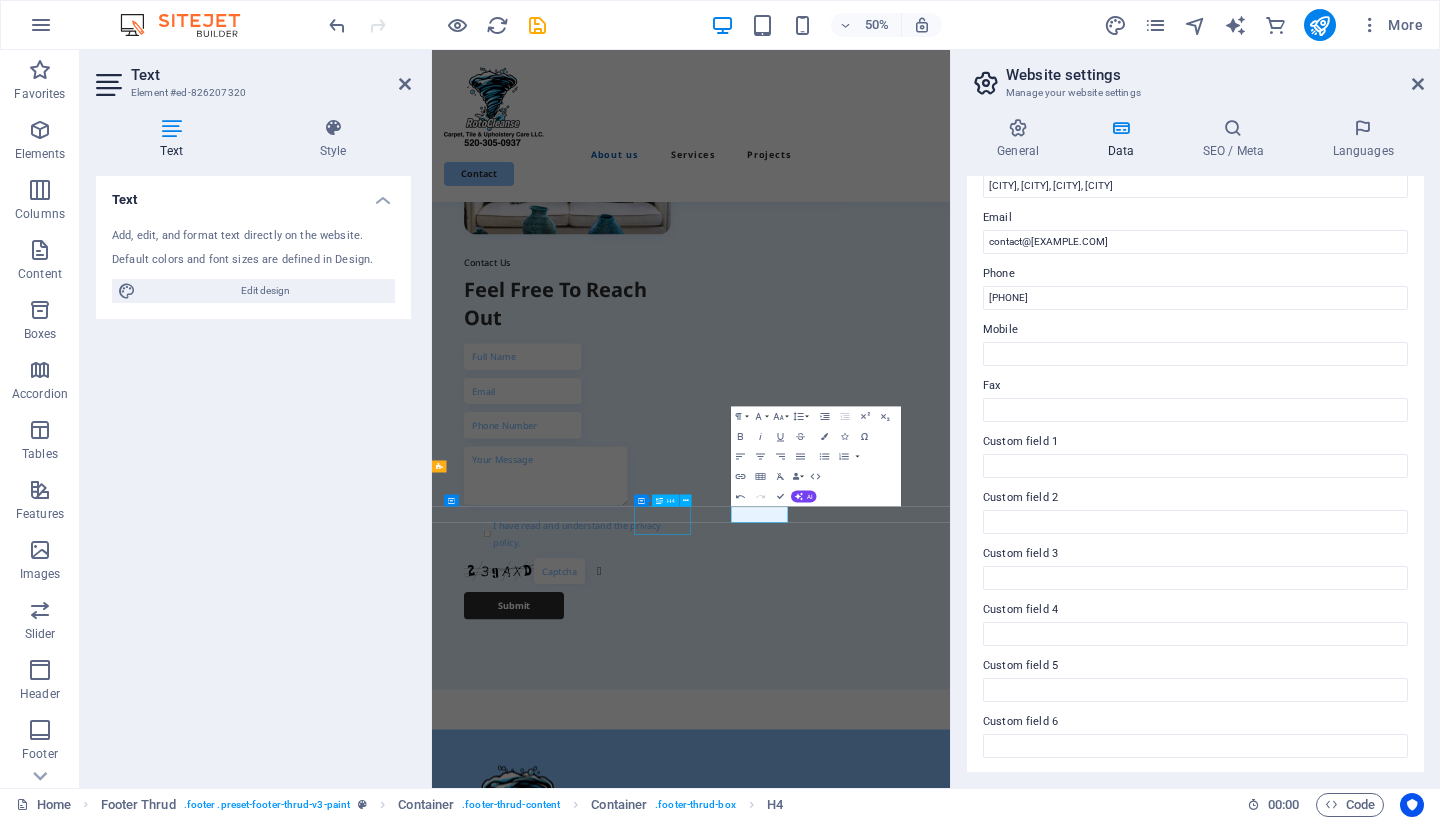 scroll, scrollTop: 1896, scrollLeft: 0, axis: vertical 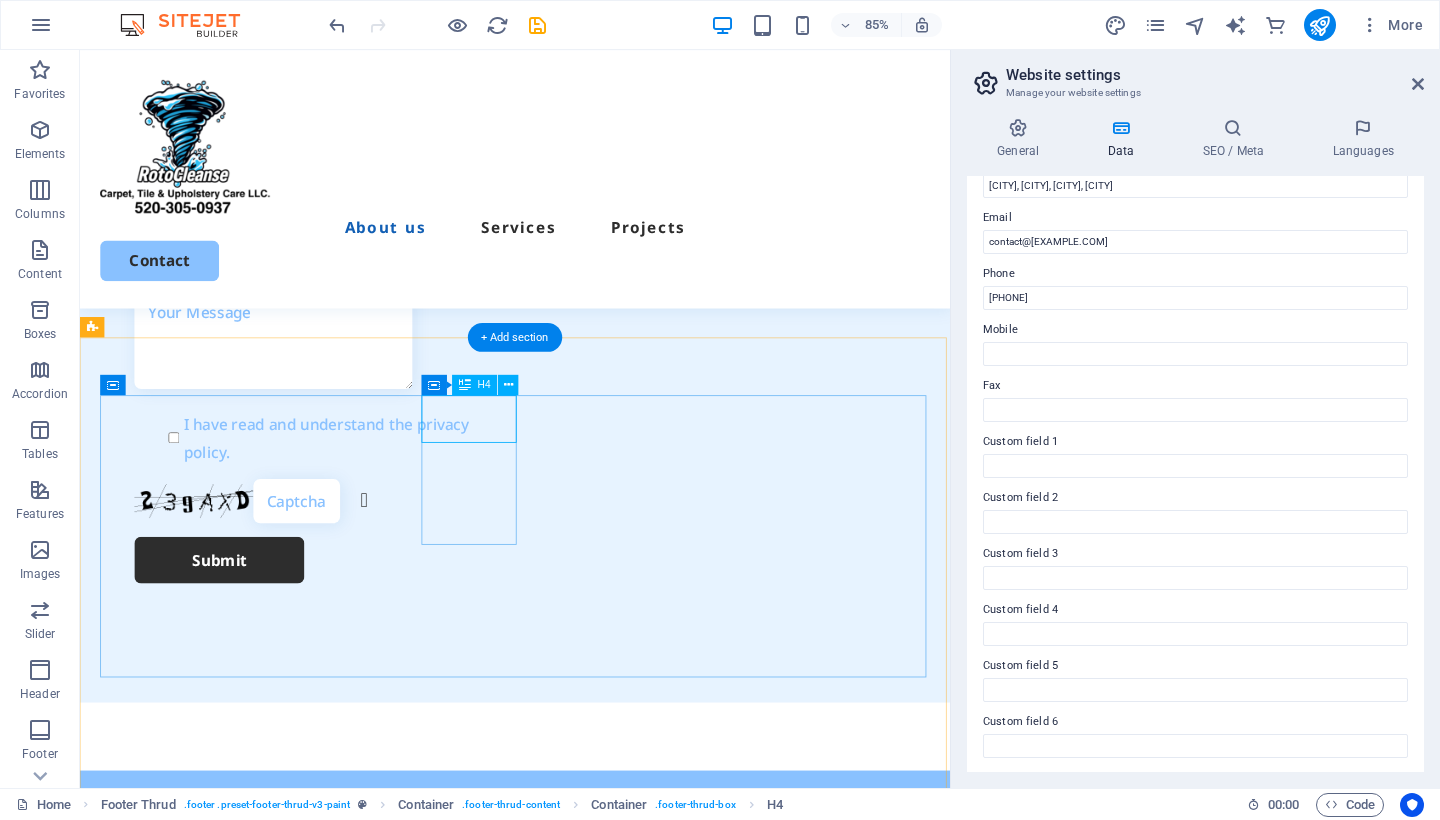click on "Quick Links" at bounding box center (211, 1490) 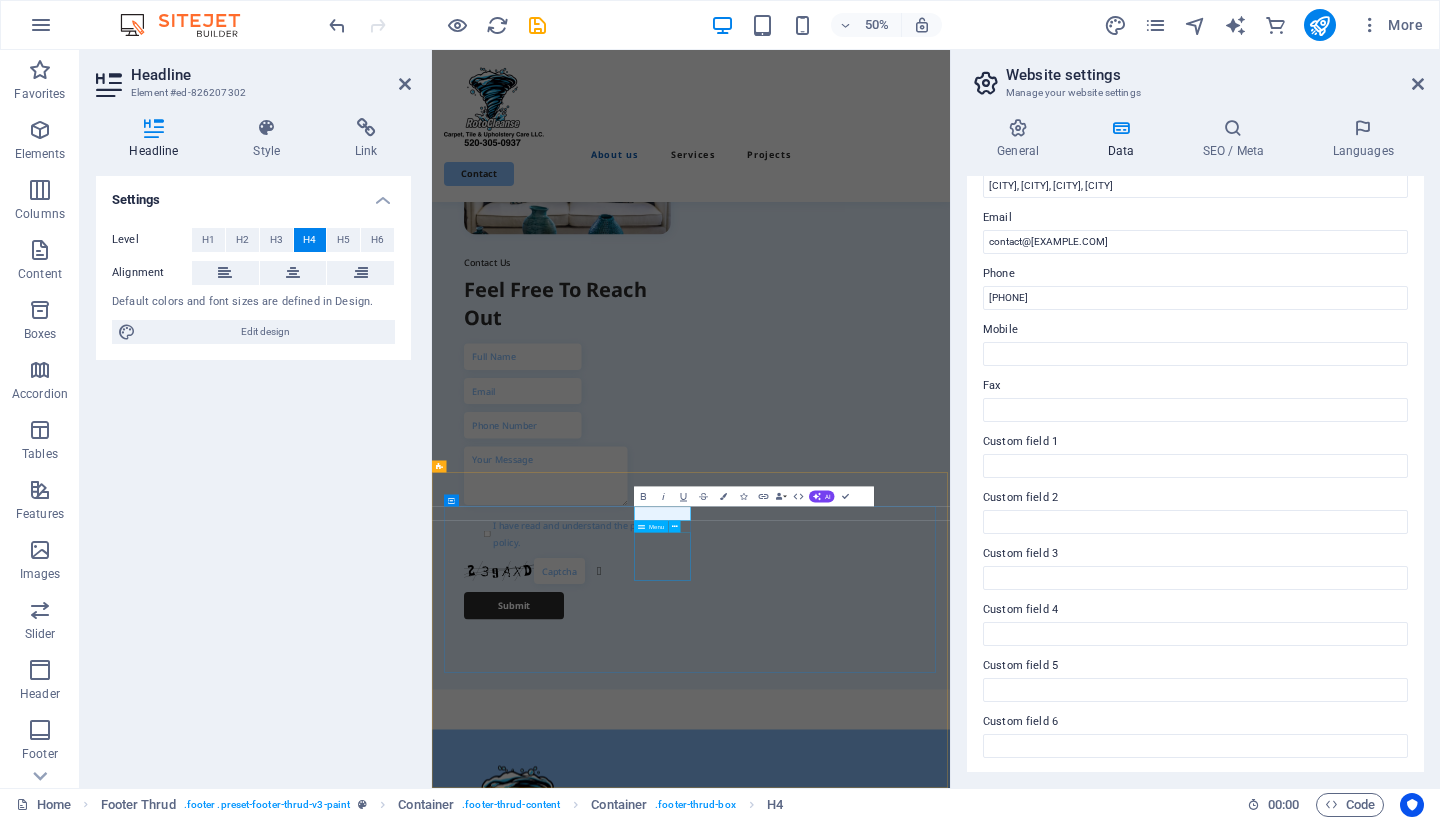click on "About Services Projects" at bounding box center (564, 2093) 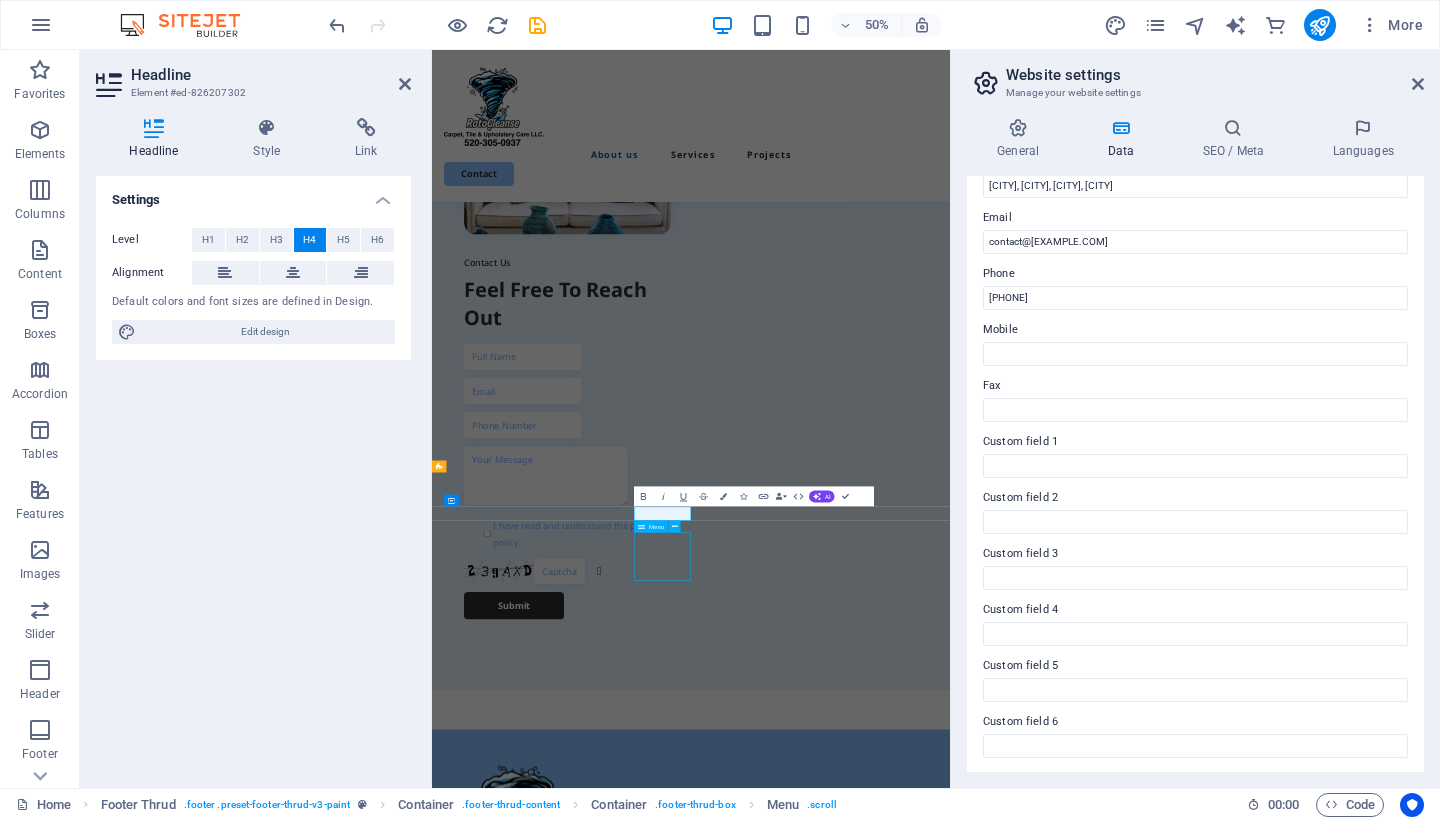 click on "About Services Projects" at bounding box center (564, 2093) 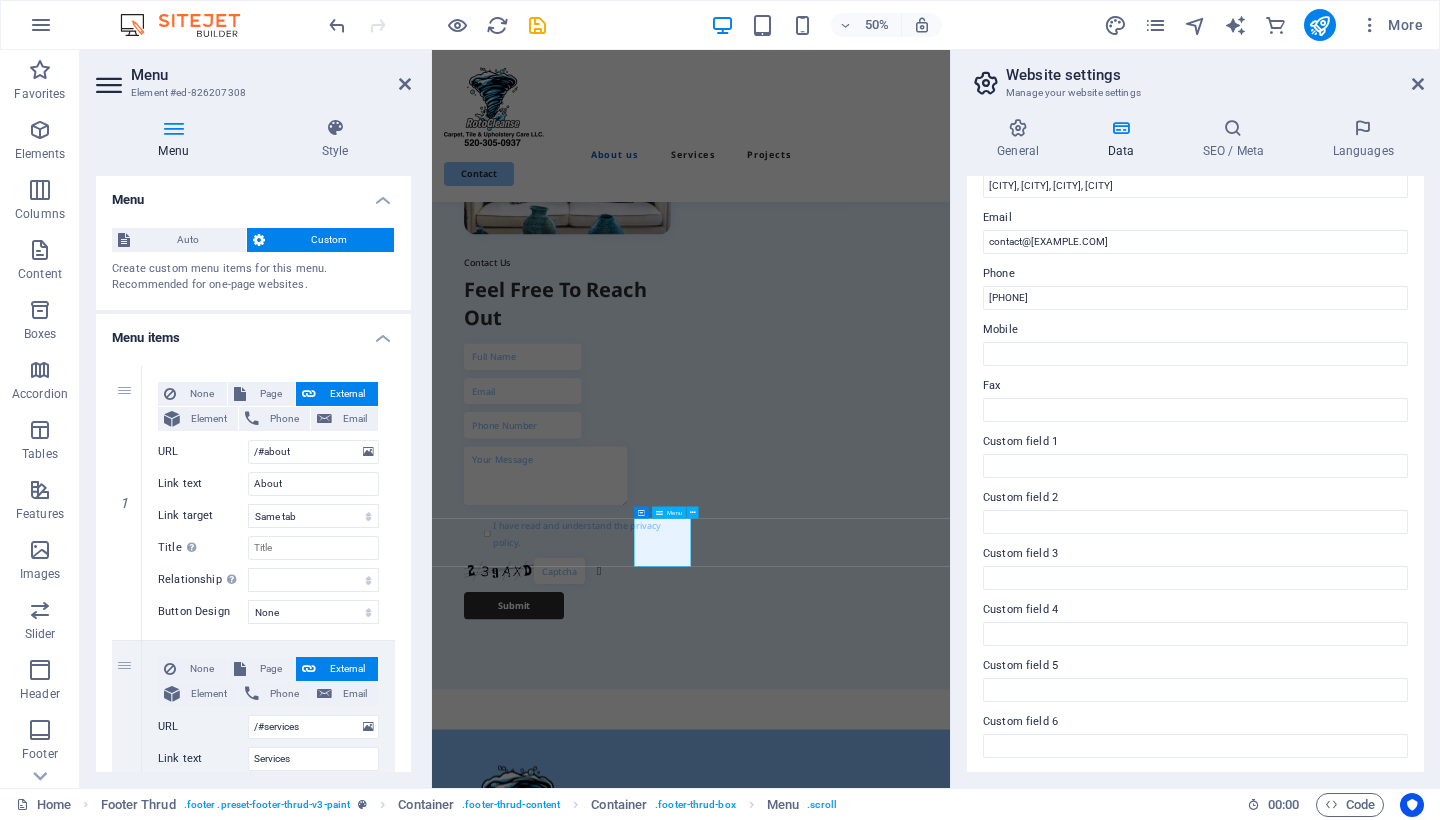 click on "About Services Projects Contact       [PHONE]
contact@[EMAIL]
[CITY], [STATE], [CITY], [STATE]" at bounding box center [950, 2345] 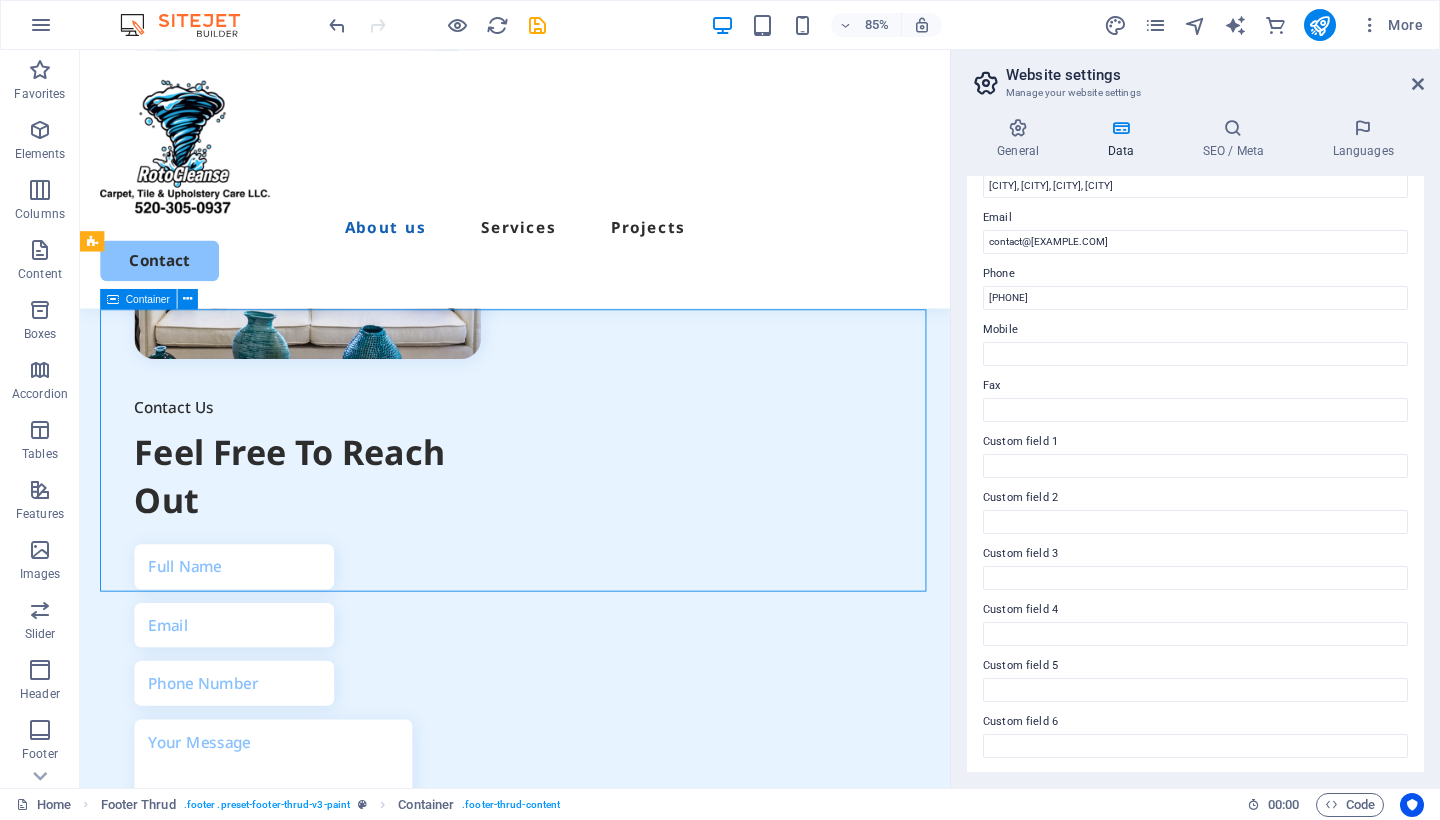 scroll, scrollTop: 1997, scrollLeft: 0, axis: vertical 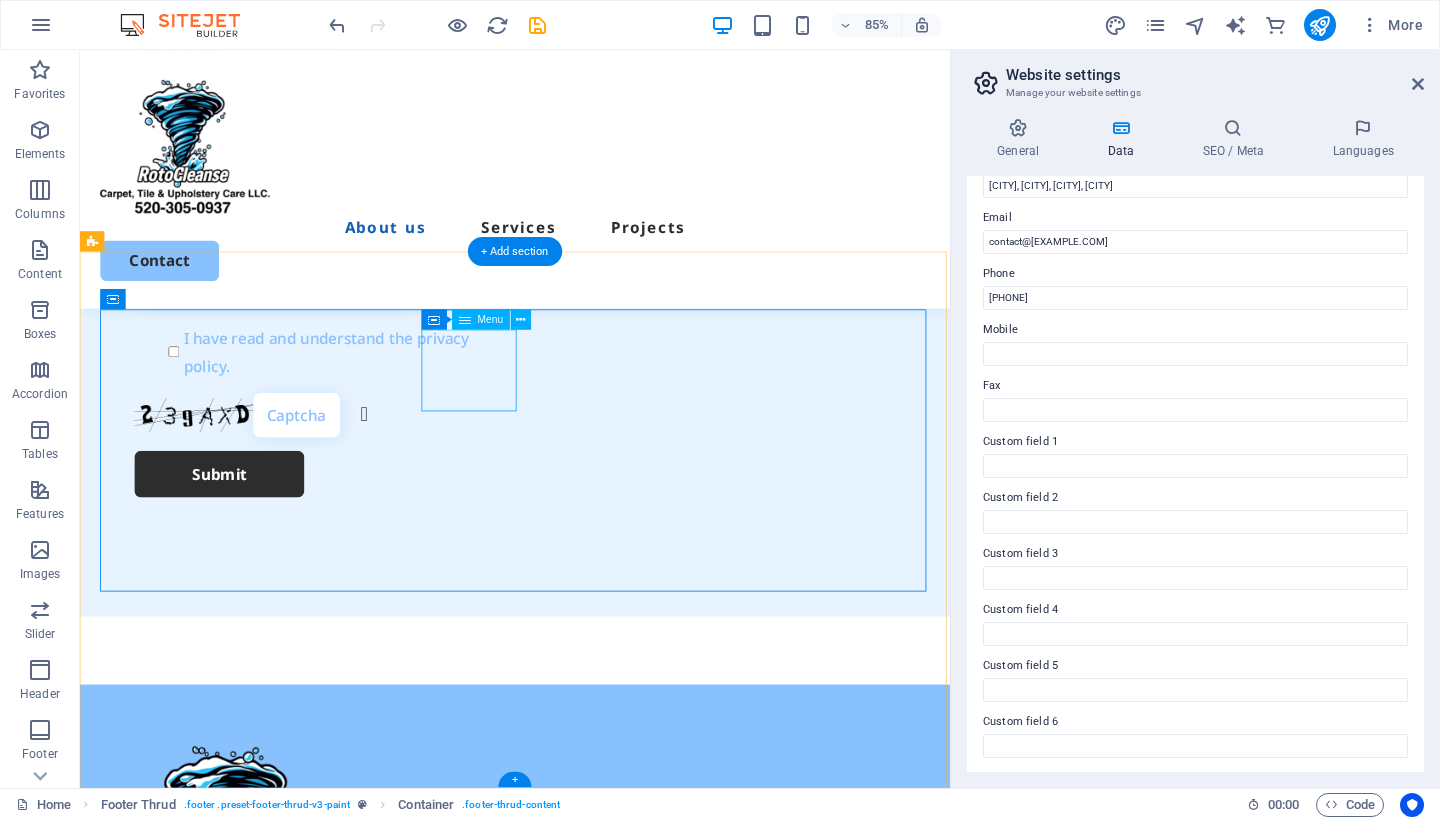 click on "About Services Projects" at bounding box center [211, 1431] 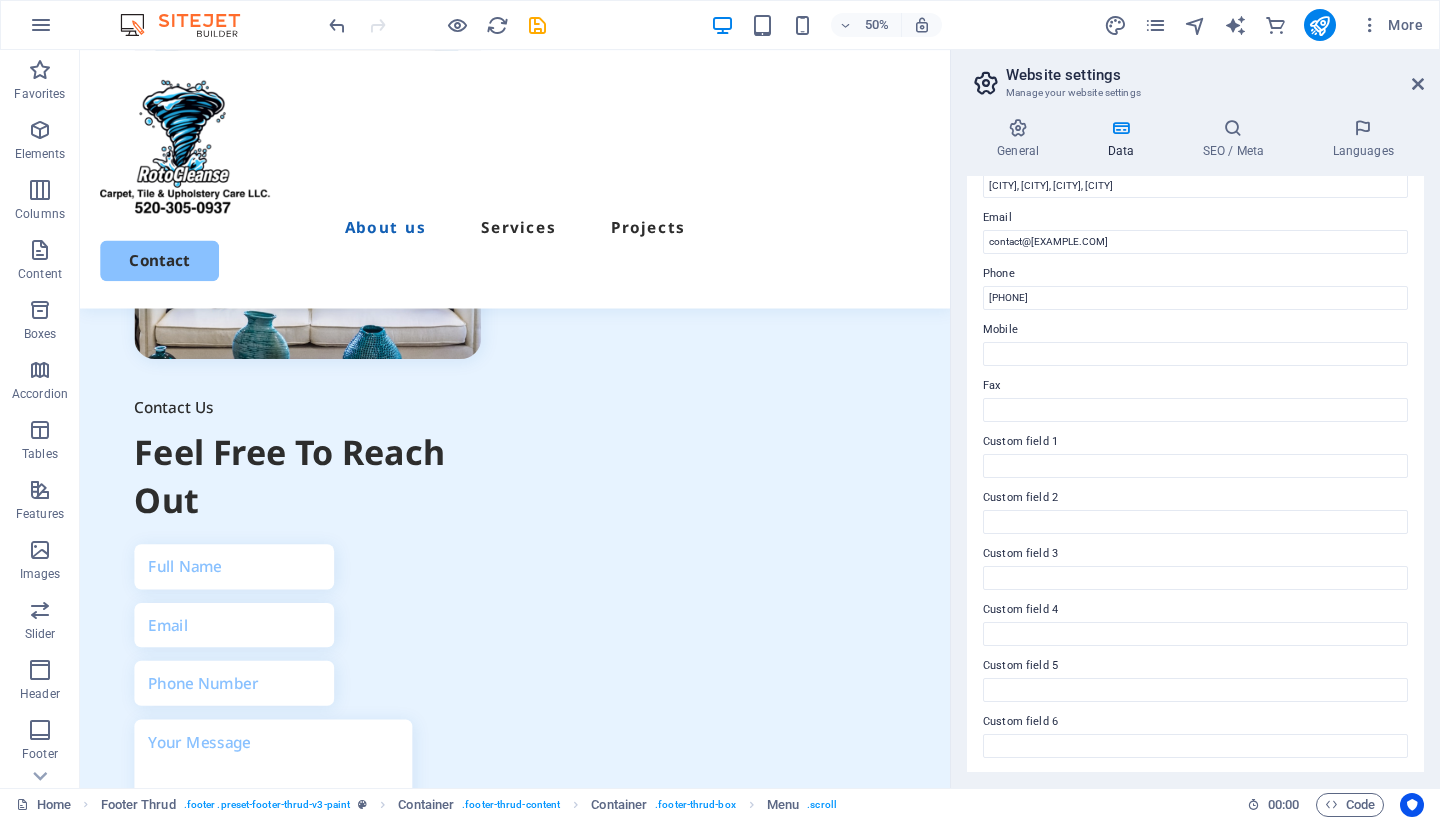 scroll, scrollTop: 1940, scrollLeft: 0, axis: vertical 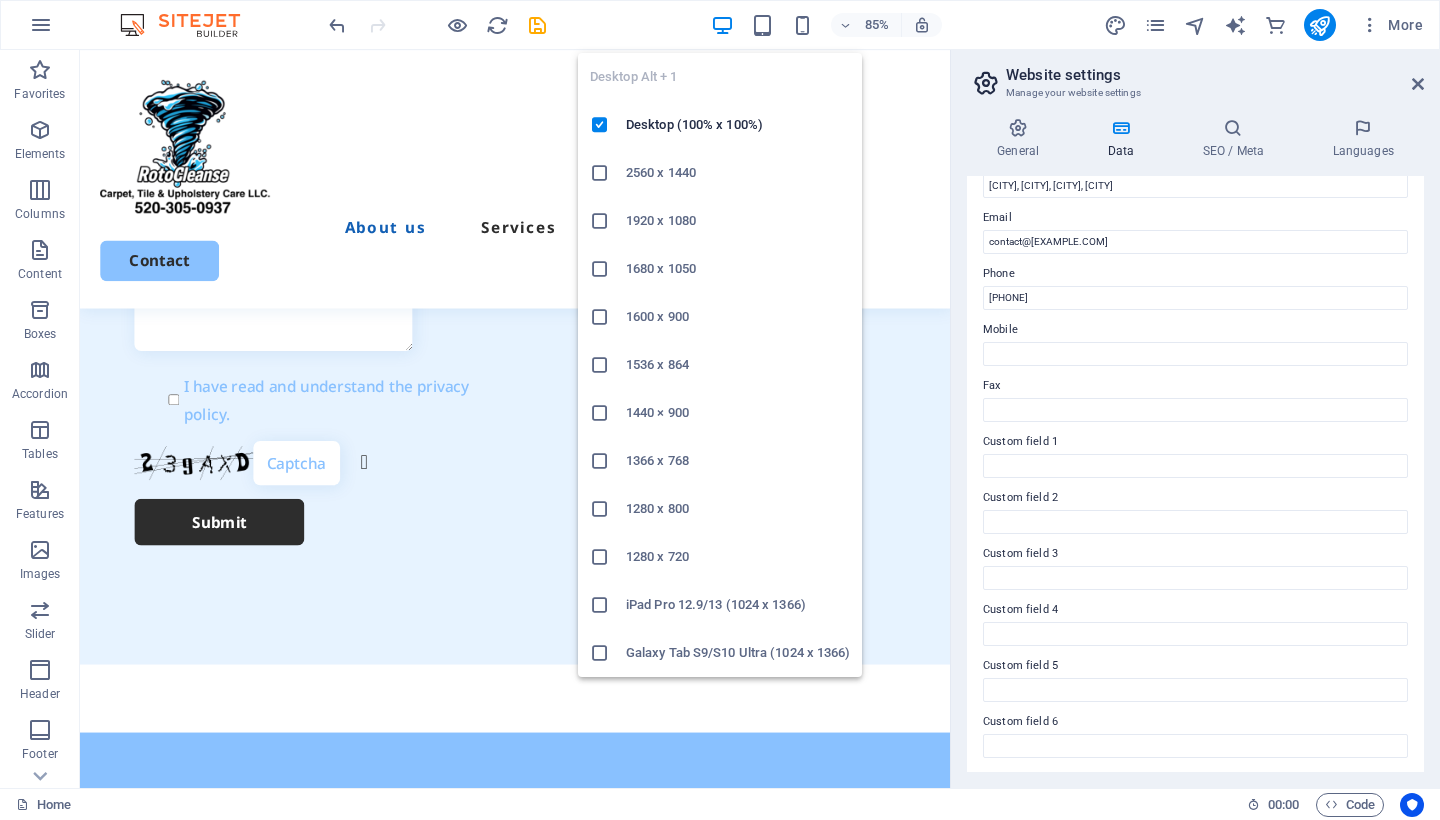 click at bounding box center [722, 25] 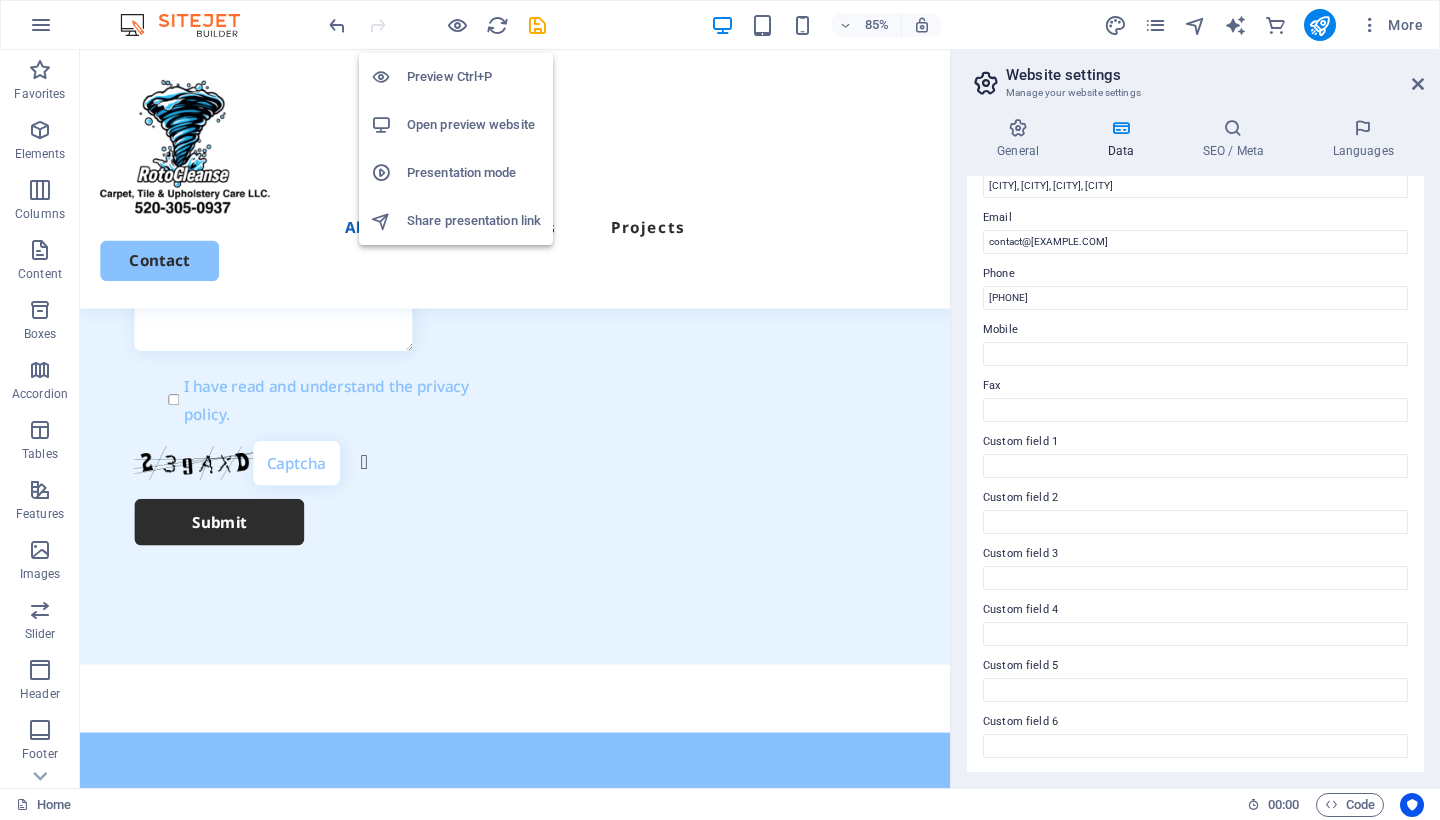 click on "Preview Ctrl+P" at bounding box center [474, 77] 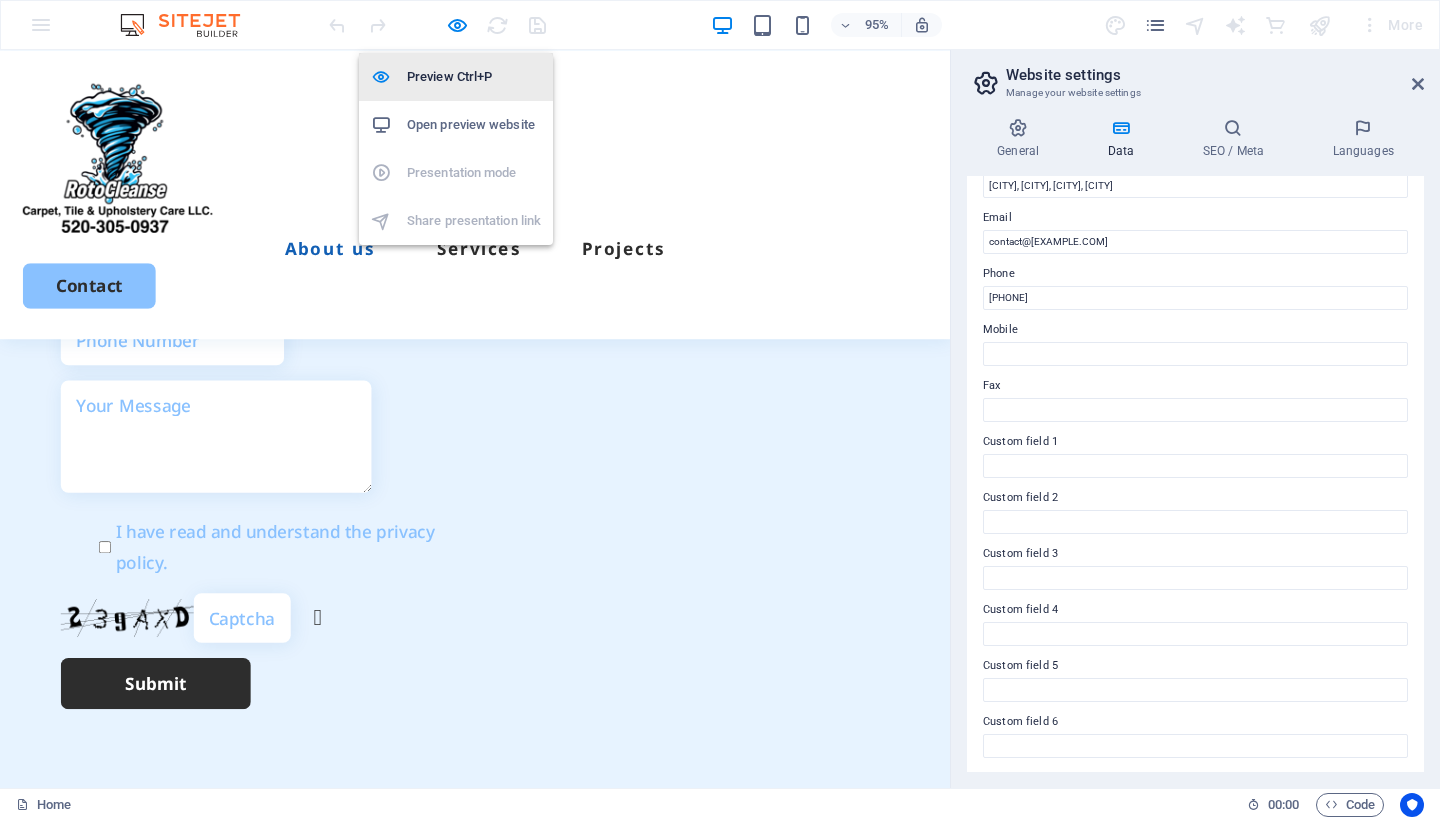 click on "Preview Ctrl+P" at bounding box center (474, 77) 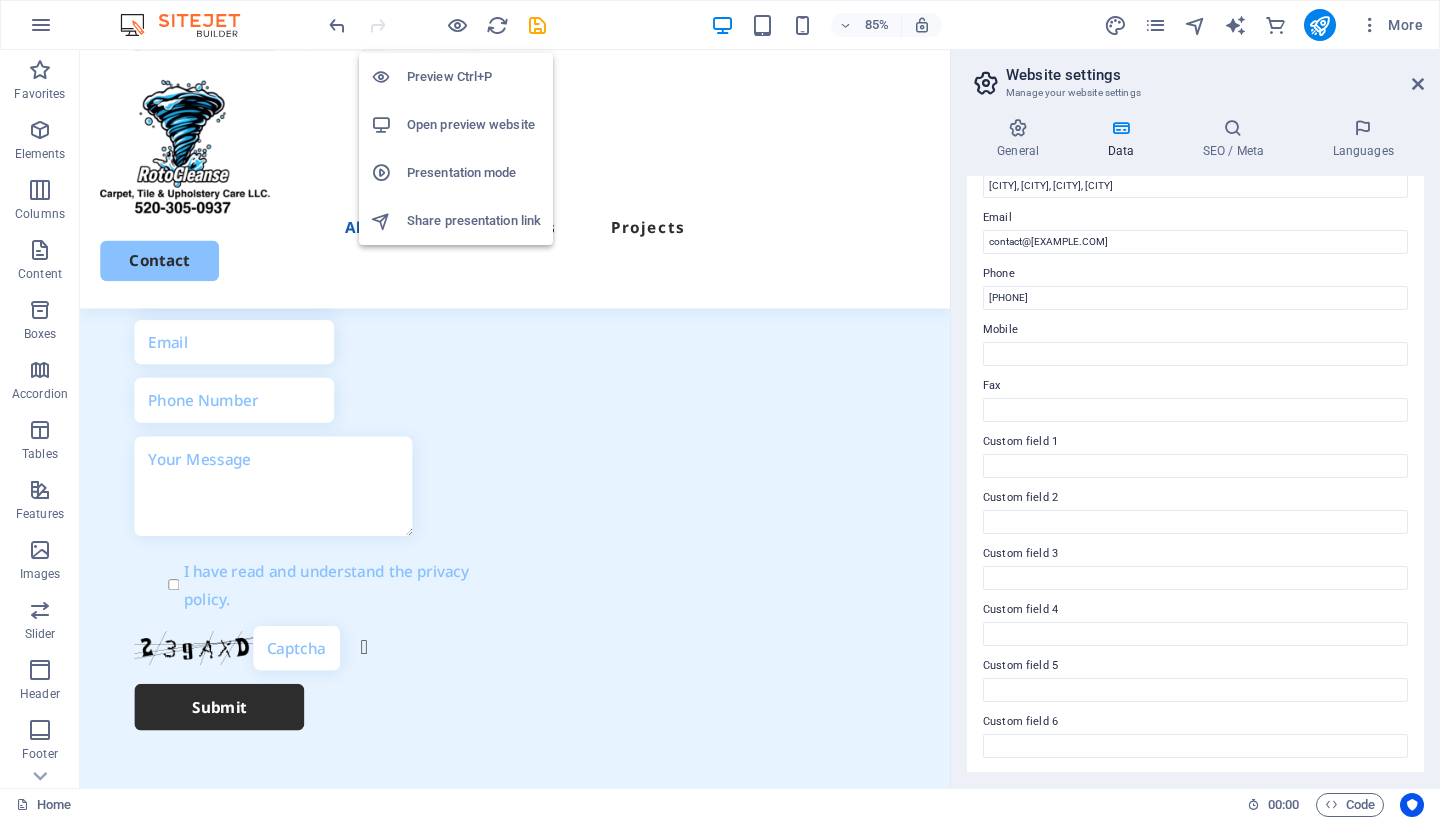 click at bounding box center [381, 77] 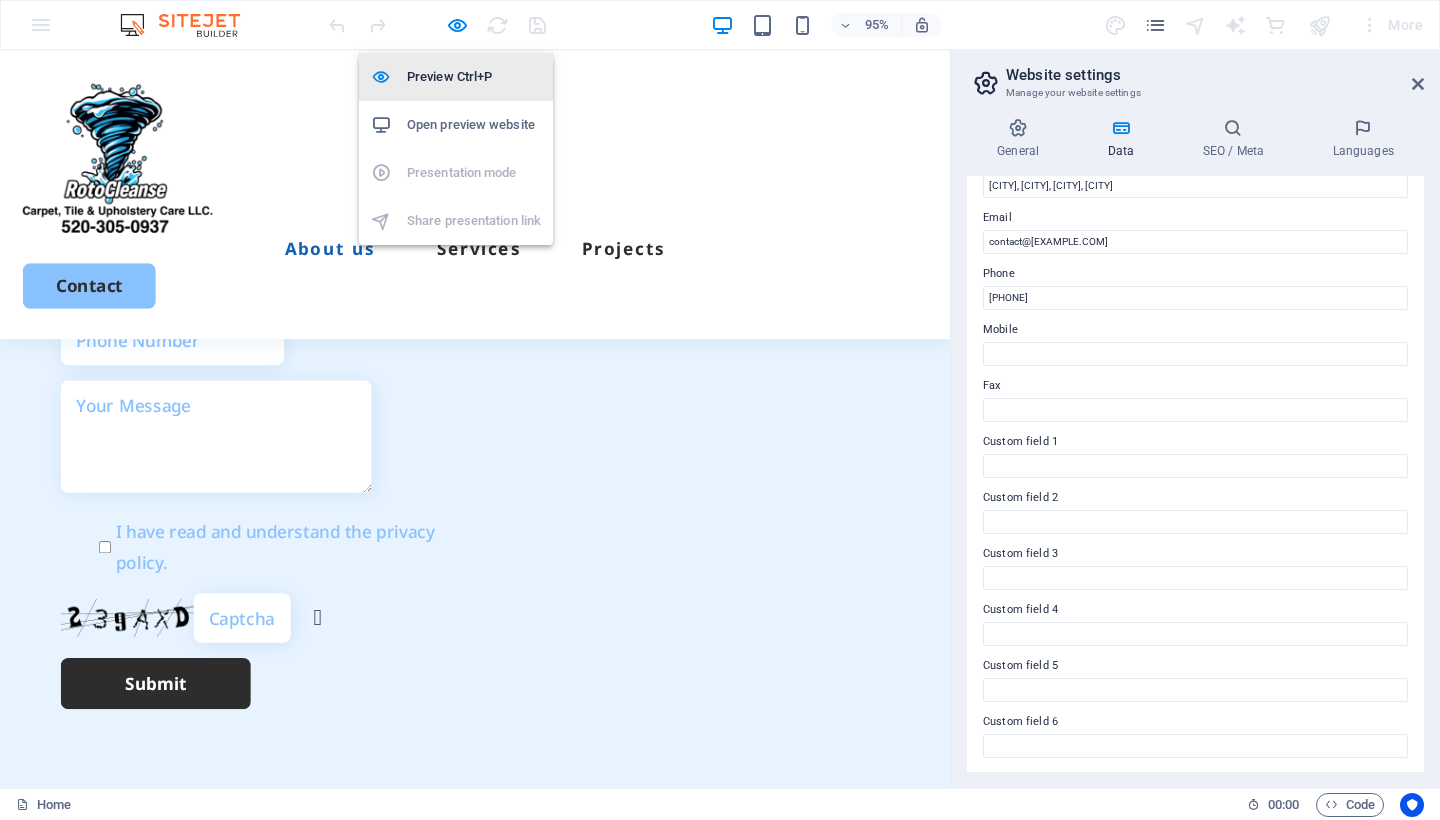 click at bounding box center (381, 77) 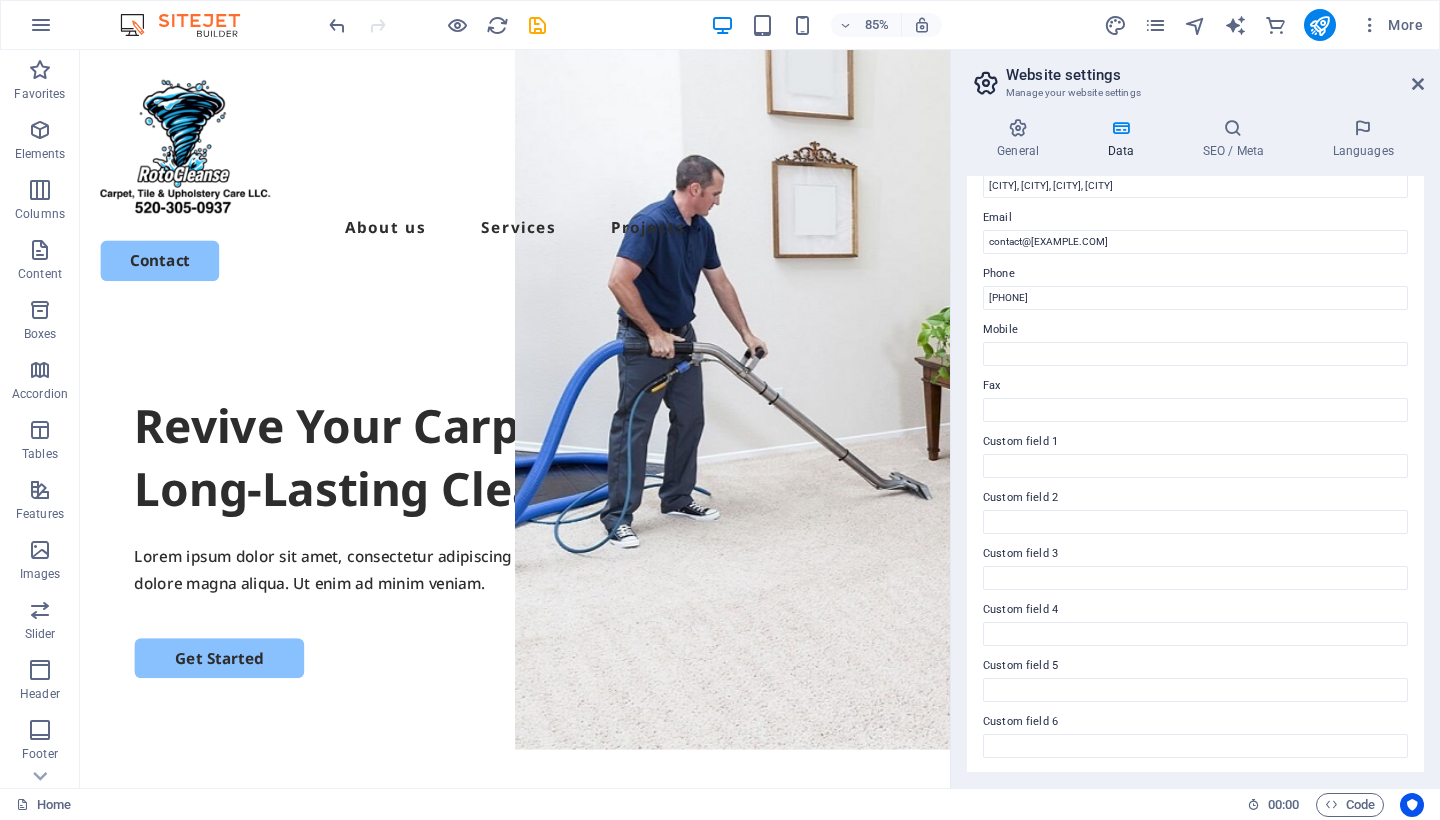 scroll, scrollTop: 0, scrollLeft: 0, axis: both 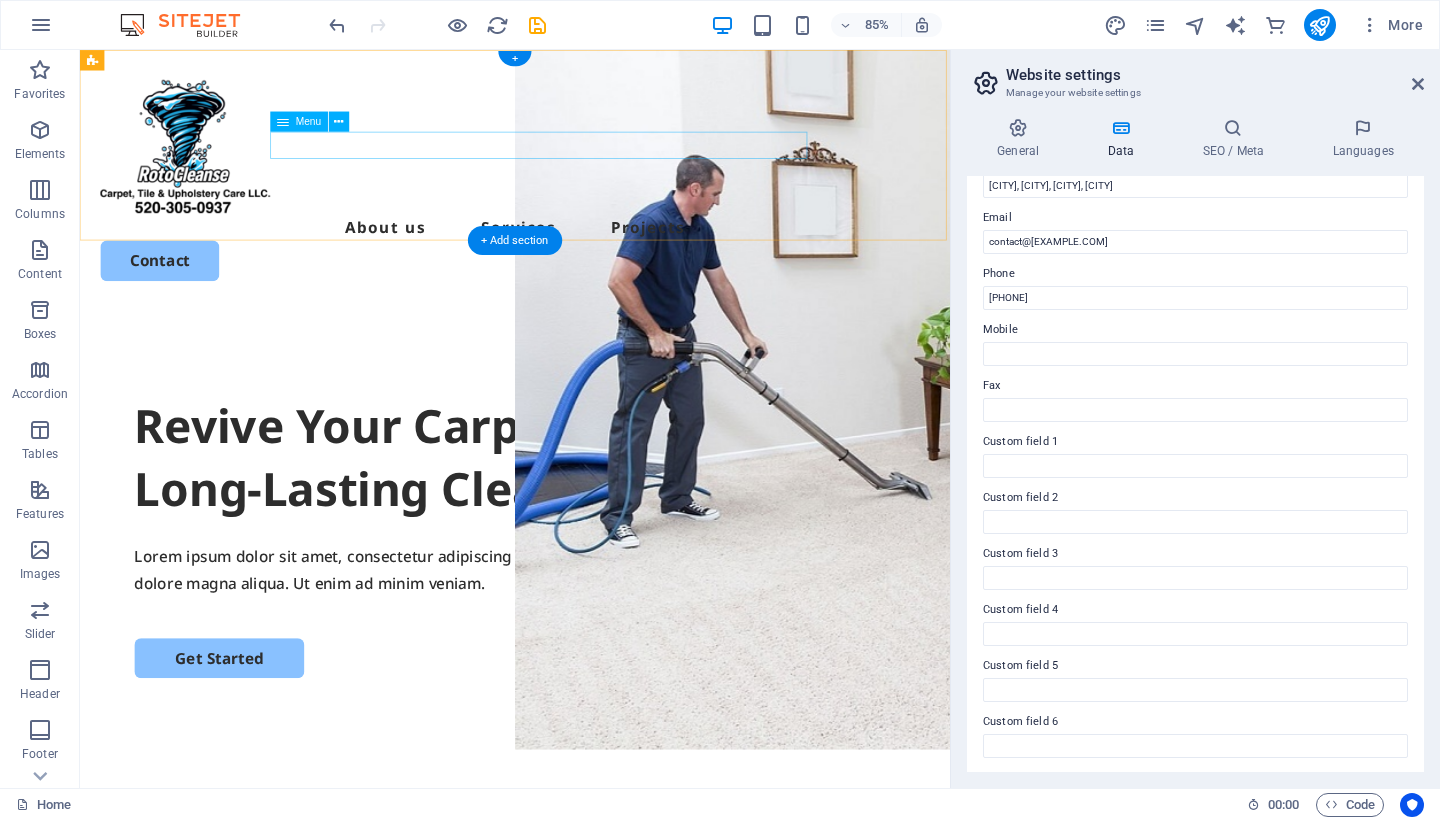 click on "About us Services Projects" at bounding box center (592, 258) 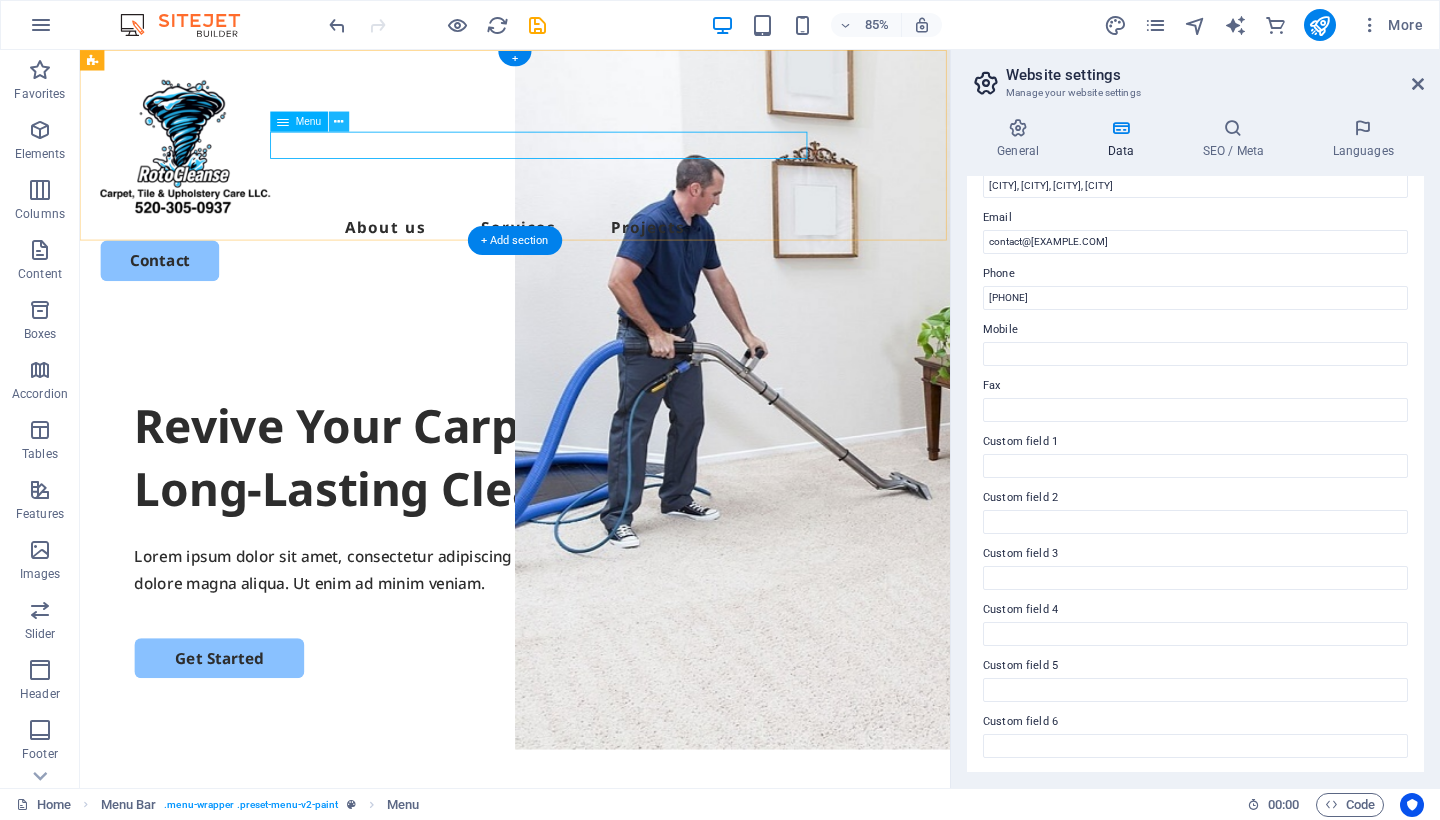 click at bounding box center [339, 121] 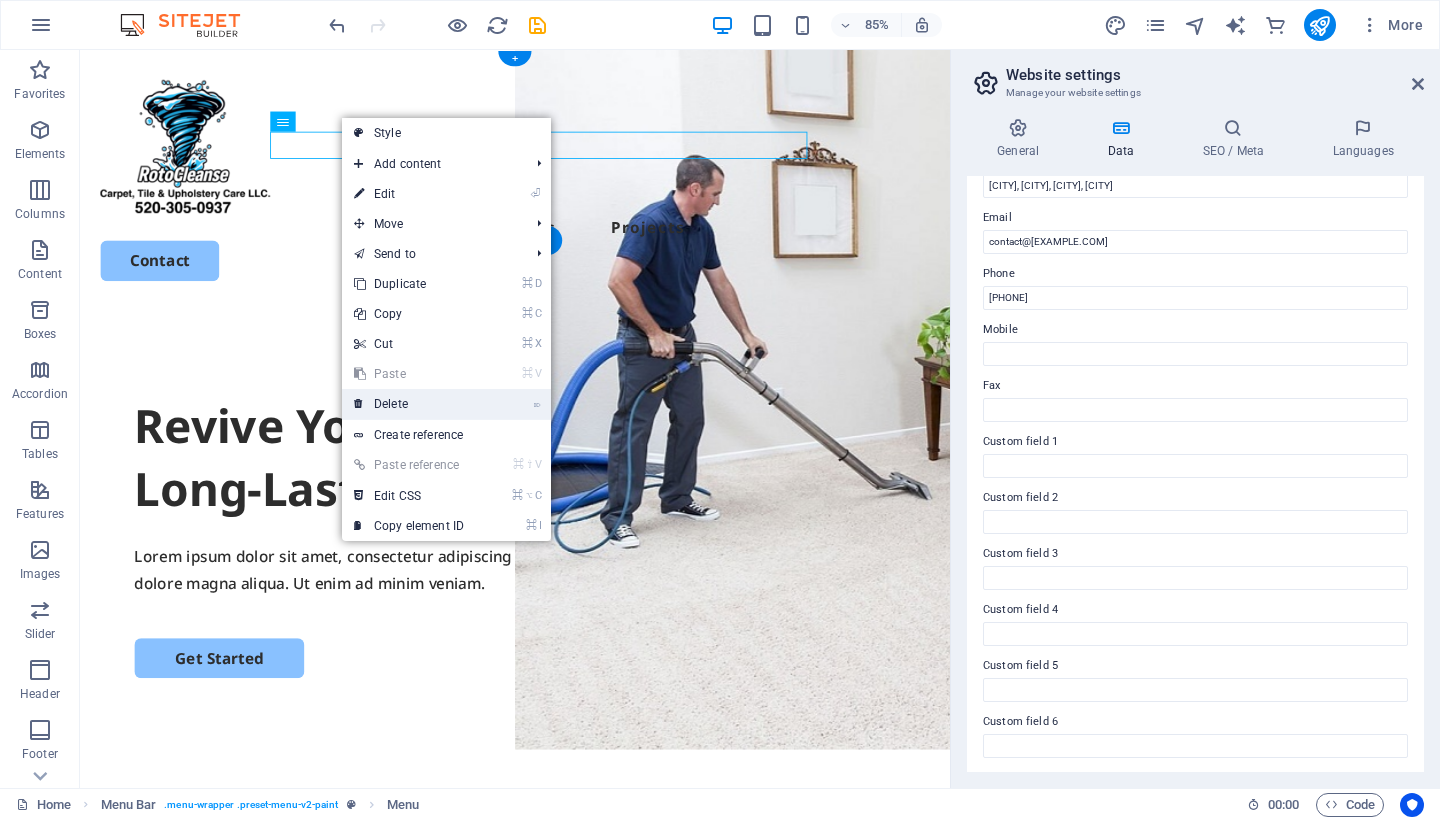 click on "⌦  Delete" at bounding box center (409, 404) 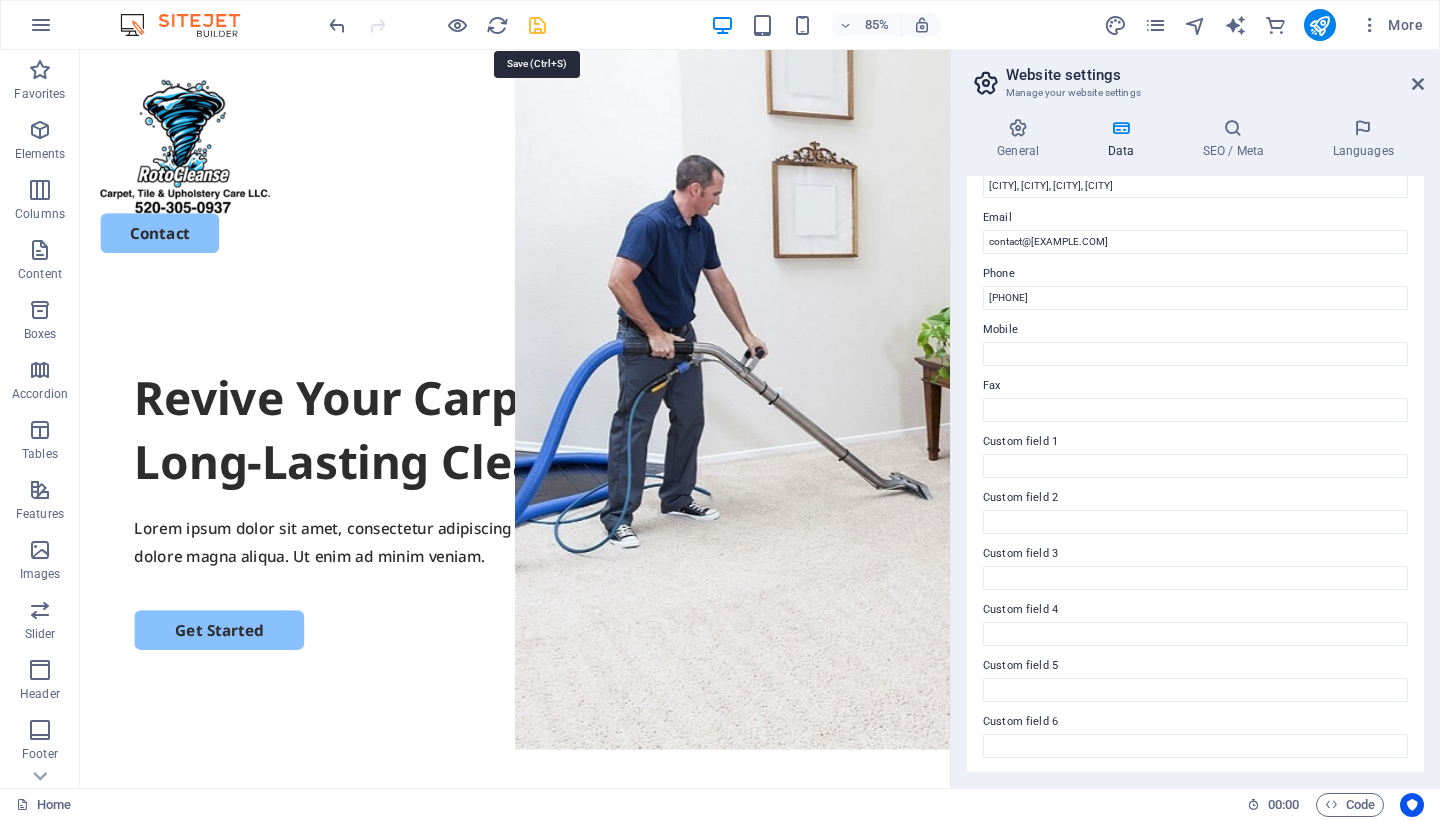 click at bounding box center [537, 25] 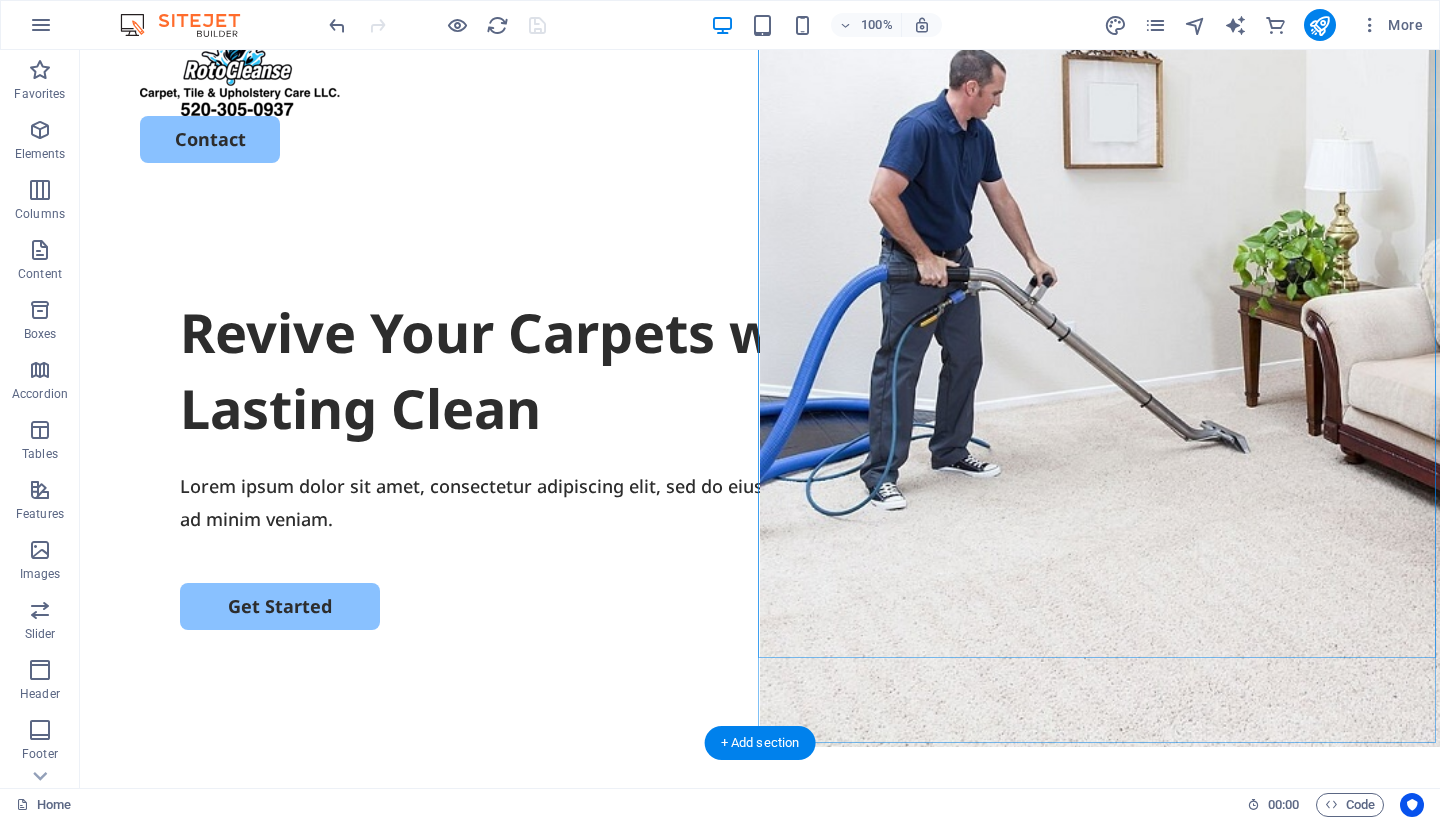 scroll, scrollTop: 130, scrollLeft: 0, axis: vertical 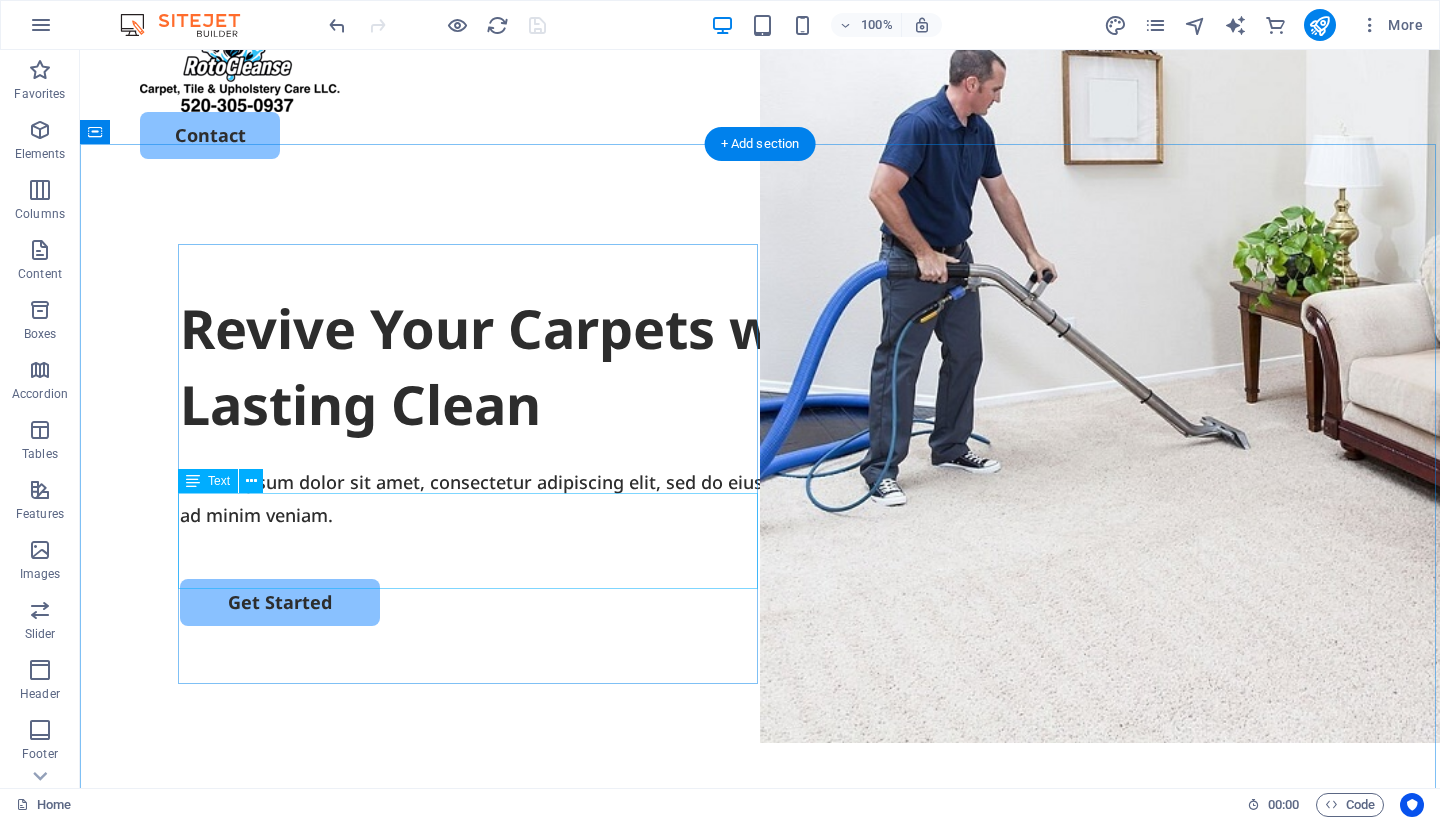click on "Lorem ipsum dolor sit amet, consectetur adipiscing elit, sed do eiusmod tempor incididunt ut labore et dolore magna aliqua. Ut enim ad minim veniam." at bounding box center (760, 498) 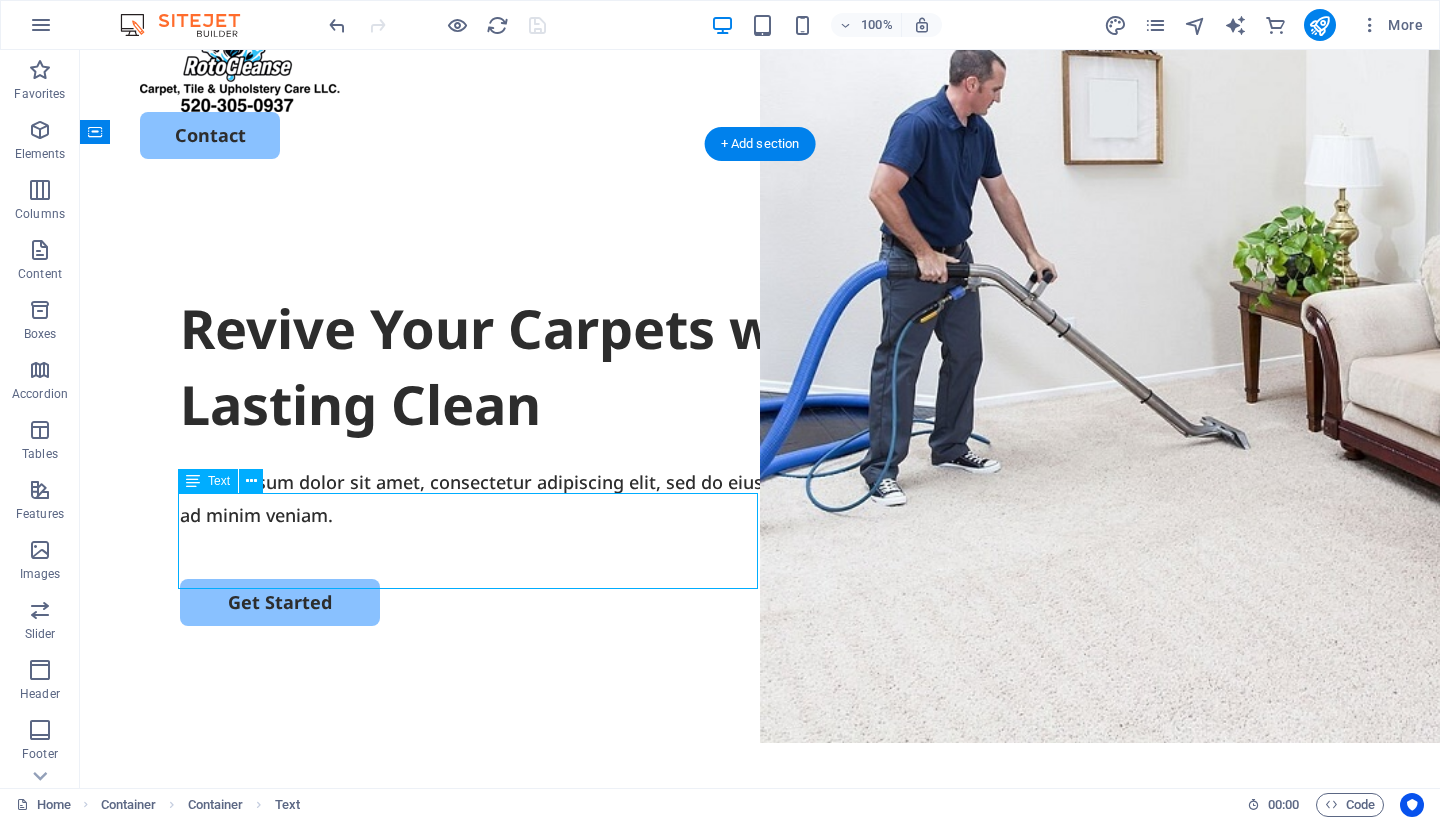 click on "Lorem ipsum dolor sit amet, consectetur adipiscing elit, sed do eiusmod tempor incididunt ut labore et dolore magna aliqua. Ut enim ad minim veniam." at bounding box center [760, 498] 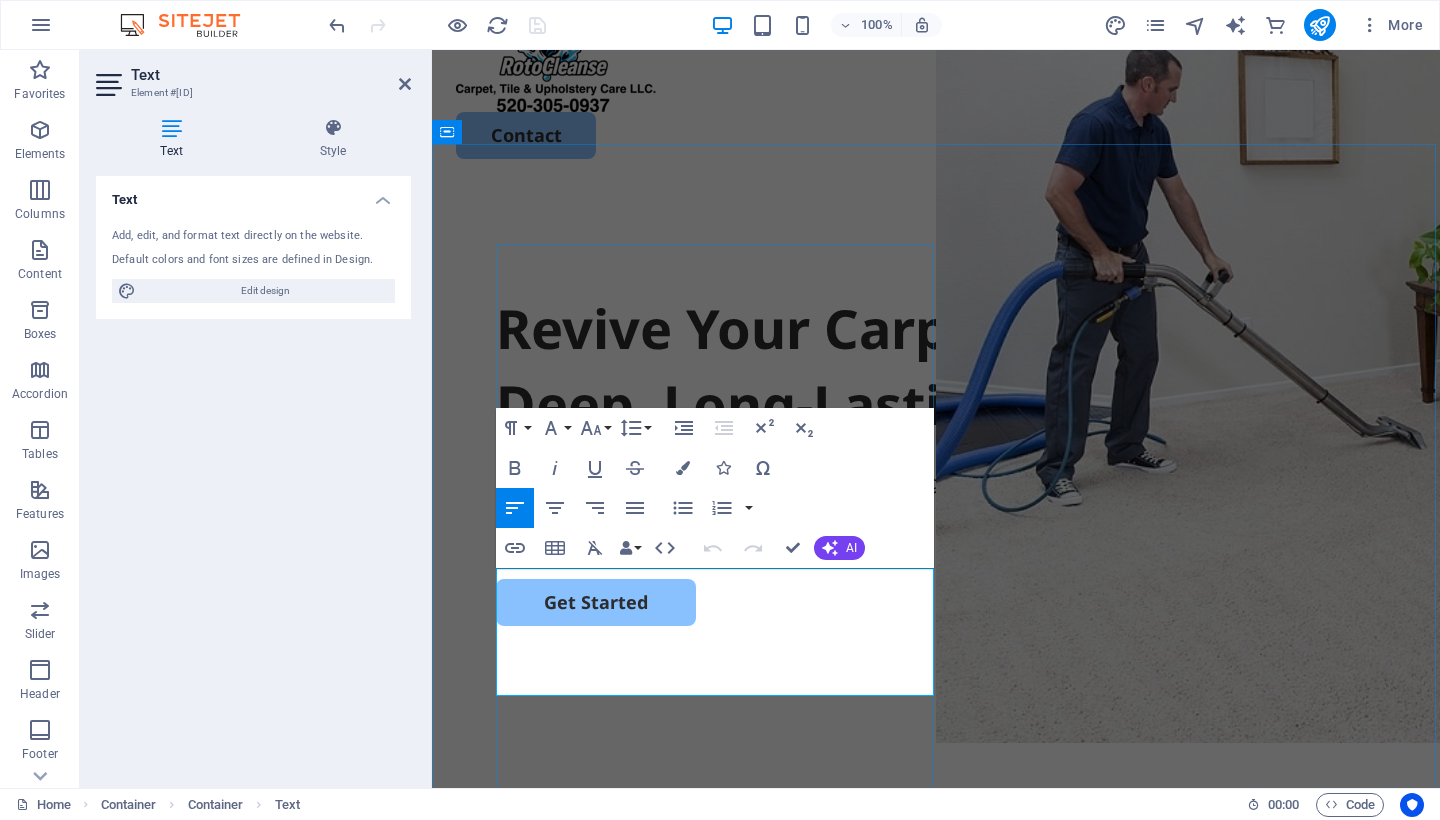 click on "Lorem ipsum dolor sit amet, consectetur adipiscing elit, sed do eiusmod tempor incididunt ut labore et dolore magna aliqua. Ut enim ad minim veniam." at bounding box center [936, 498] 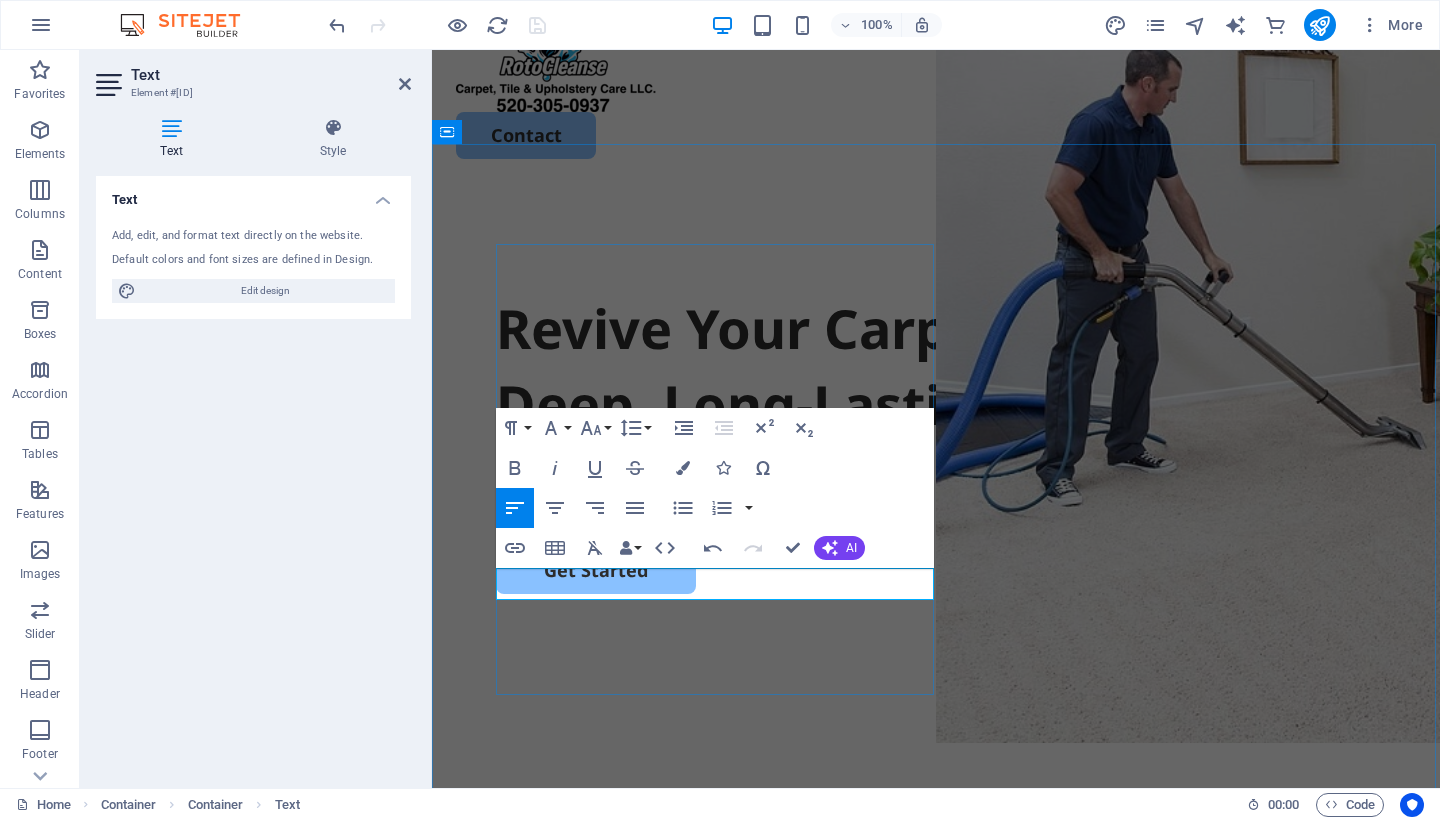 type 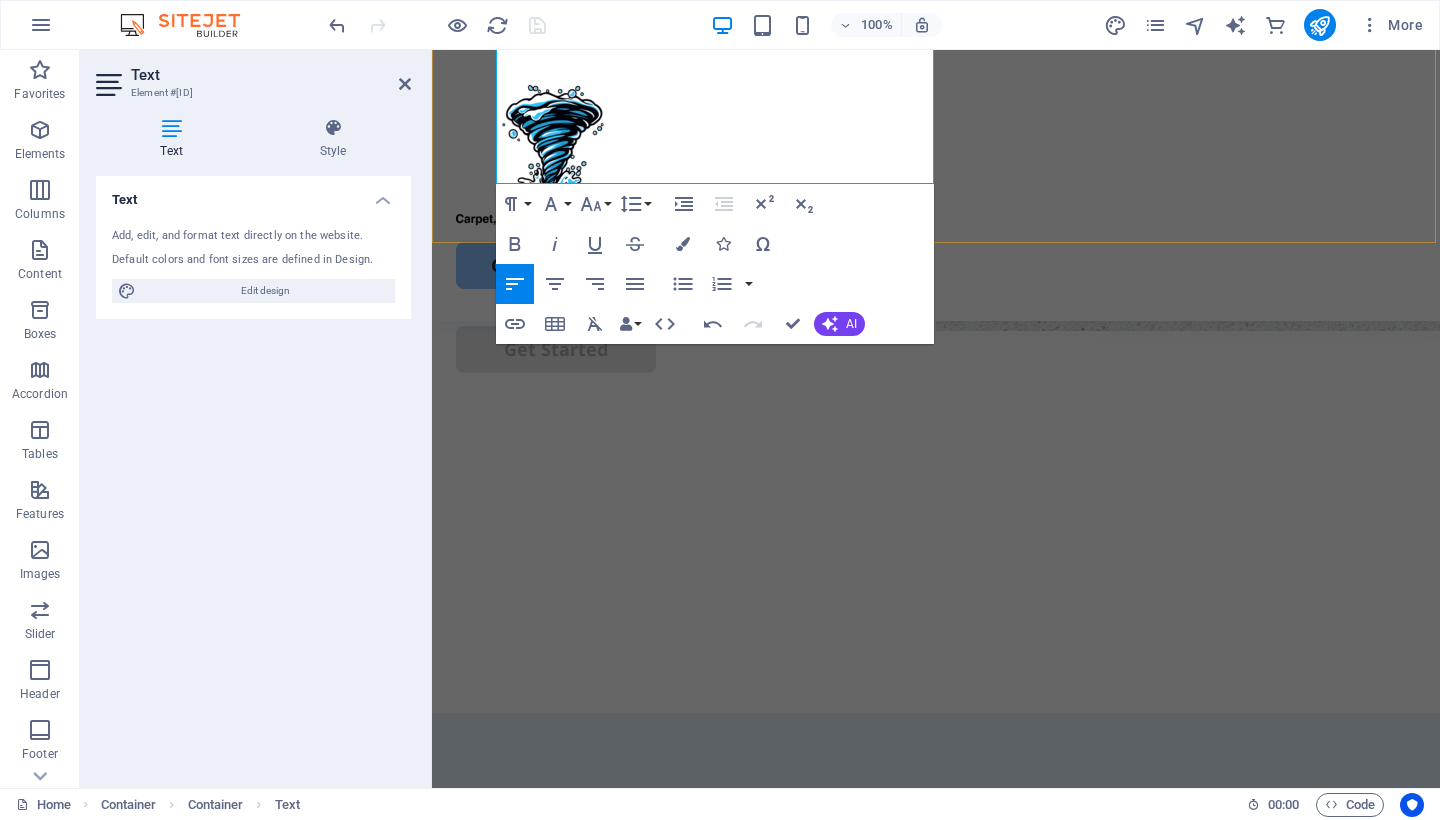 scroll, scrollTop: 549, scrollLeft: 0, axis: vertical 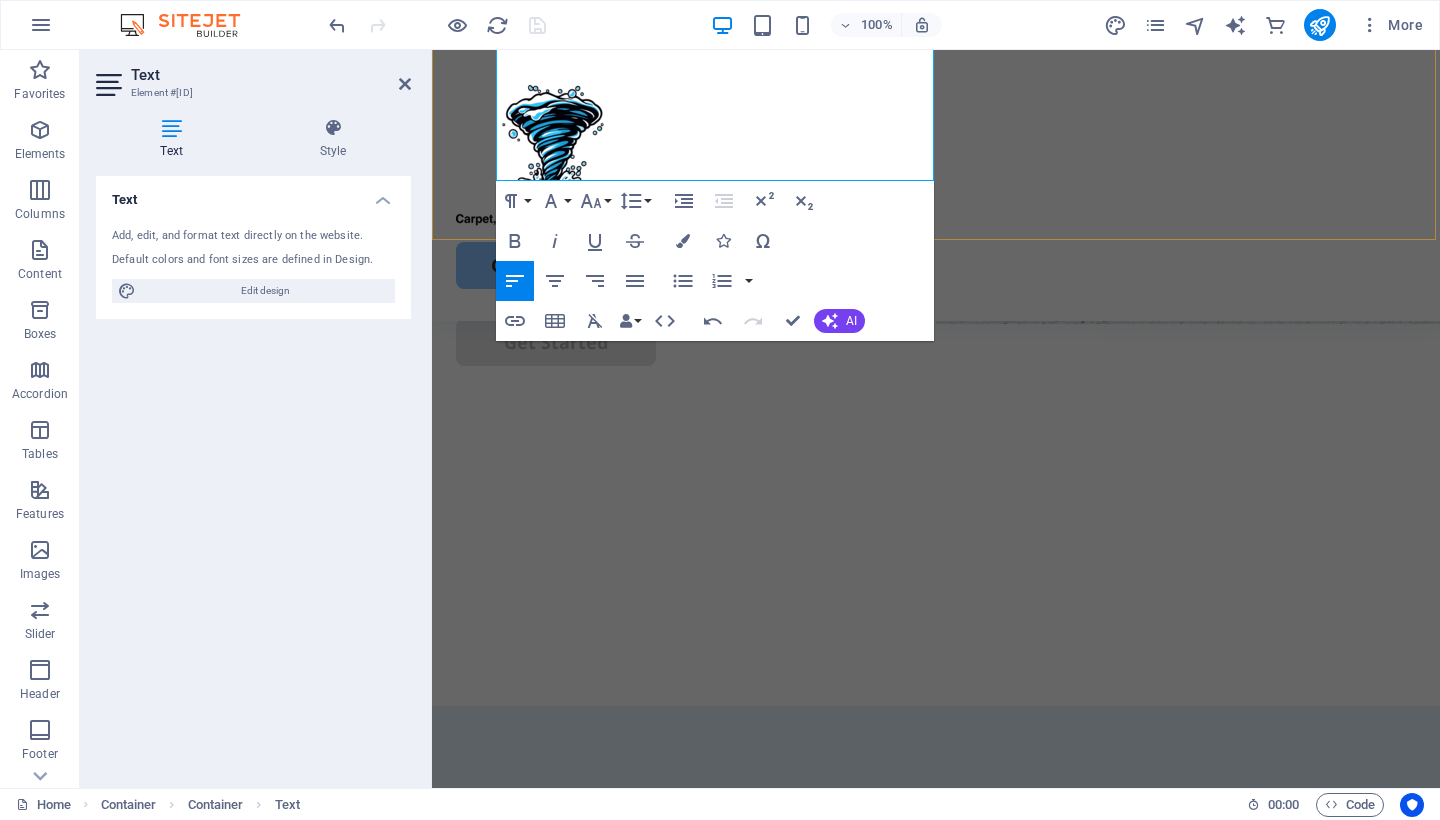 click on "Contact" at bounding box center (936, 185) 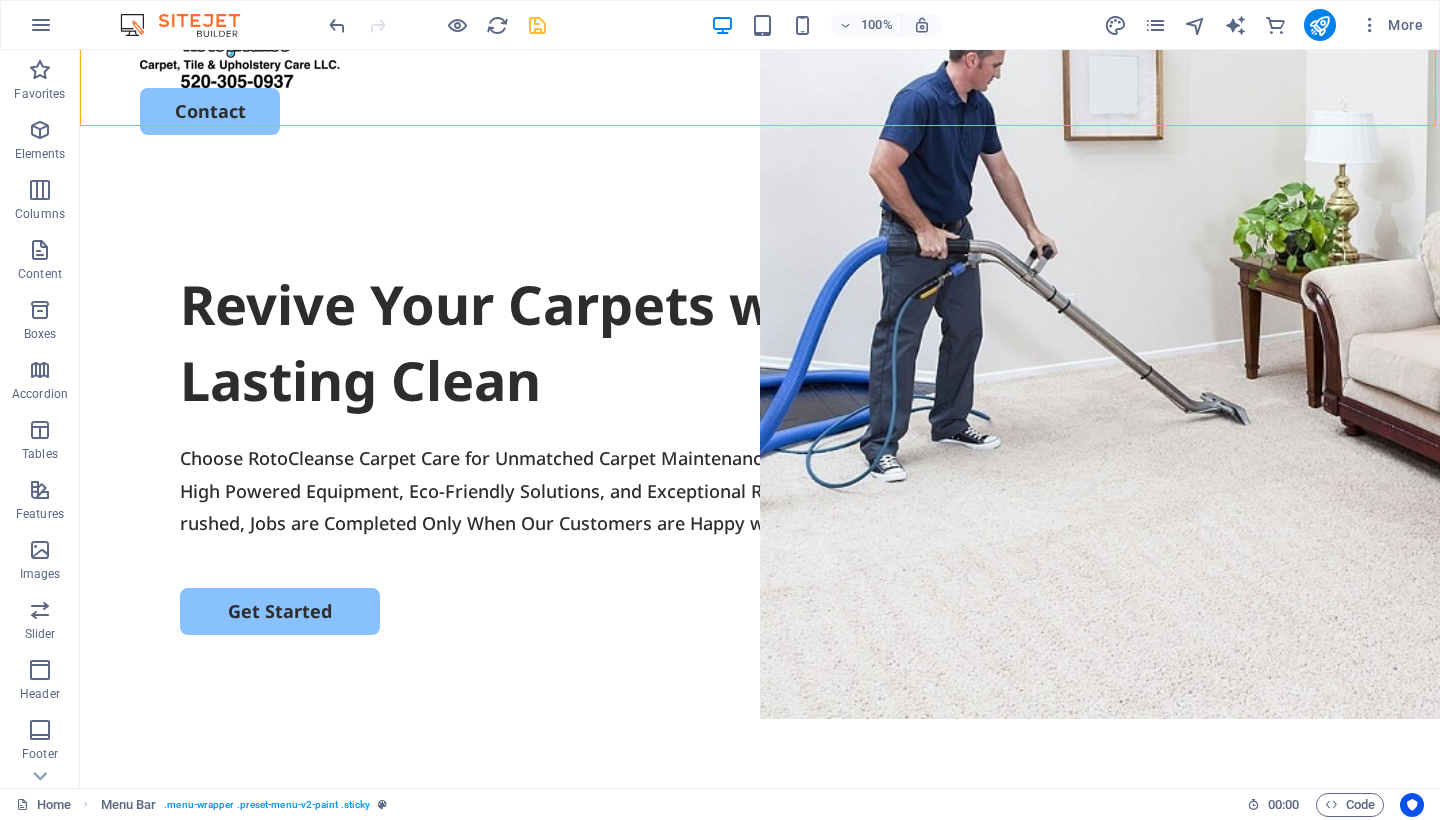 scroll, scrollTop: 150, scrollLeft: 0, axis: vertical 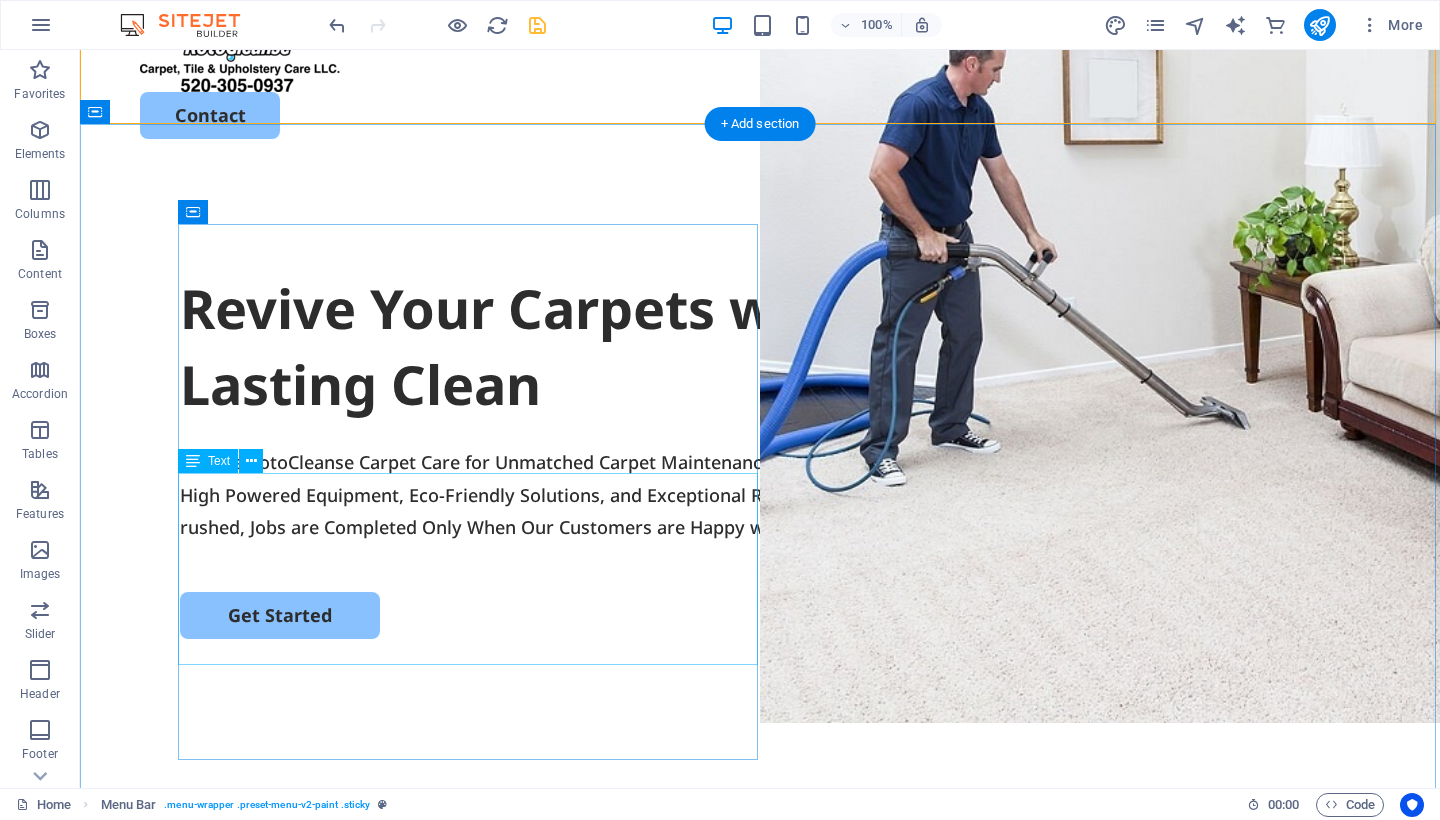 click on "Choose RotoCleanse Carpet Care for Unmatched Carpet Maintenance: Deep Cleaning Professionally Completed with Truck-Mounted High Powered Equipment, Eco-Friendly Solutions, and Exceptional Results That Revitalize Your Home.  Our Technicians are never rushed, Jobs are Completed Only When Our Customers are Happy with" at bounding box center [760, 494] 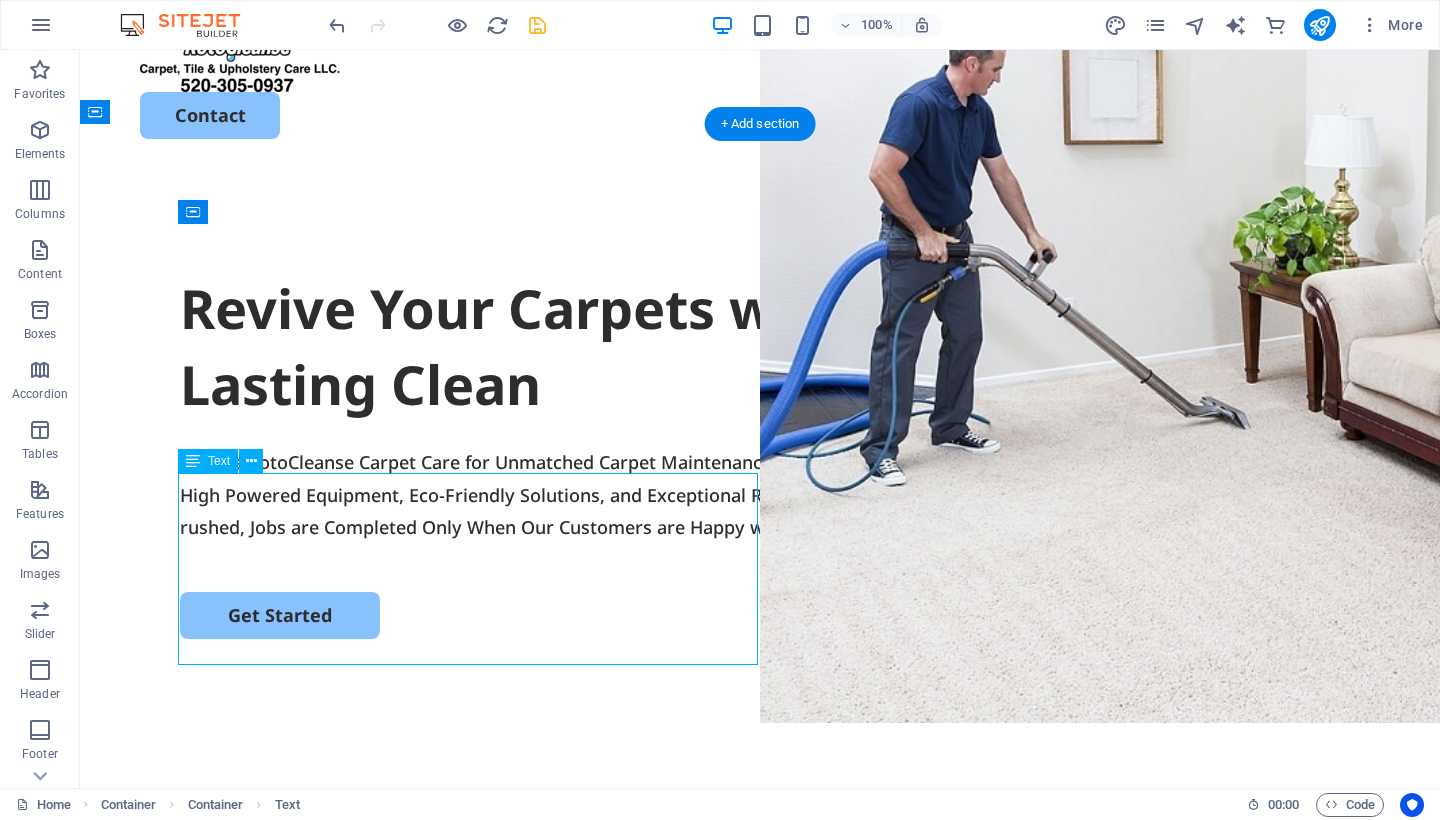 click on "Choose RotoCleanse Carpet Care for Unmatched Carpet Maintenance: Deep Cleaning Professionally Completed with Truck-Mounted High Powered Equipment, Eco-Friendly Solutions, and Exceptional Results That Revitalize Your Home.  Our Technicians are never rushed, Jobs are Completed Only When Our Customers are Happy with" at bounding box center [760, 494] 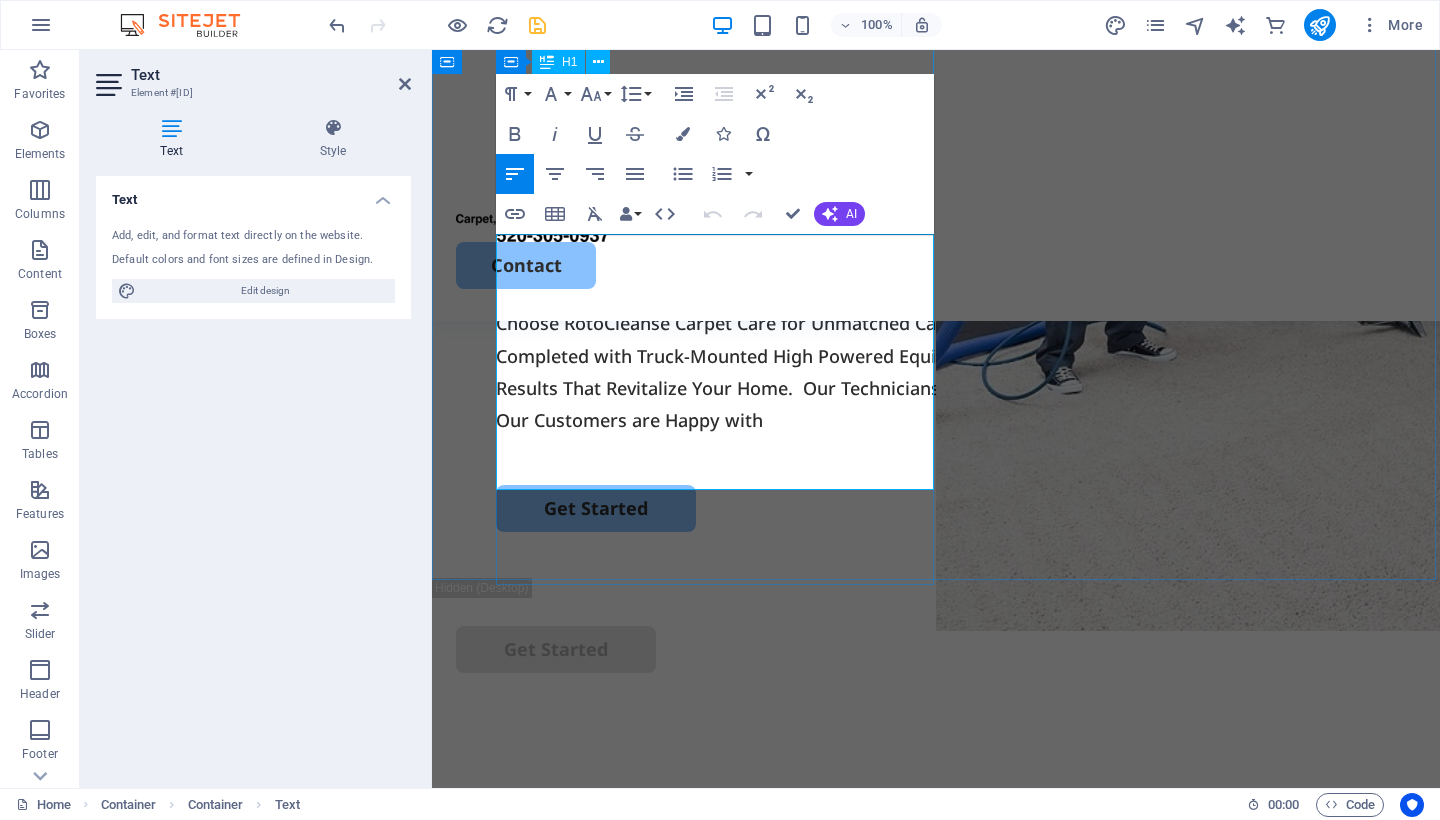 scroll, scrollTop: 224, scrollLeft: 0, axis: vertical 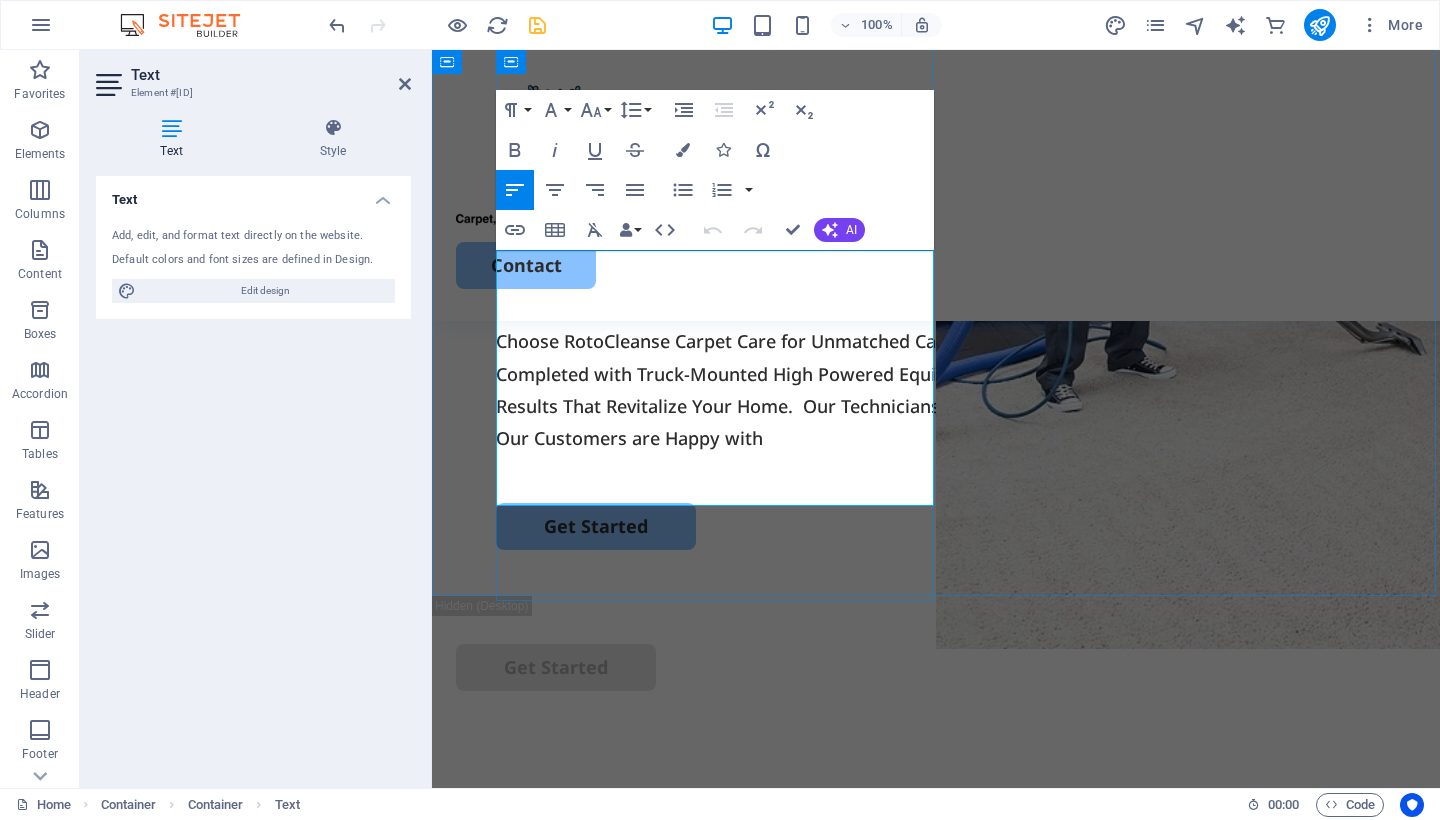 click on "Choose RotoCleanse Carpet Care for Unmatched Carpet Maintenance: Deep Cleaning Professionally Completed with Truck-Mounted High Powered Equipment, Eco-Friendly Solutions, and Exceptional Results That Revitalize Your Home.  Our Technicians are never rushed, Jobs are Completed Only When Our Customers are Happy with" at bounding box center (936, 390) 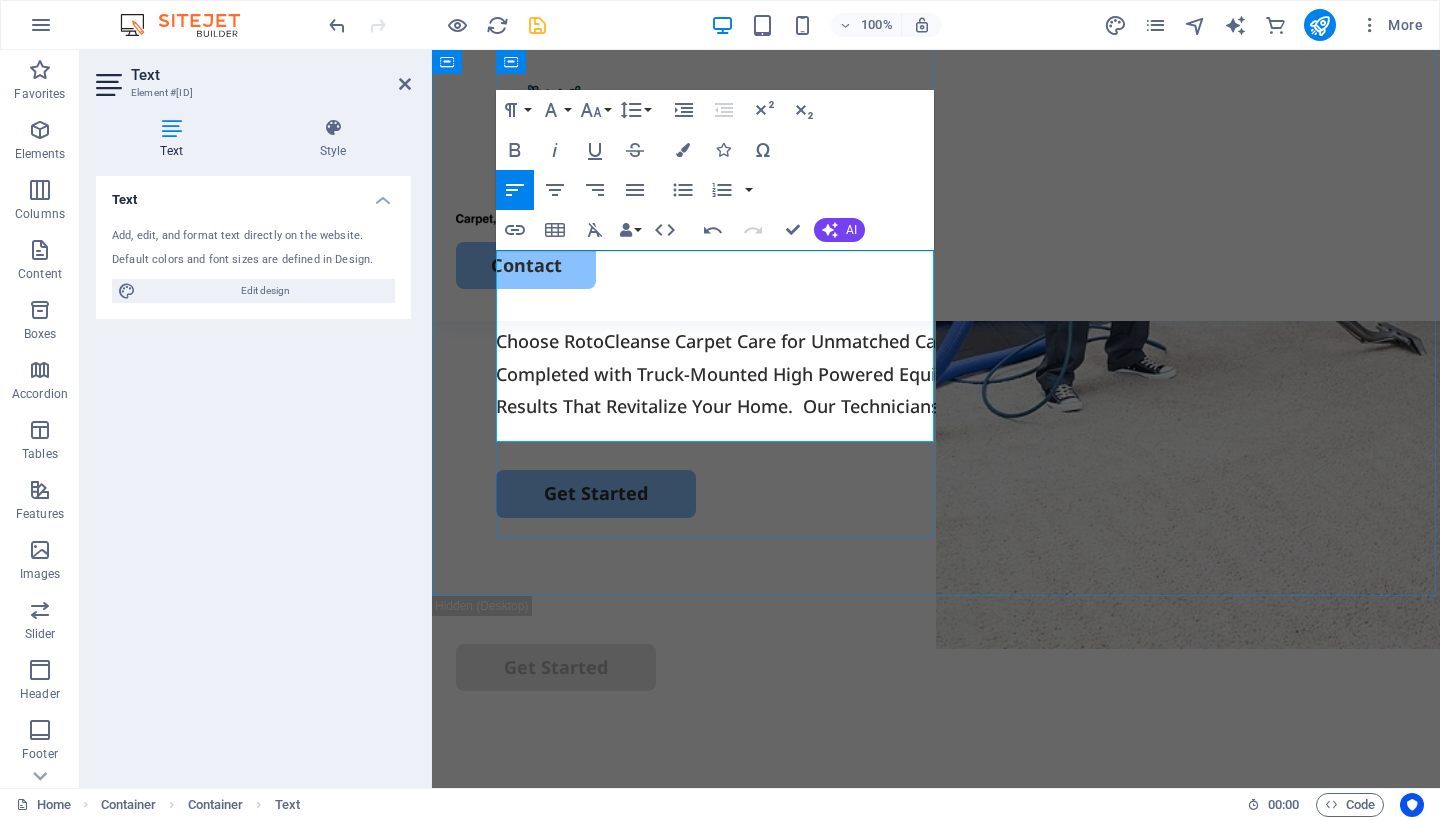 type 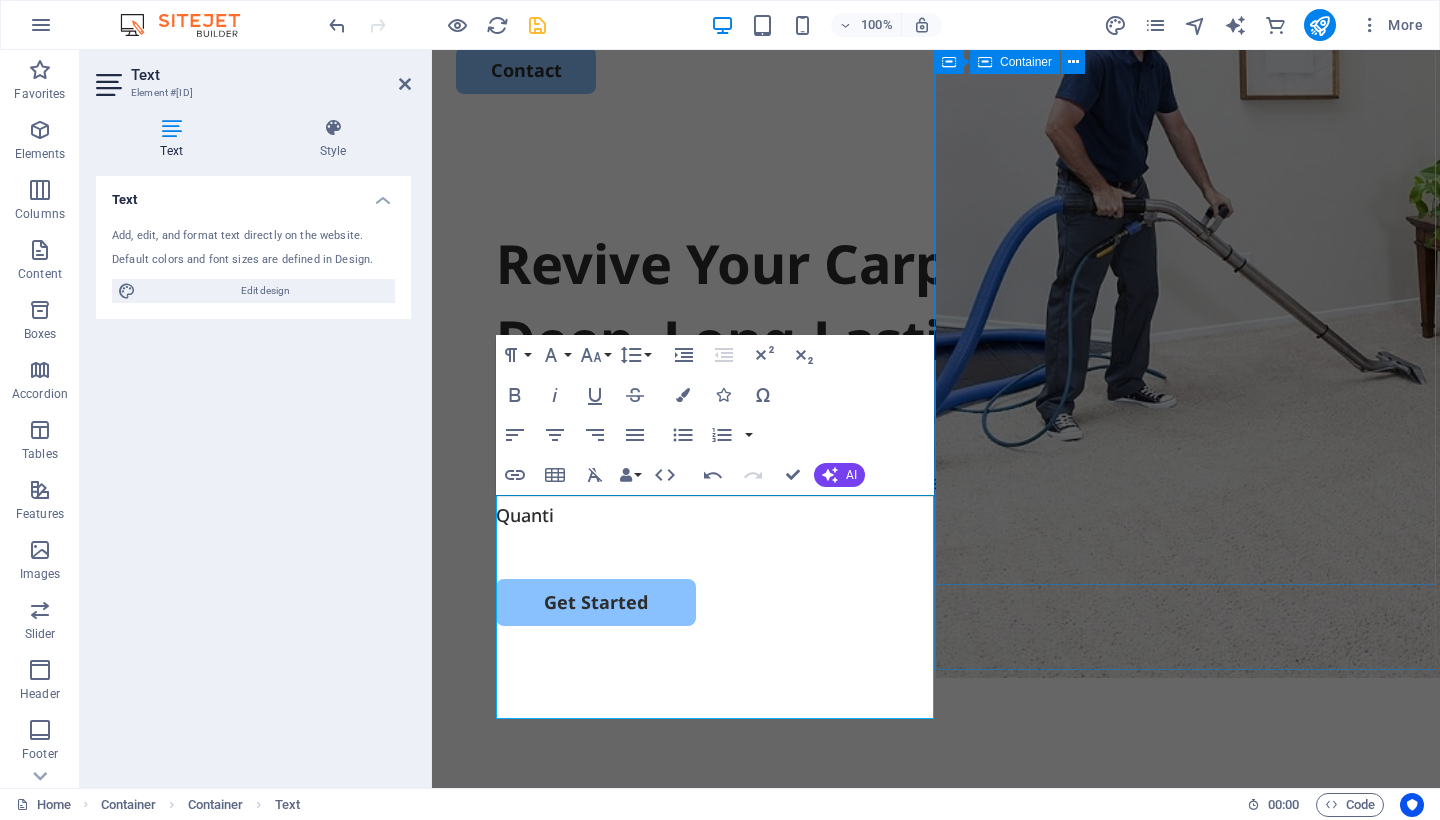 scroll, scrollTop: 204, scrollLeft: 0, axis: vertical 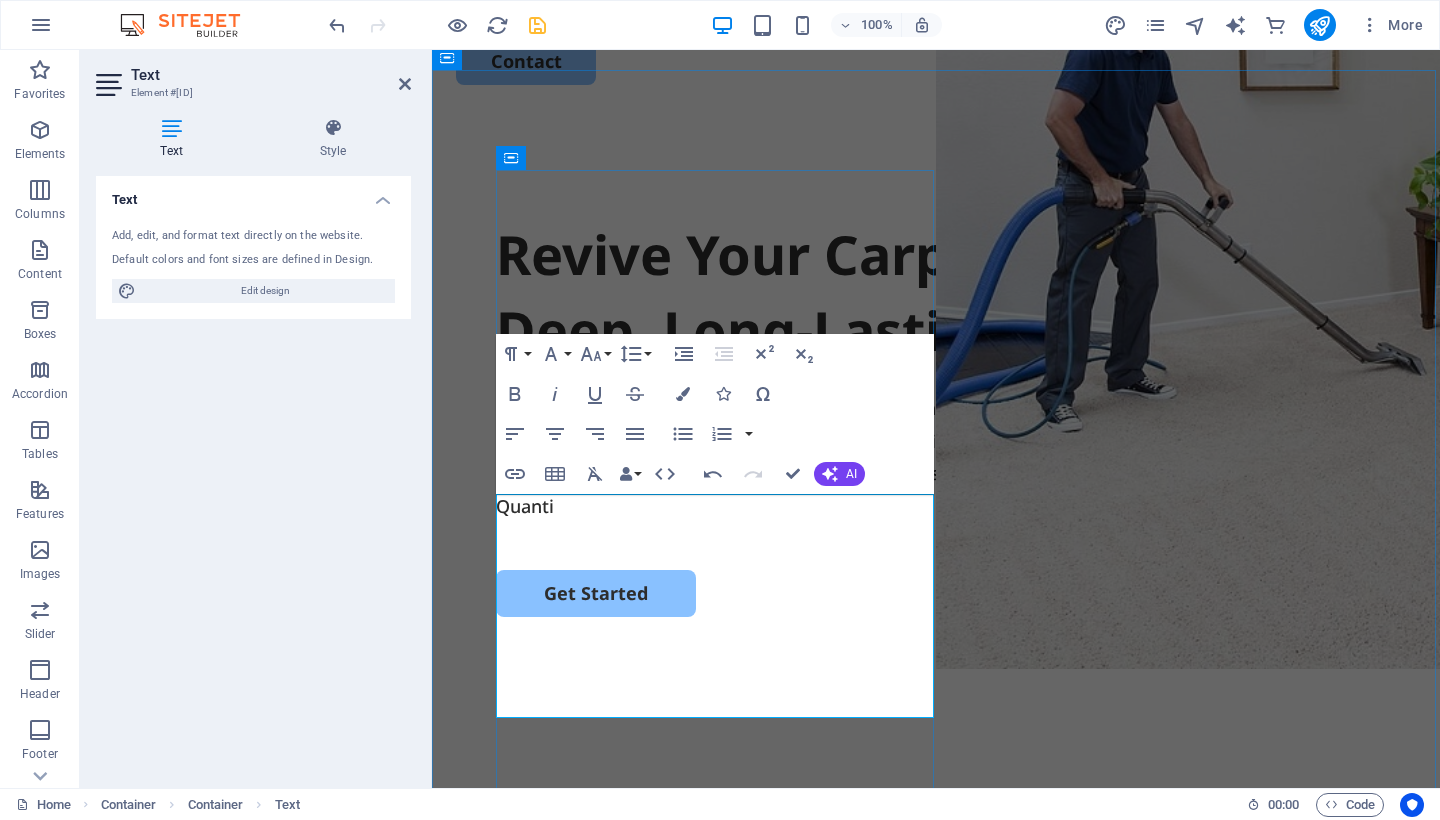 click on "Choose RotoCleanse Carpet Care for Unmatched Carpet Maintenance: Deep Cleaning Professionally Completed with Truck-Mounted High Powered Equipment, Eco-Friendly Solutions, and Exceptional Results That Revitalize Your Home.  Our Technicians are never rushed, Our Focus is Quality, Not Quanti" at bounding box center [936, 457] 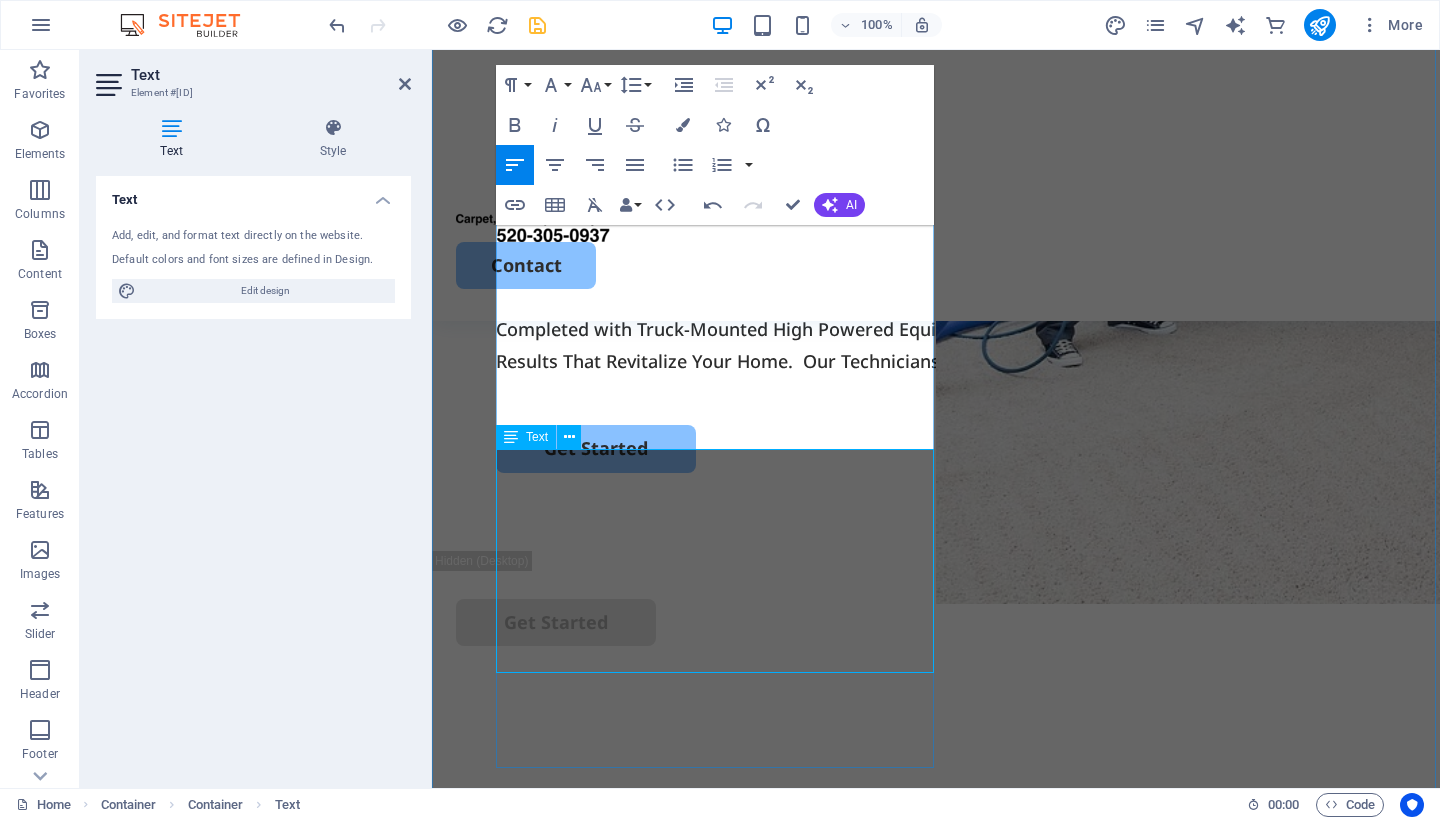 scroll, scrollTop: 276, scrollLeft: 0, axis: vertical 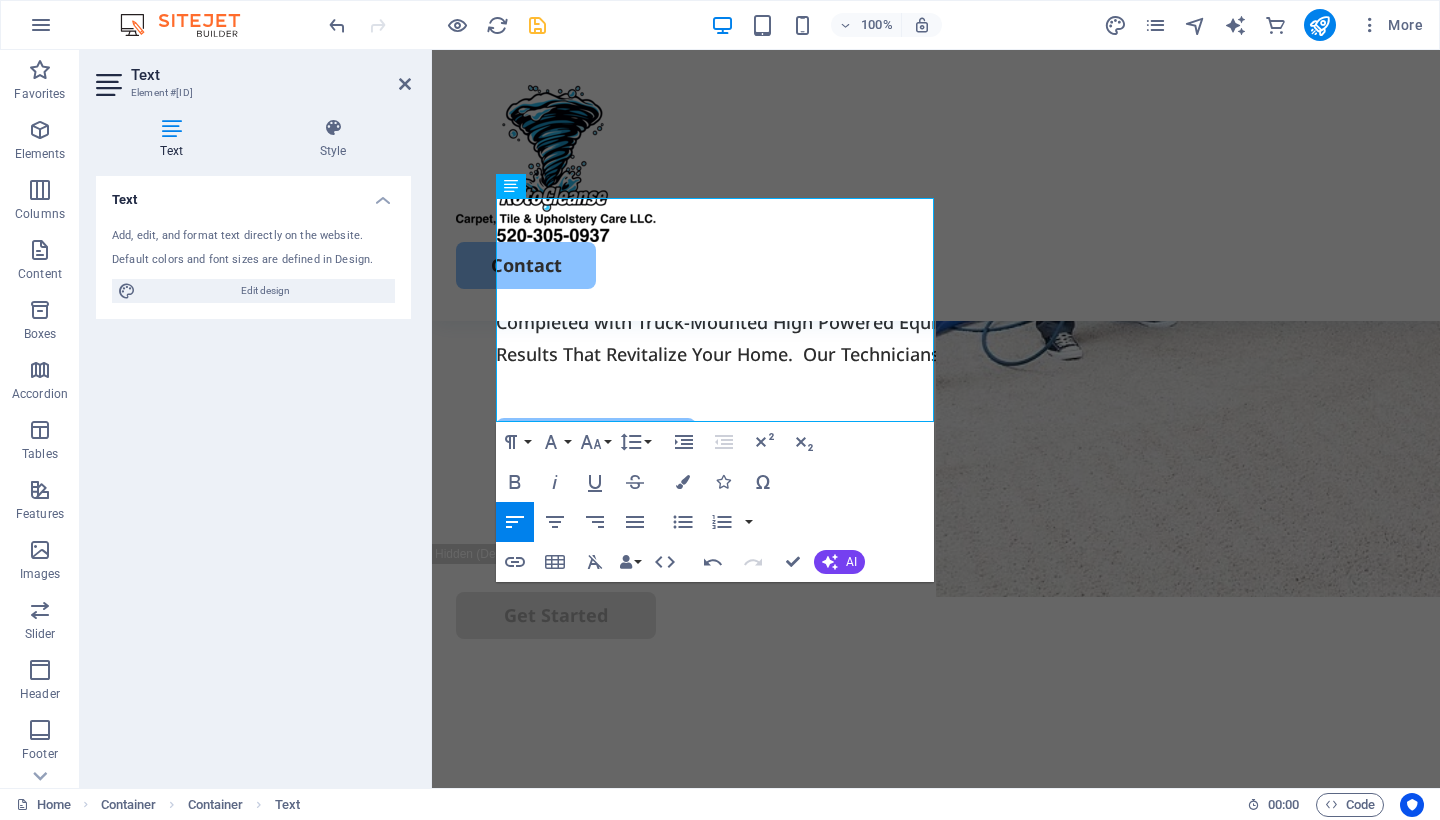 click on "Text Add, edit, and format text directly on the website. Default colors and font sizes are defined in Design. Edit design Alignment Left aligned Centered Right aligned" at bounding box center [253, 474] 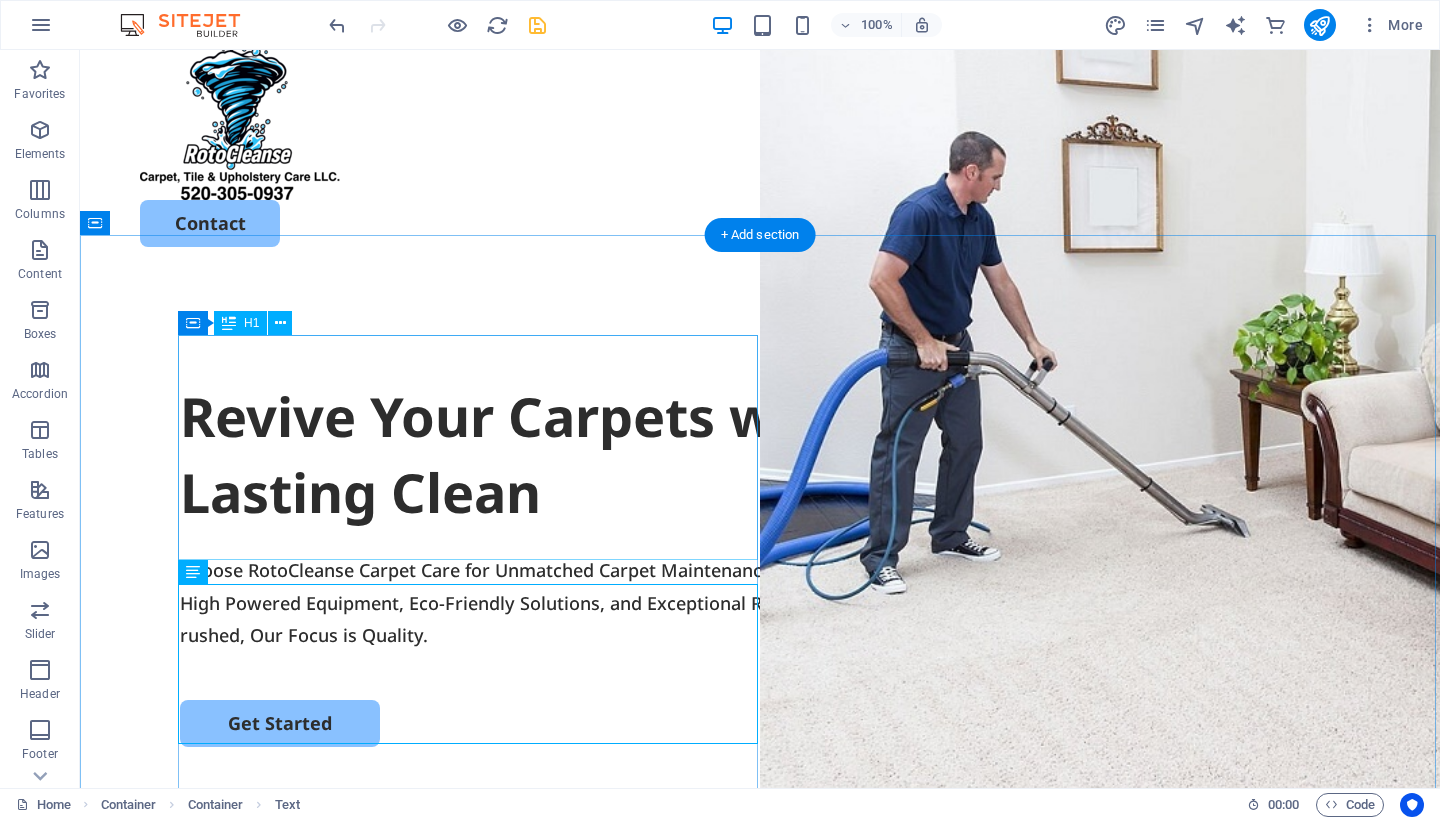 scroll, scrollTop: 39, scrollLeft: 0, axis: vertical 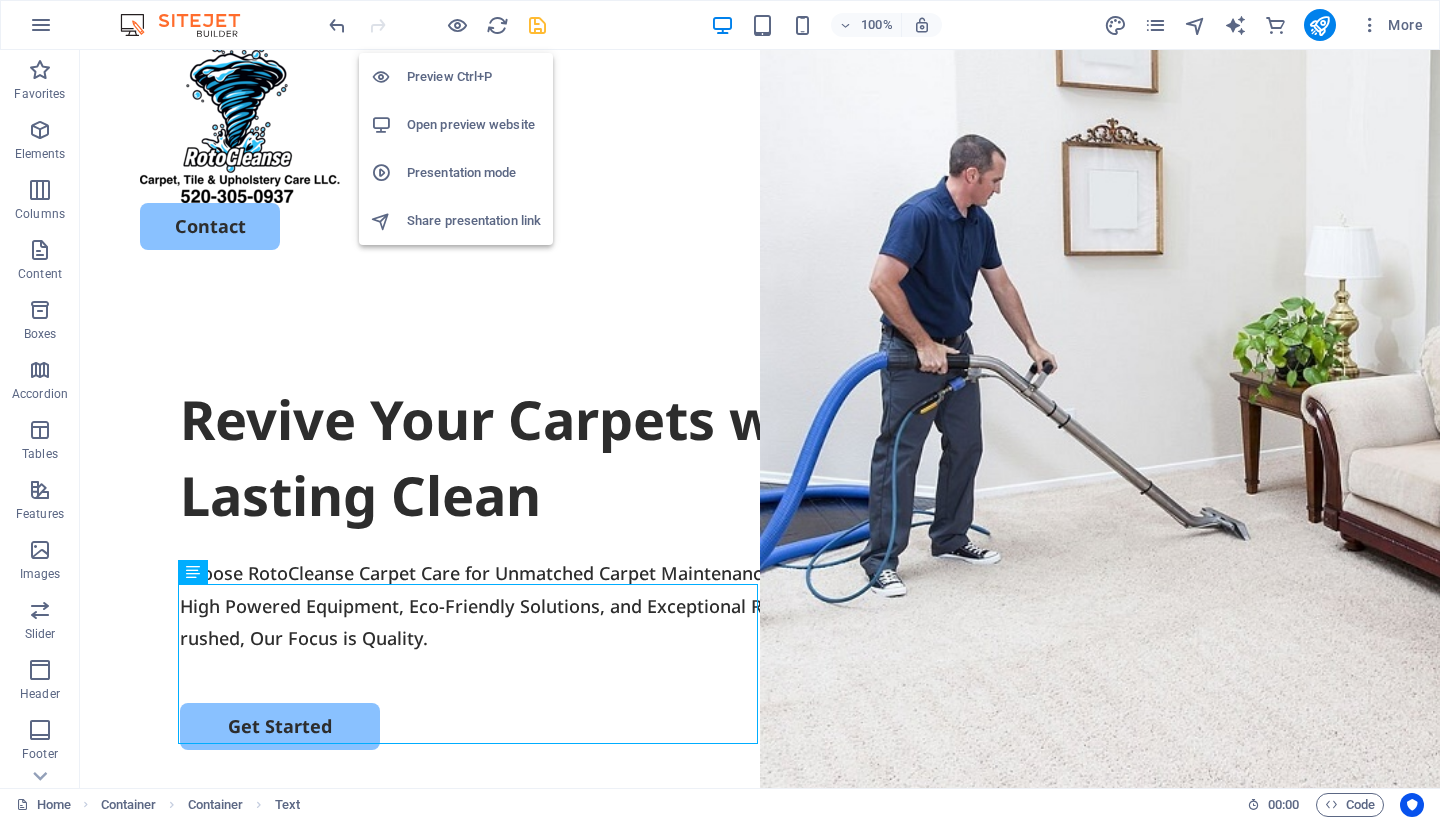 click on "Preview Ctrl+P" at bounding box center (474, 77) 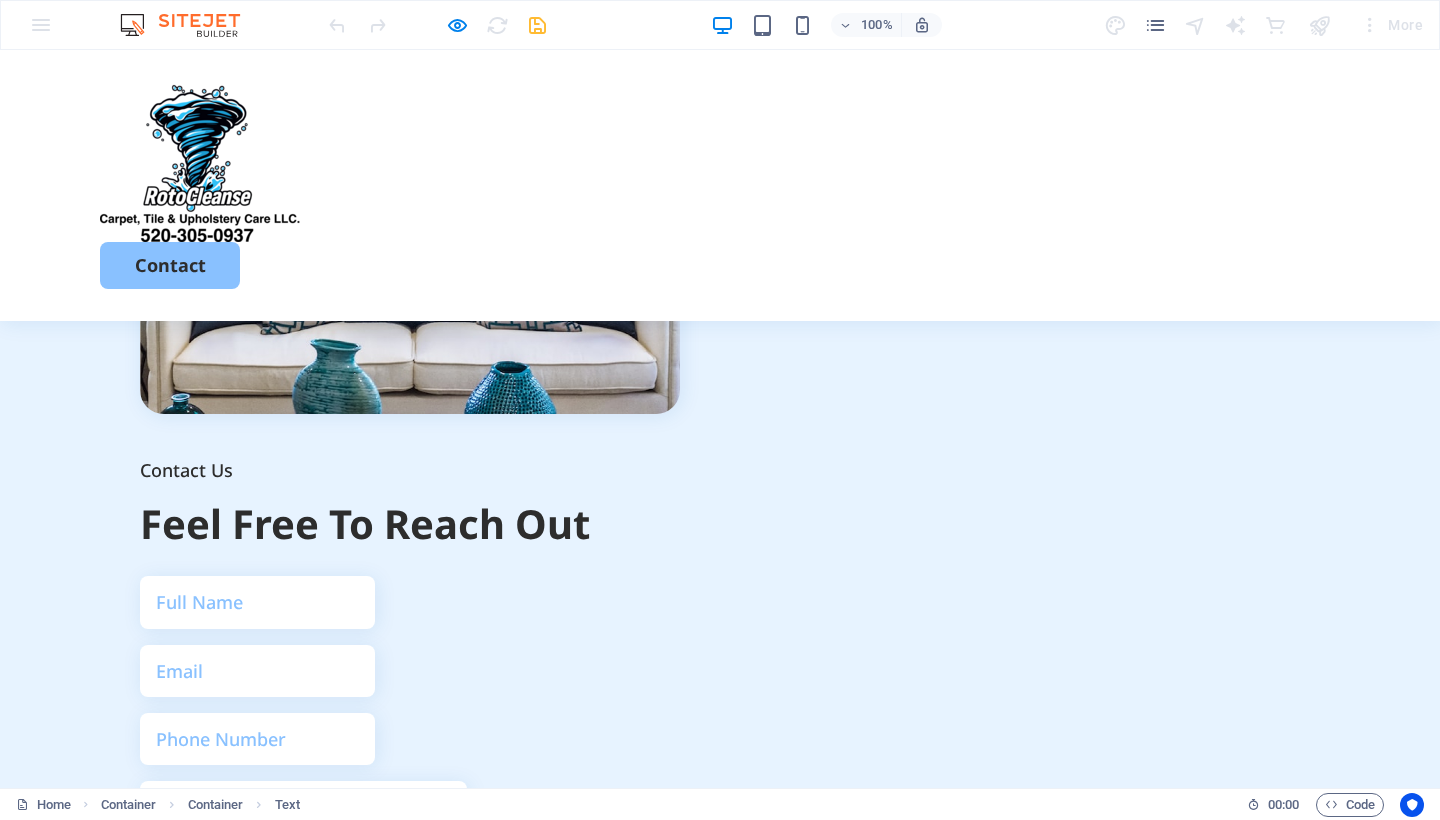 scroll, scrollTop: 1358, scrollLeft: 0, axis: vertical 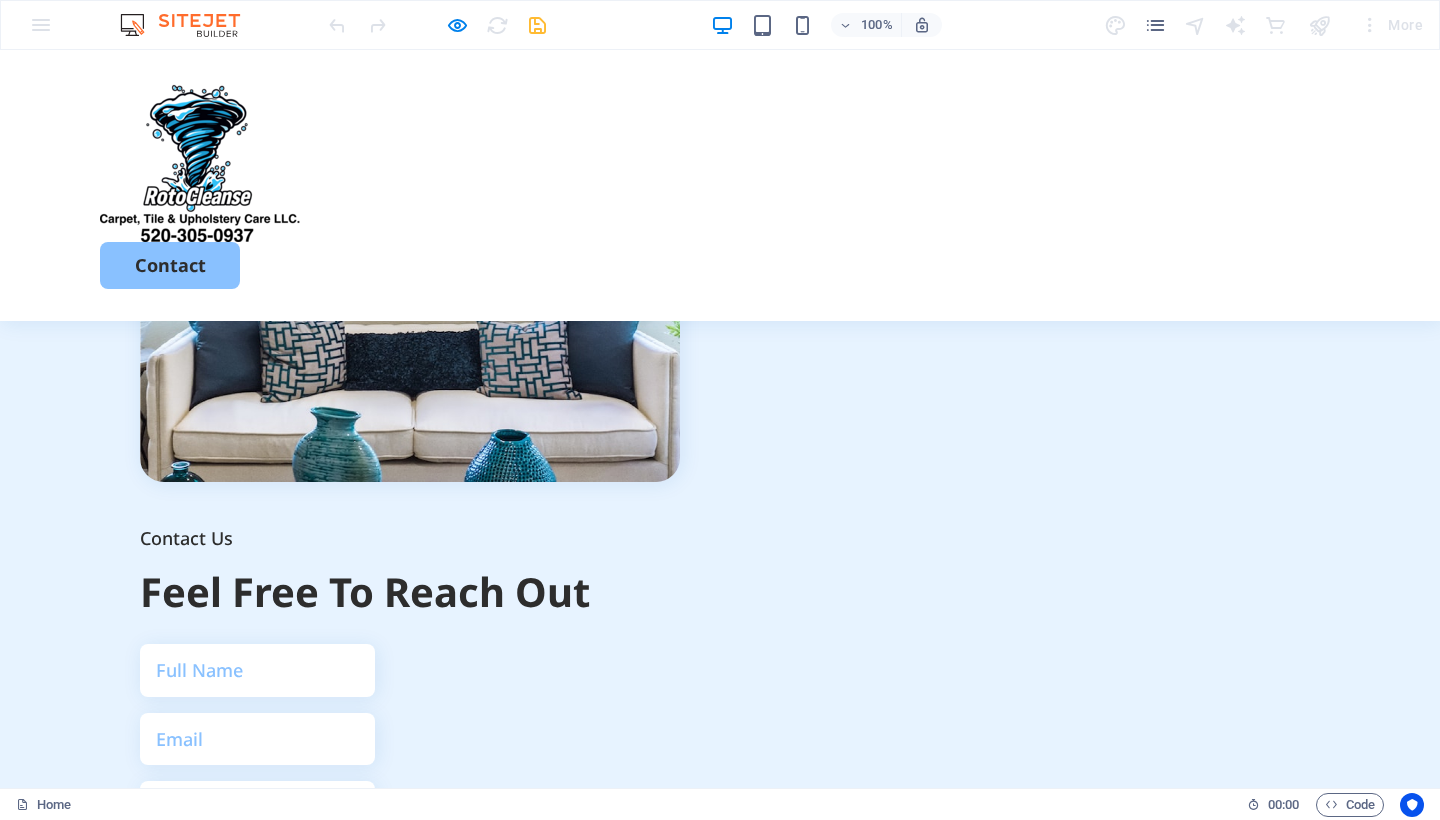 click on "Submit" at bounding box center [240, 1136] 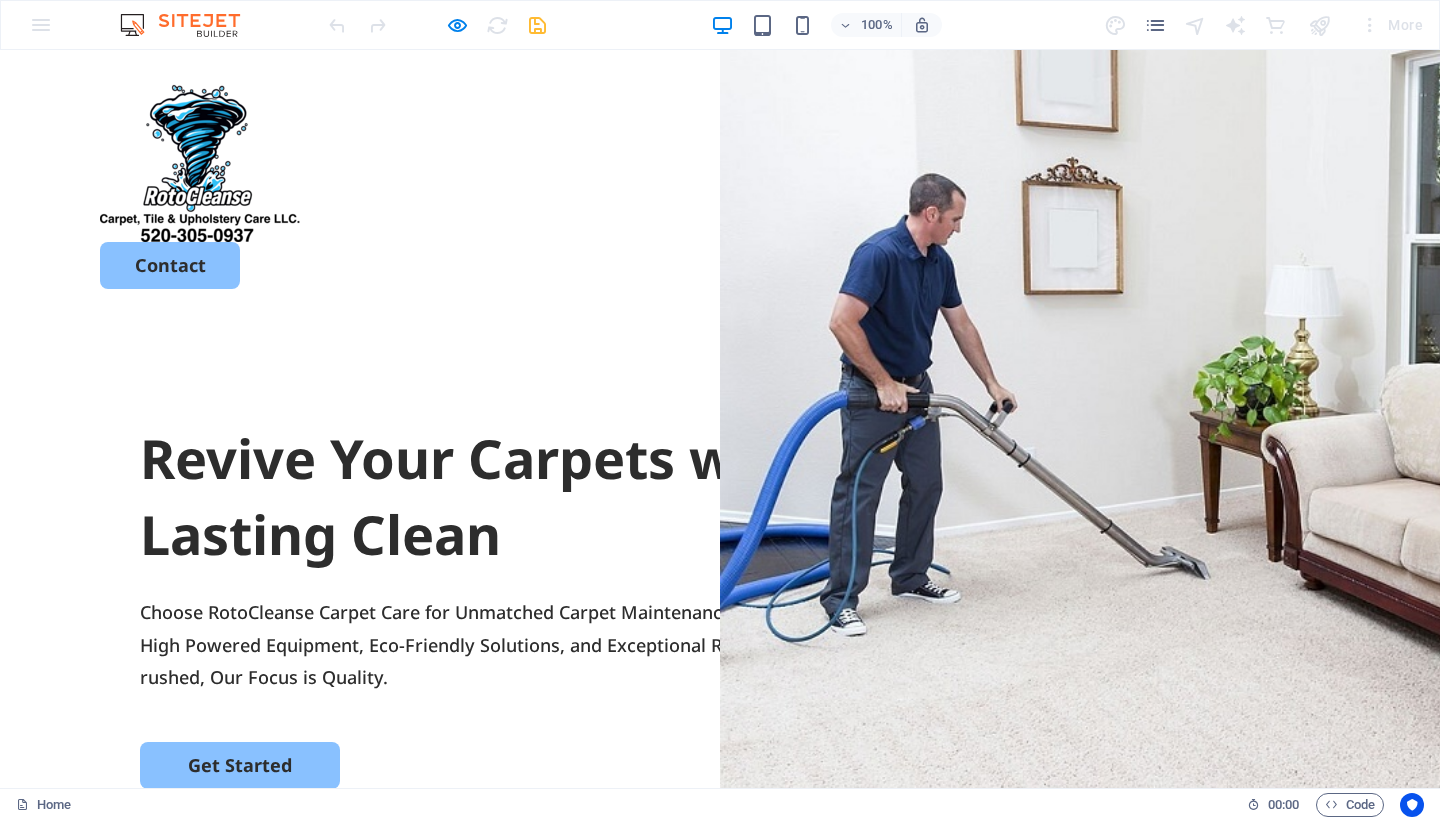 scroll, scrollTop: 0, scrollLeft: 0, axis: both 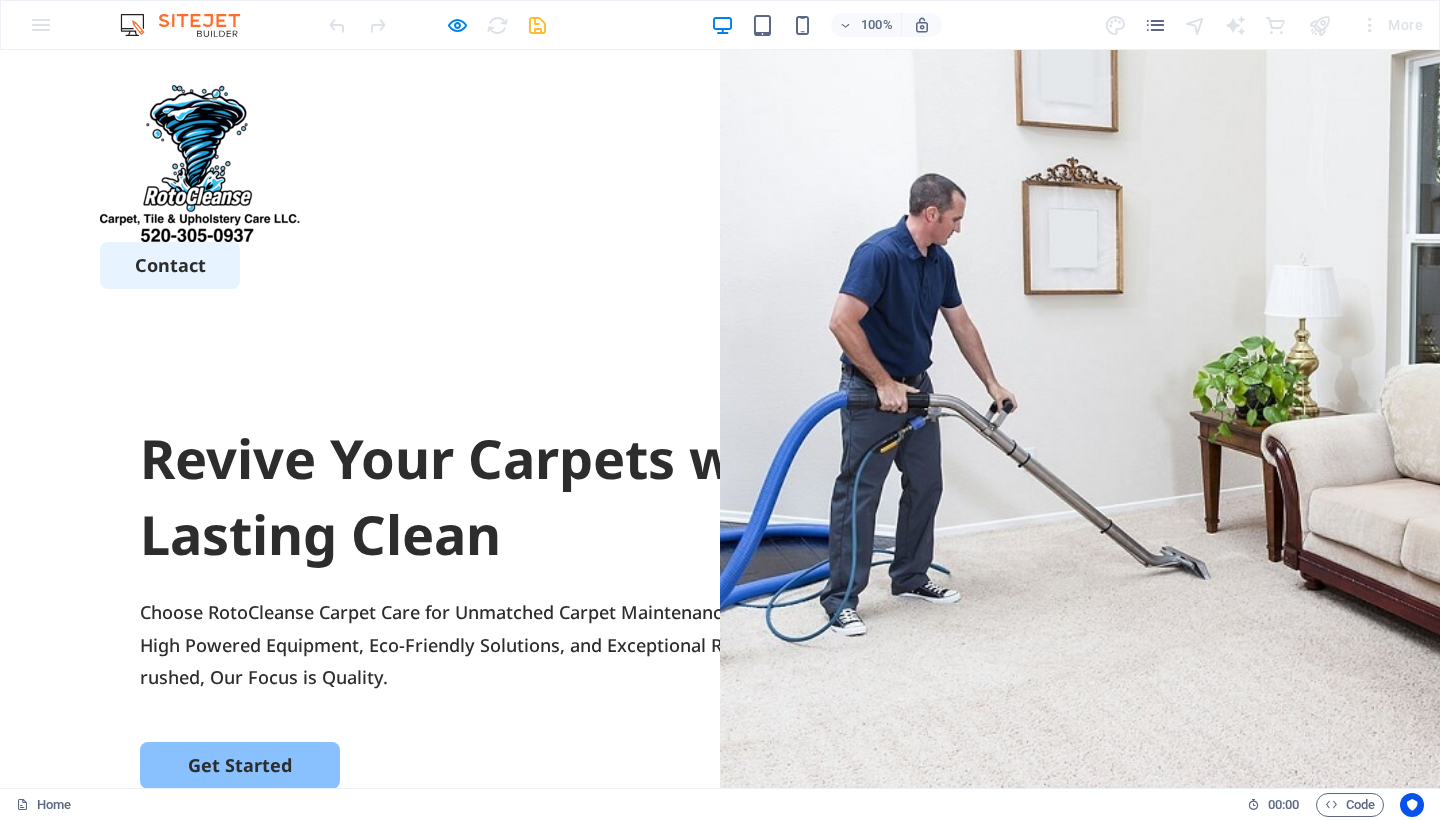 click on "Contact" at bounding box center [170, 265] 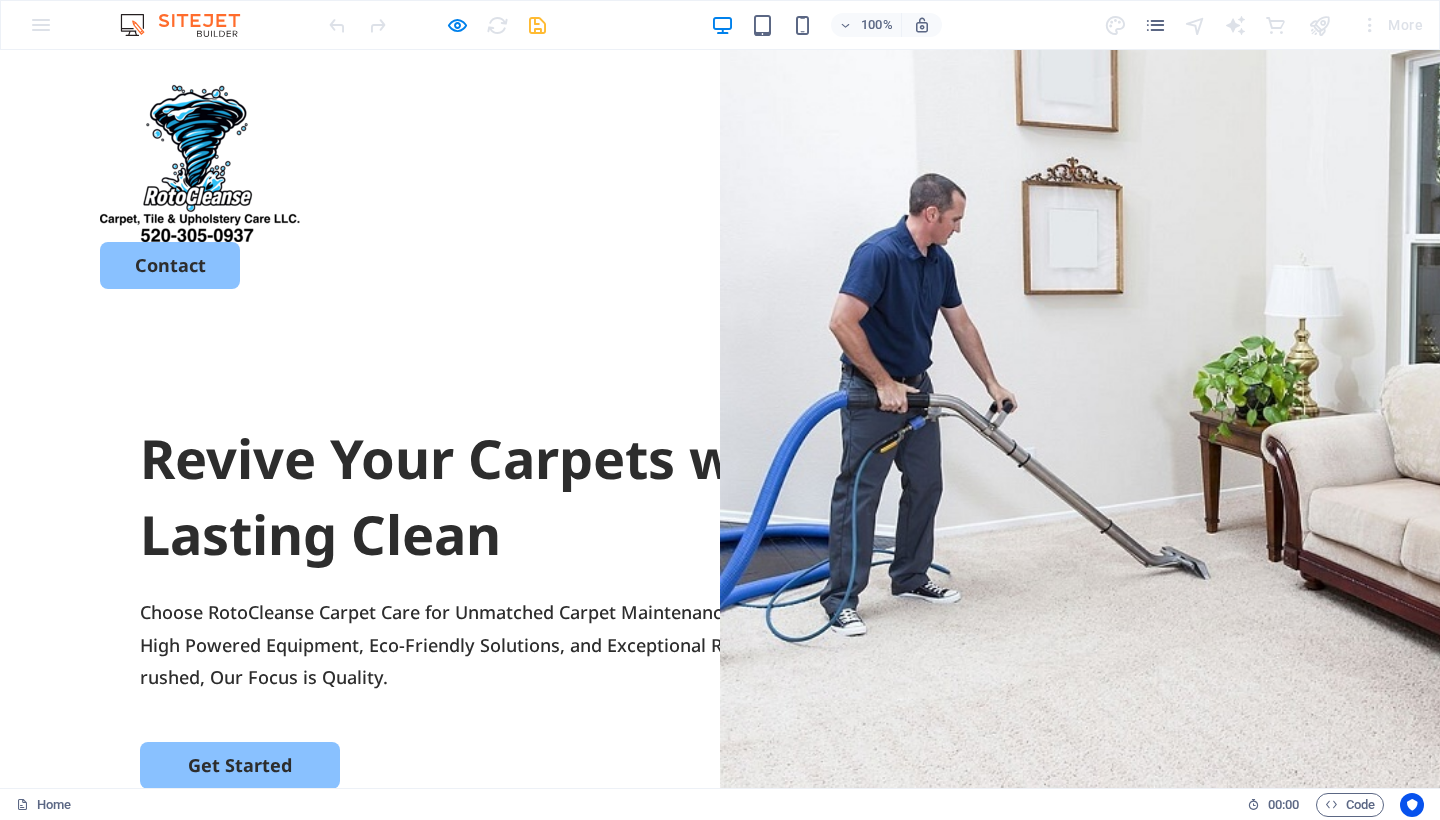 scroll, scrollTop: 0, scrollLeft: 0, axis: both 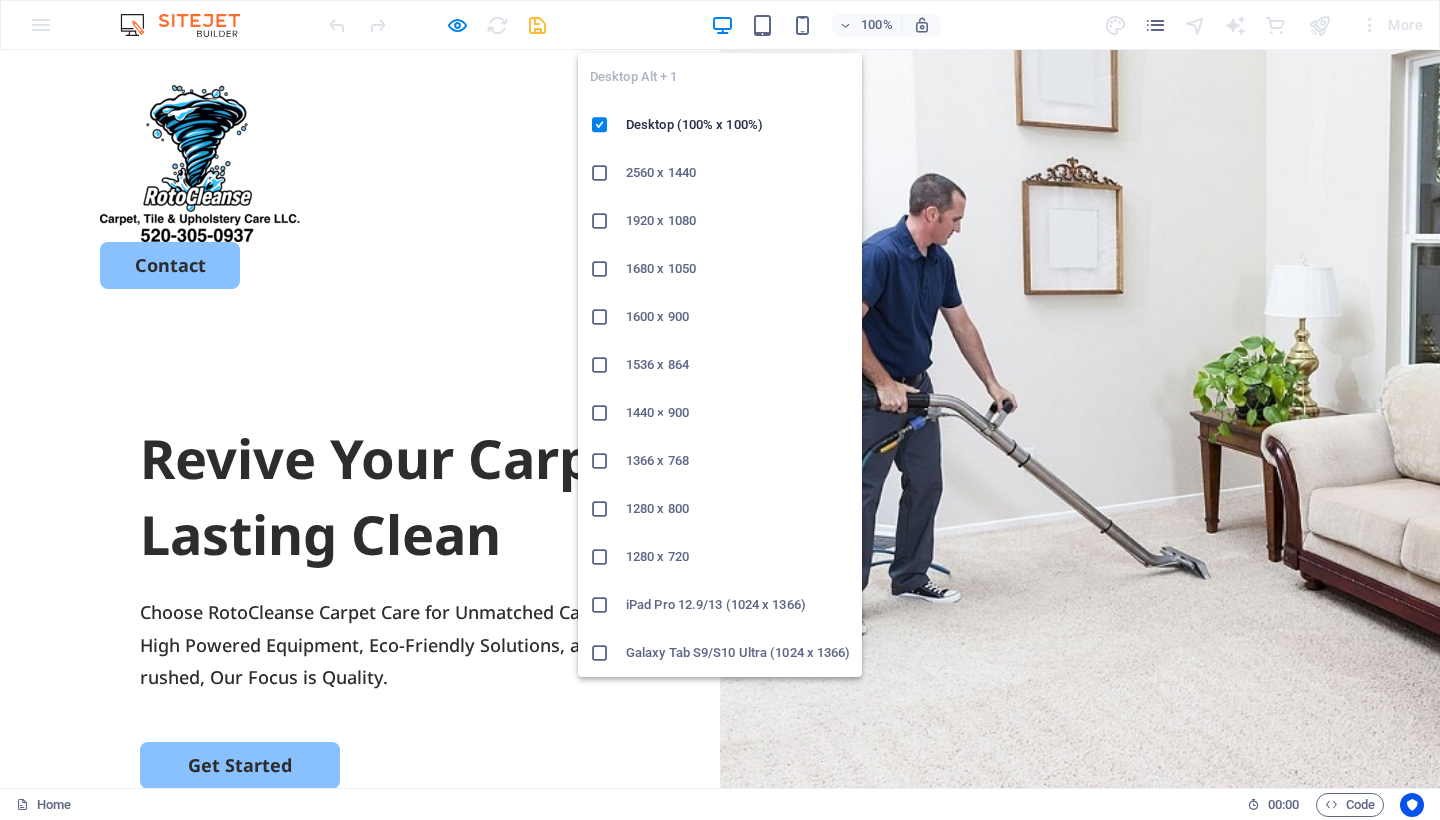 click at bounding box center (722, 25) 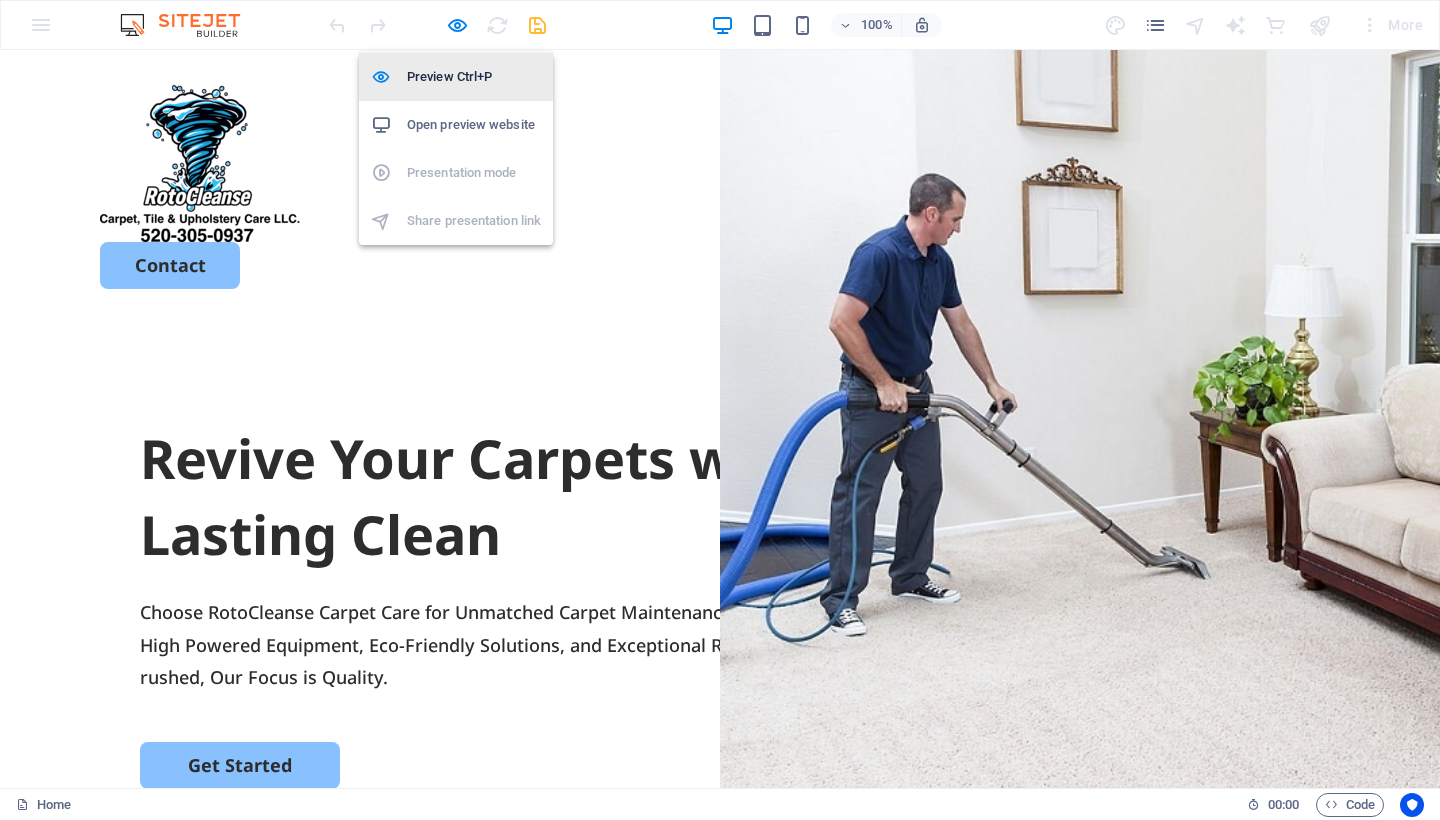click on "Preview Ctrl+P" at bounding box center [474, 77] 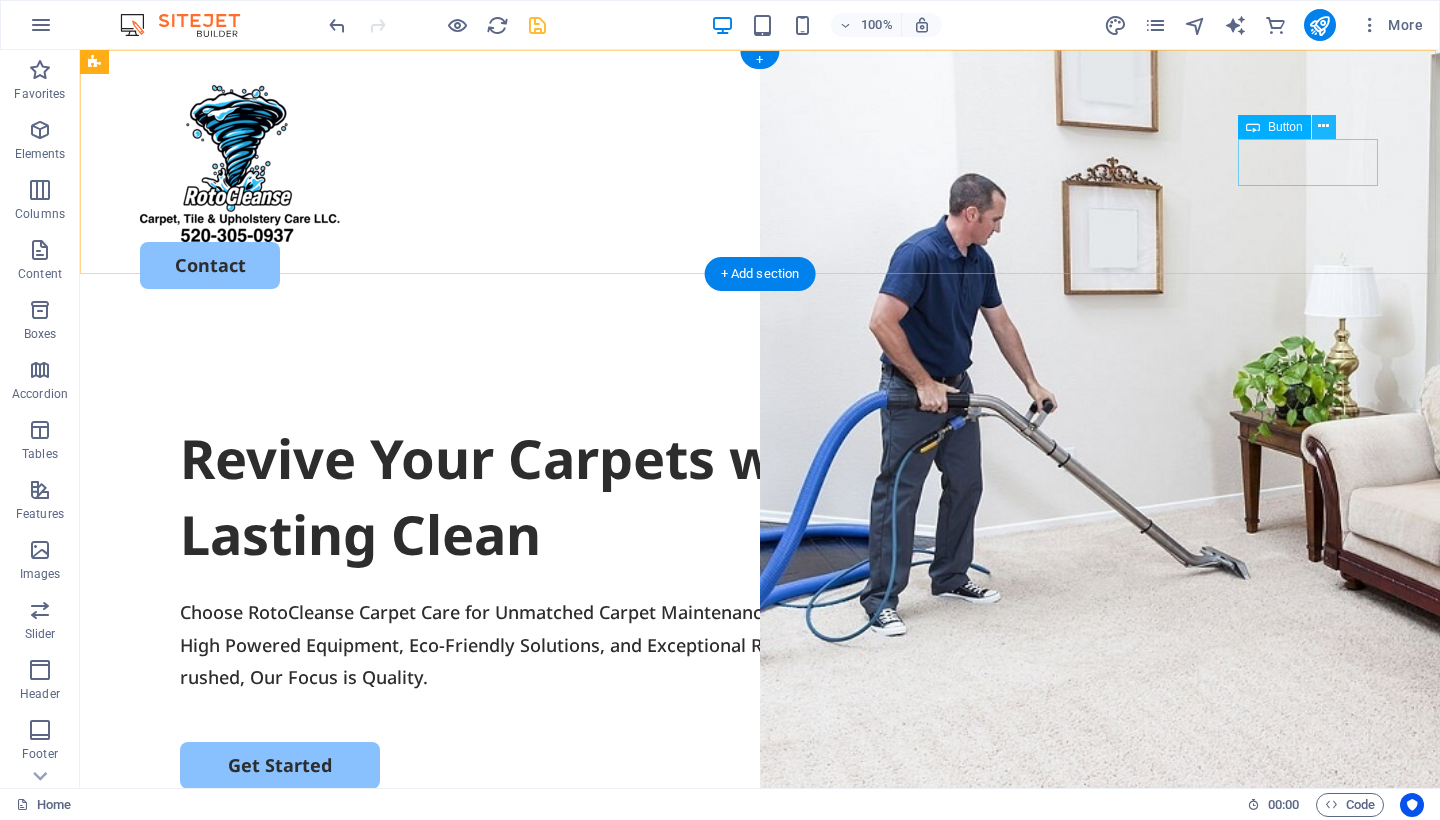 click at bounding box center (1323, 126) 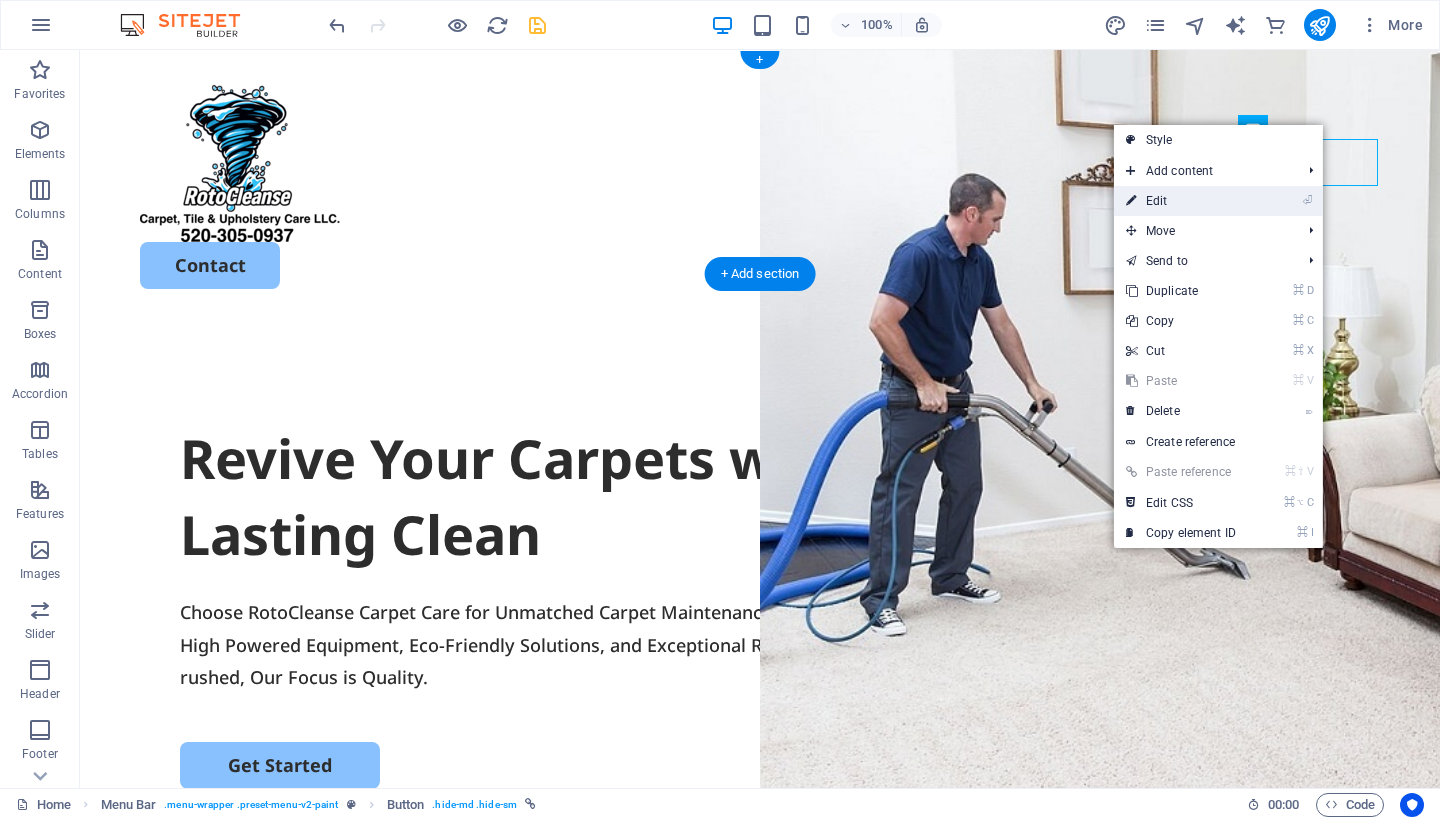 click on "⏎  Edit" at bounding box center (1181, 201) 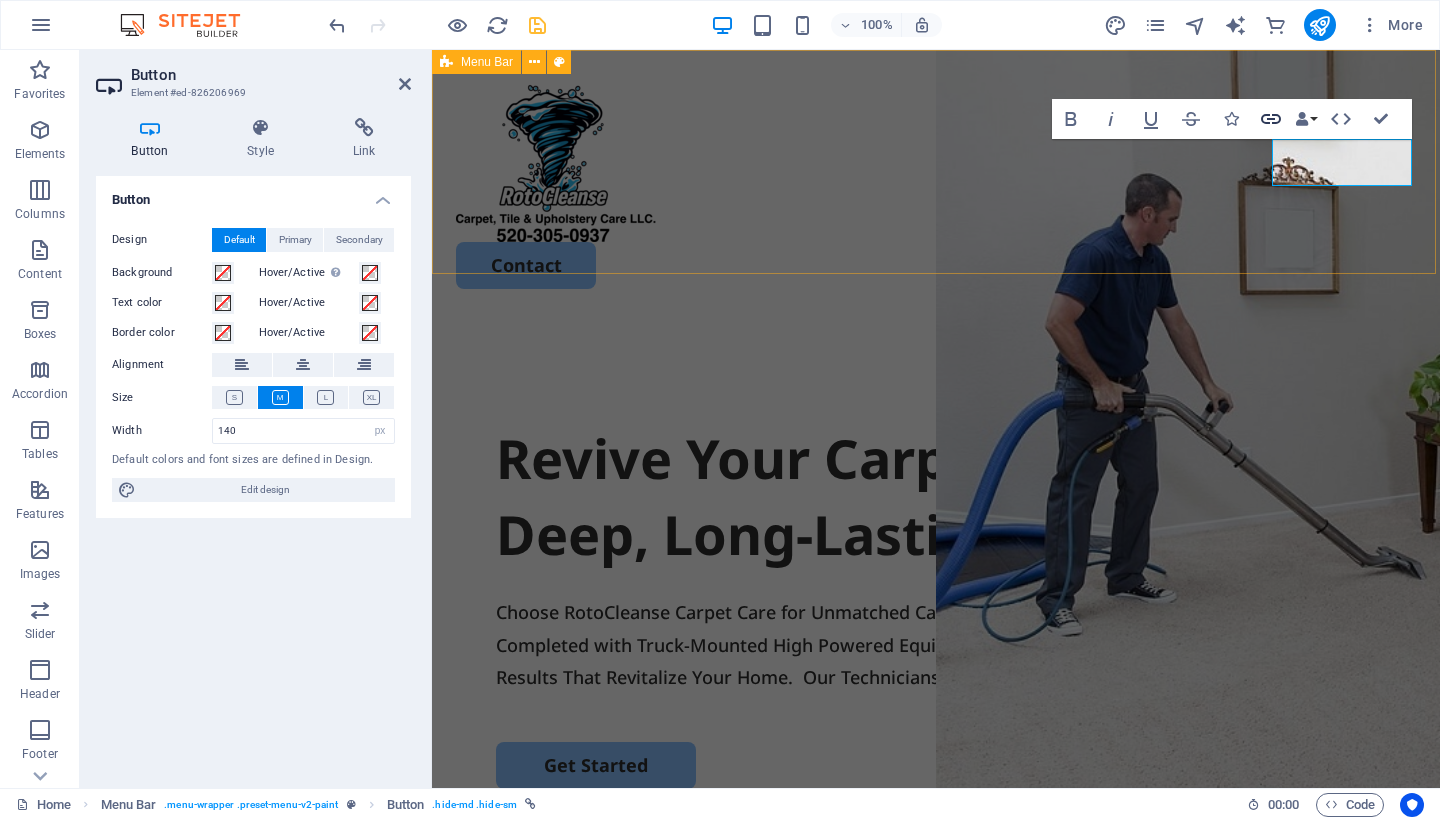 click 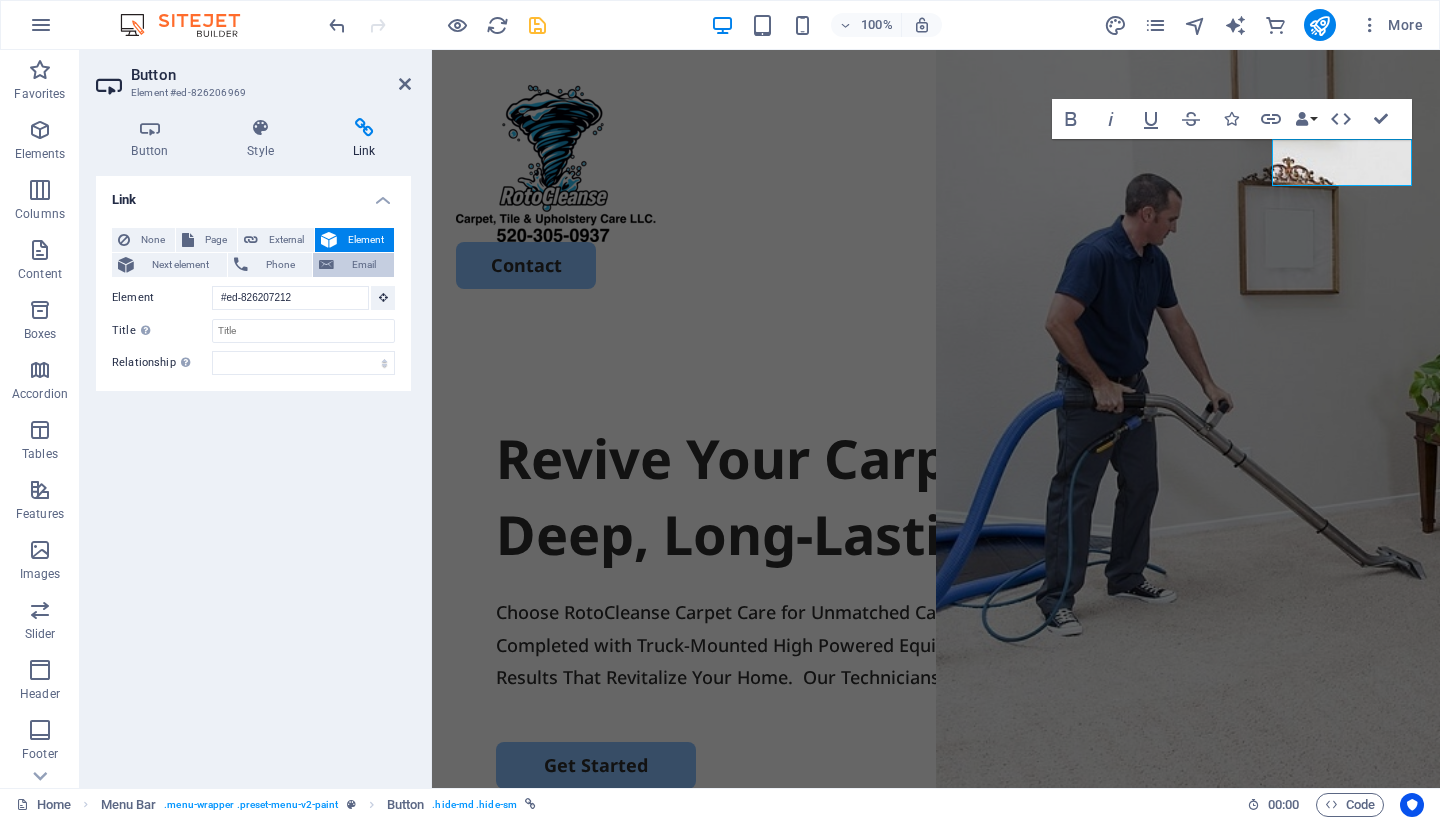 click on "Email" at bounding box center [364, 265] 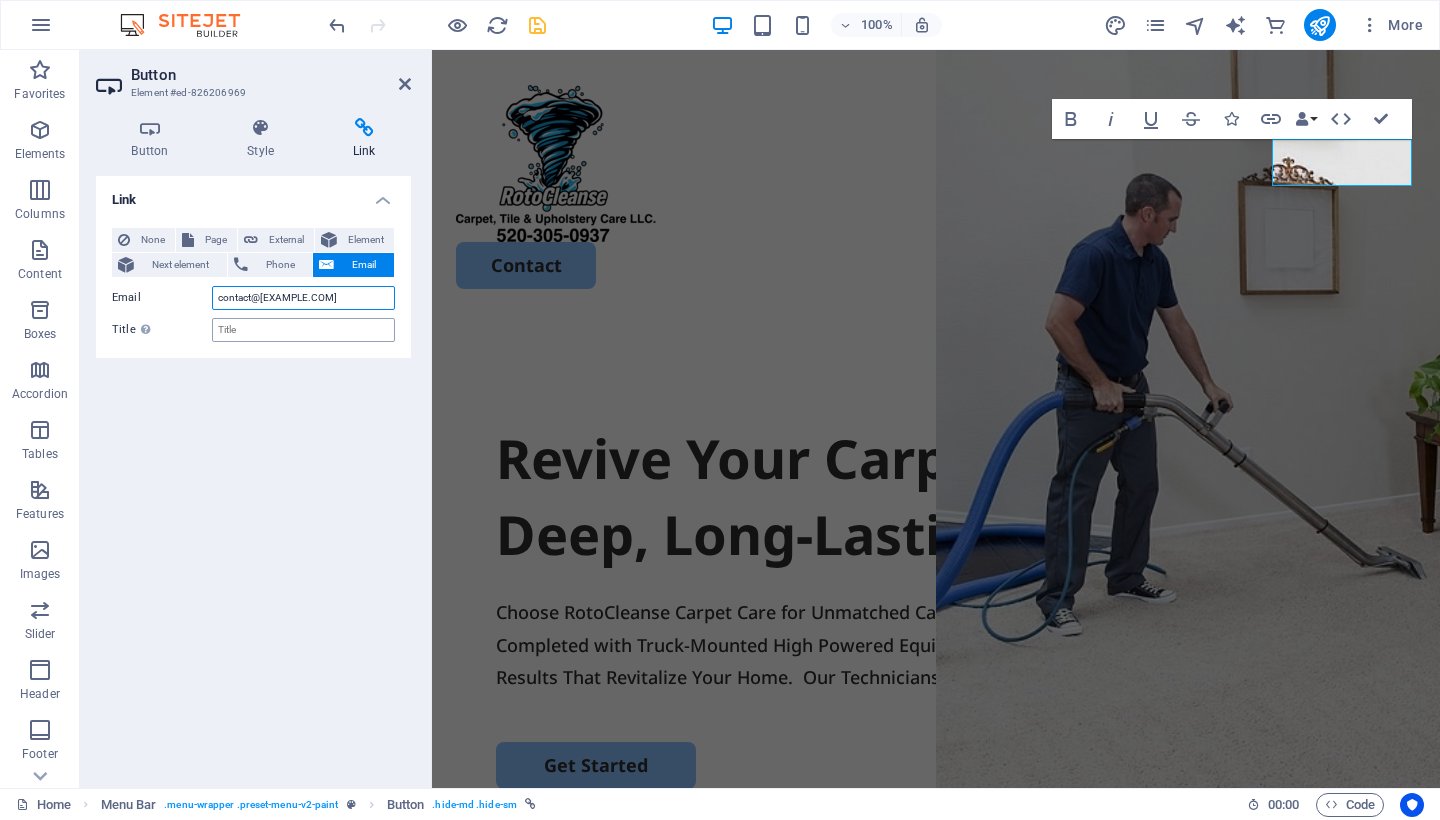 type on "contact@[EXAMPLE.COM]" 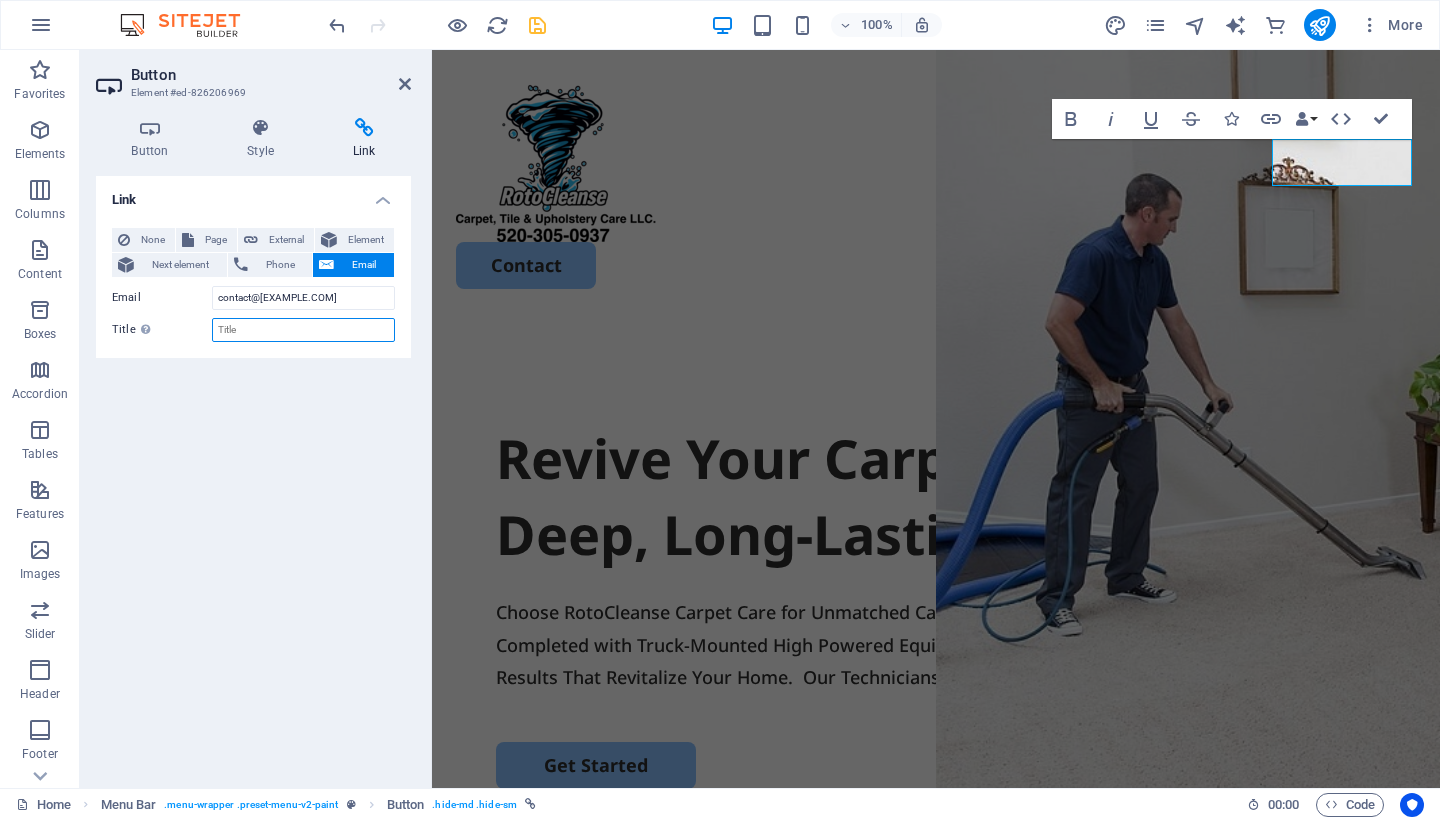 click on "Title Additional link description, should not be the same as the link text. The title is most often shown as a tooltip text when the mouse moves over the element. Leave empty if uncertain." at bounding box center [303, 330] 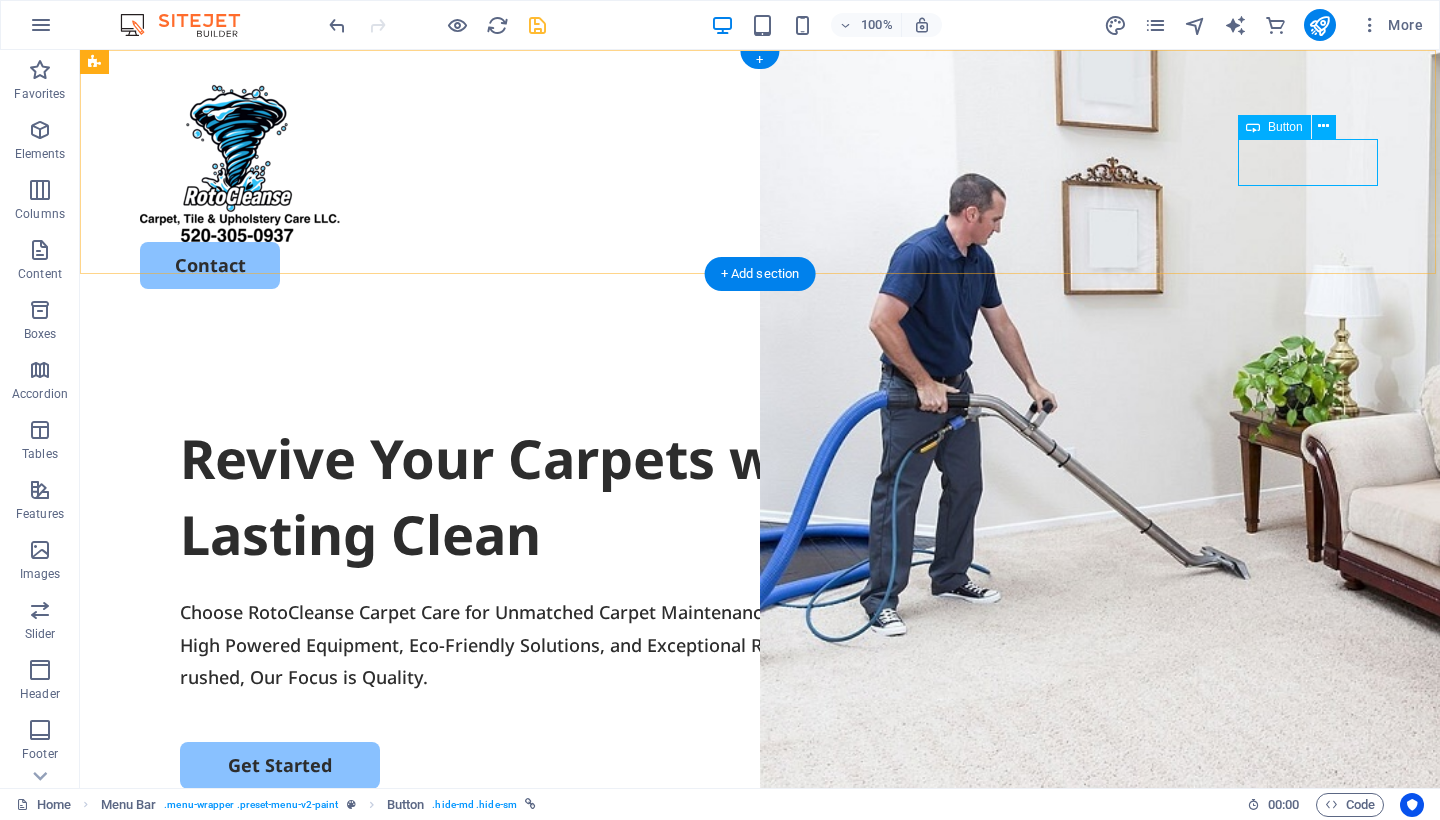 click on "Contact" at bounding box center [760, 265] 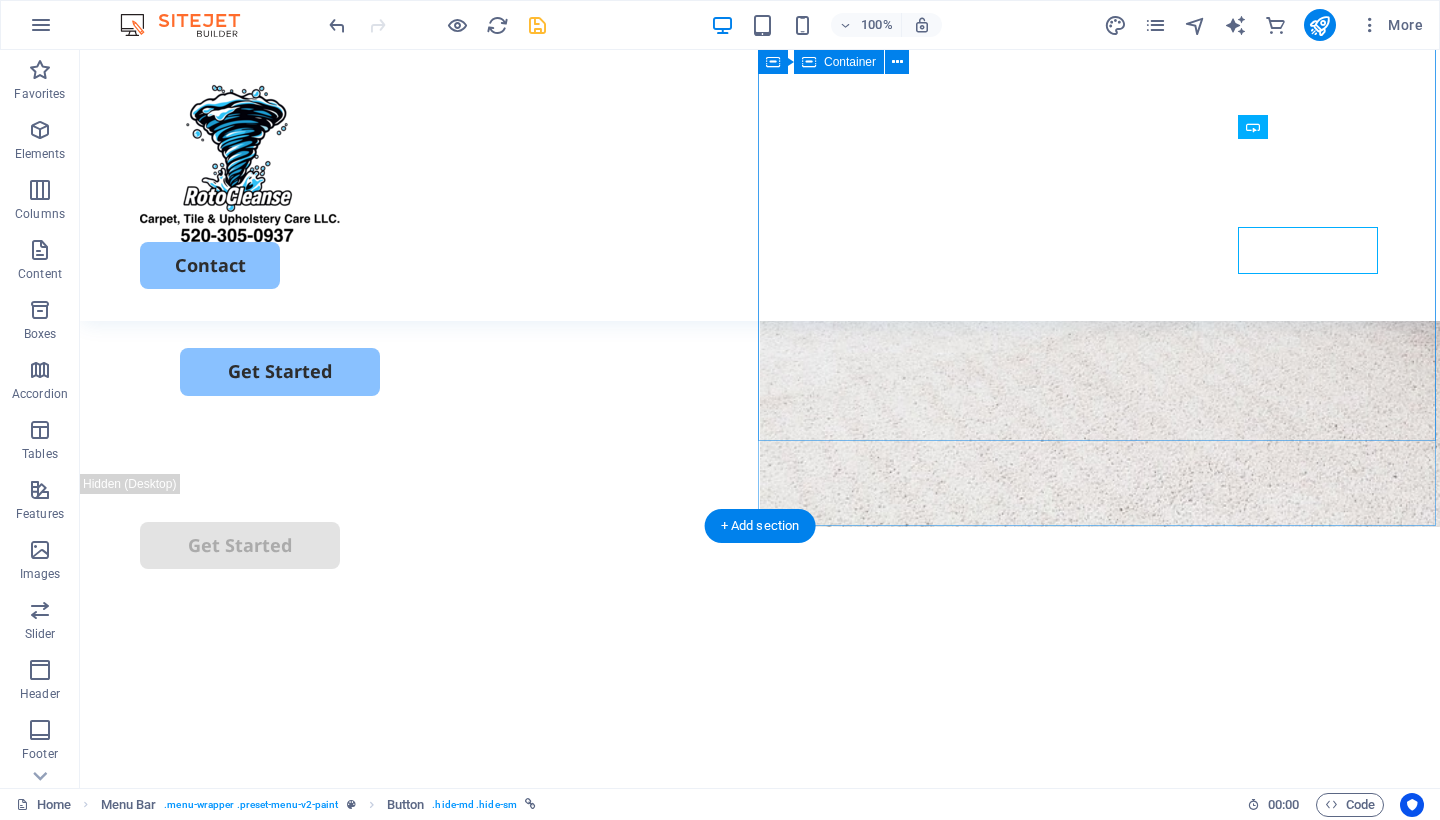 scroll, scrollTop: 347, scrollLeft: 0, axis: vertical 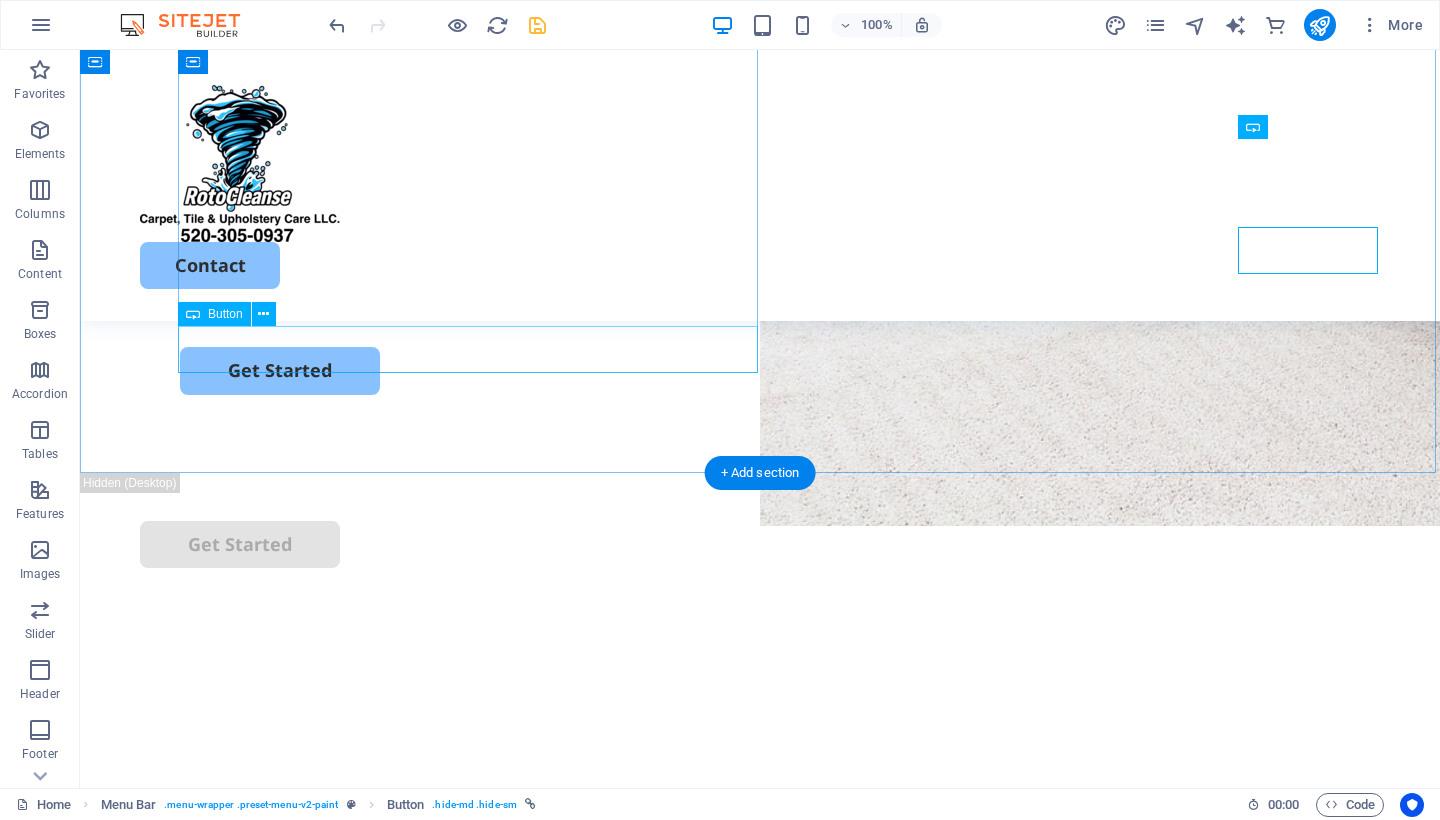 click on "Get Started" at bounding box center (760, 370) 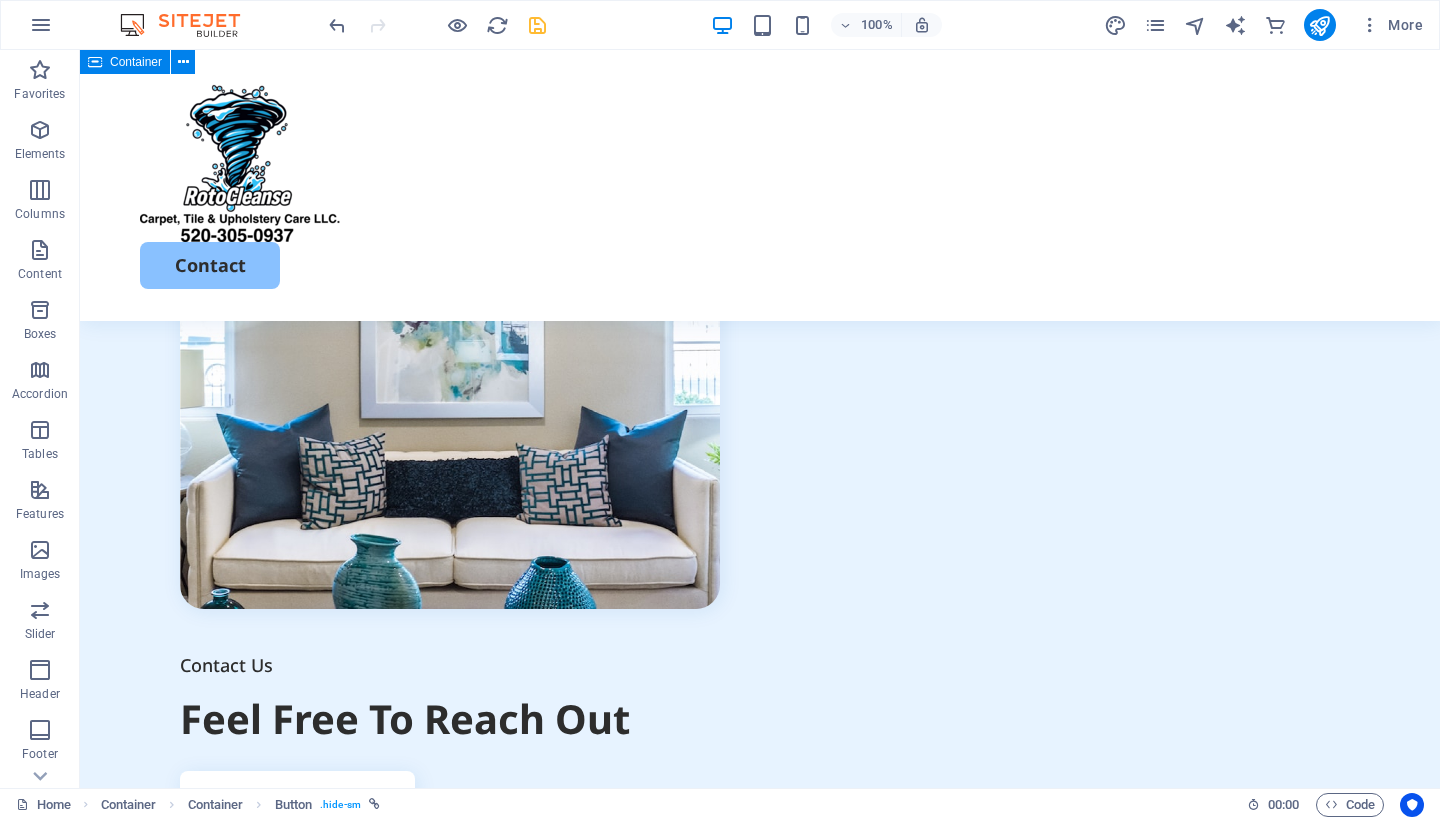scroll, scrollTop: 1332, scrollLeft: 0, axis: vertical 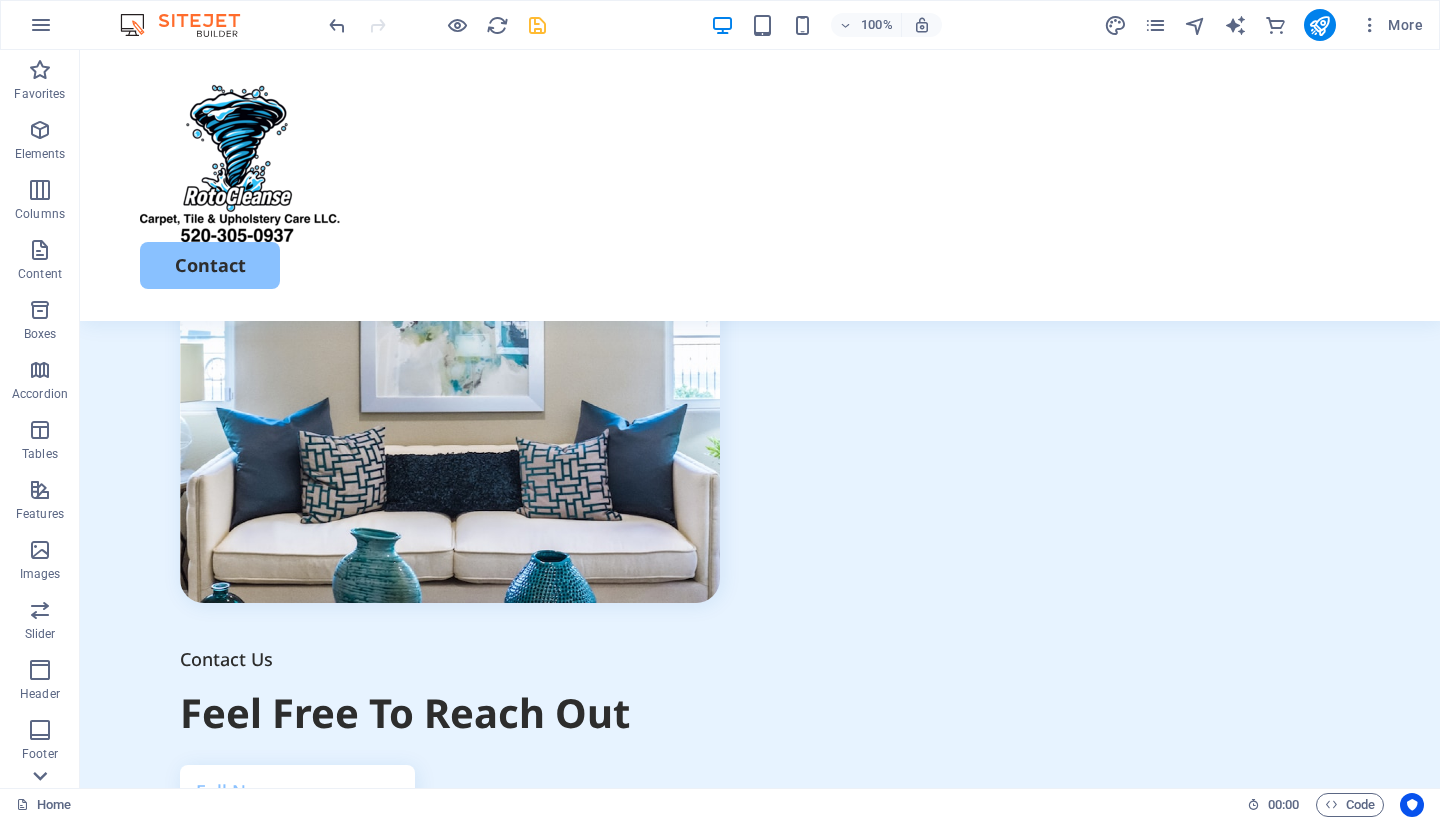 click 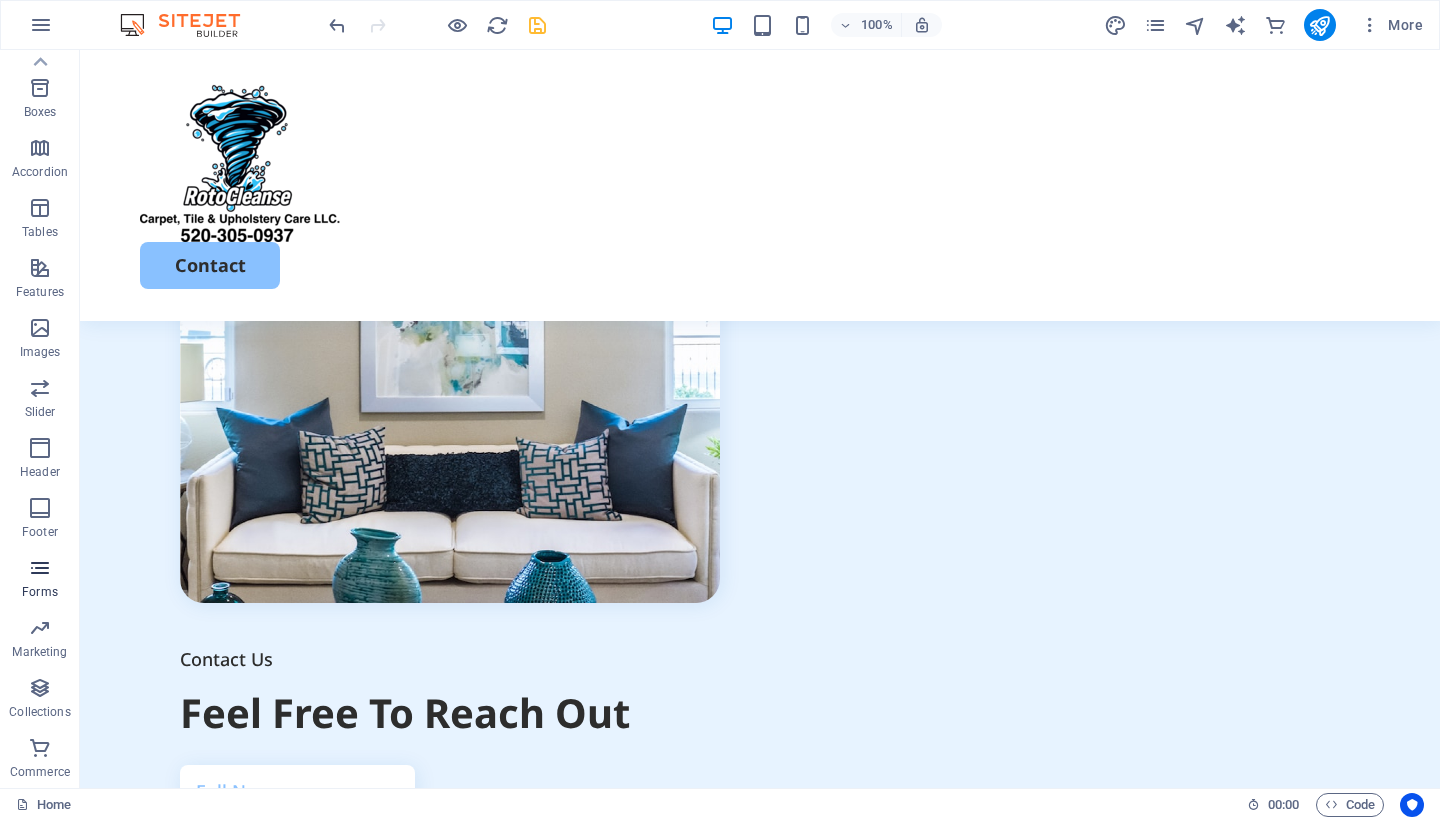click at bounding box center [40, 568] 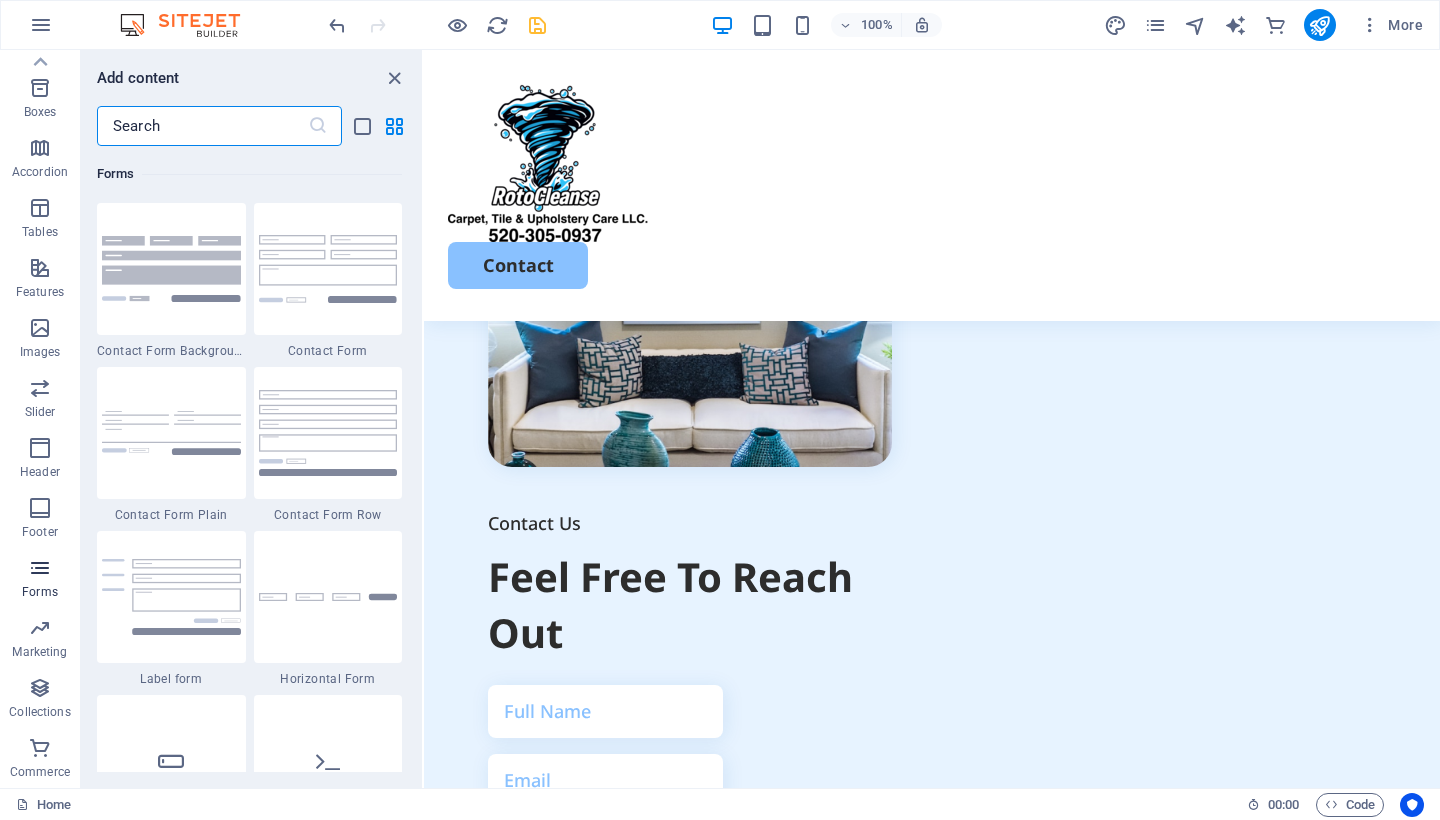 scroll, scrollTop: 14600, scrollLeft: 0, axis: vertical 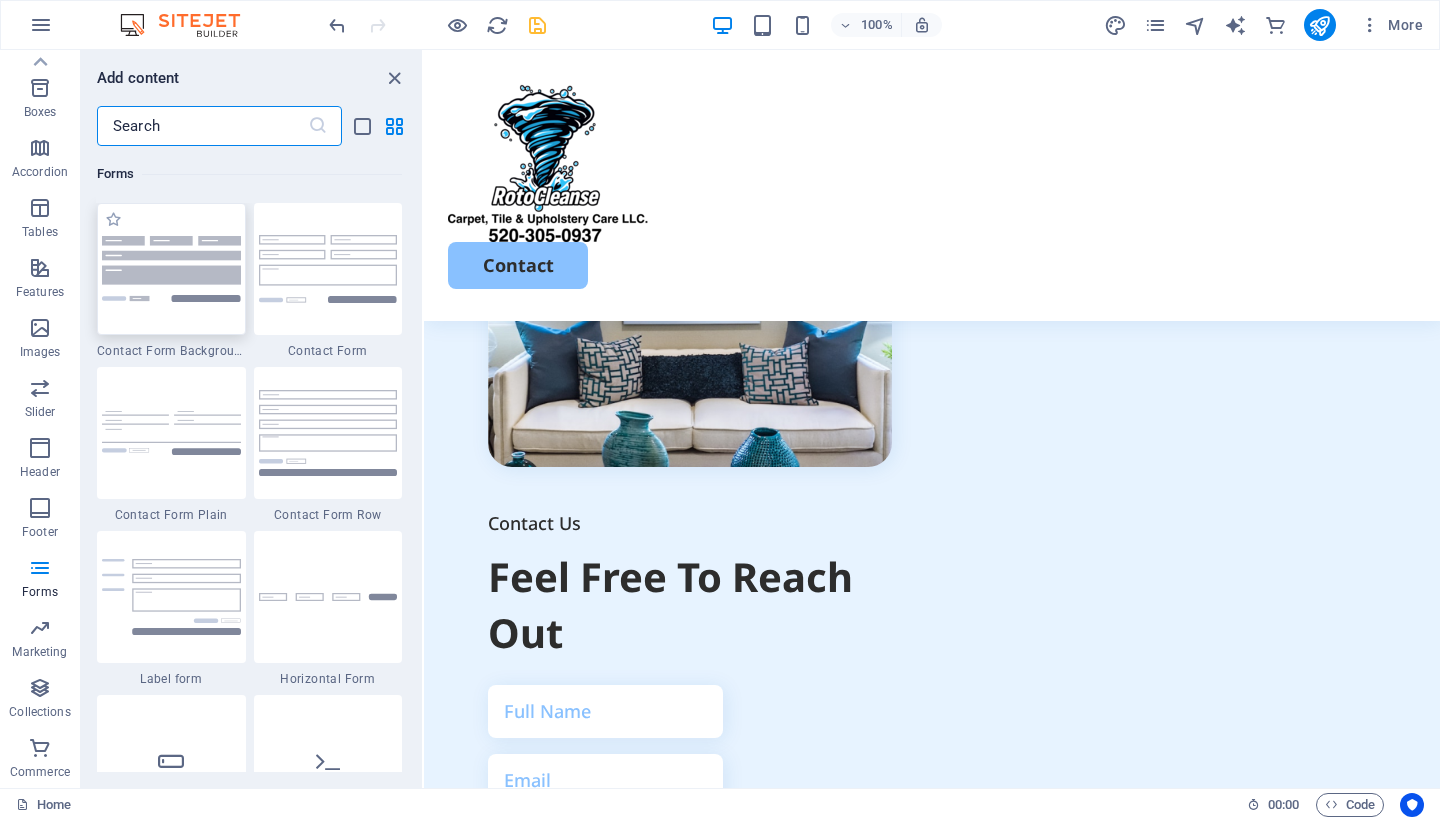 click at bounding box center (171, 269) 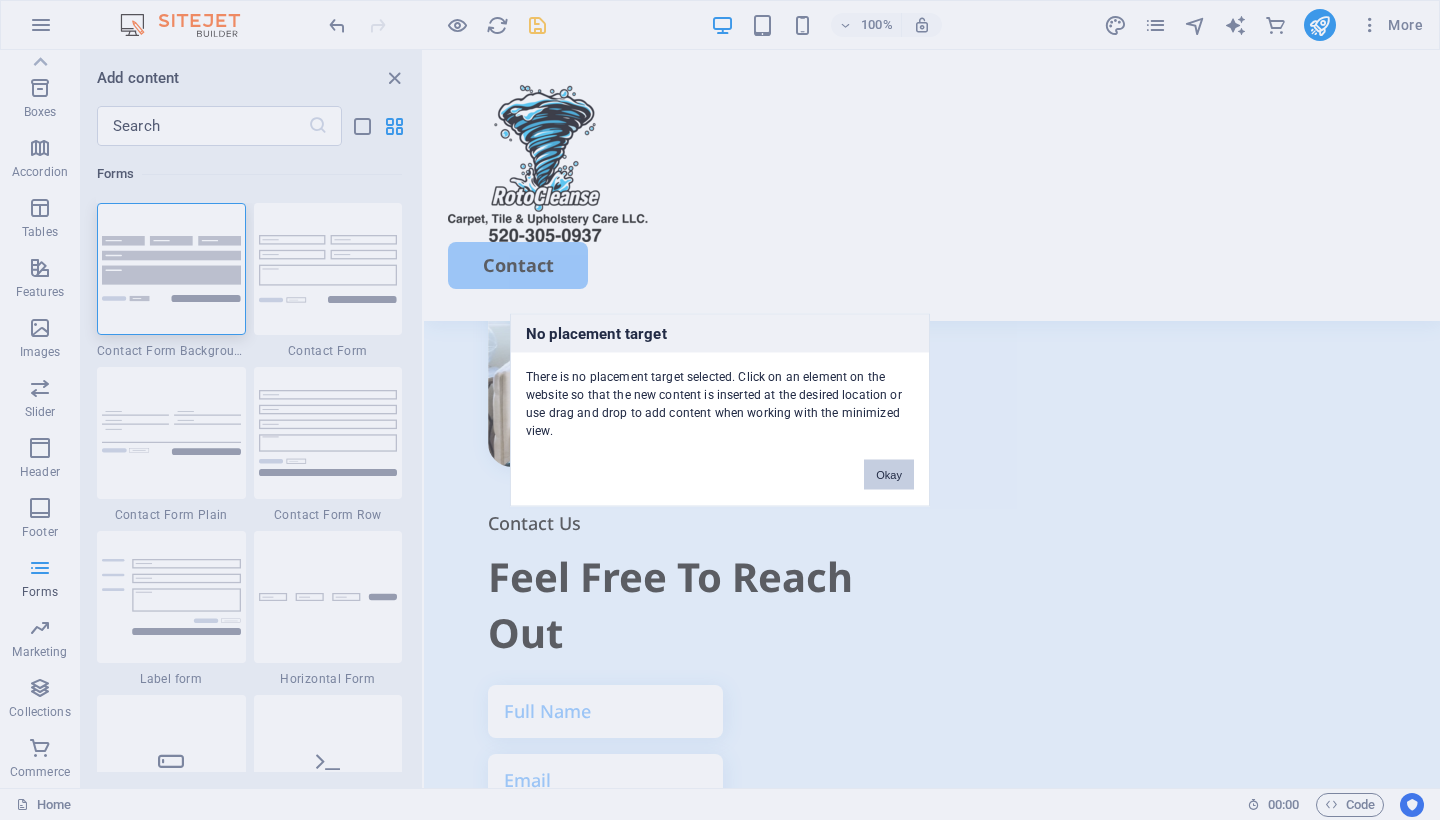 click on "Okay" at bounding box center [889, 475] 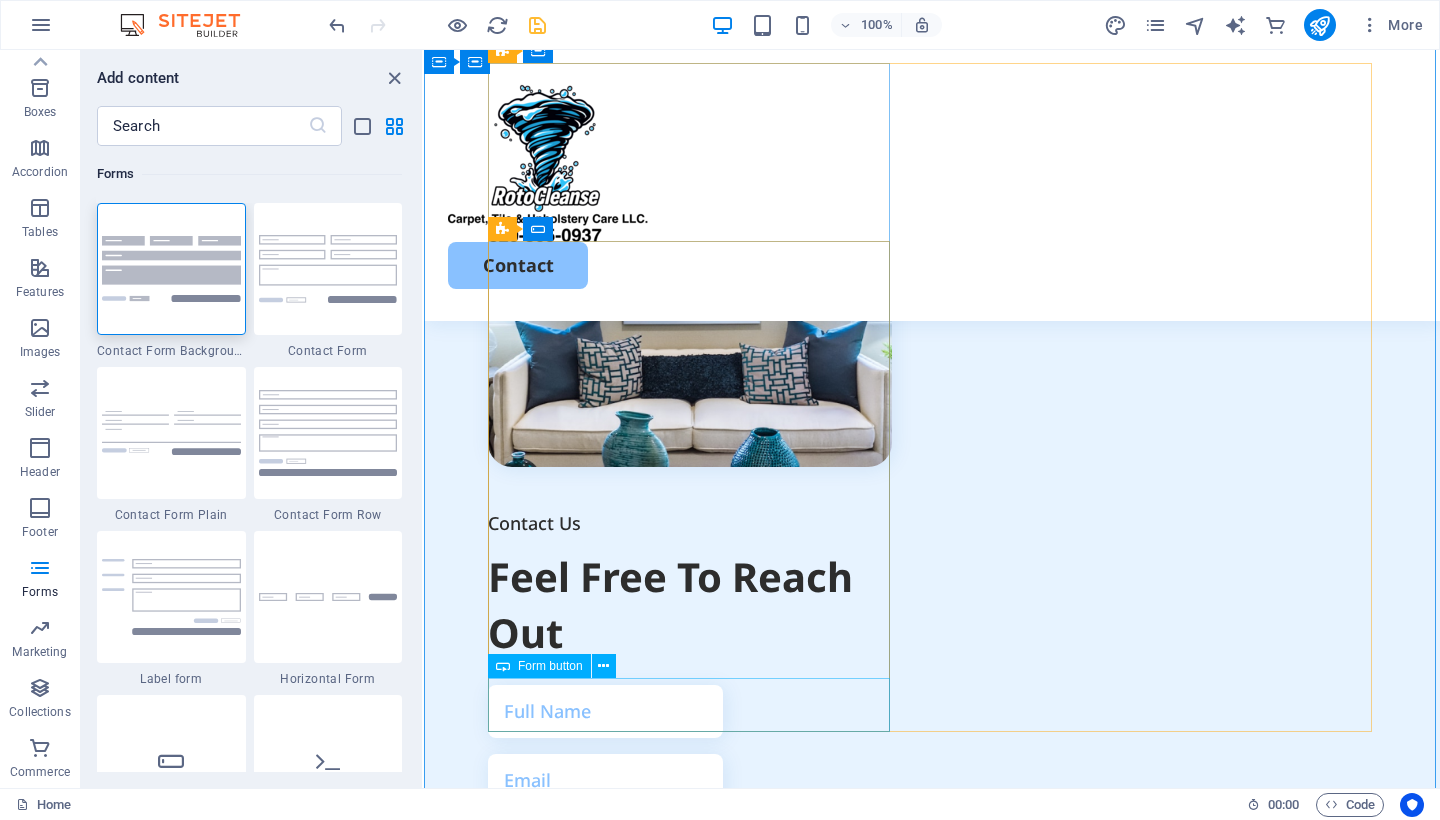 click on "Submit" at bounding box center [690, 1209] 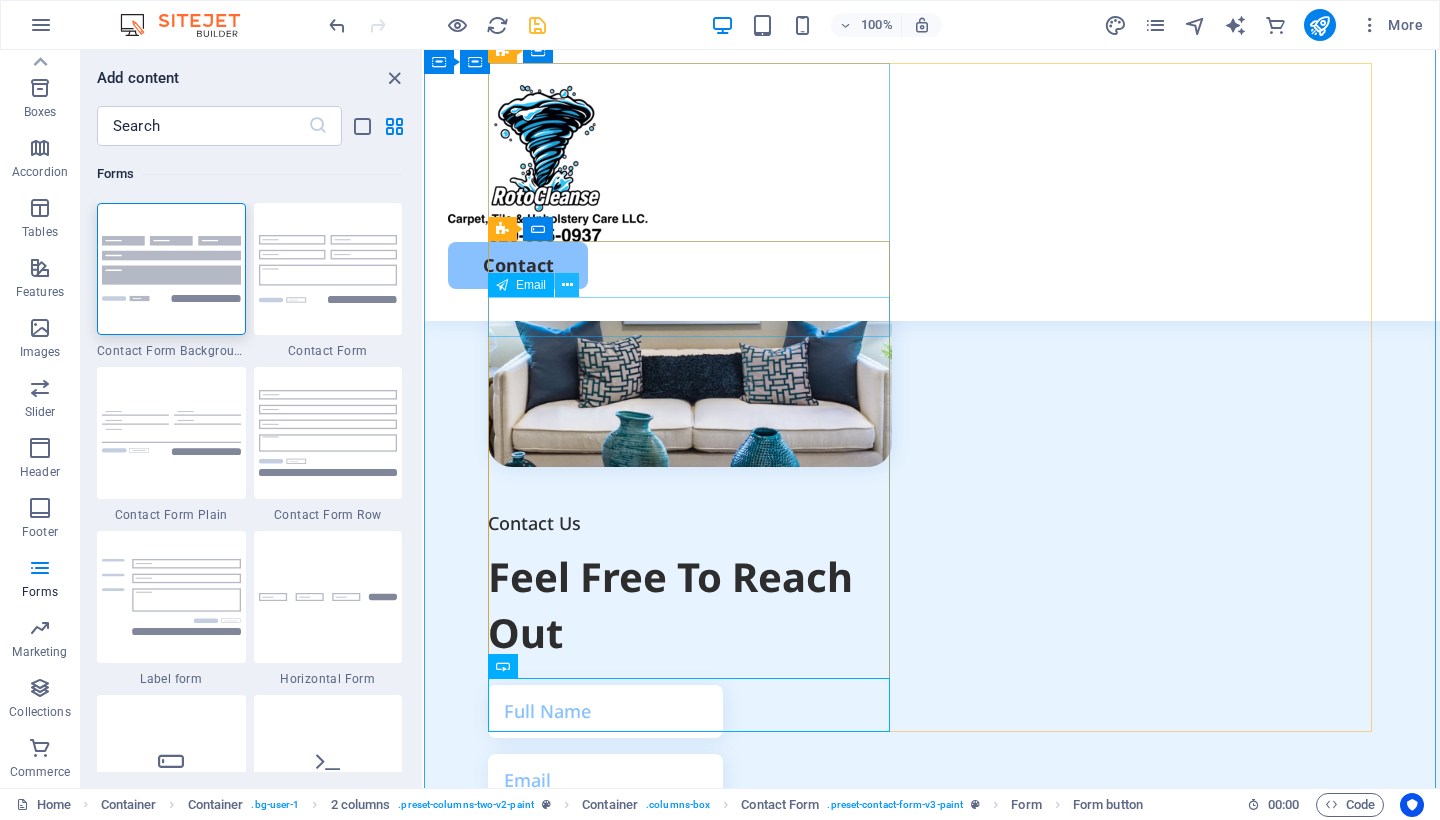 click at bounding box center (567, 285) 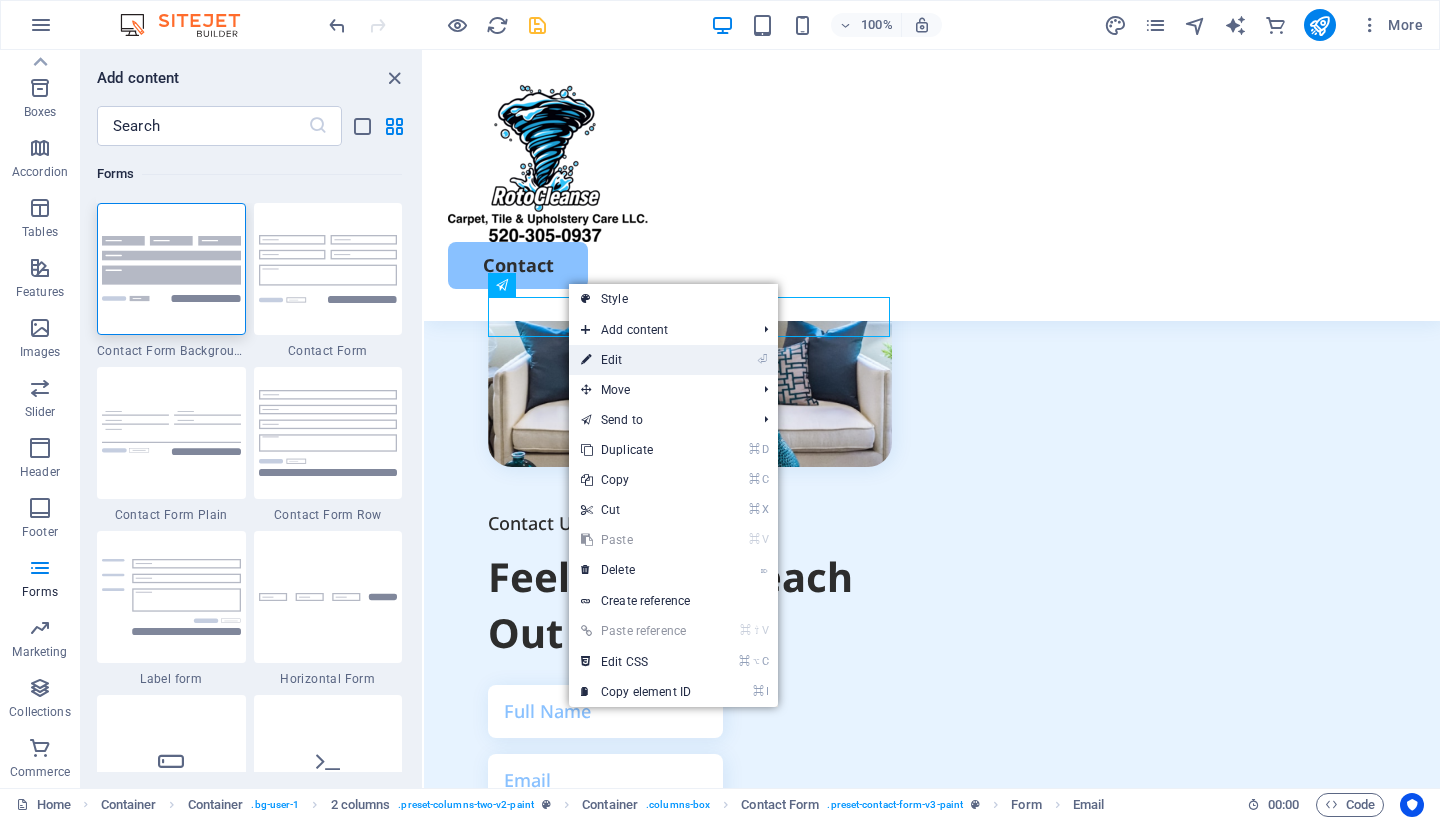 click on "⏎  Edit" at bounding box center [636, 360] 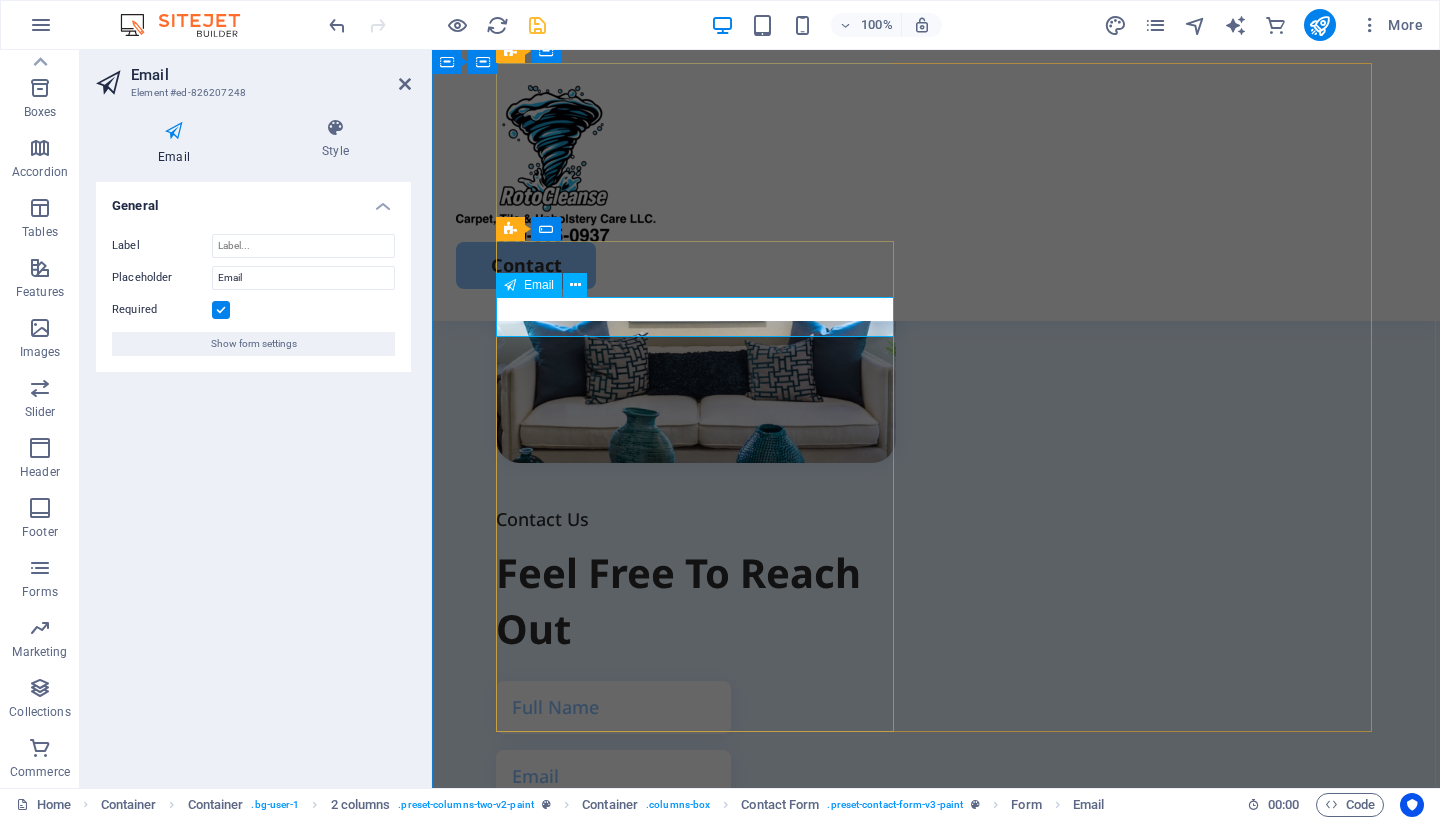 click on "Email" at bounding box center [539, 285] 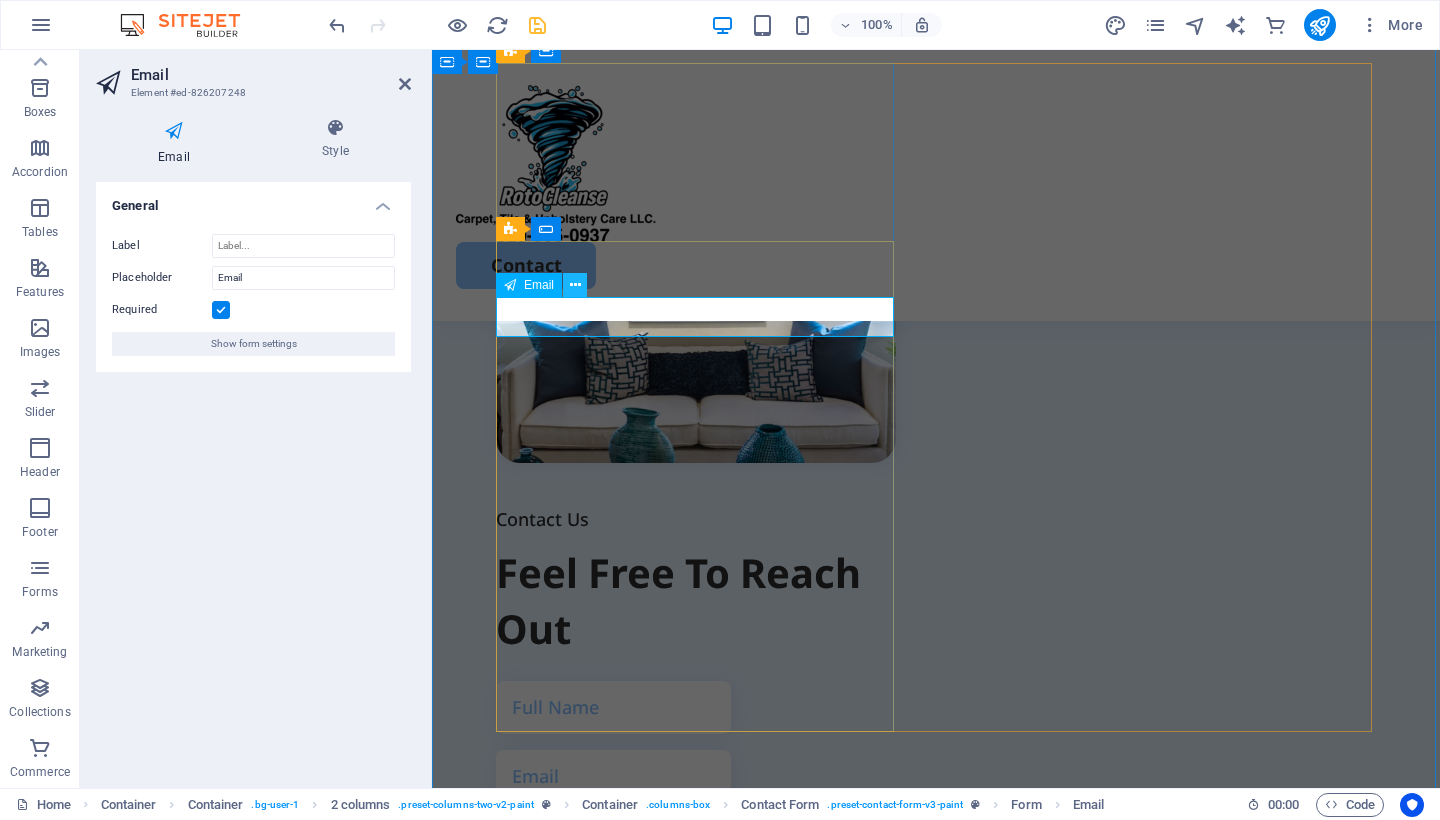 click at bounding box center (575, 285) 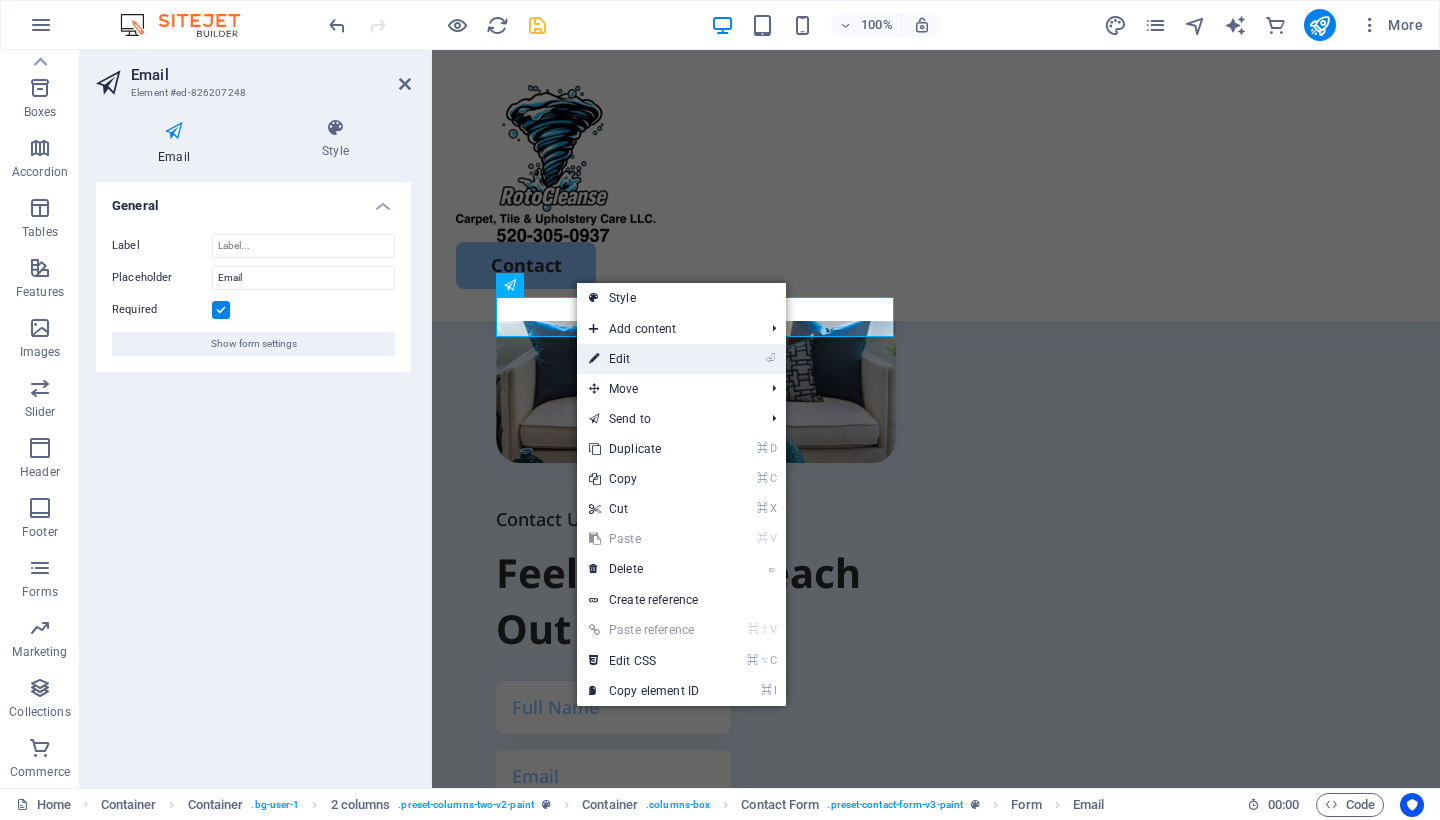 click on "⏎  Edit" at bounding box center [644, 359] 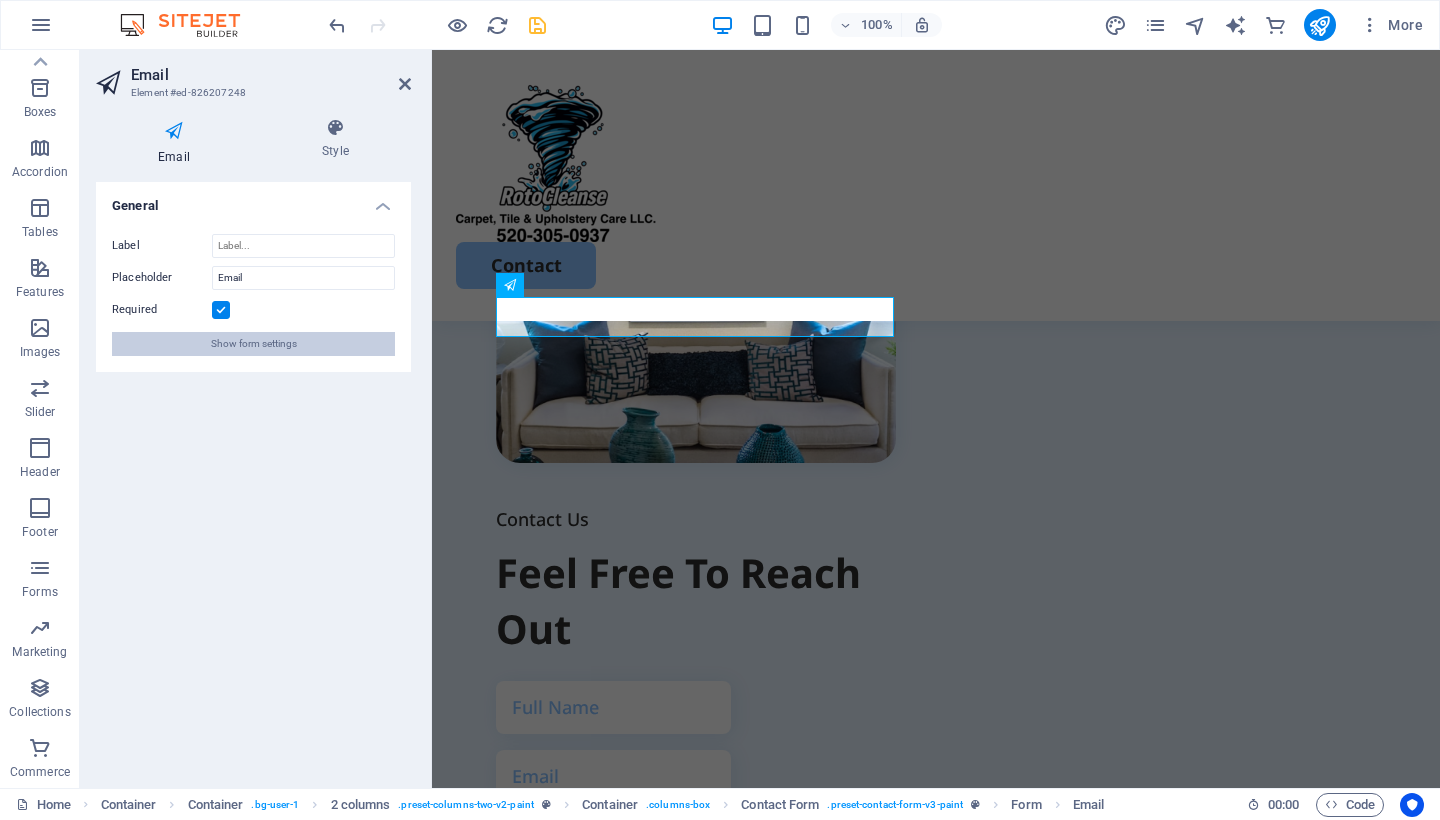 click on "Show form settings" at bounding box center (254, 344) 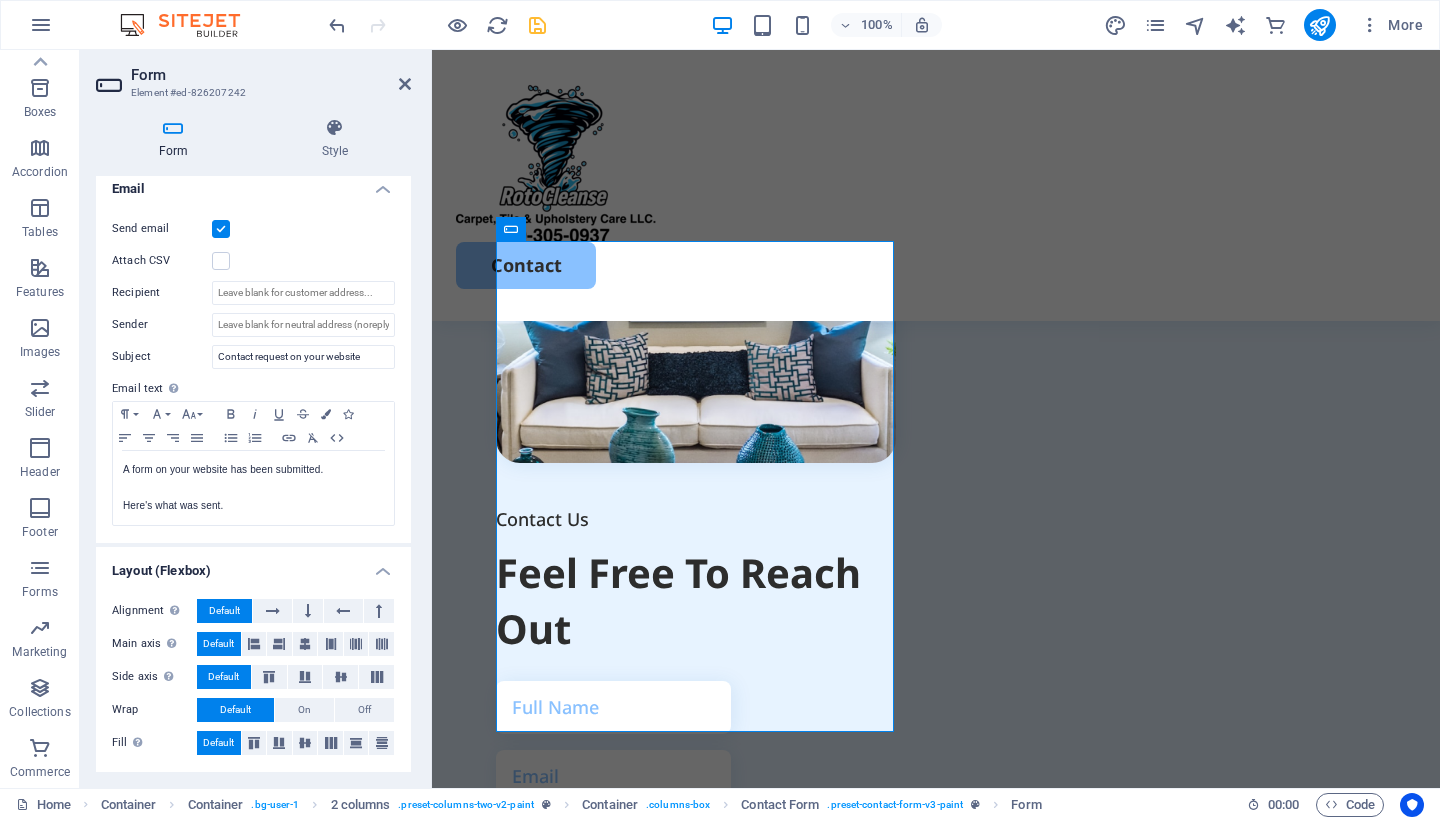 scroll, scrollTop: 522, scrollLeft: 0, axis: vertical 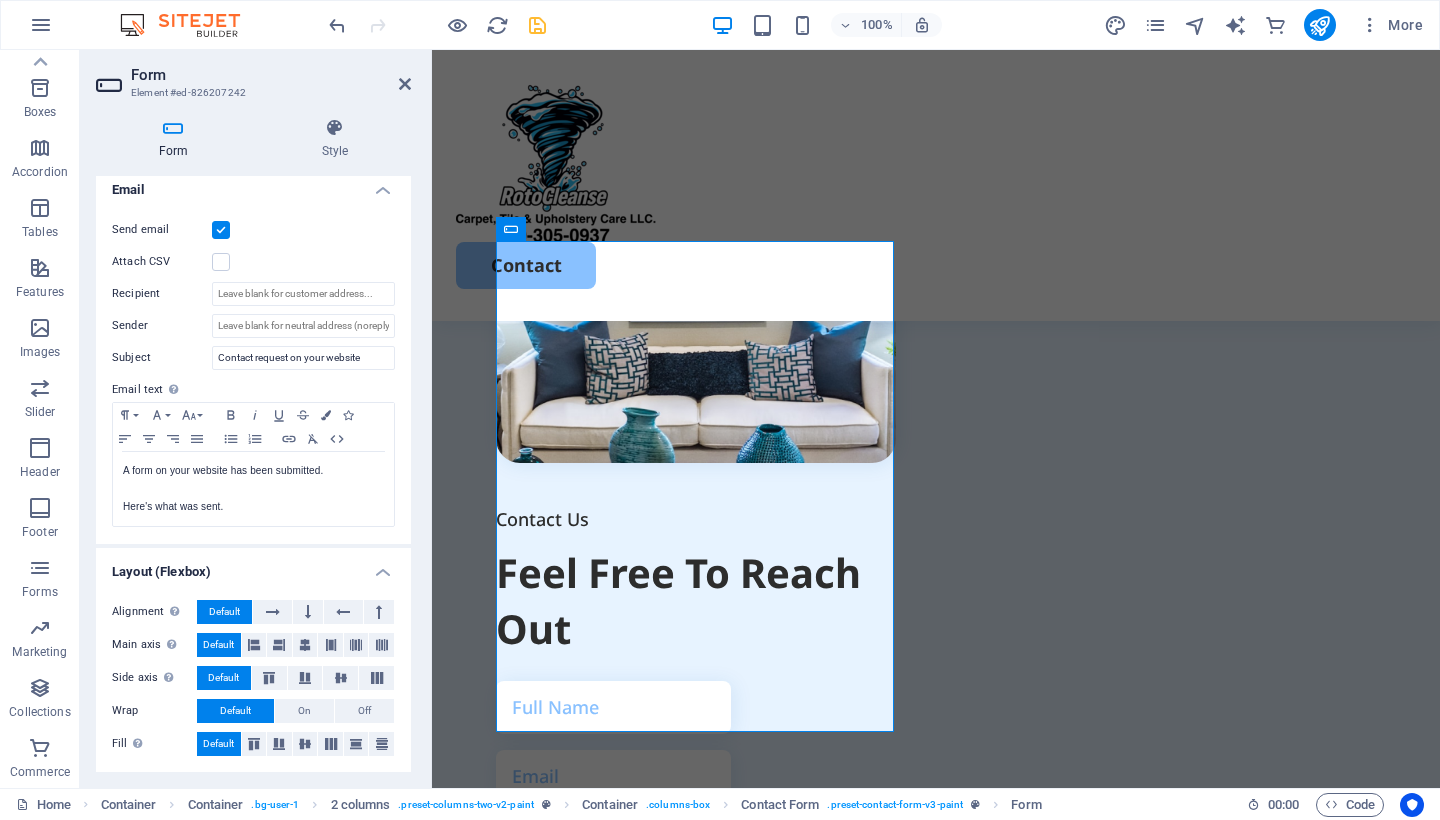 click on "100% More" at bounding box center [878, 25] 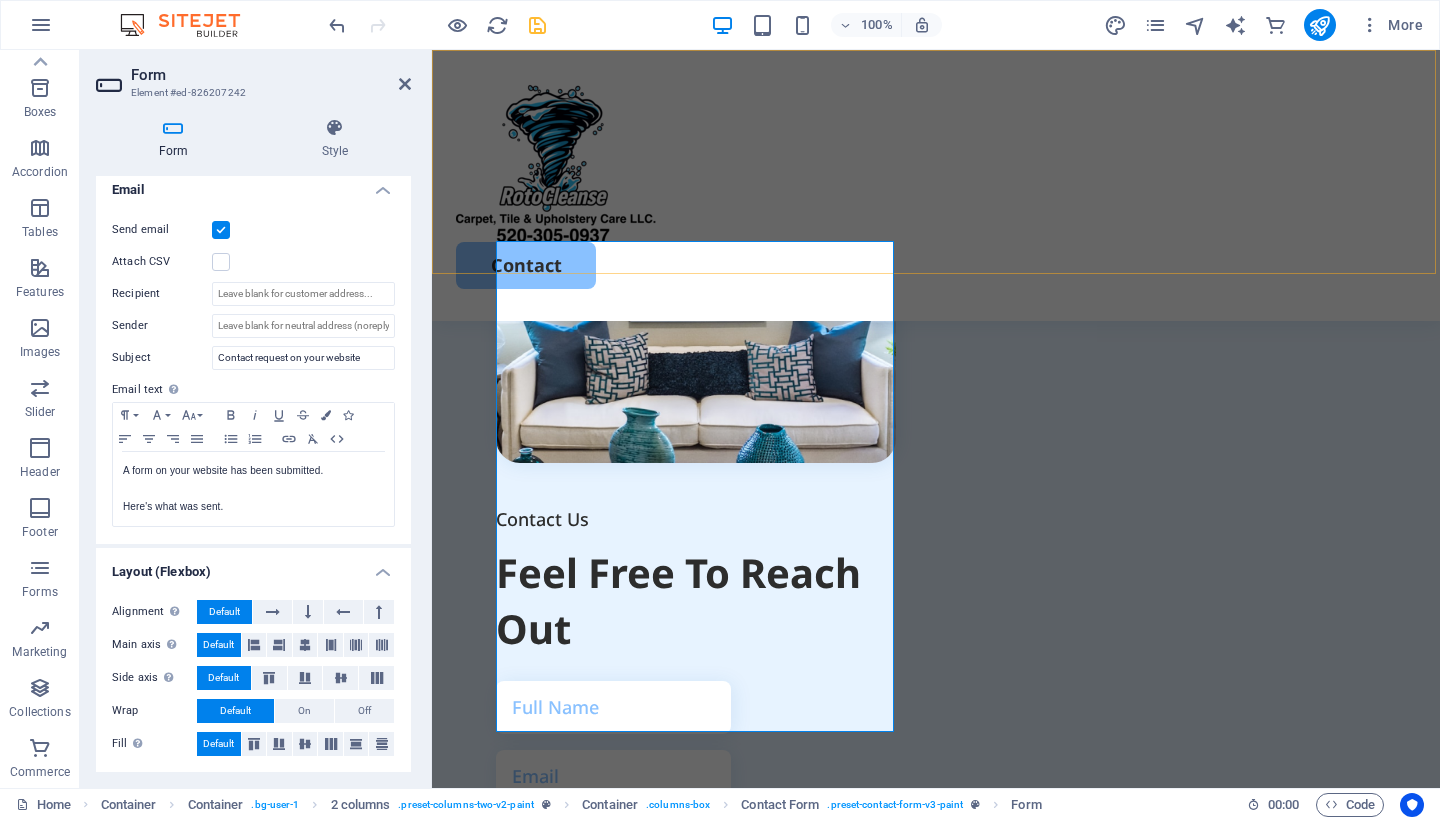 click on "Contact" at bounding box center (936, 185) 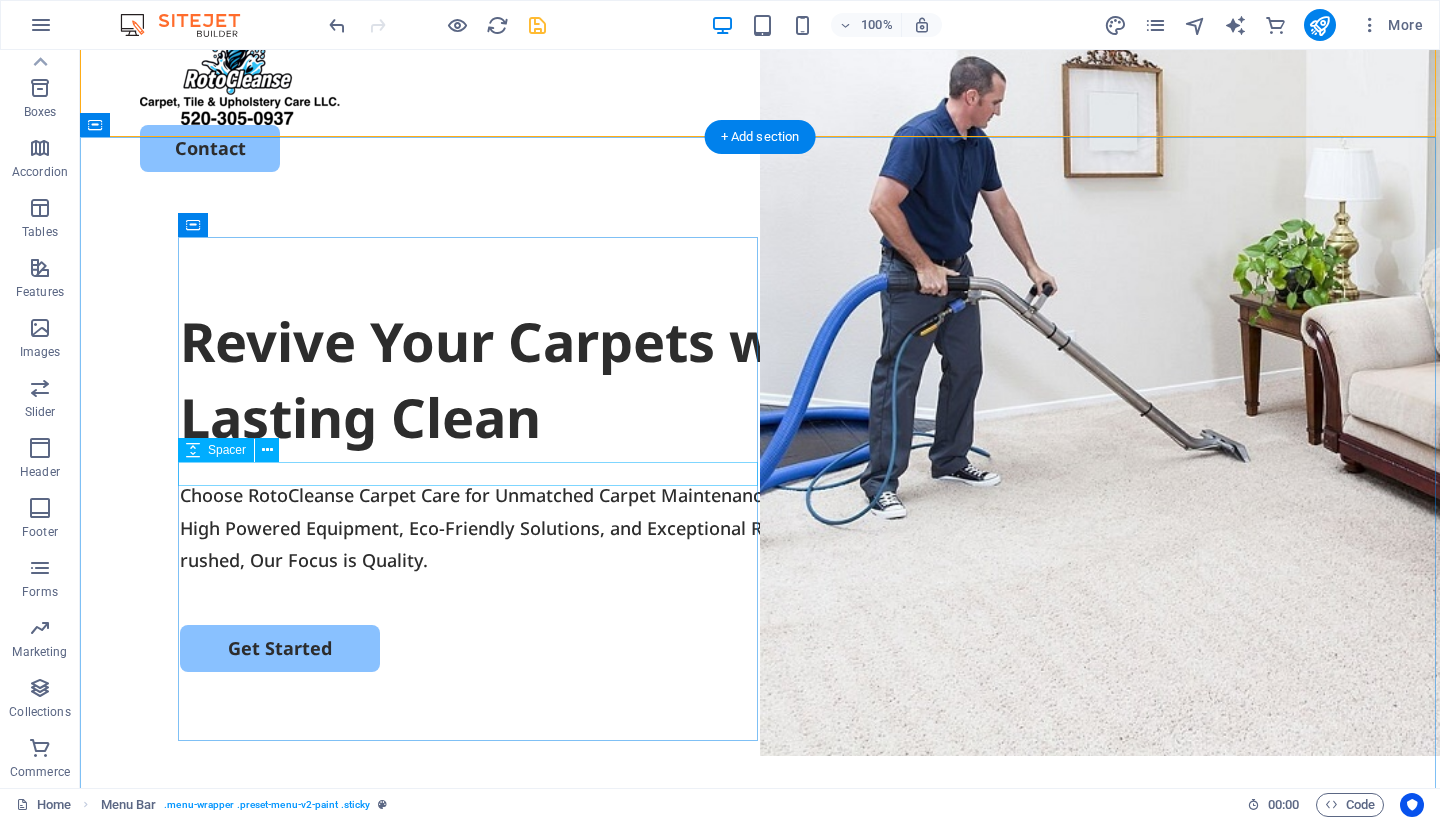 scroll, scrollTop: 138, scrollLeft: 0, axis: vertical 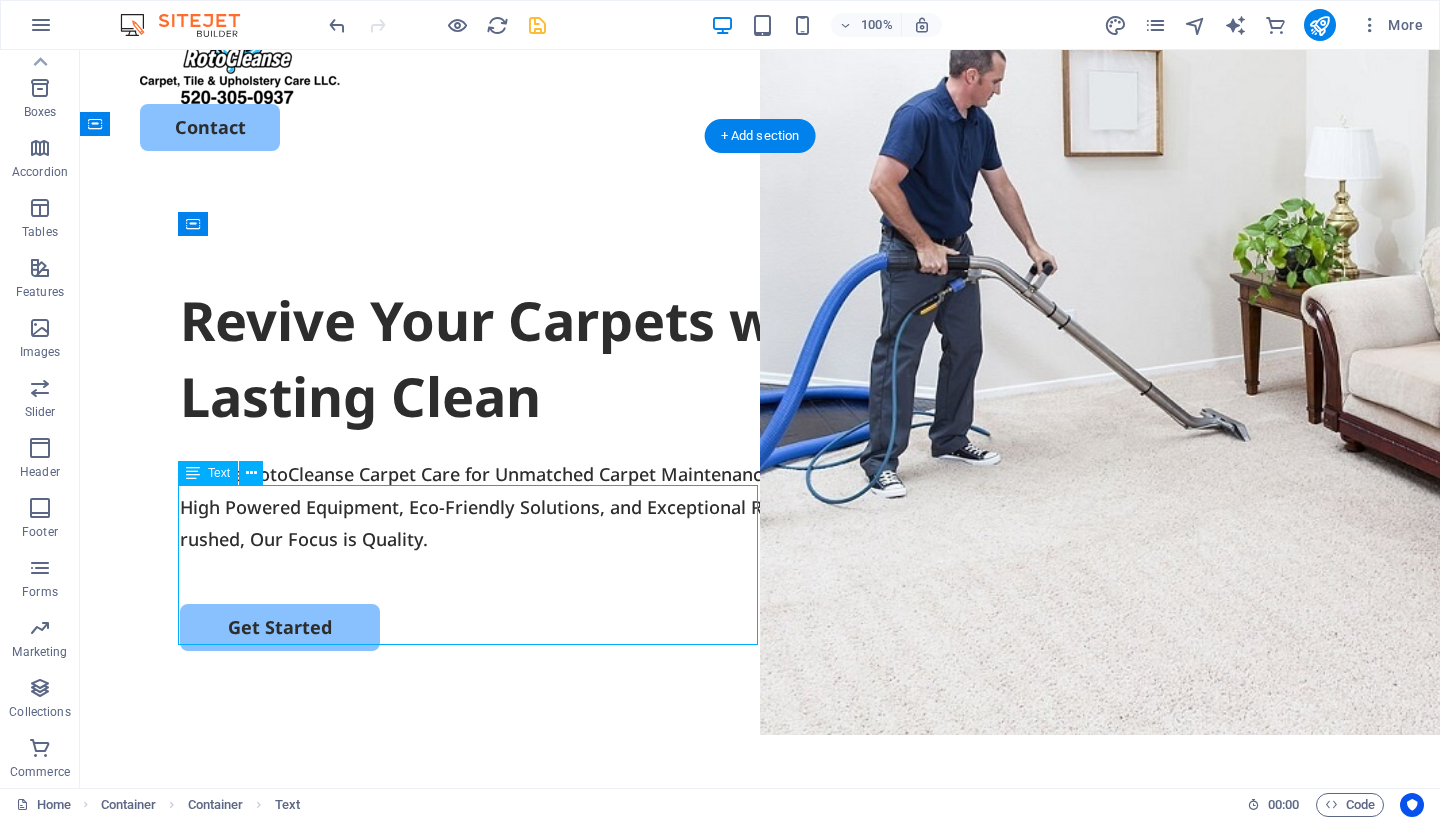 drag, startPoint x: 482, startPoint y: 626, endPoint x: 360, endPoint y: 577, distance: 131.47243 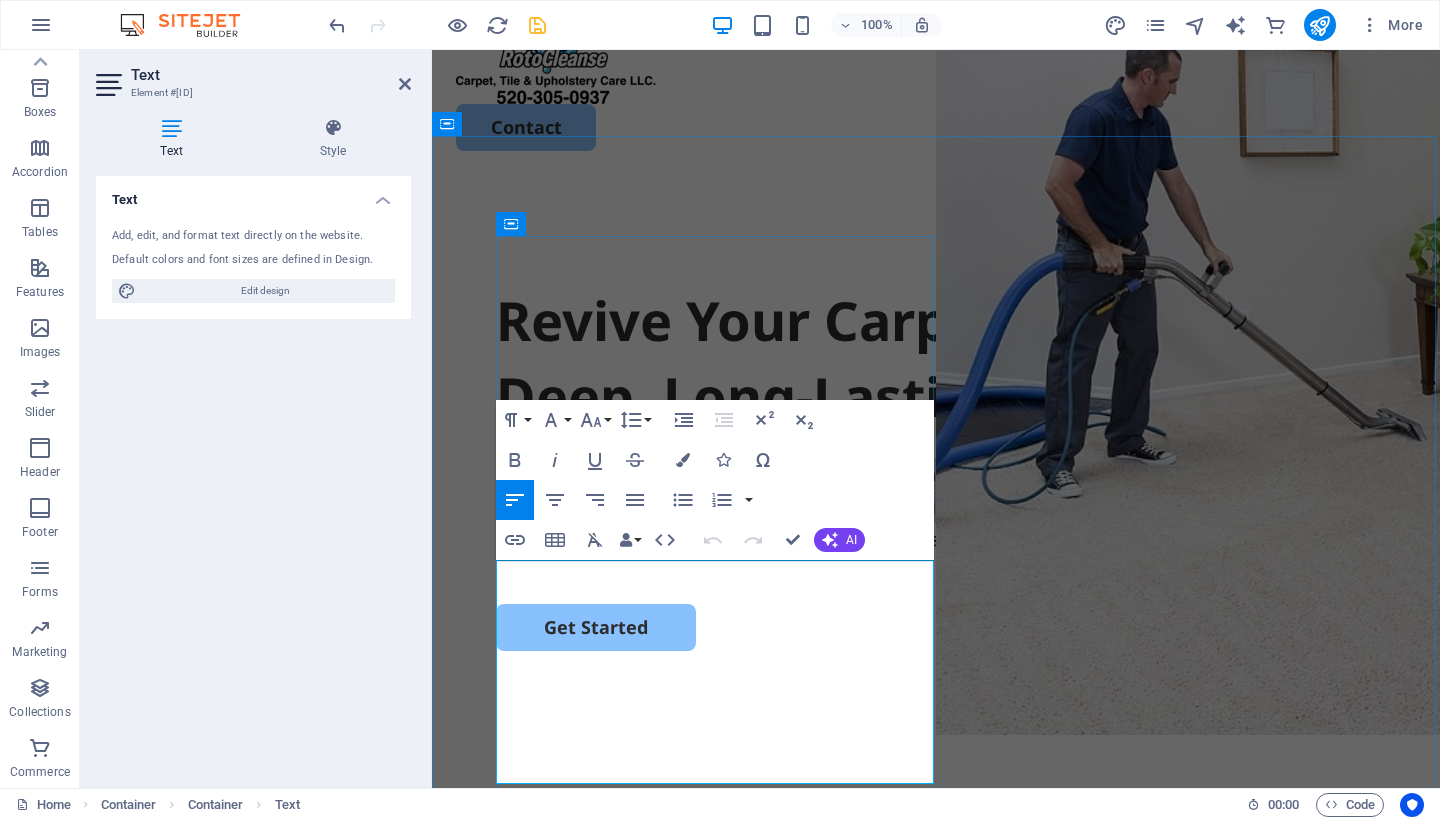 drag, startPoint x: 71, startPoint y: 526, endPoint x: 169, endPoint y: 682, distance: 184.22812 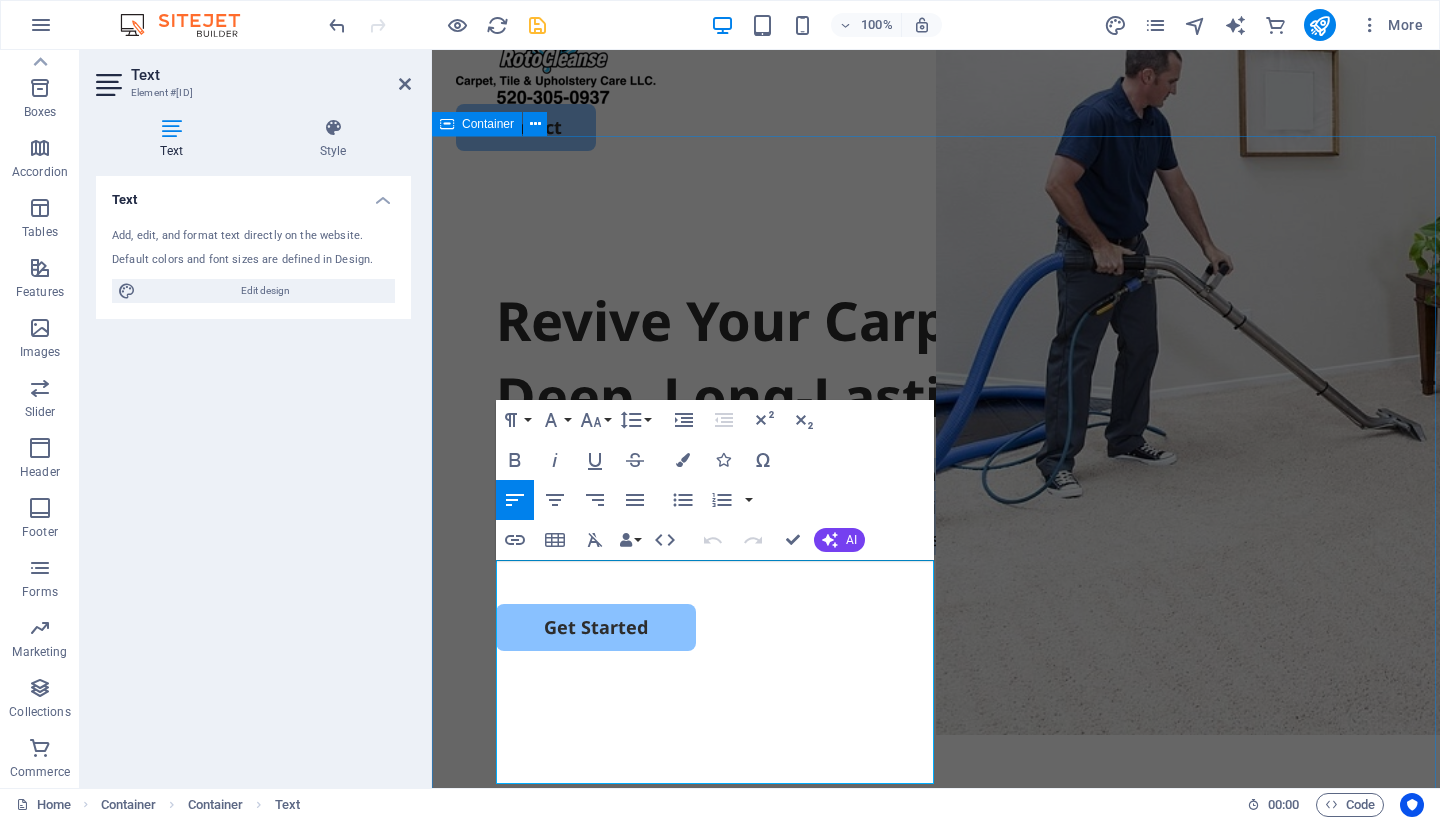 drag, startPoint x: 575, startPoint y: 770, endPoint x: 459, endPoint y: 564, distance: 236.41489 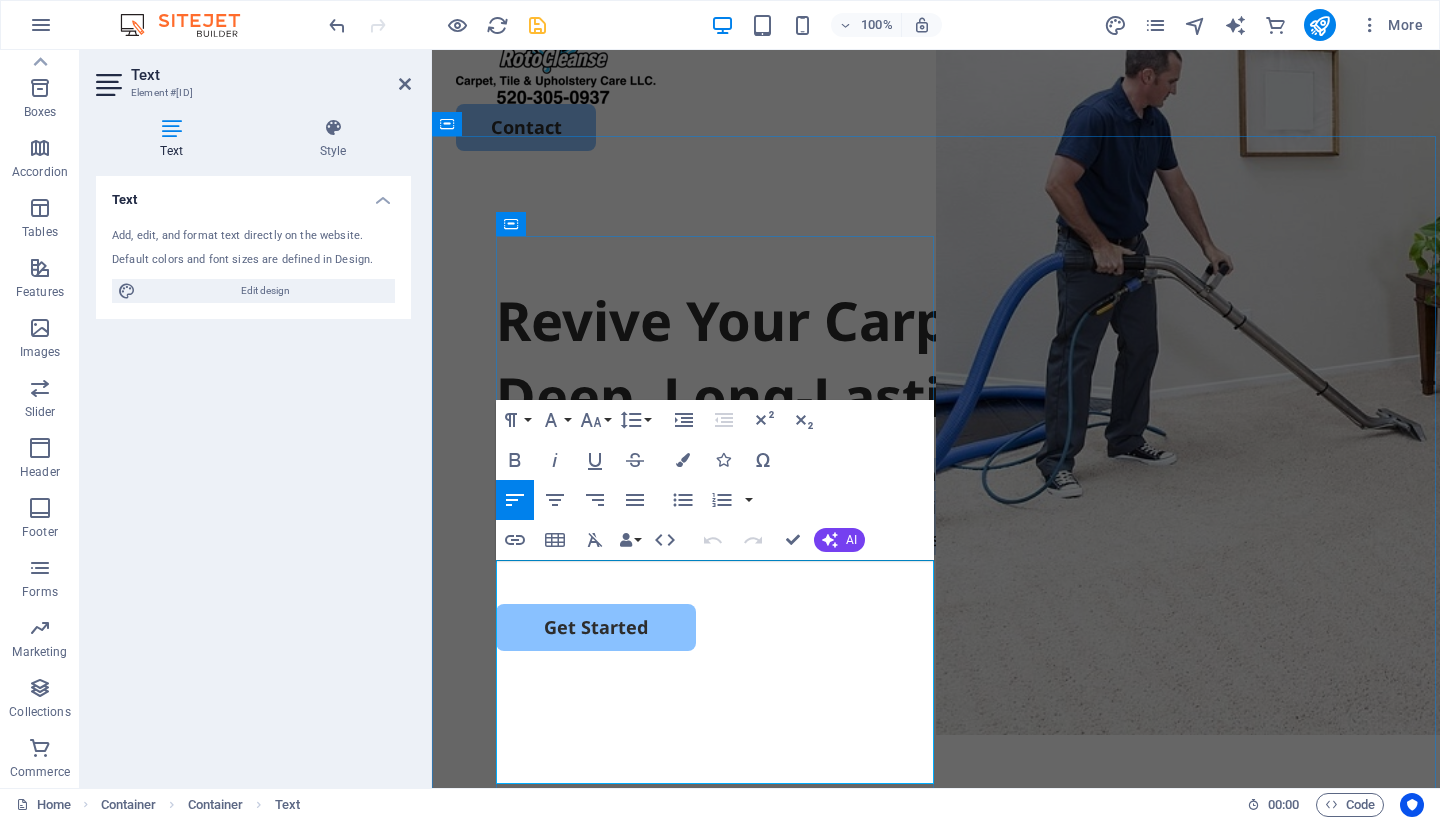 copy on "Choose RotoCleanse Carpet Care for Unmatched Carpet Maintenance: Deep Cleaning Professionally Completed with Truck-Mounted High Powered Equipment, Eco-Friendly Solutions, and Exceptional Results That Revitalize Your Home.  Our Technicians are never rushed, Our Focus is Quality." 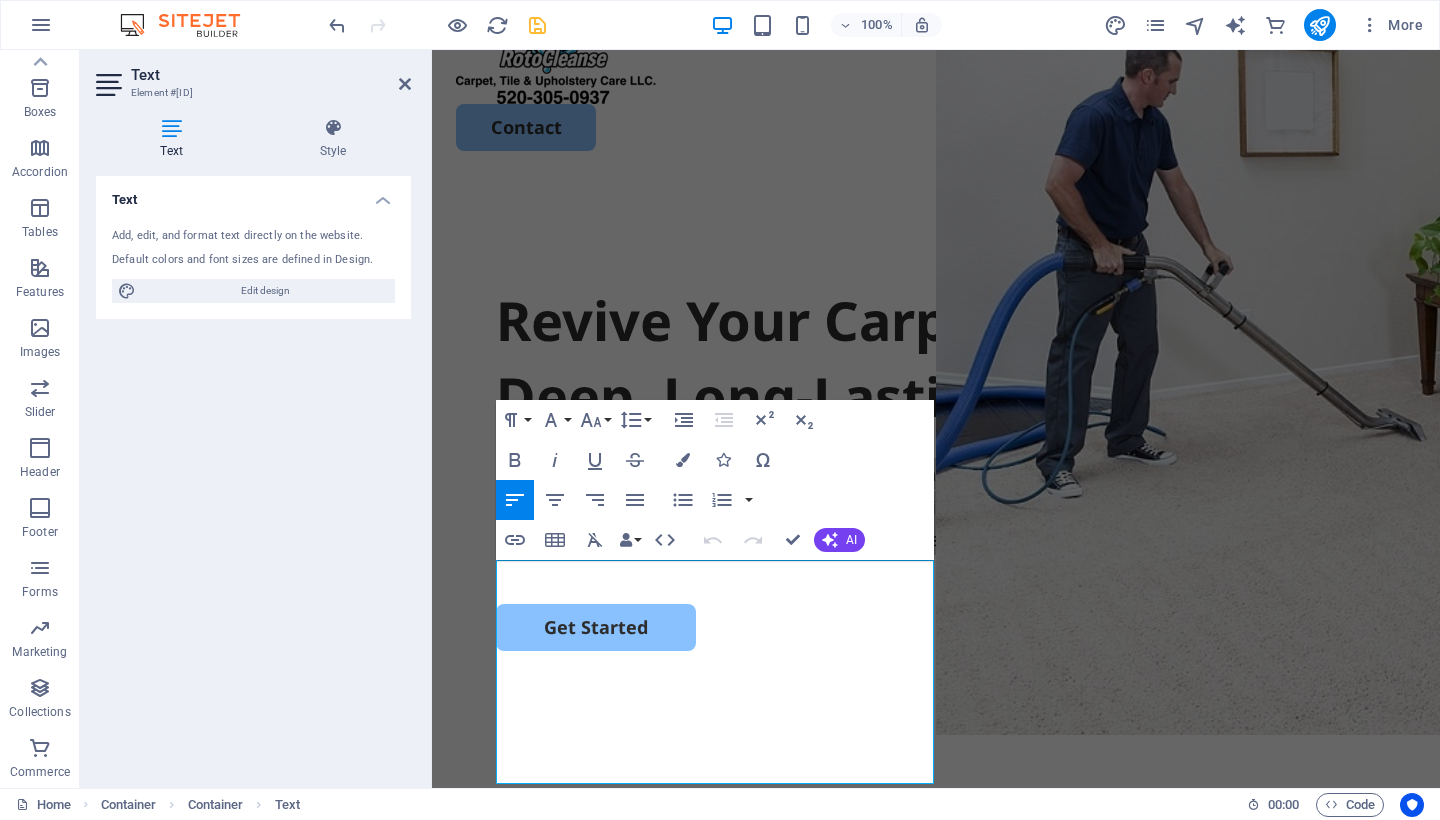 click at bounding box center [1235, 25] 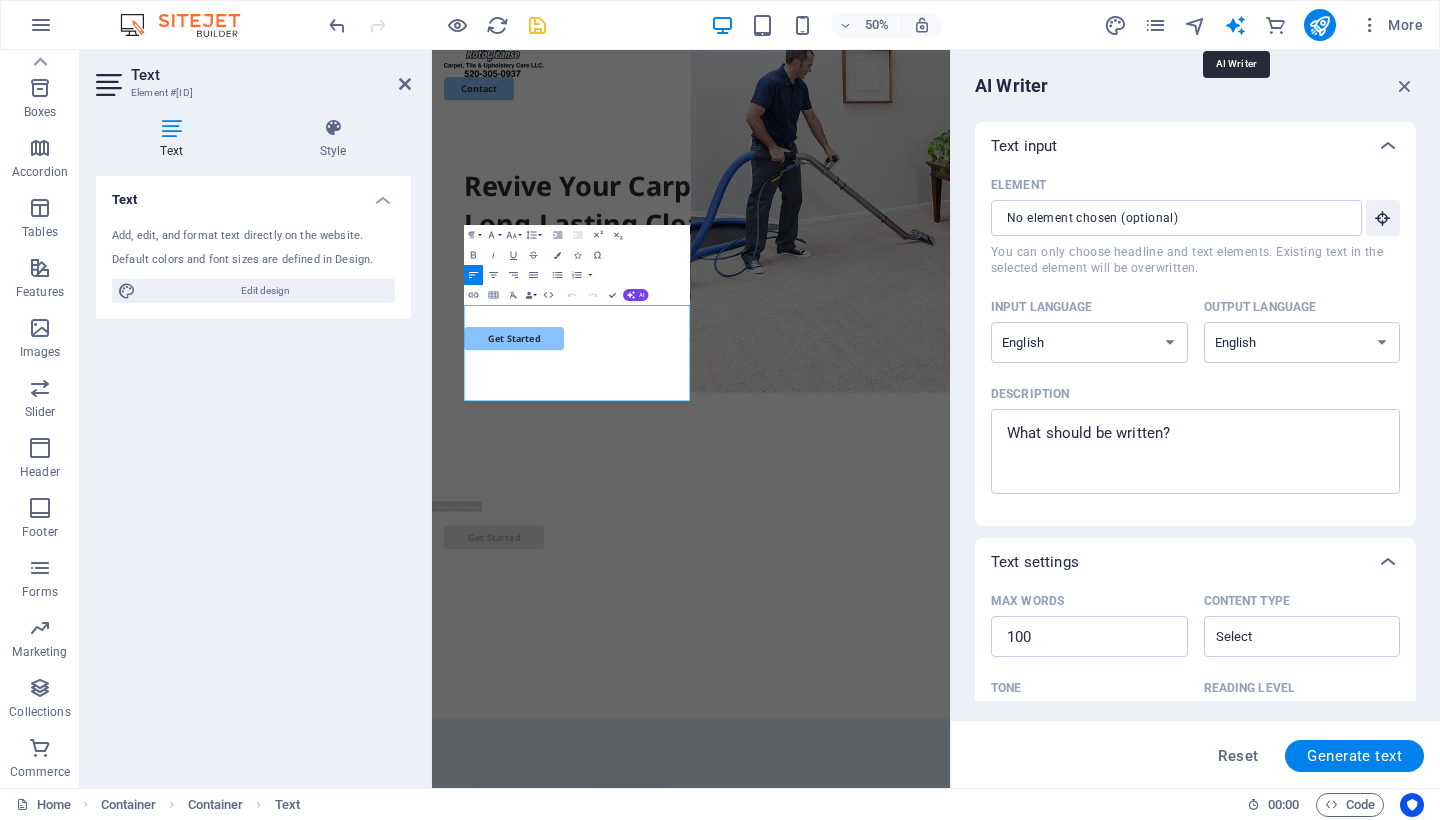 scroll, scrollTop: 0, scrollLeft: 0, axis: both 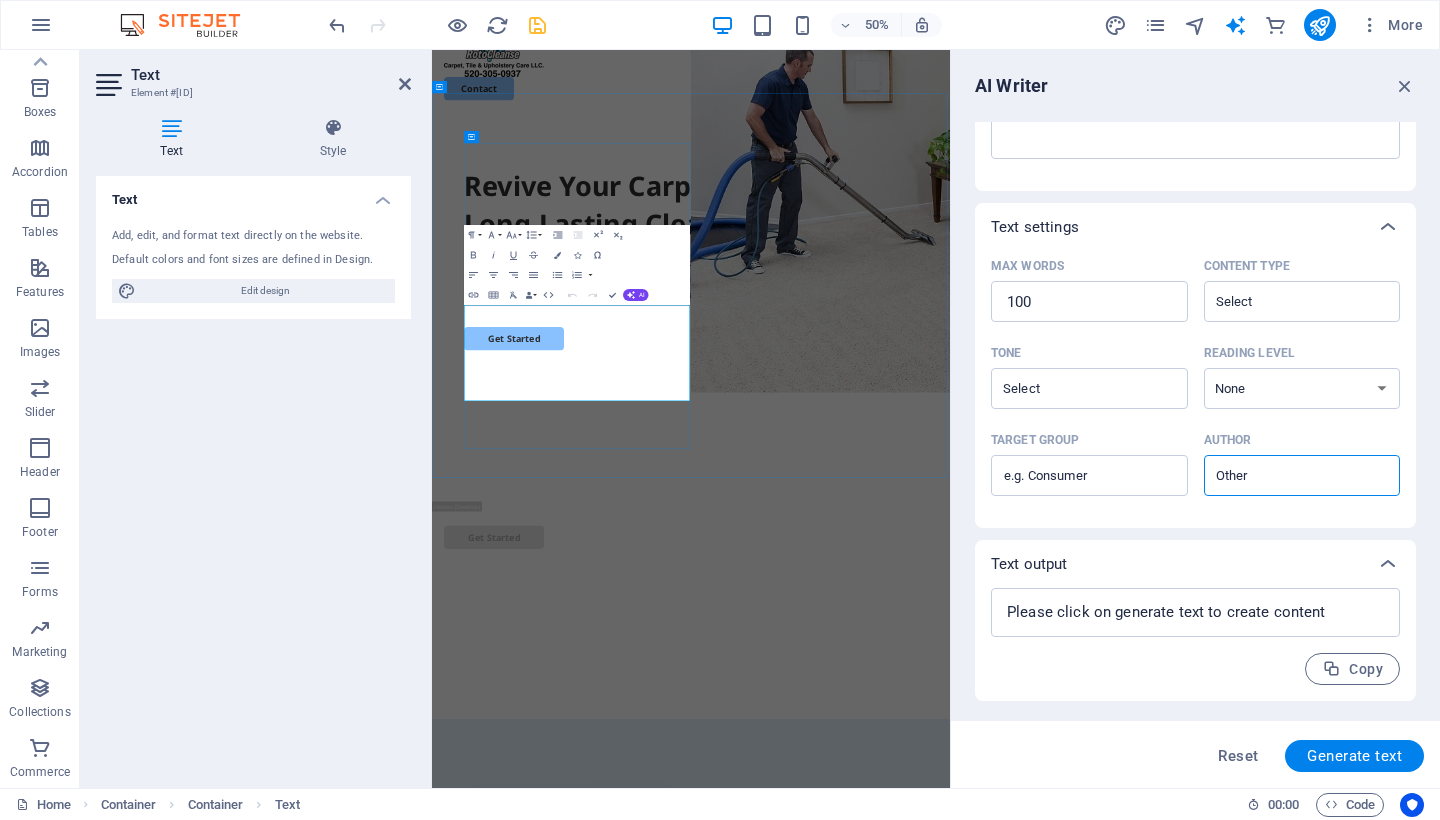 click on "Choose RotoCleanse Carpet Care for Unmatched Carpet Maintenance: Deep Cleaning Professionally Completed with Truck-Mounted High Powered Equipment, Eco-Friendly Solutions, and Exceptional Results That Revitalize Your Home.  Our Technicians are never rushed, Our Focus is Quality." at bounding box center (950, 506) 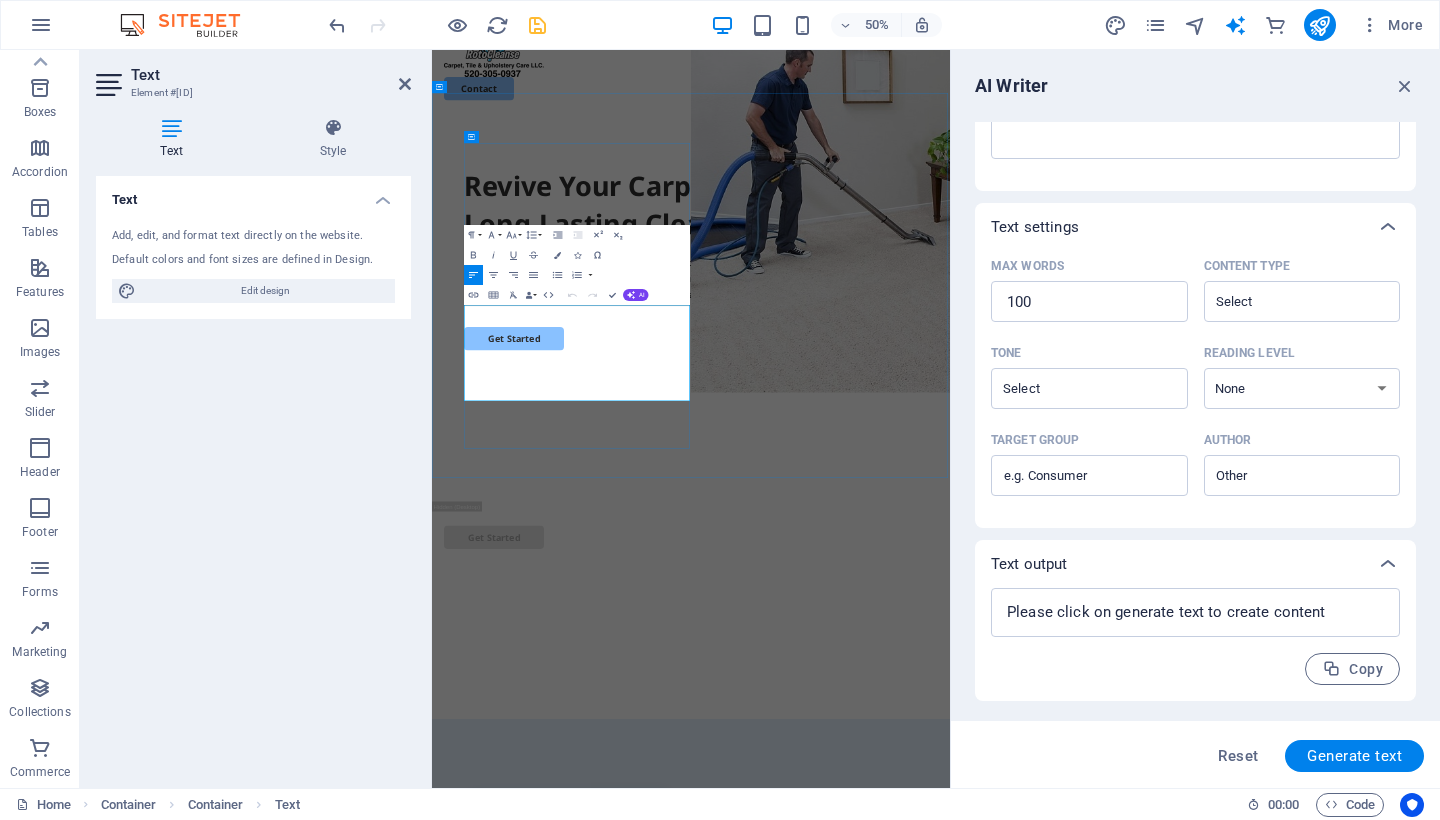 click on "Choose RotoCleanse Carpet Care for Unmatched Carpet Maintenance: Deep Cleaning Professionally Completed with Truck-Mounted High Powered Equipment, Eco-Friendly Solutions, and Exceptional Results That Revitalize Your Home.  Our Technicians are never rushed, Our Focus is Quality." at bounding box center (950, 506) 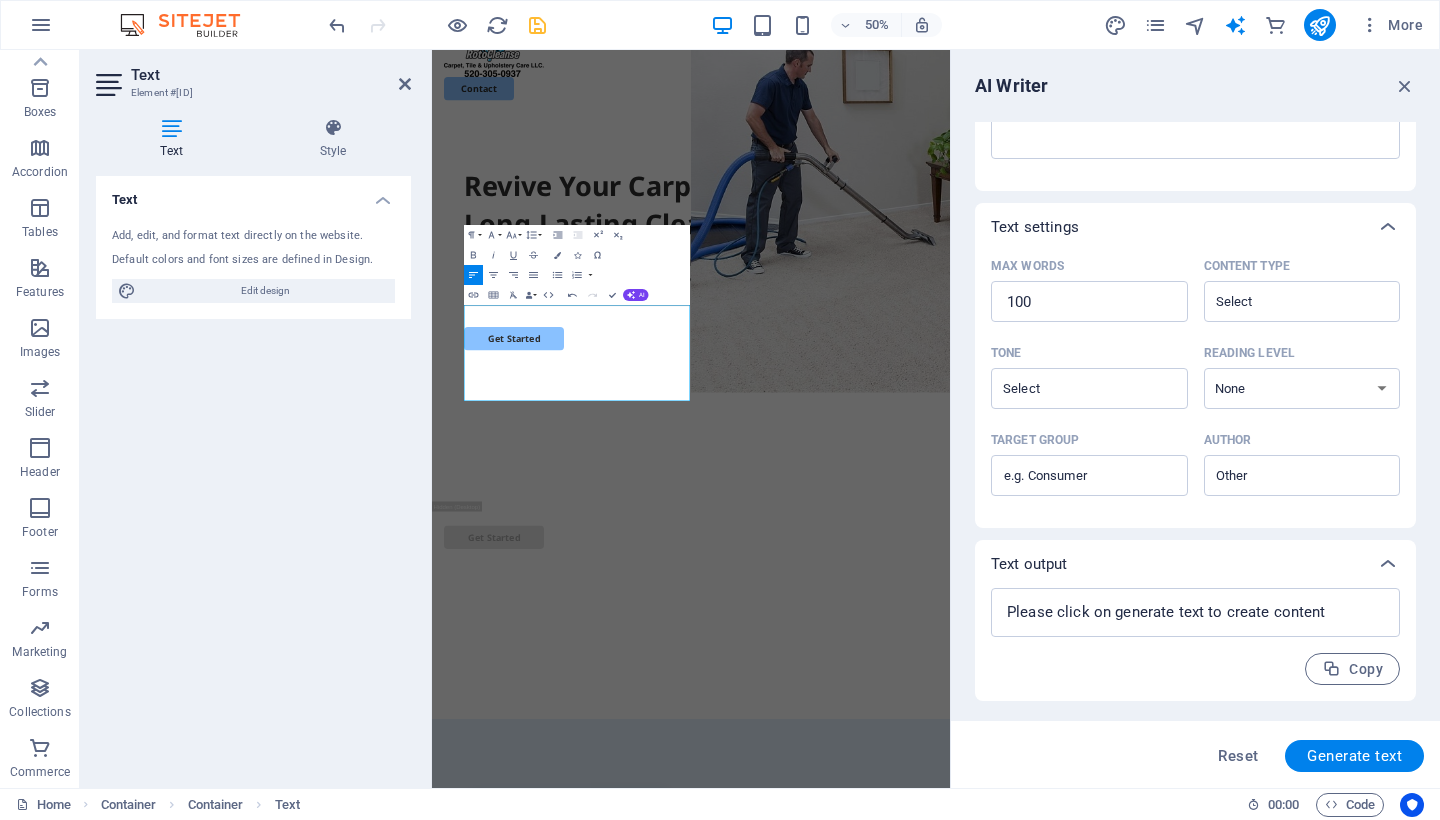 click on "Text Add, edit, and format text directly on the website. Default colors and font sizes are defined in Design. Edit design Alignment Left aligned Centered Right aligned" at bounding box center [253, 474] 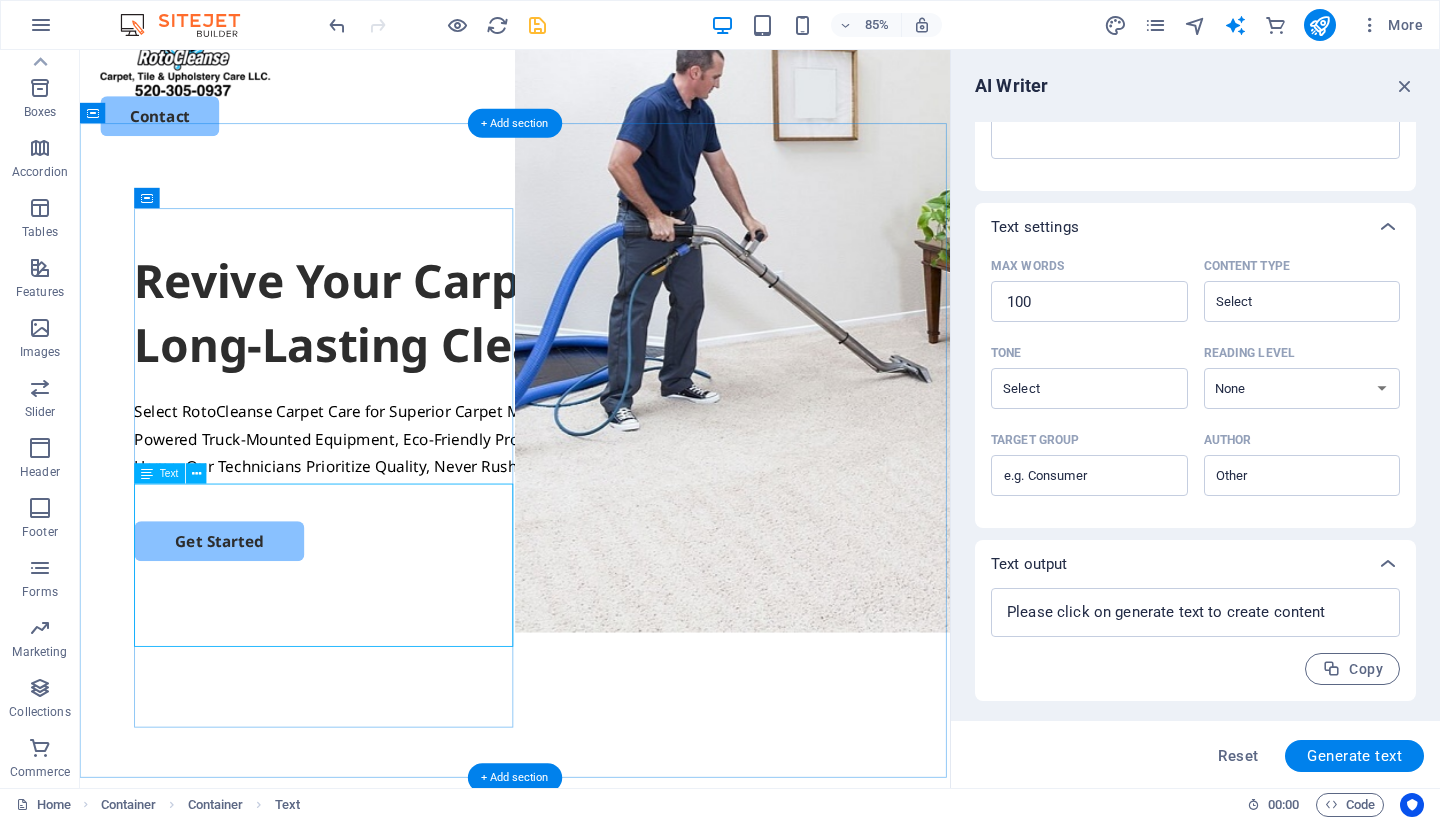 click on "Select RotoCleanse Carpet Care for Superior Carpet Maintenance: Expert Deep Cleaning with High-Powered Truck-Mounted Equipment, Eco-Friendly Products, and Outstanding Results That Refresh Your Home. Our Technicians Prioritize Quality, Never Rushing the Job." at bounding box center (592, 506) 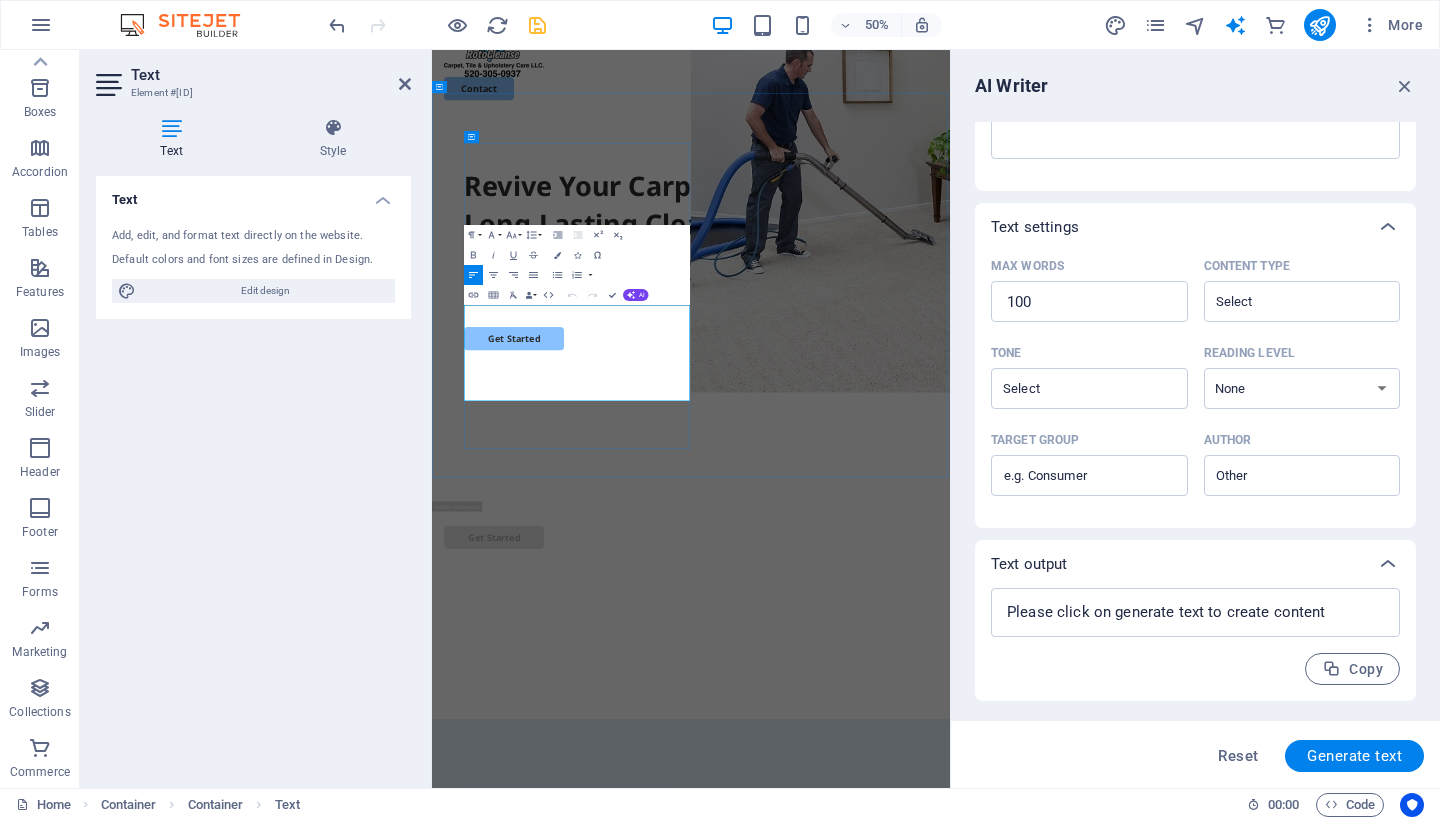 click on "Select RotoCleanse Carpet Care for Superior Carpet Maintenance: Expert Deep Cleaning with High-Powered Truck-Mounted Equipment, Eco-Friendly Products, and Outstanding Results That Refresh Your Home. Our Technicians Prioritize Quality, Never Rushing the Job." at bounding box center (950, 506) 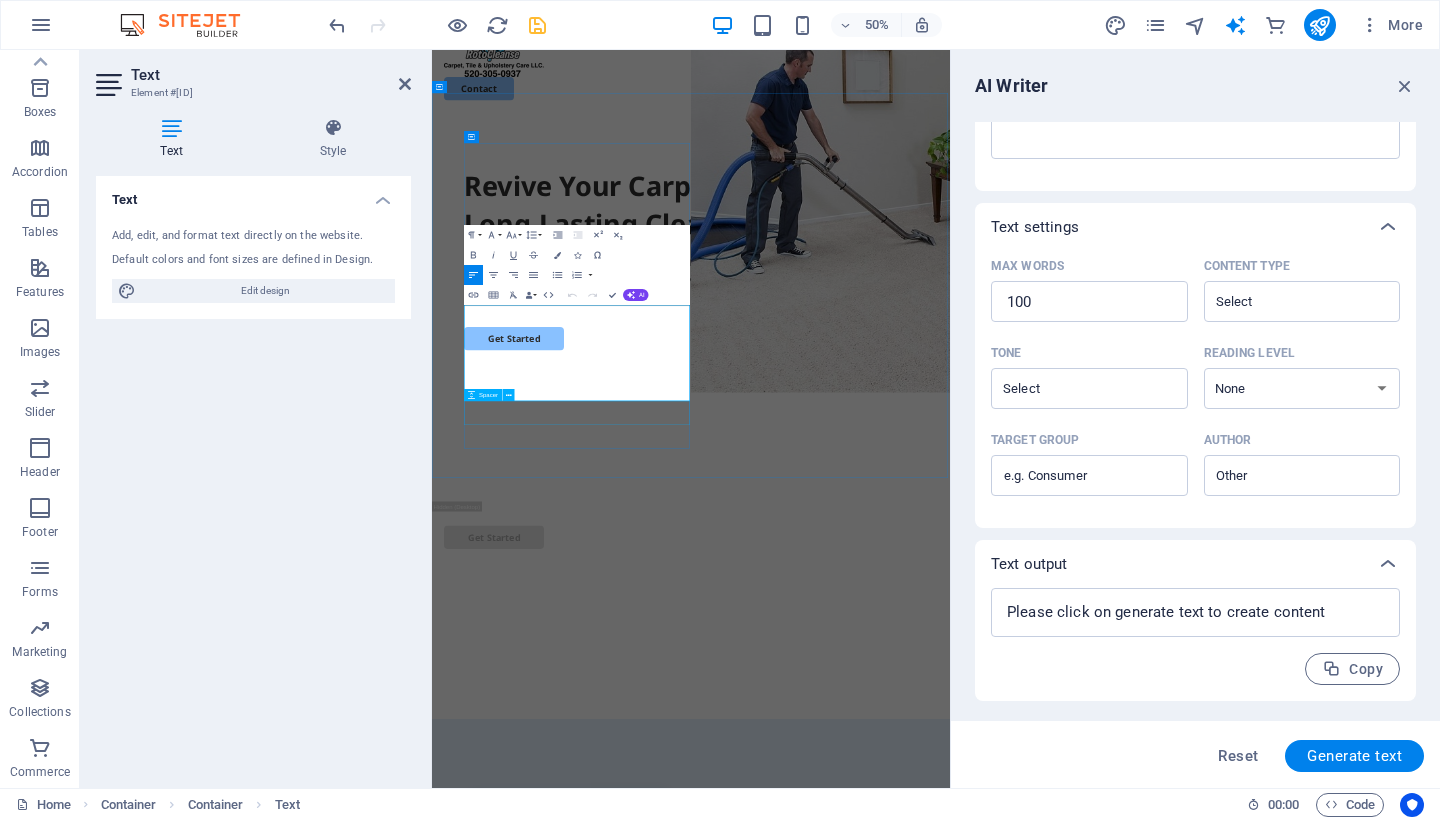 type 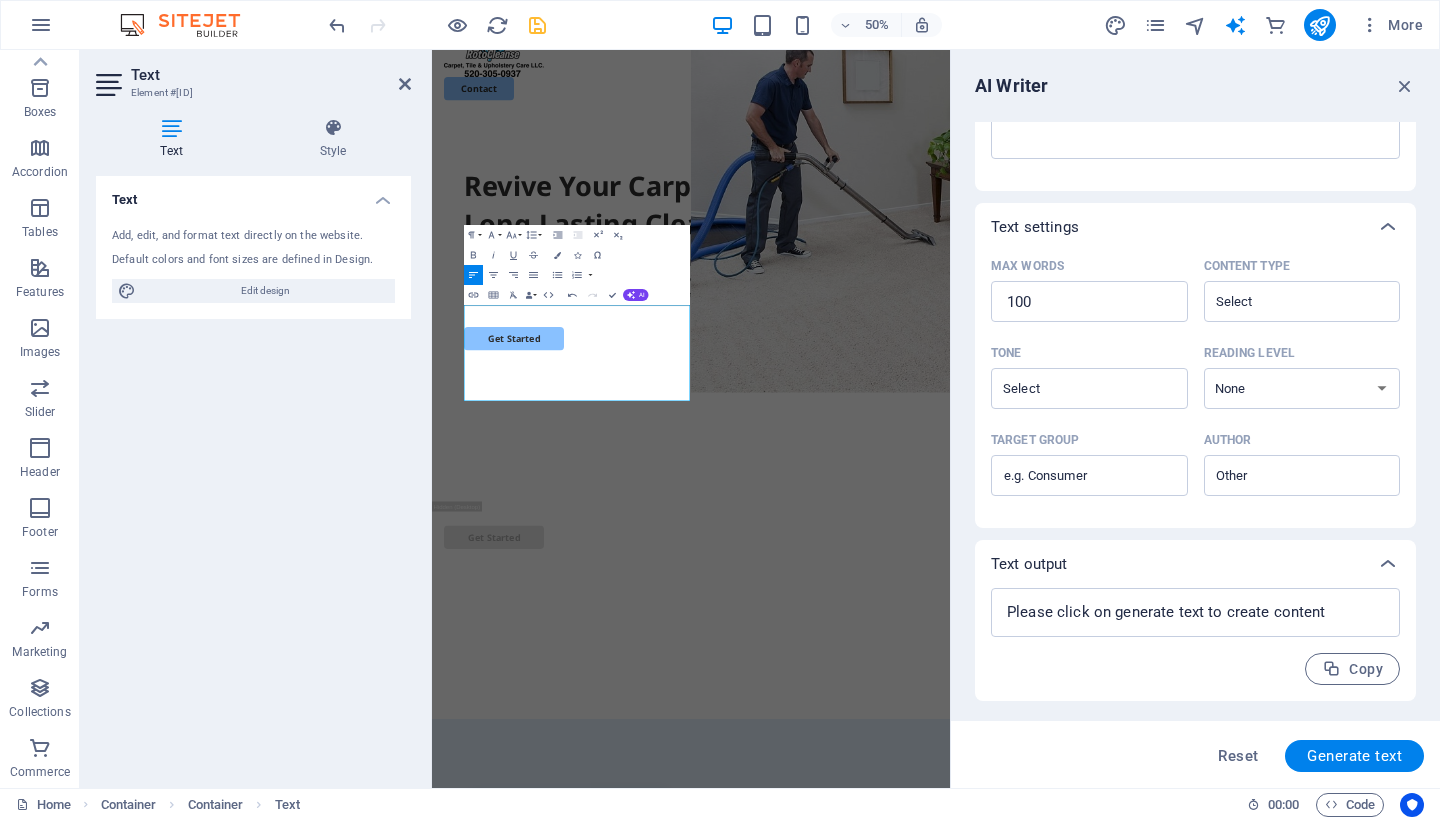click on "Text Add, edit, and format text directly on the website. Default colors and font sizes are defined in Design. Edit design Alignment Left aligned Centered Right aligned" at bounding box center (253, 474) 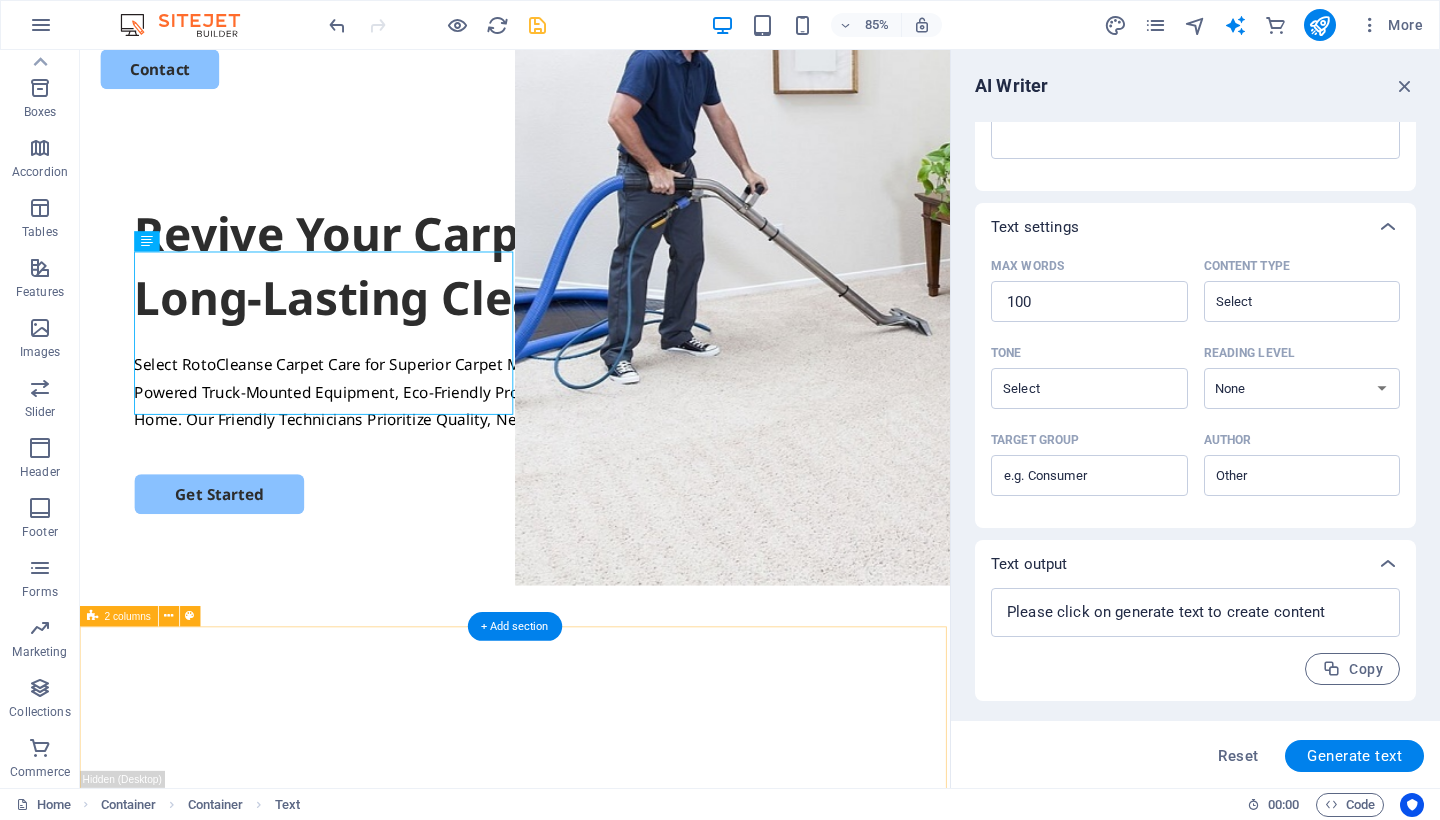 scroll, scrollTop: 186, scrollLeft: 0, axis: vertical 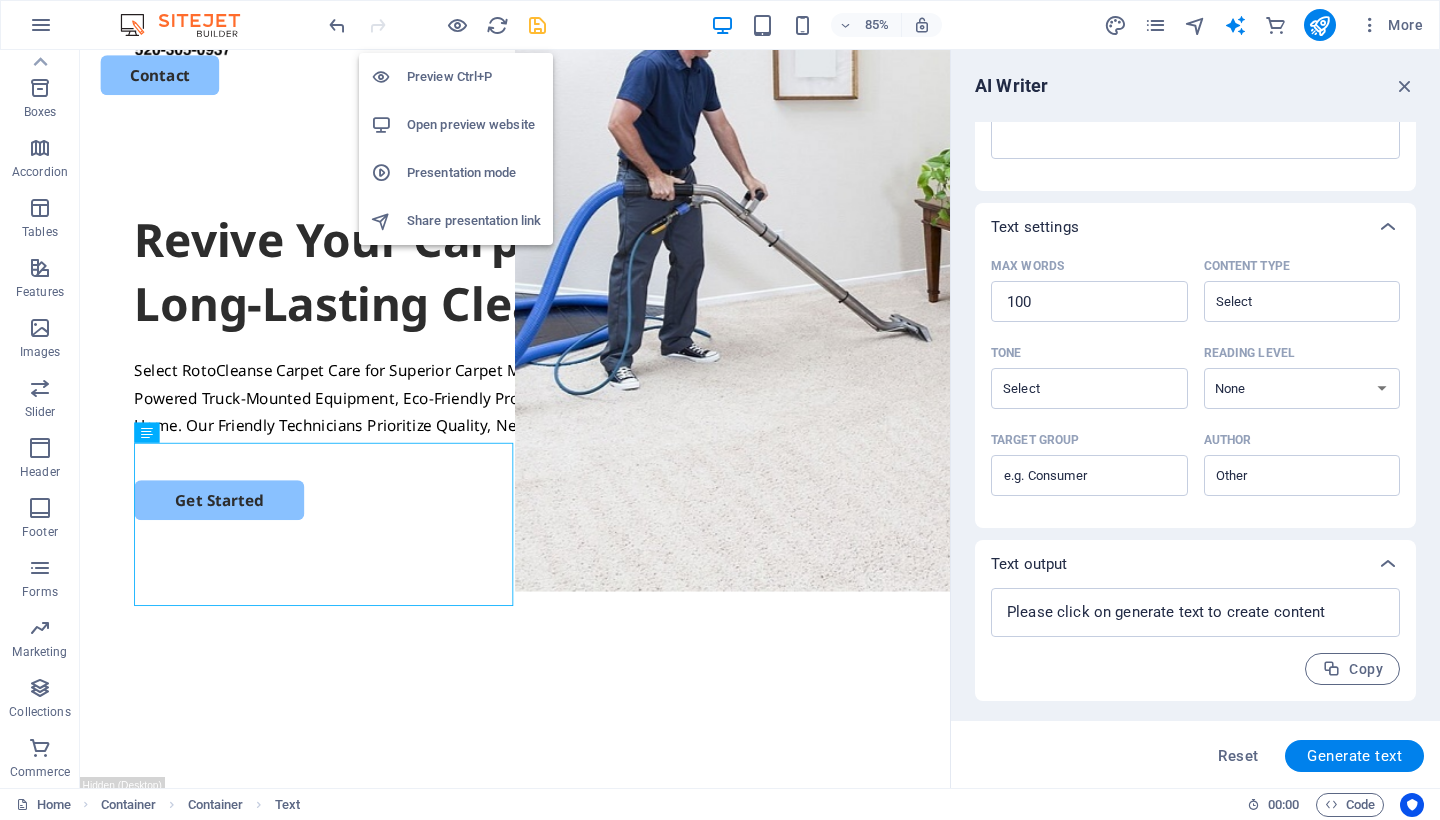 click on "Preview Ctrl+P" at bounding box center (474, 77) 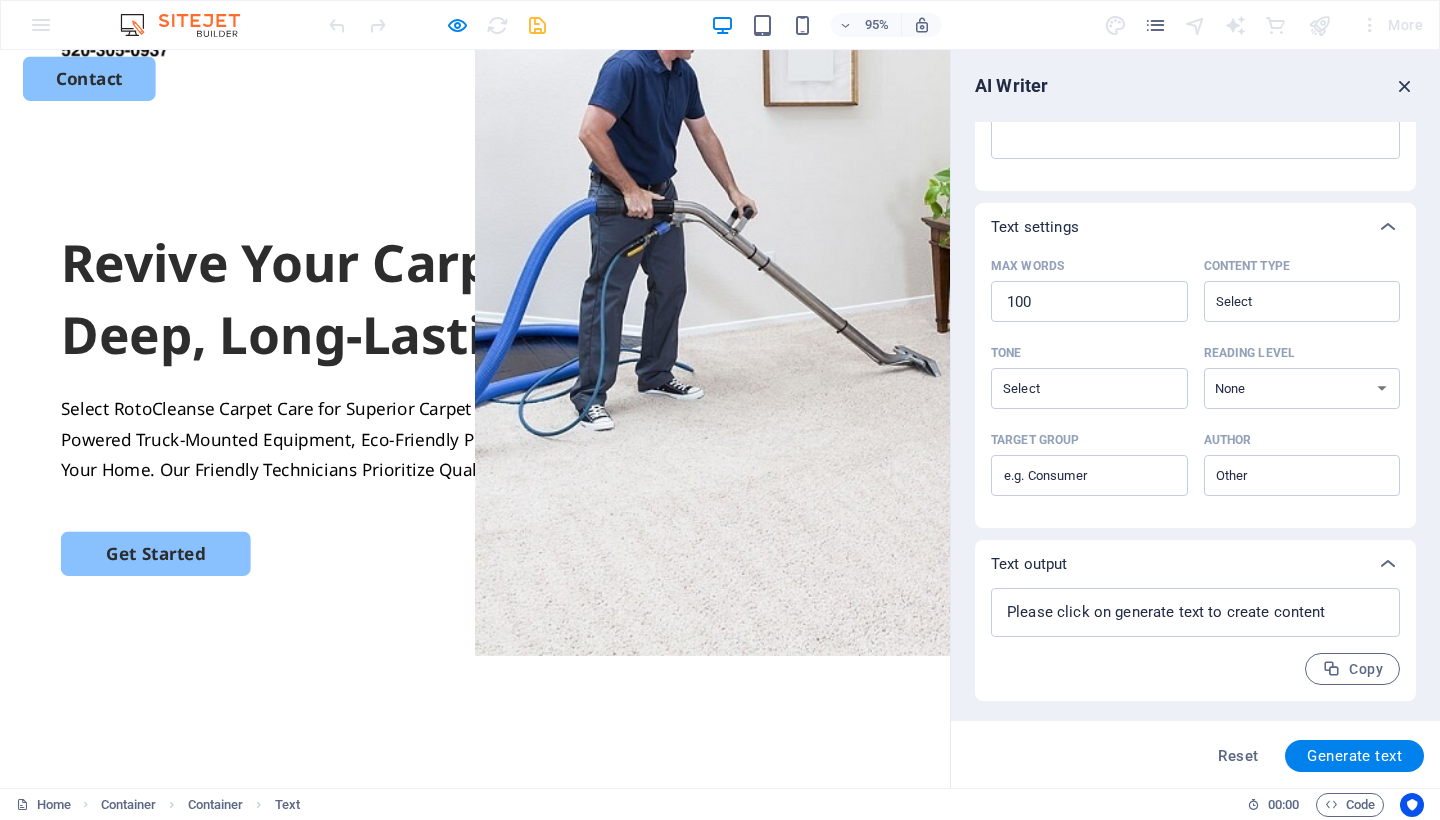 click at bounding box center (1405, 86) 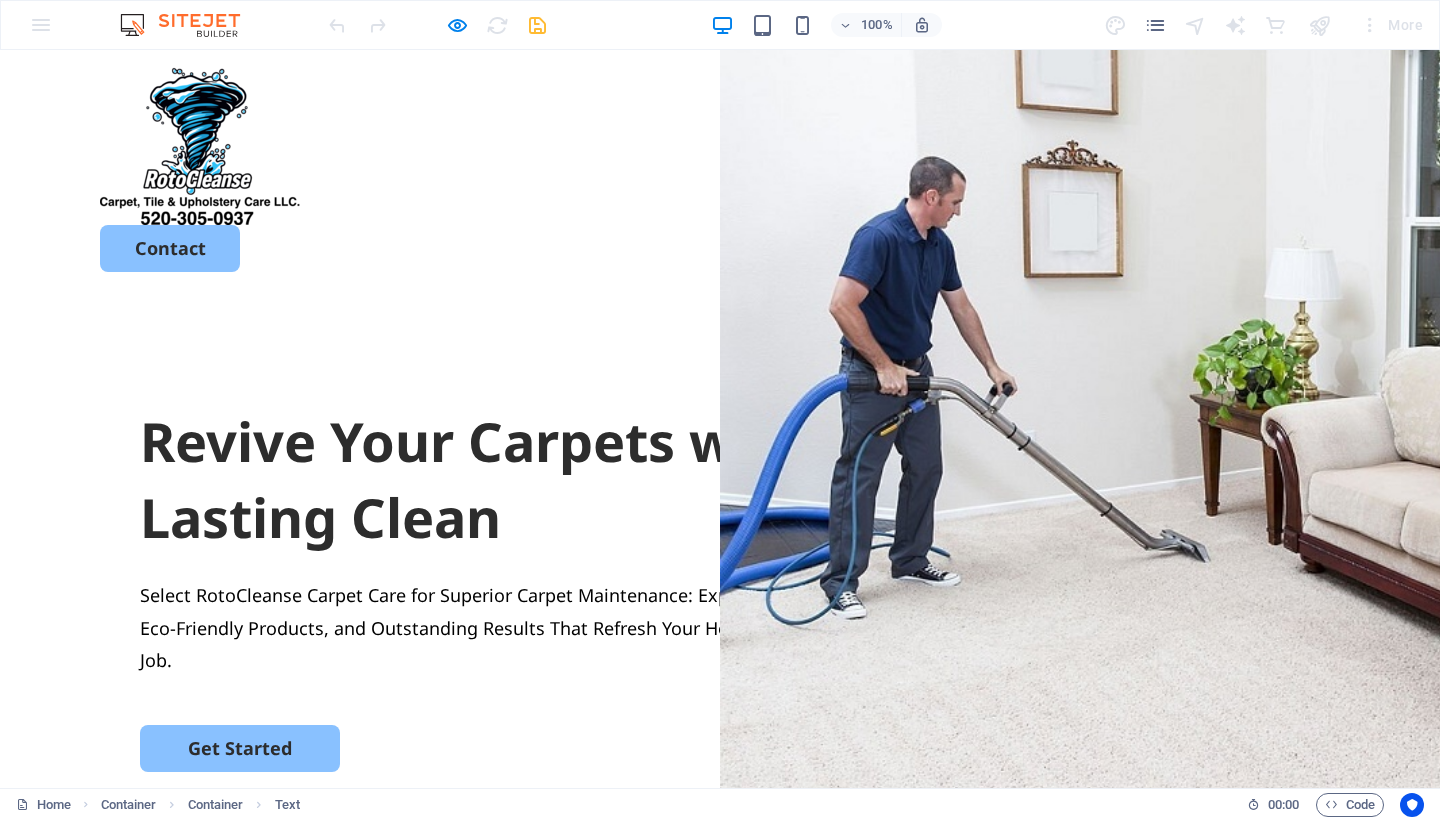 scroll, scrollTop: 19, scrollLeft: 0, axis: vertical 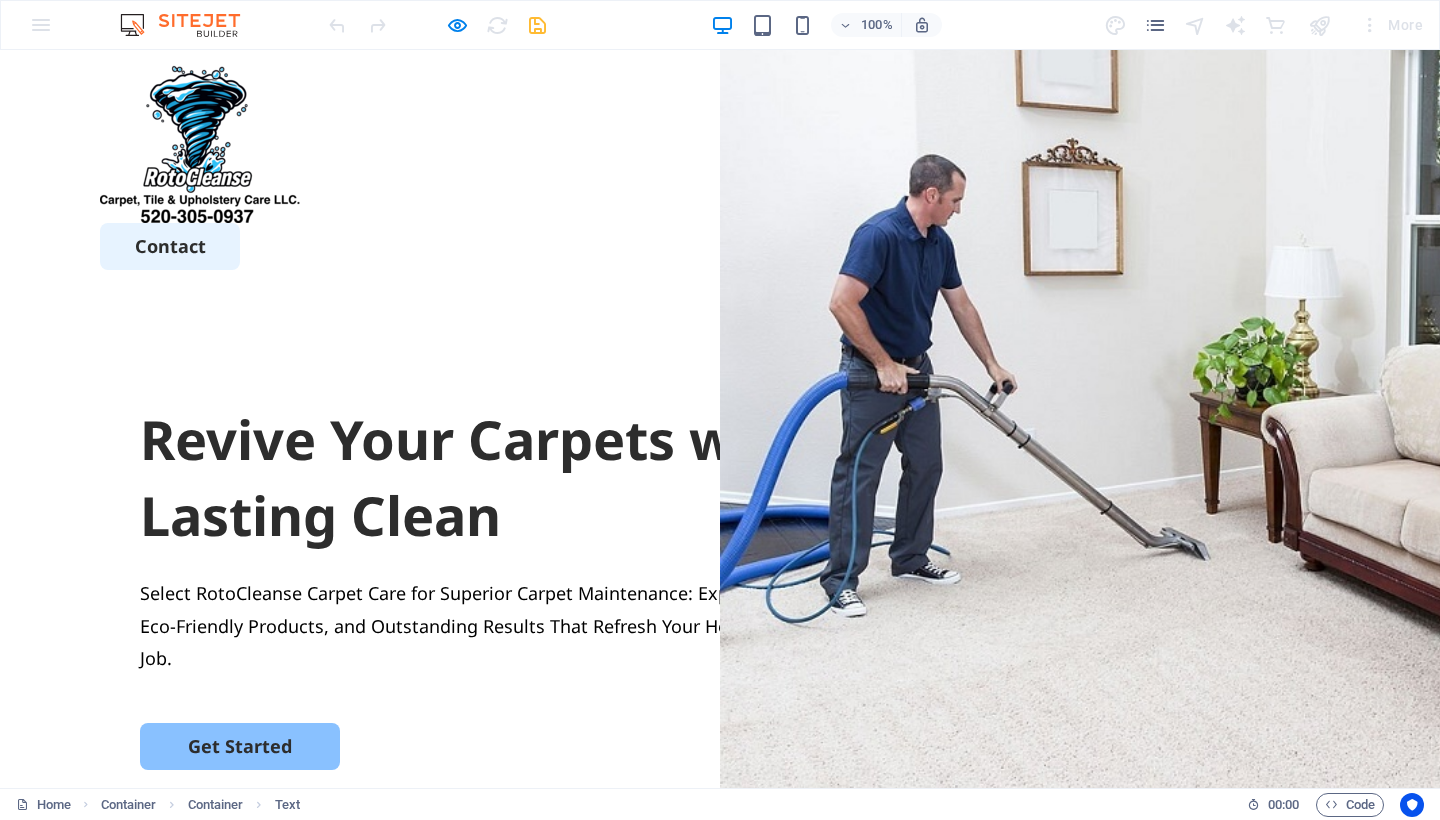 click on "Contact" at bounding box center [170, 246] 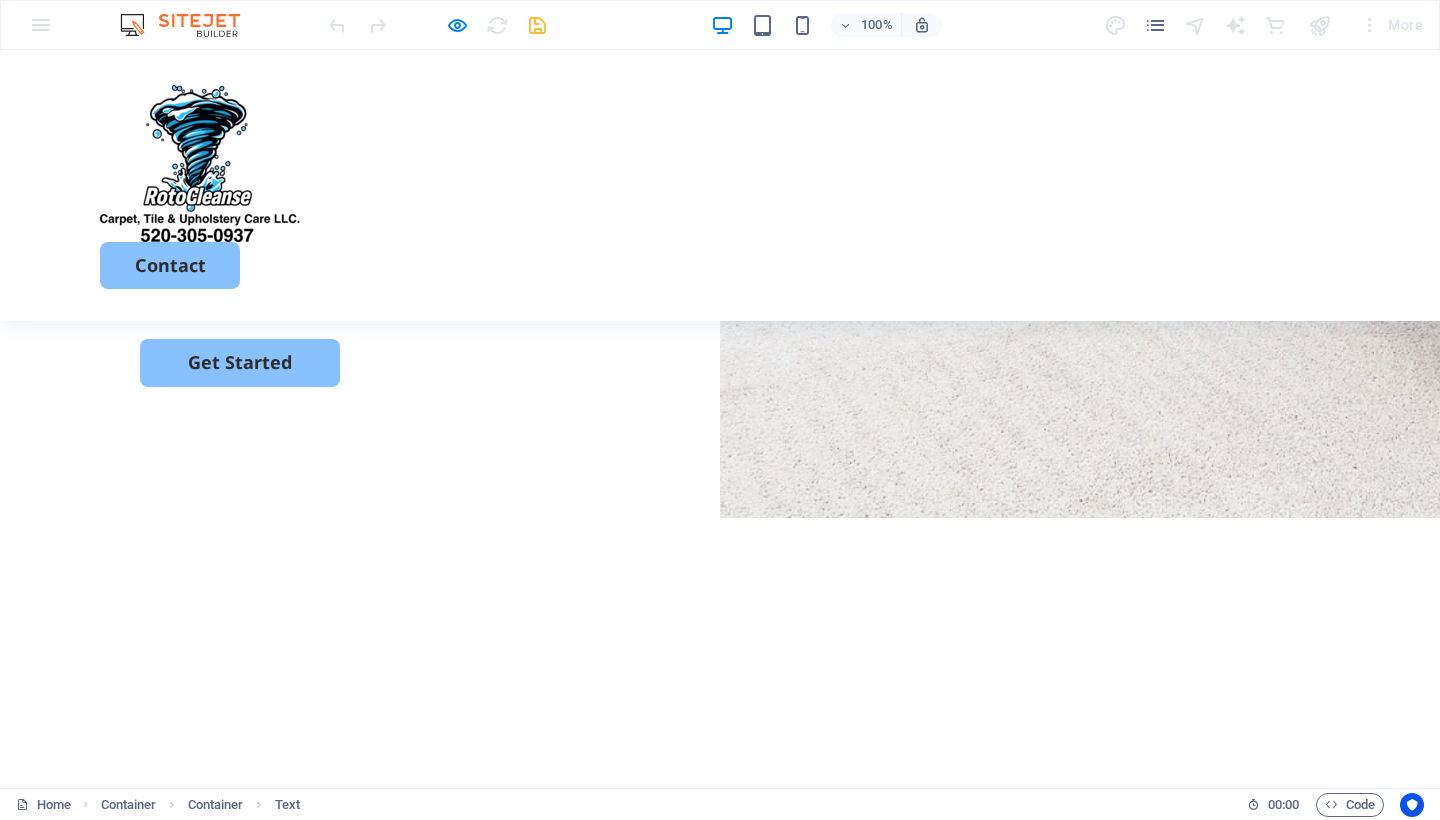 scroll, scrollTop: 281, scrollLeft: 0, axis: vertical 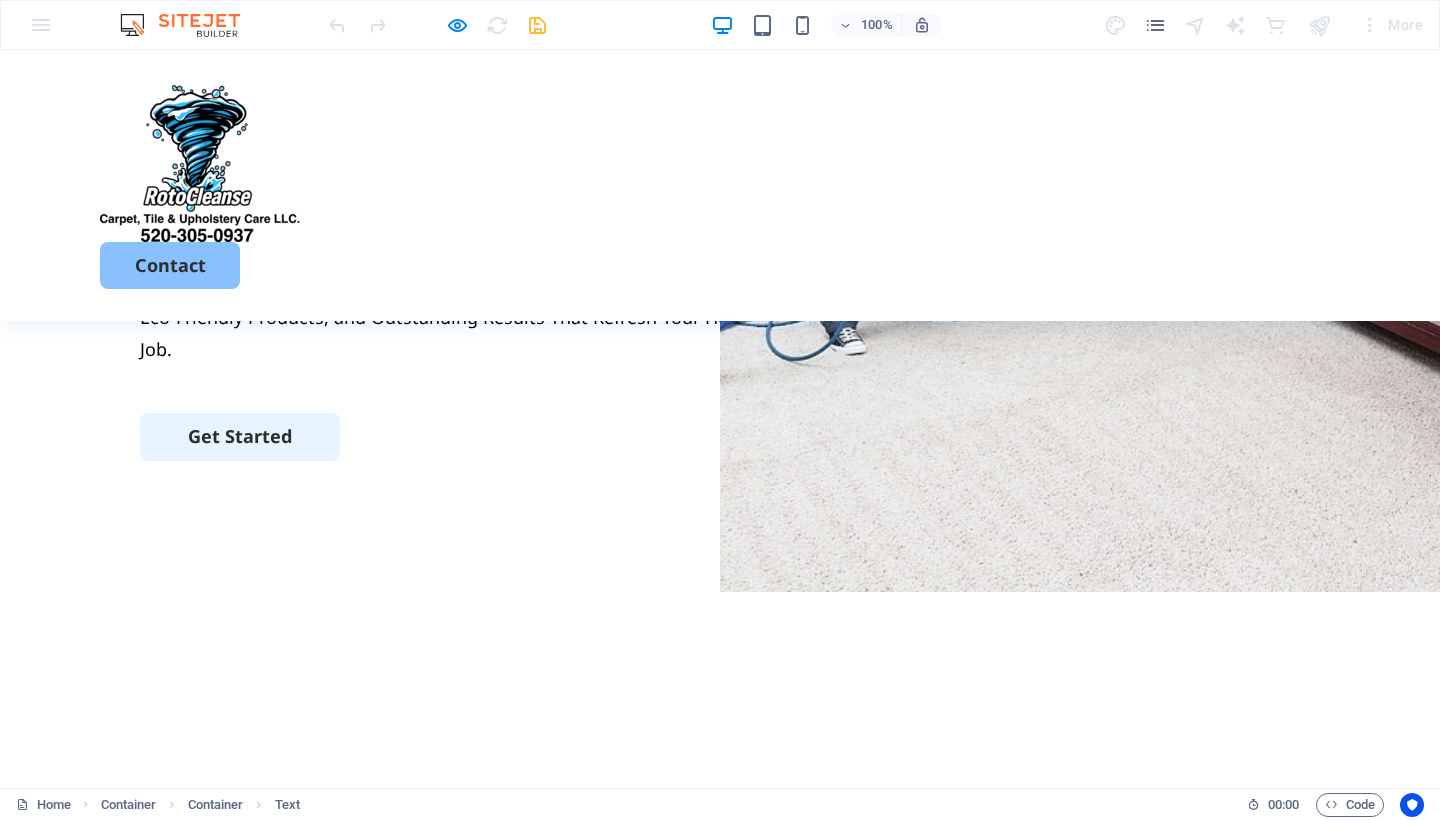 click on "Get Started" at bounding box center [240, 436] 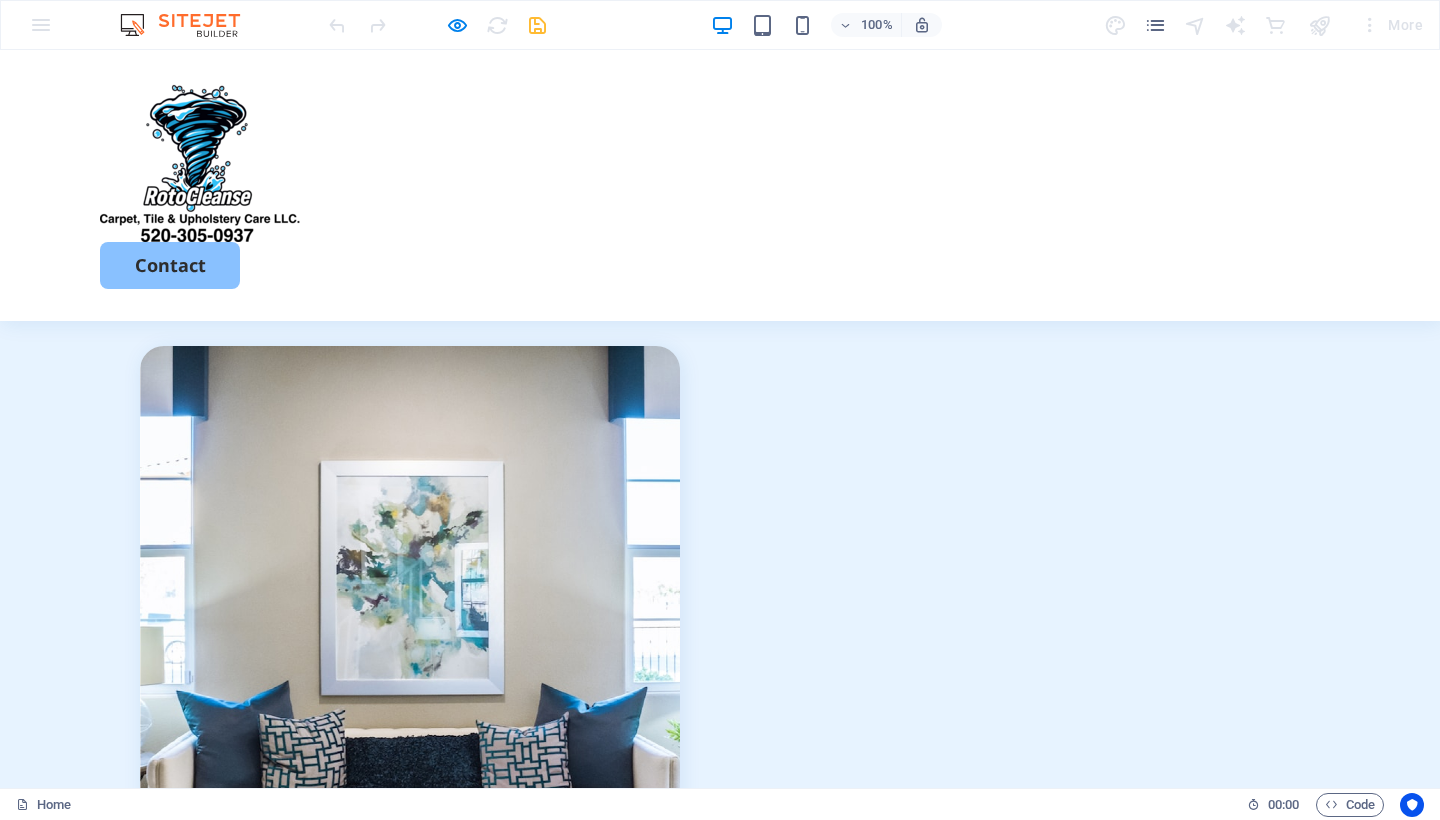 scroll, scrollTop: 1067, scrollLeft: 0, axis: vertical 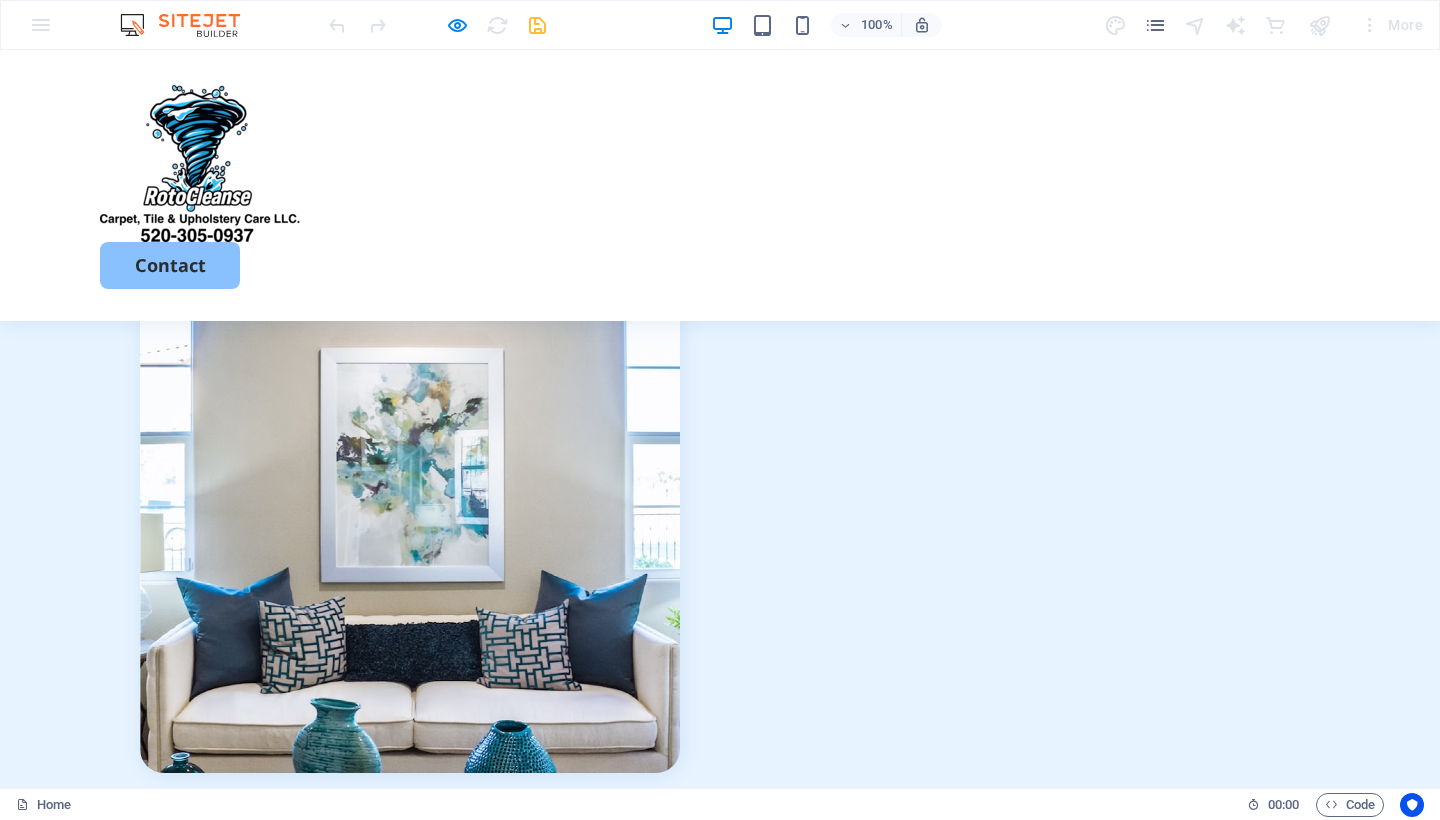 click at bounding box center [257, 961] 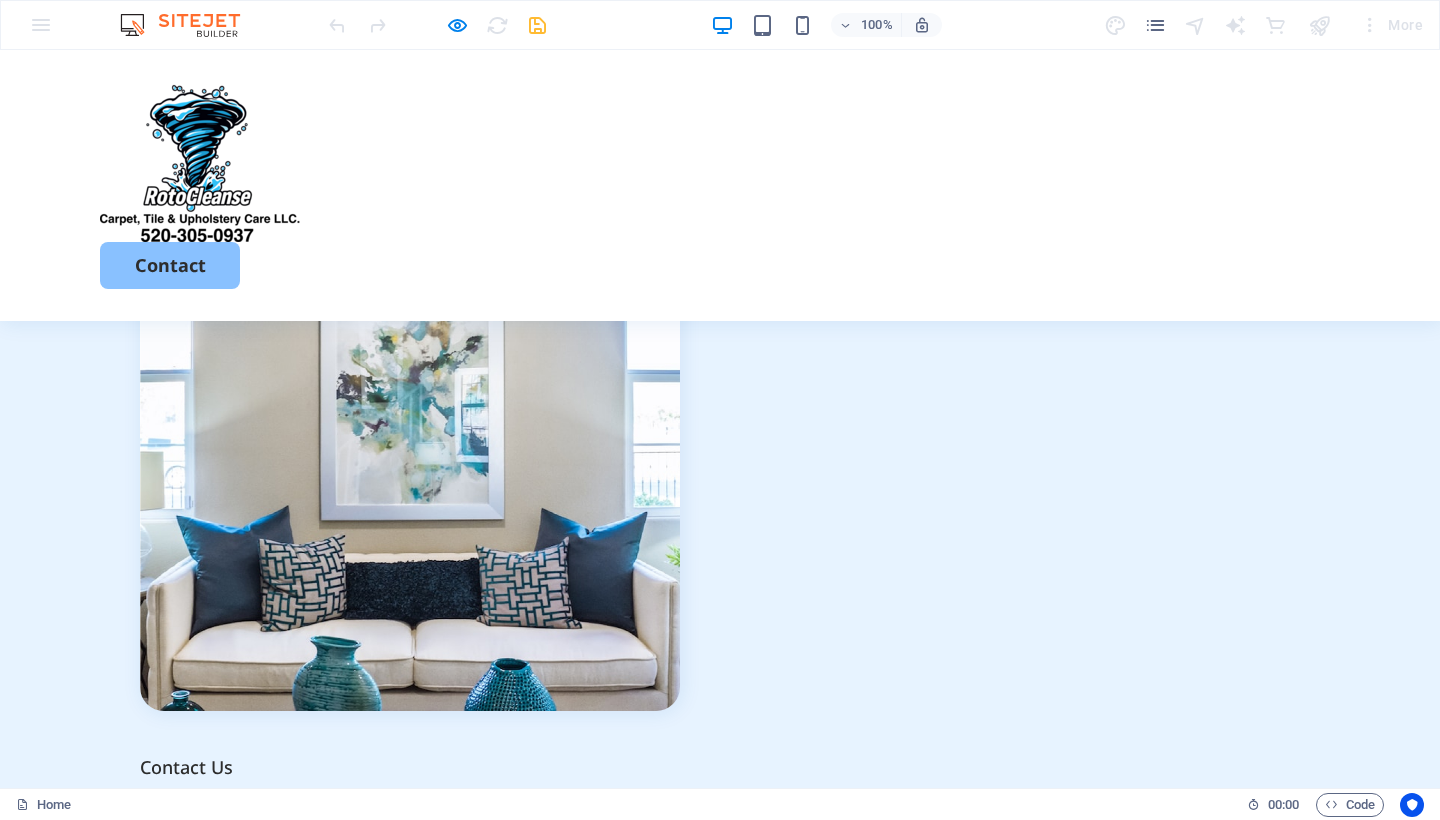 scroll, scrollTop: 1172, scrollLeft: 0, axis: vertical 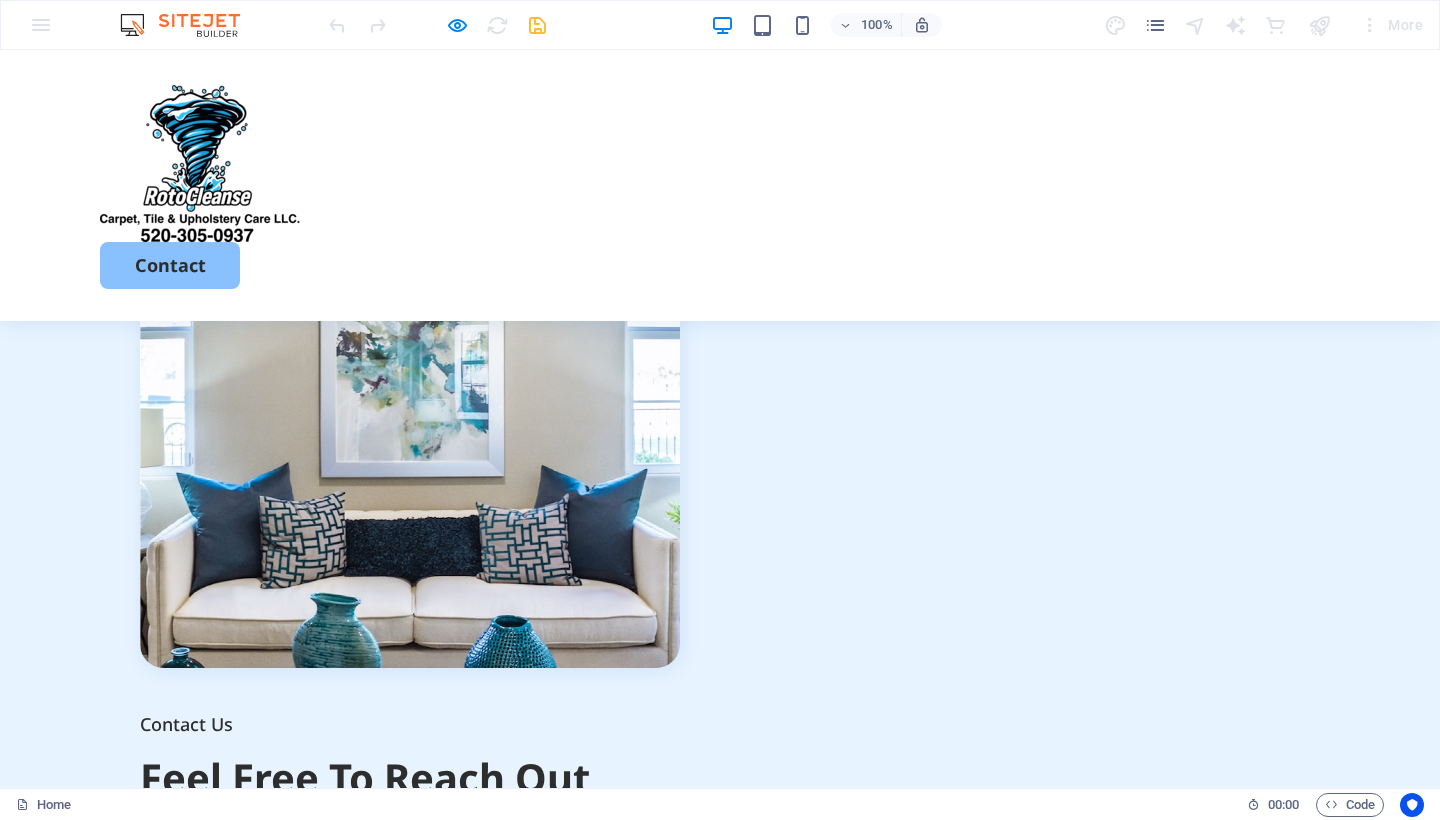 click on "Submit" at bounding box center (240, 1322) 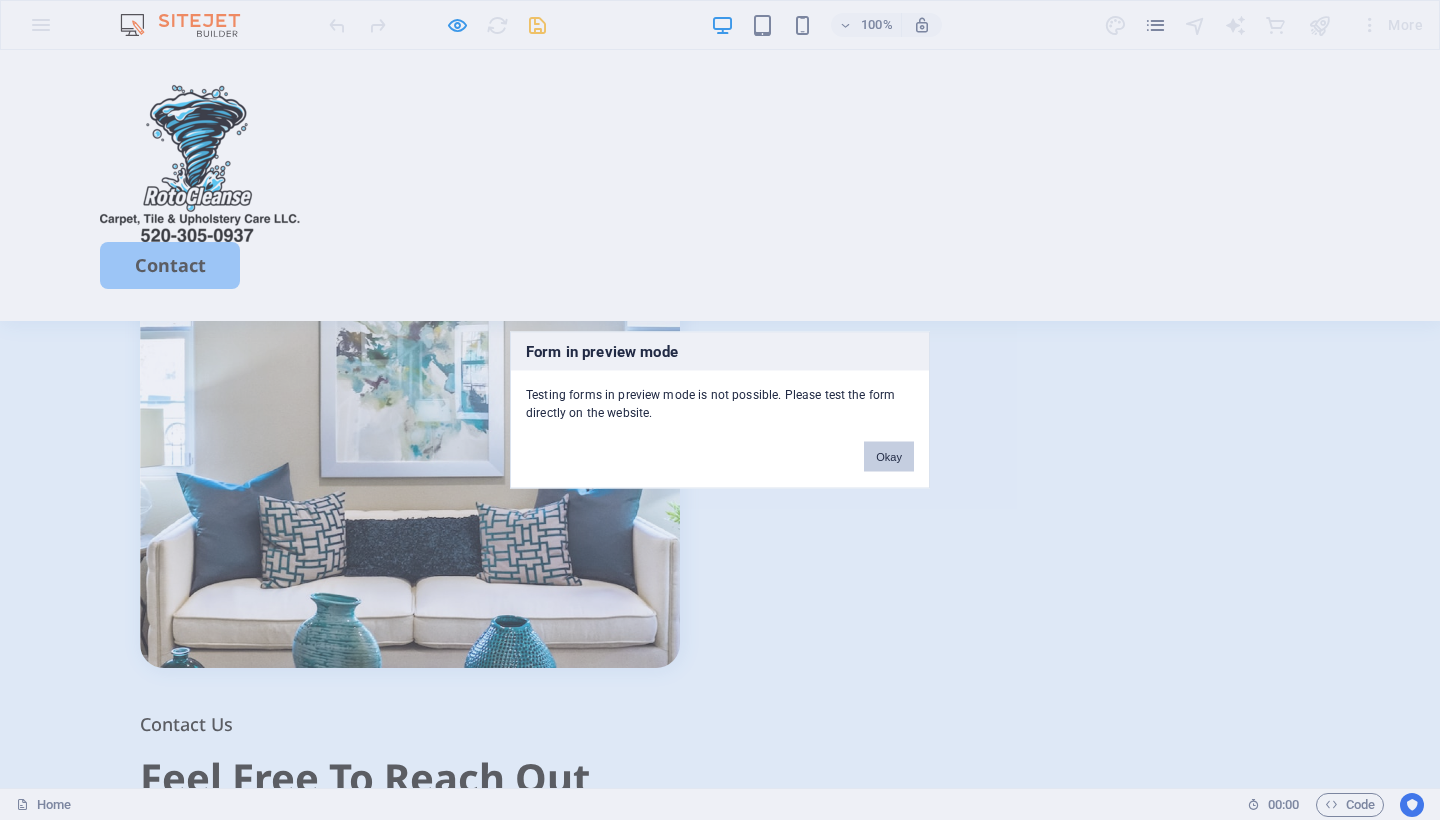 click on "Okay" at bounding box center [889, 457] 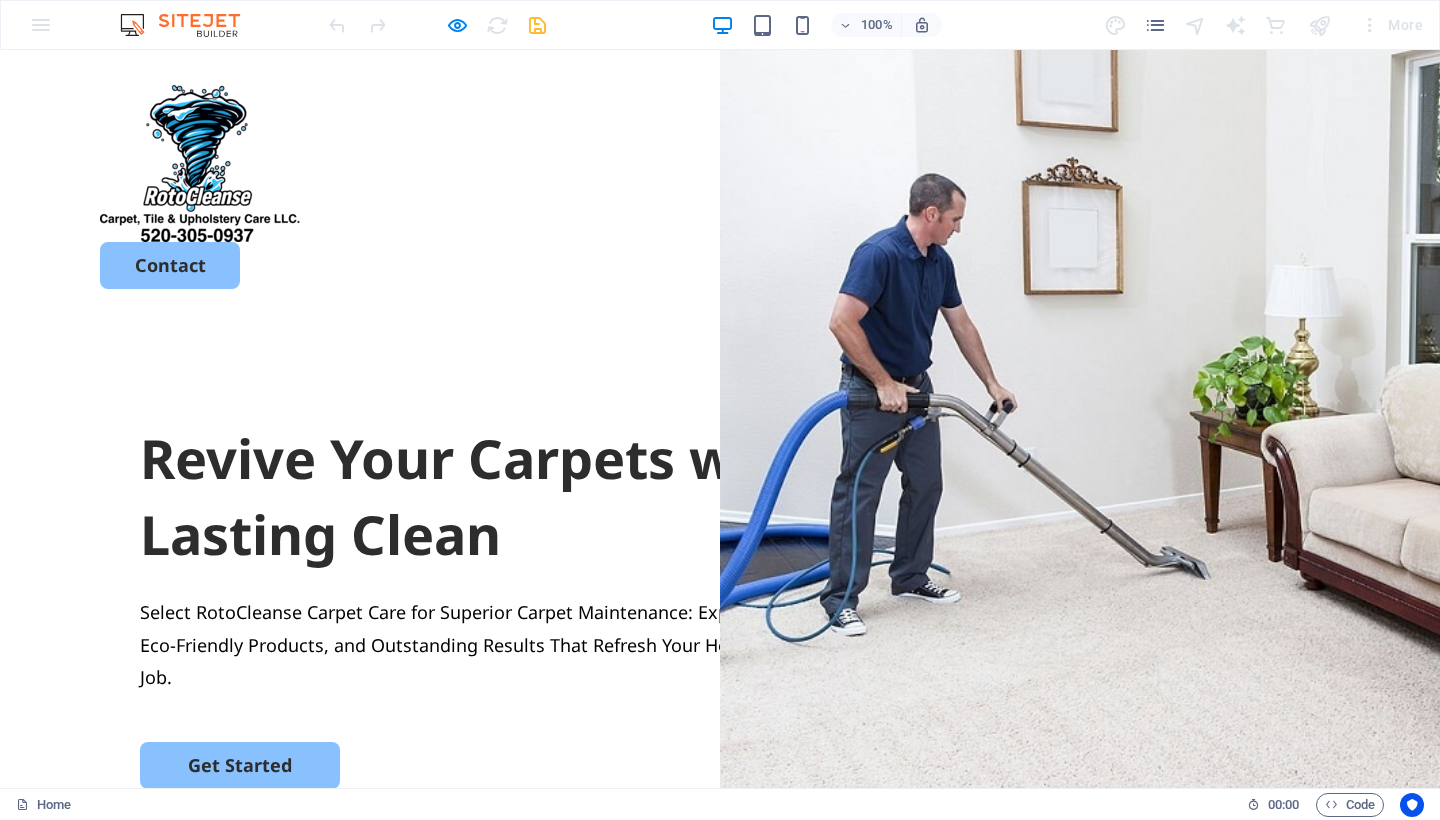 scroll, scrollTop: 0, scrollLeft: 0, axis: both 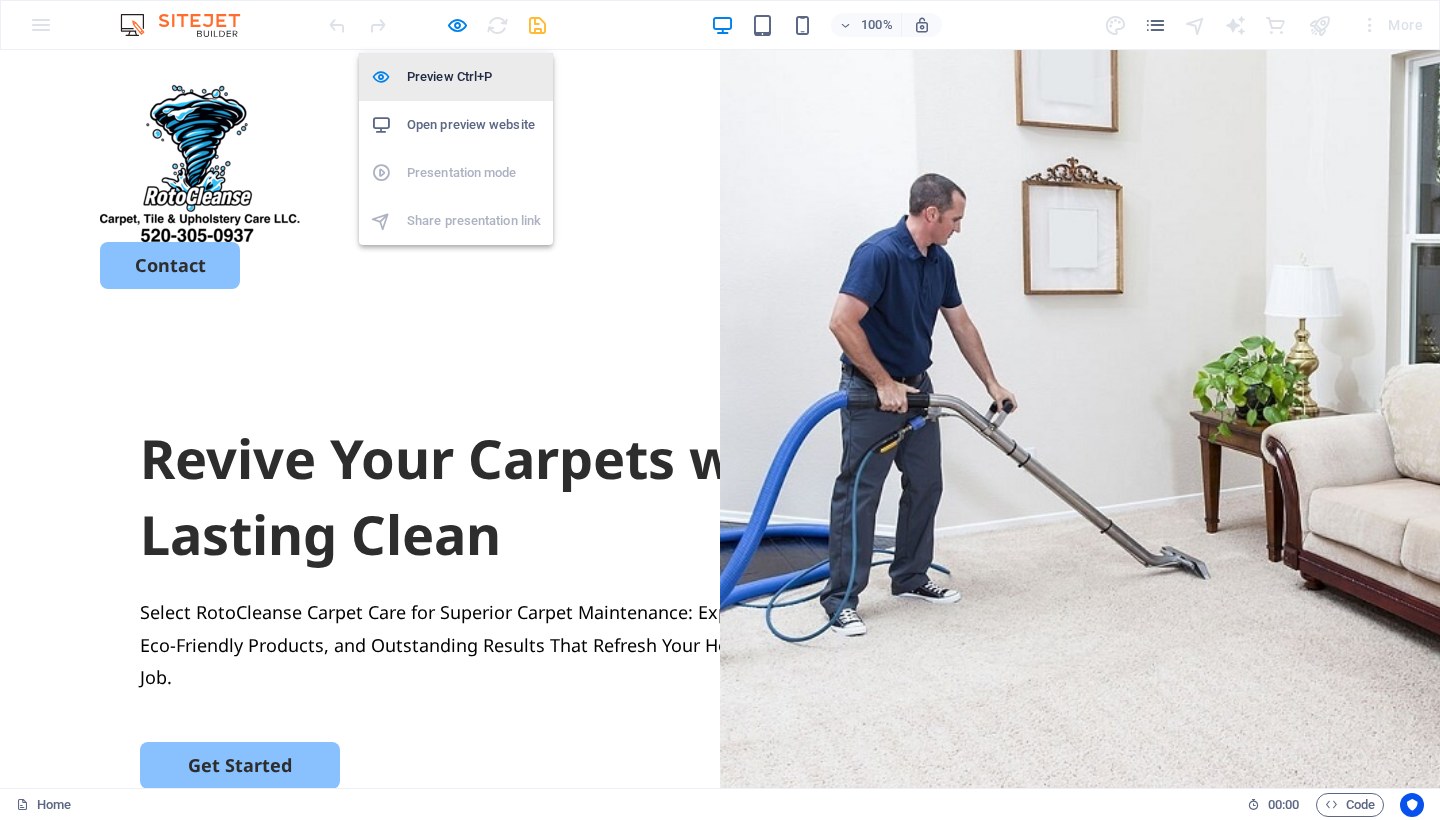 click on "Preview Ctrl+P" at bounding box center (474, 77) 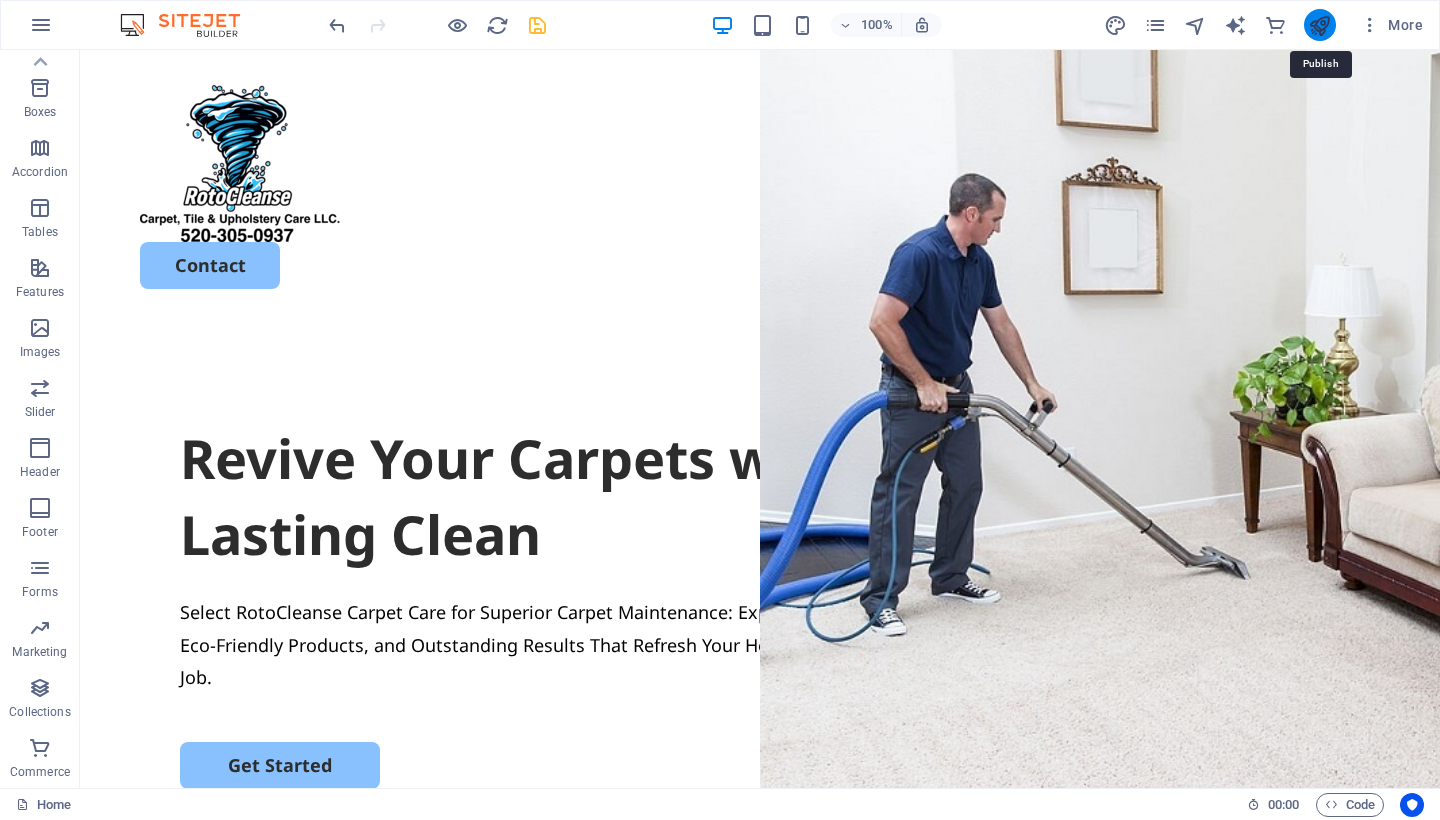 click at bounding box center [1319, 25] 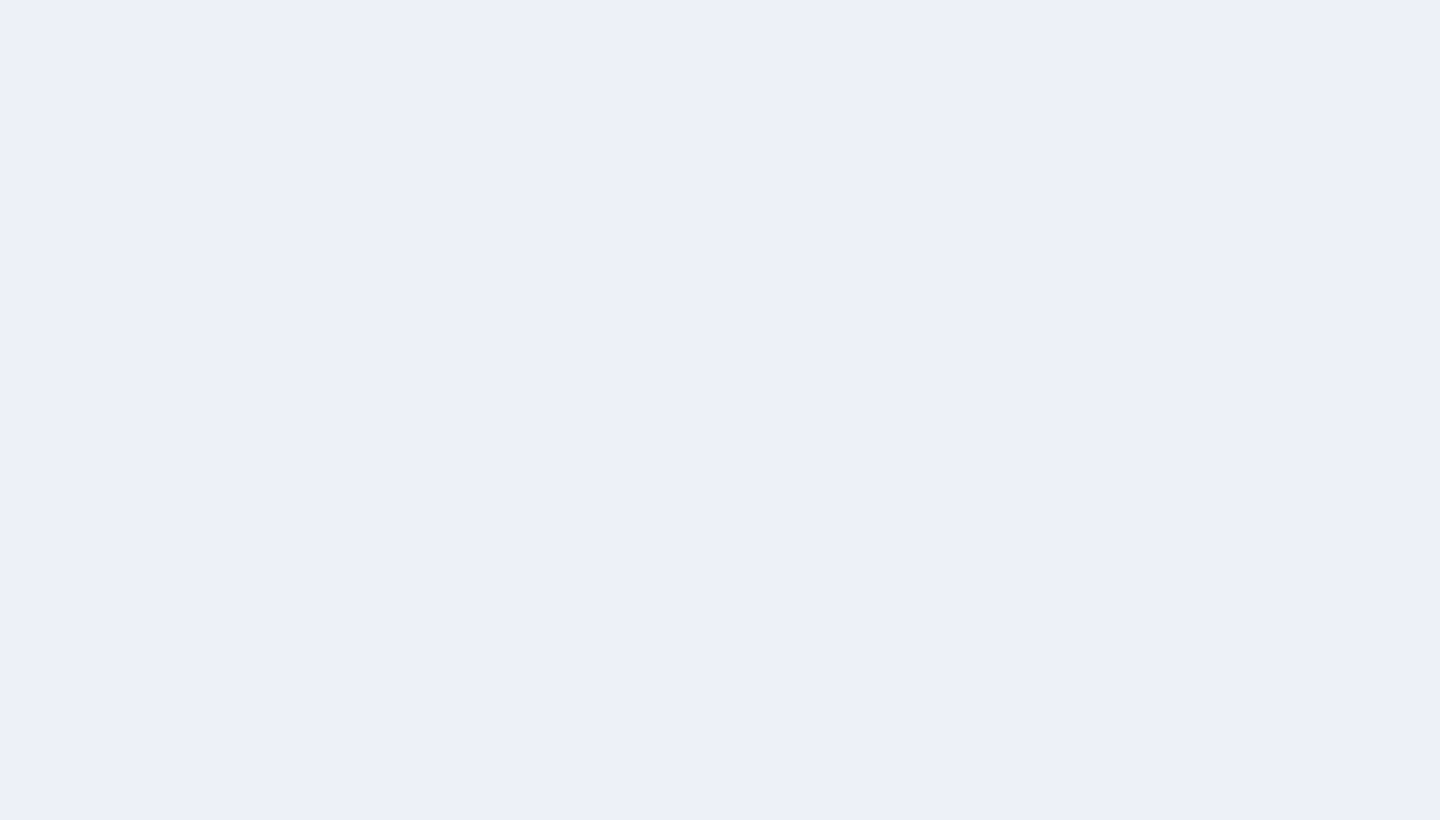 scroll, scrollTop: 0, scrollLeft: 0, axis: both 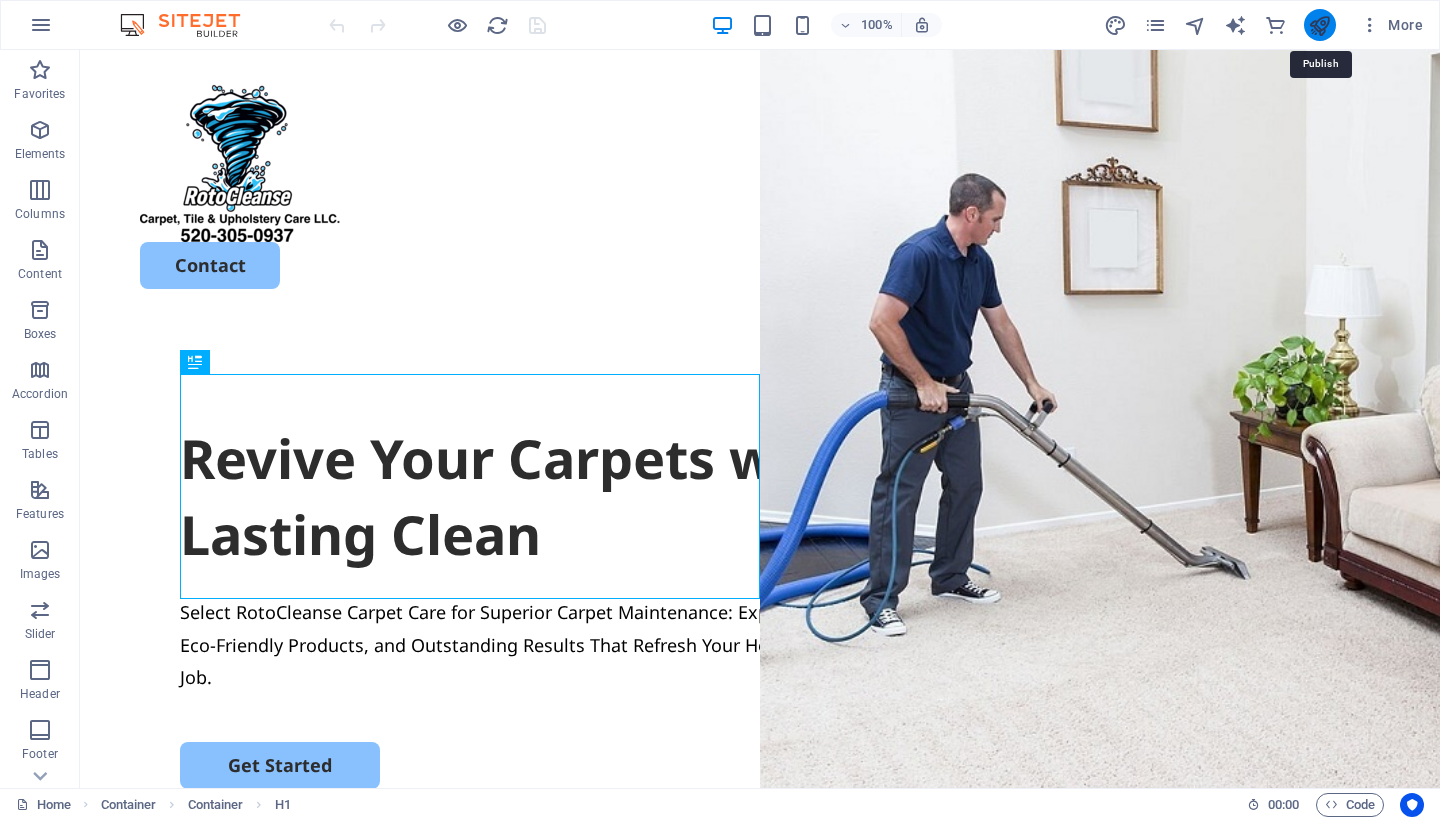 click at bounding box center (1319, 25) 